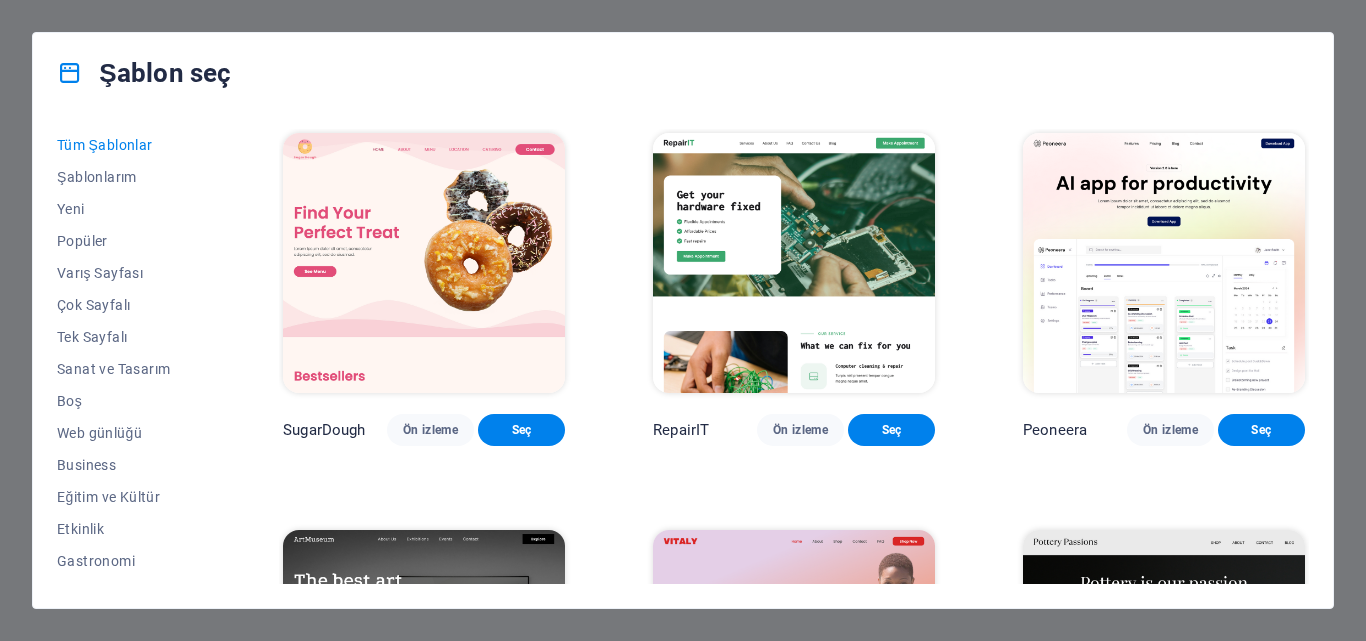 scroll, scrollTop: 0, scrollLeft: 0, axis: both 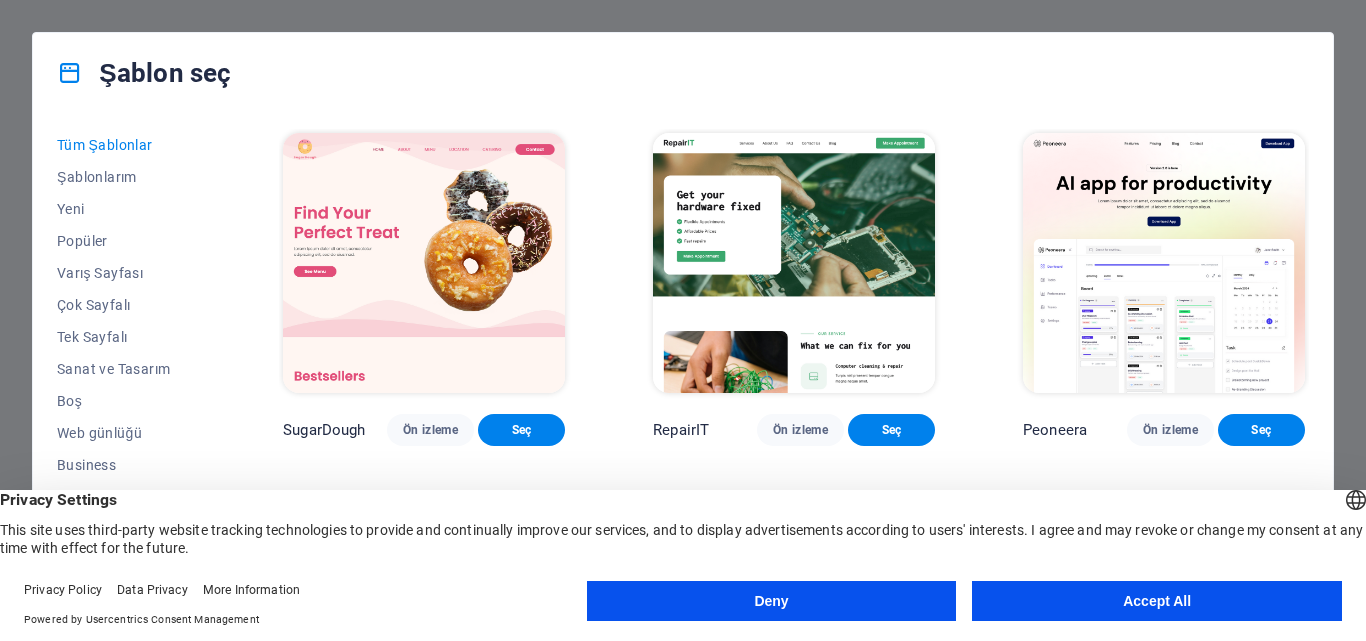 click on "Accept All" at bounding box center (1157, 601) 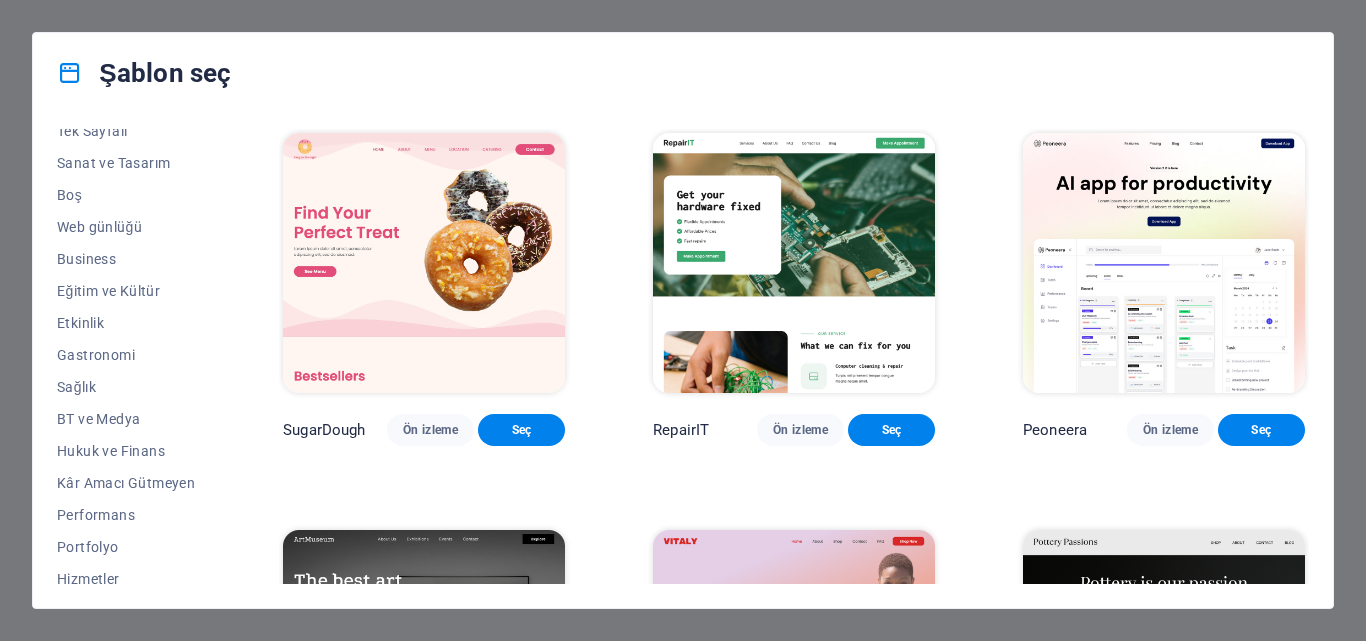 scroll, scrollTop: 214, scrollLeft: 0, axis: vertical 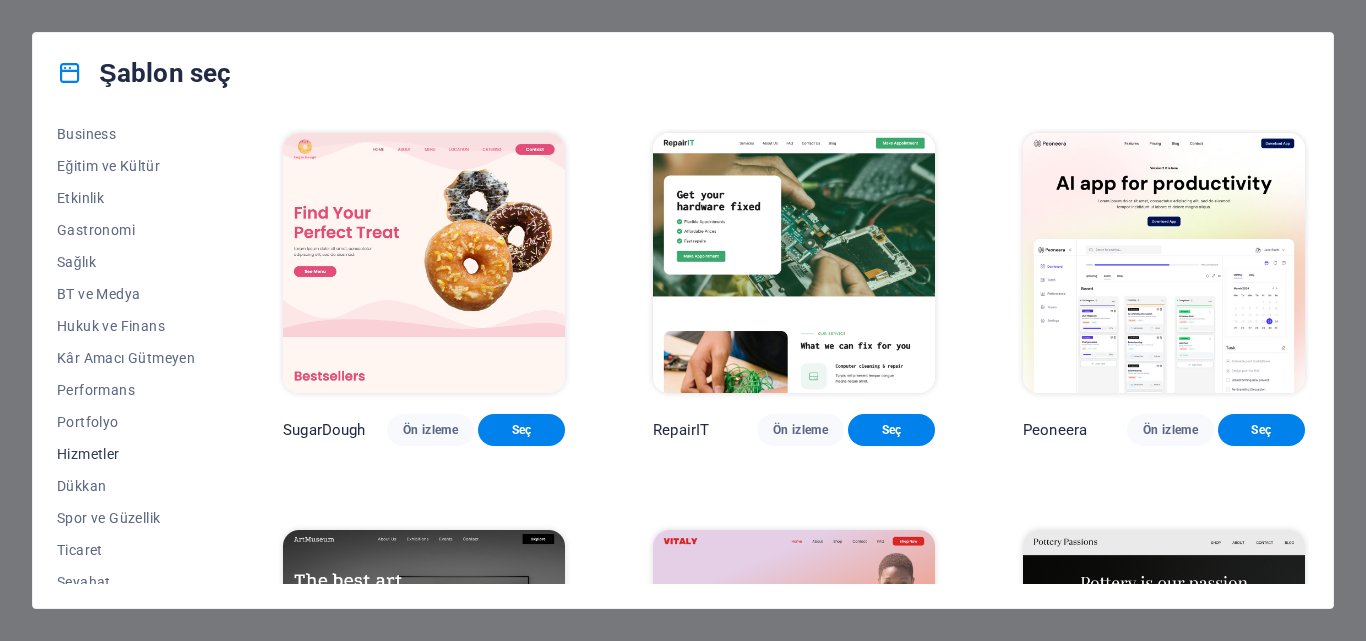 click on "Hizmetler" at bounding box center (126, 454) 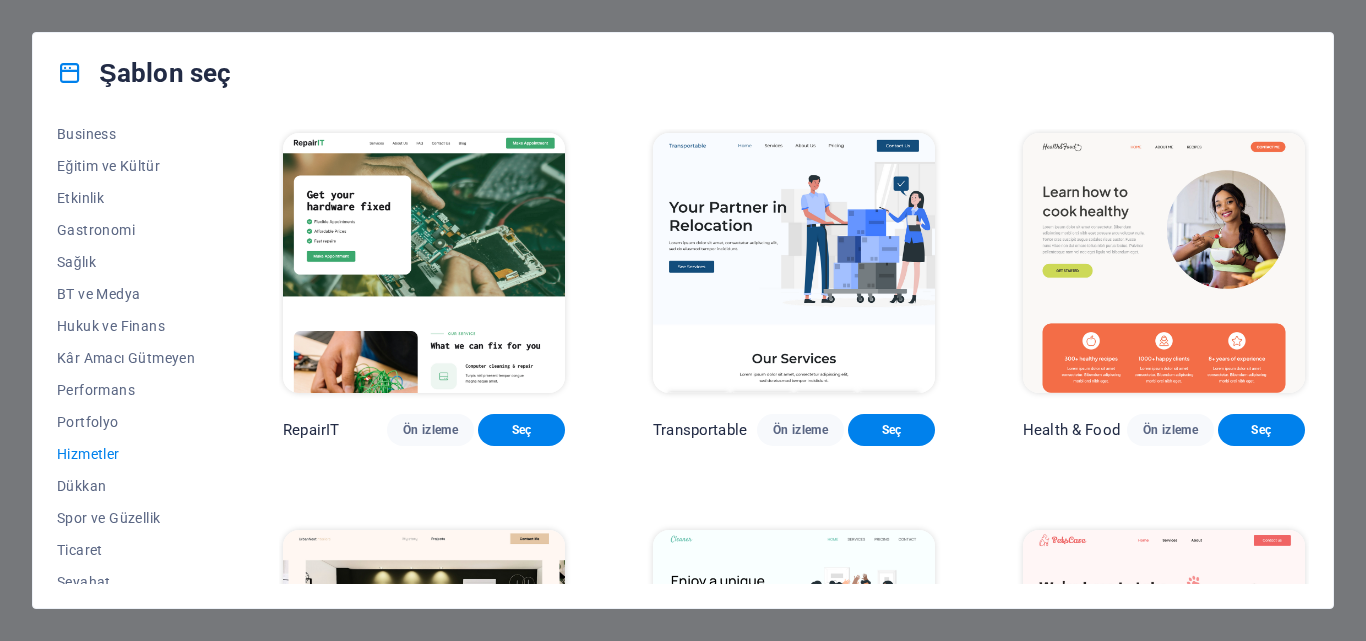 scroll, scrollTop: 330, scrollLeft: 0, axis: vertical 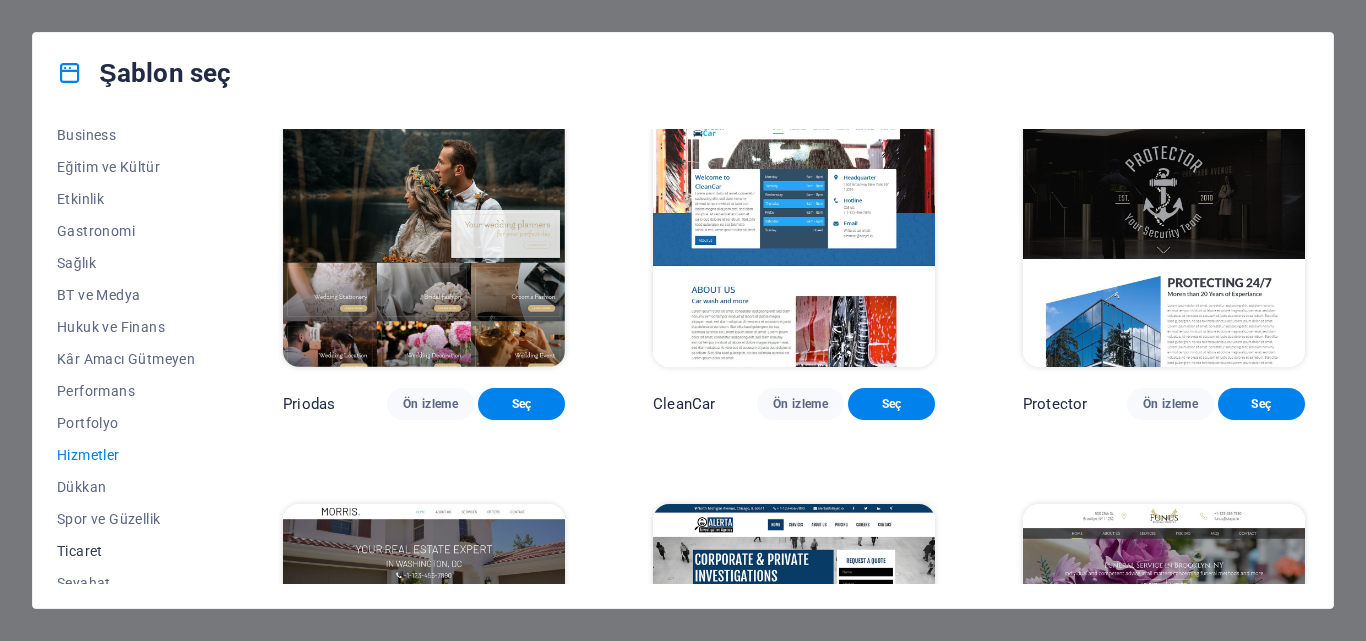 click on "Ticaret" at bounding box center (126, 551) 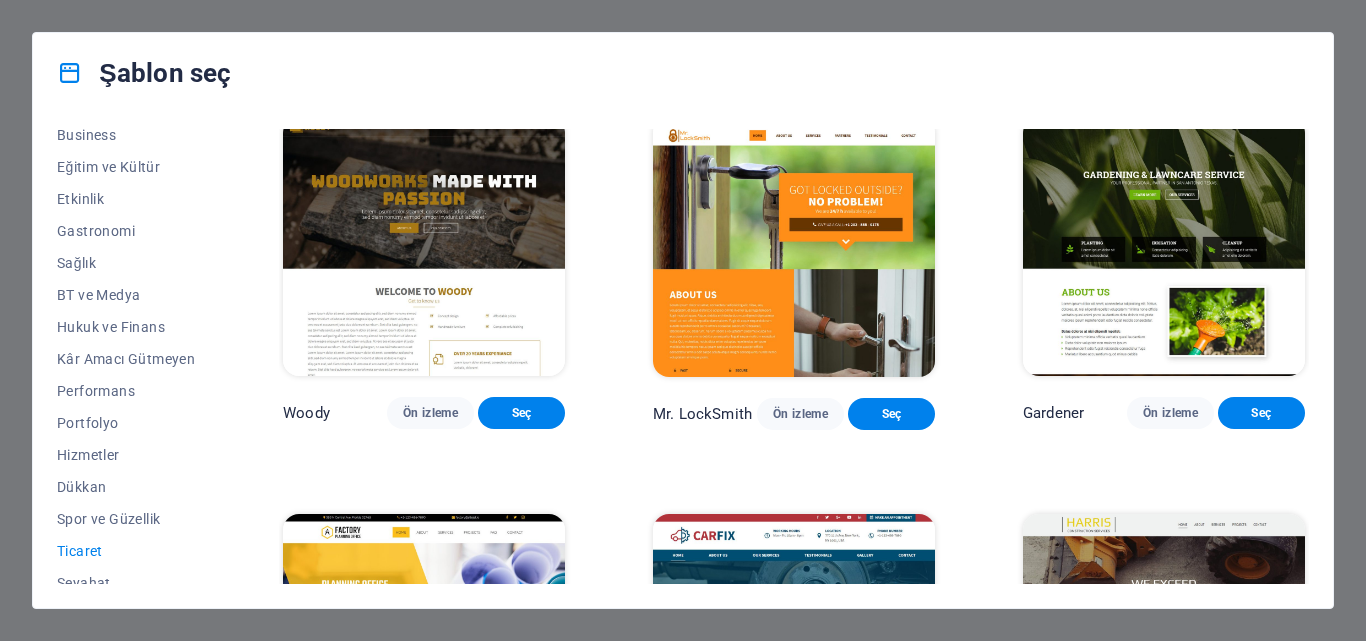 scroll, scrollTop: 656, scrollLeft: 0, axis: vertical 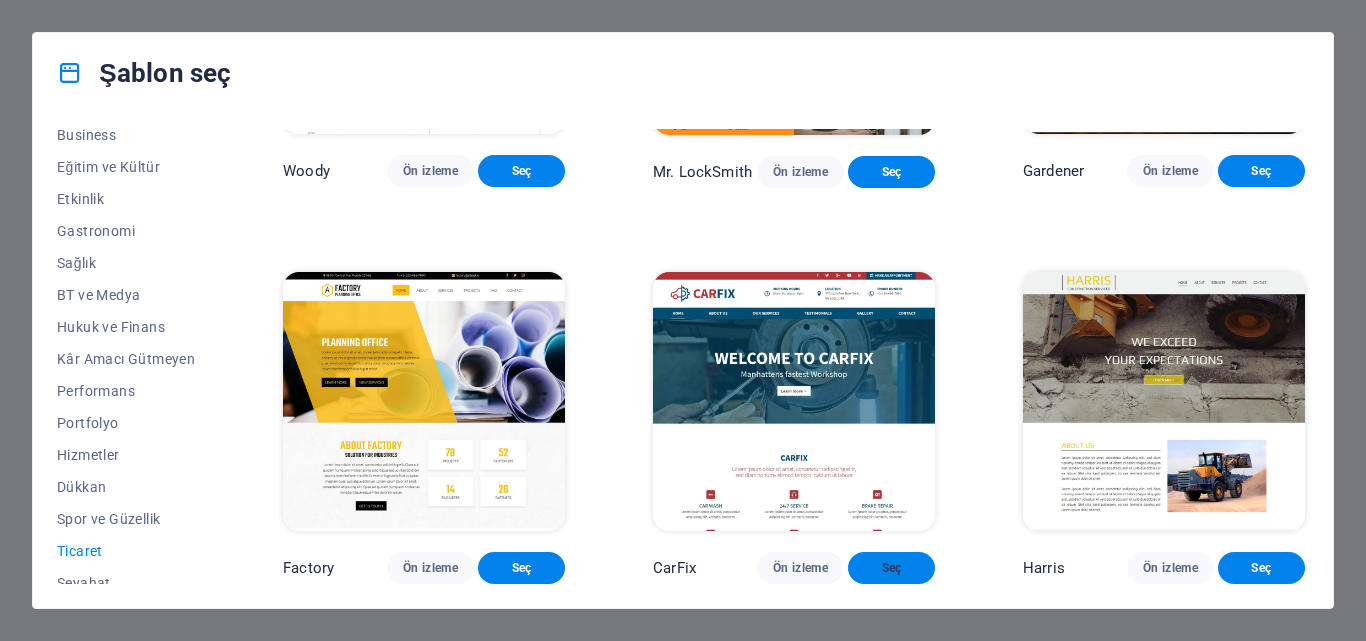 click on "Seç" at bounding box center (891, 568) 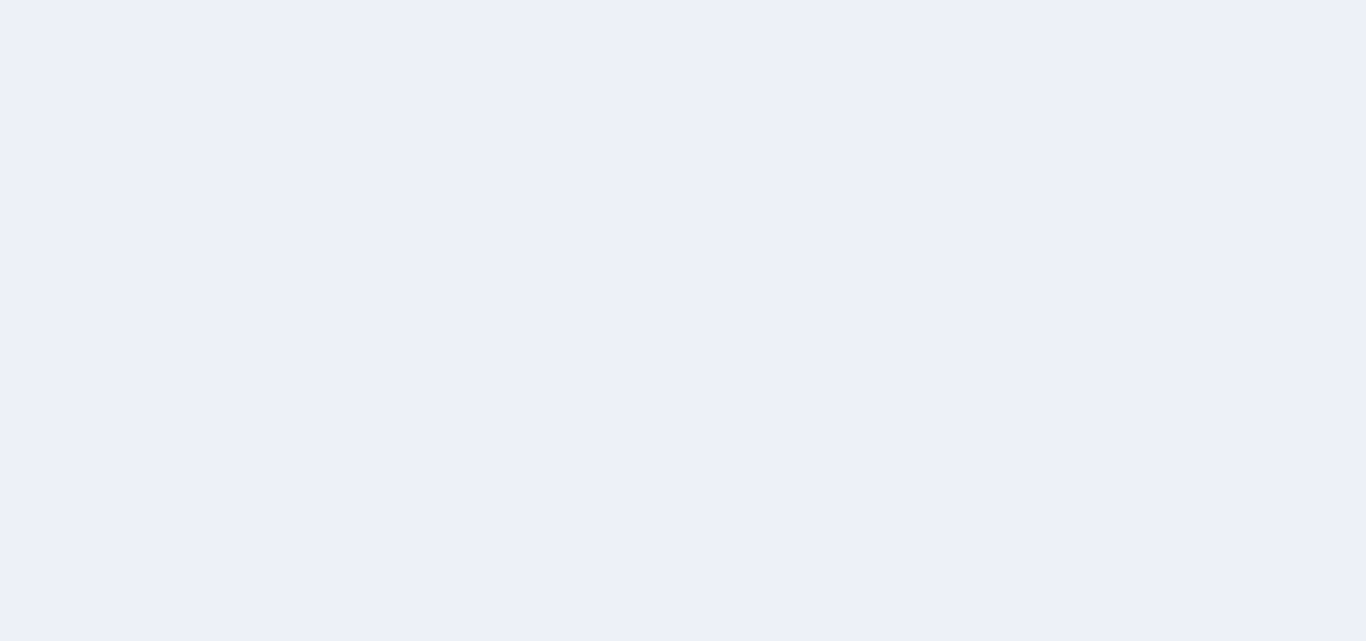scroll, scrollTop: 0, scrollLeft: 0, axis: both 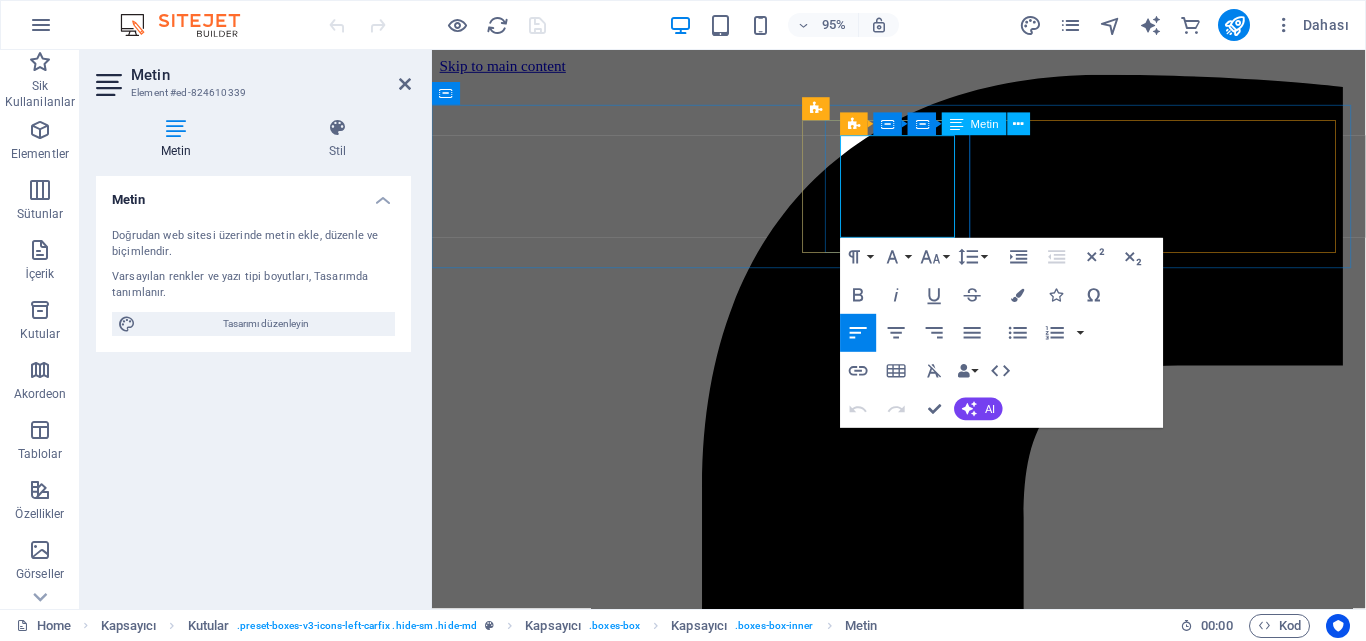 click on "WORKING HOURS" at bounding box center (923, 6297) 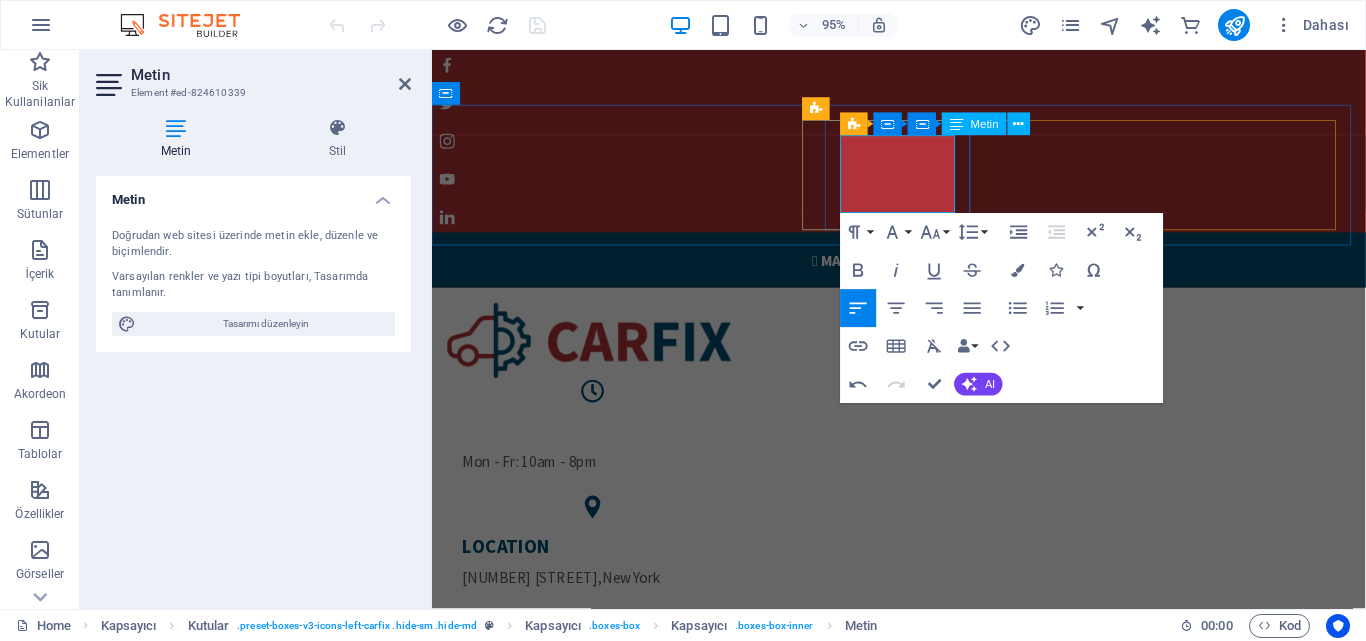 type 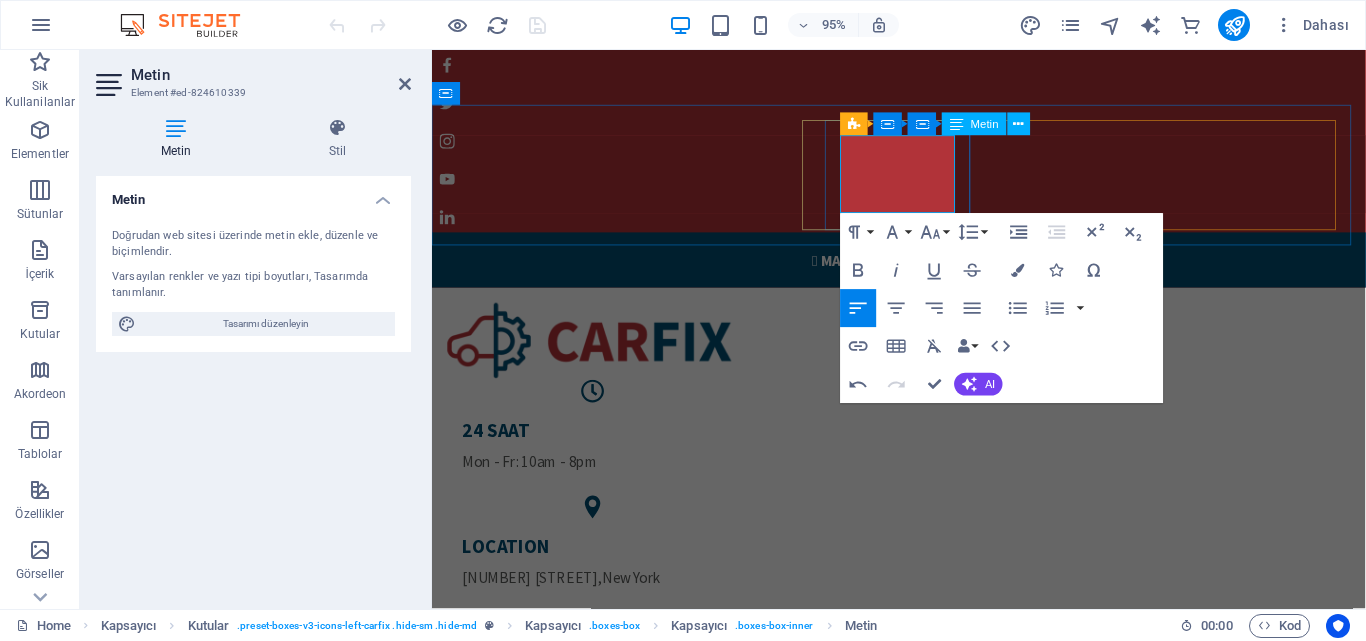 click on "Mon - Fr: 10am - 8pm" at bounding box center [601, 483] 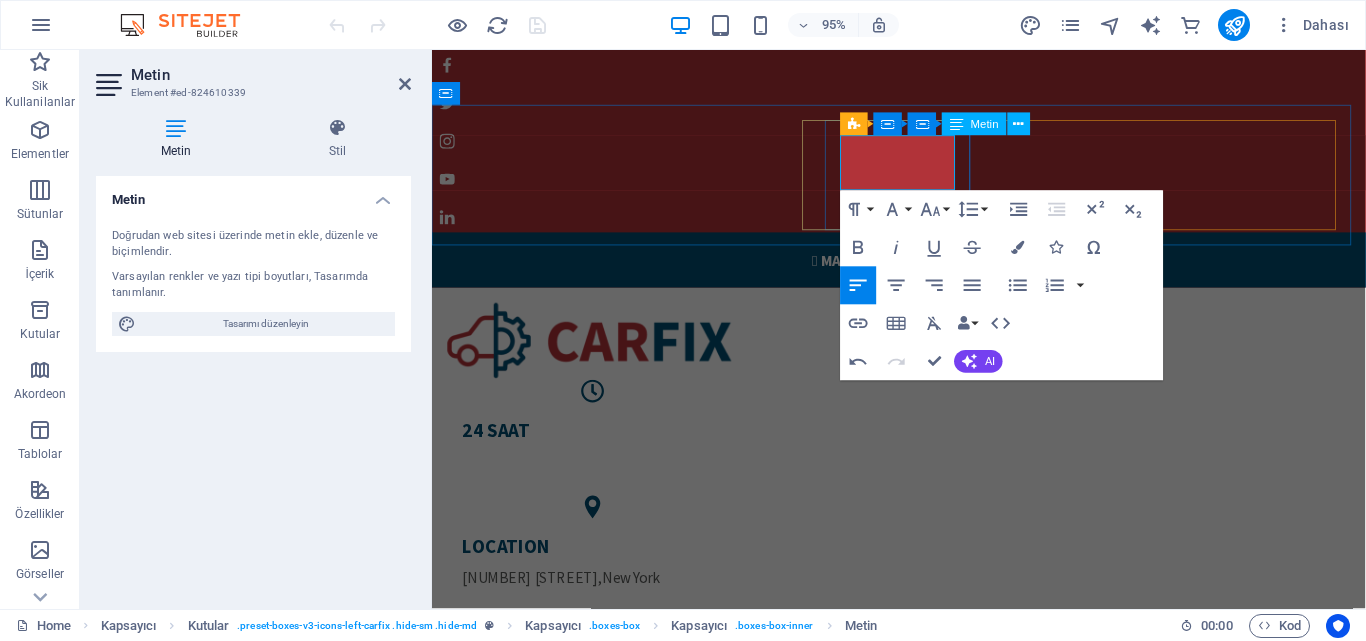 click on "24 SaaT" at bounding box center [601, 450] 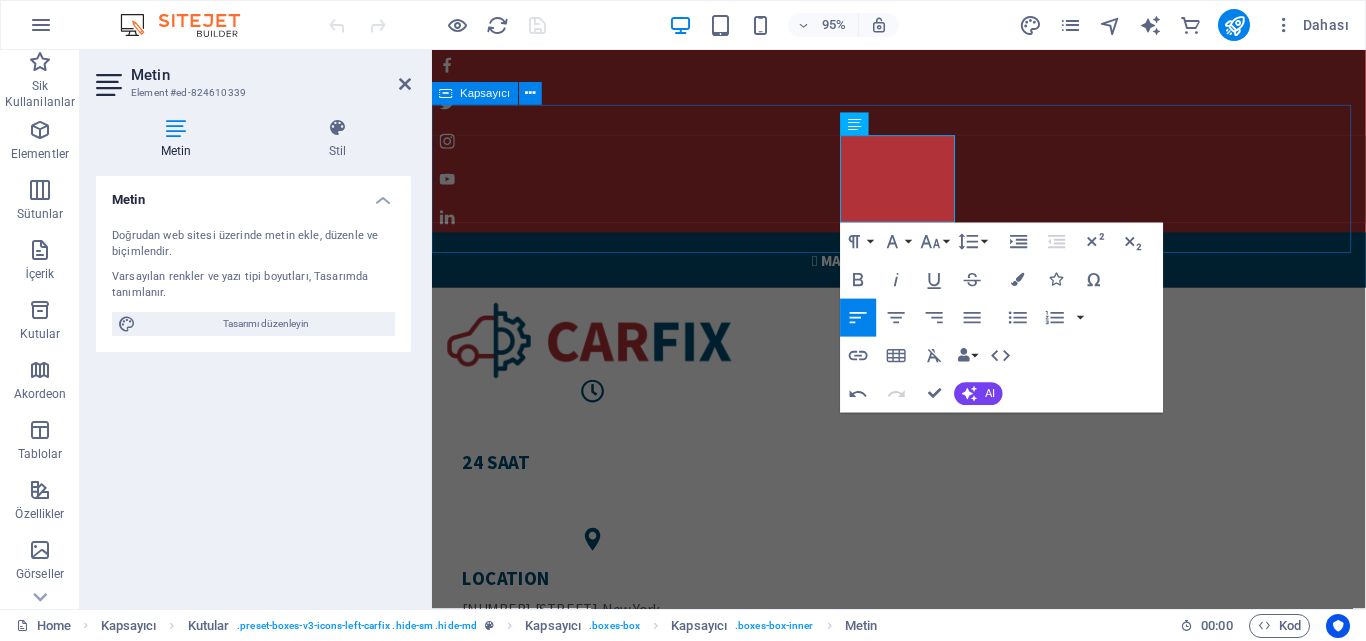 click on "24 SaaT ​ LOCATION 770 11th Ave ,  New York PHONE NUMBER +1-123-456-7890" at bounding box center (923, 552) 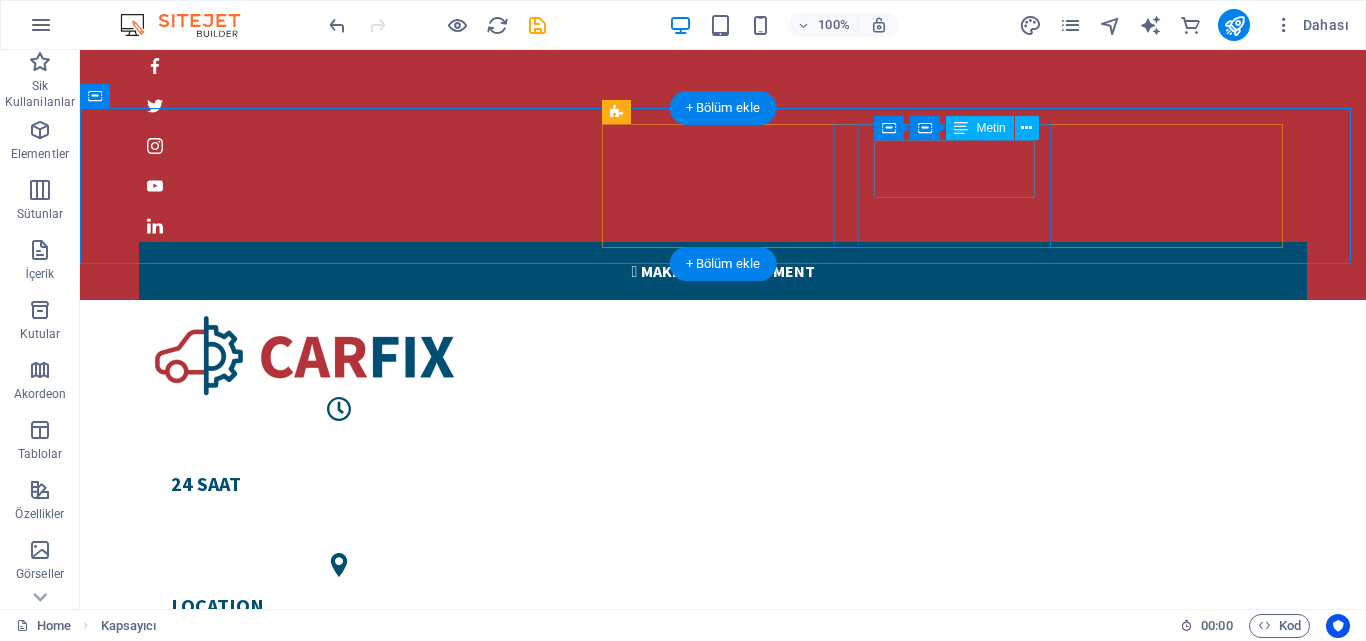 click on "LOCATION [NUMBER] [STREET] , [CITY]" at bounding box center (339, 622) 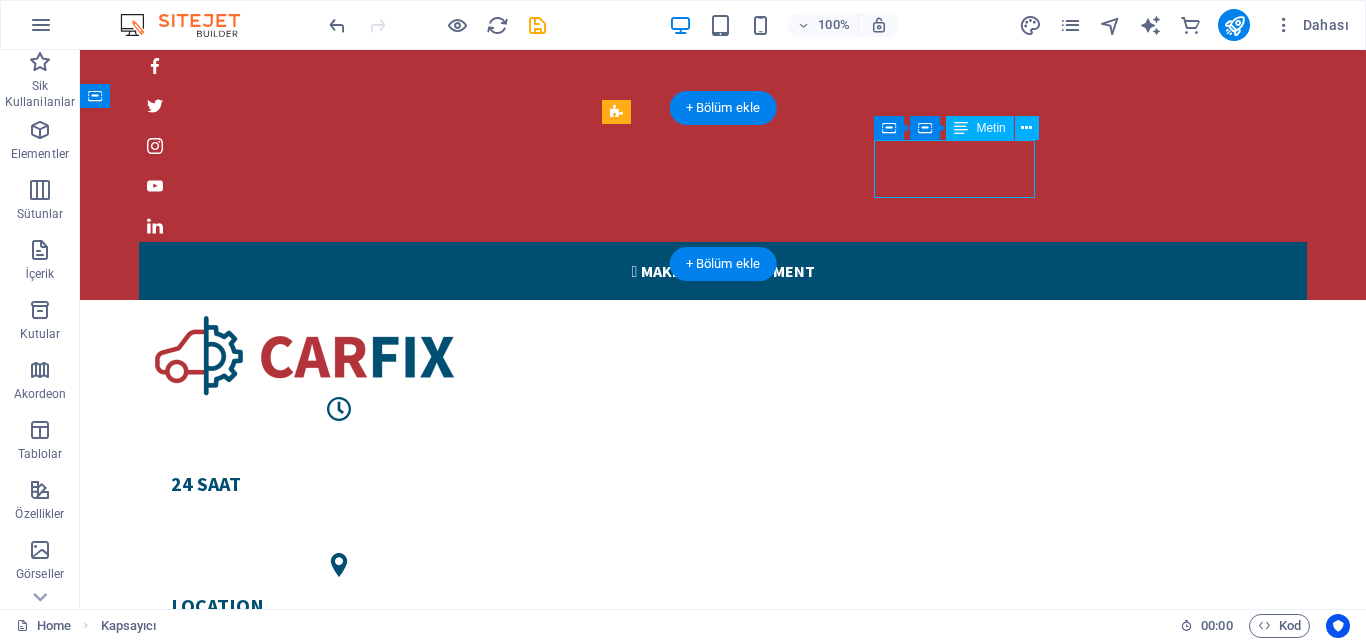 click on "LOCATION [NUMBER] [STREET] , [CITY]" at bounding box center (339, 622) 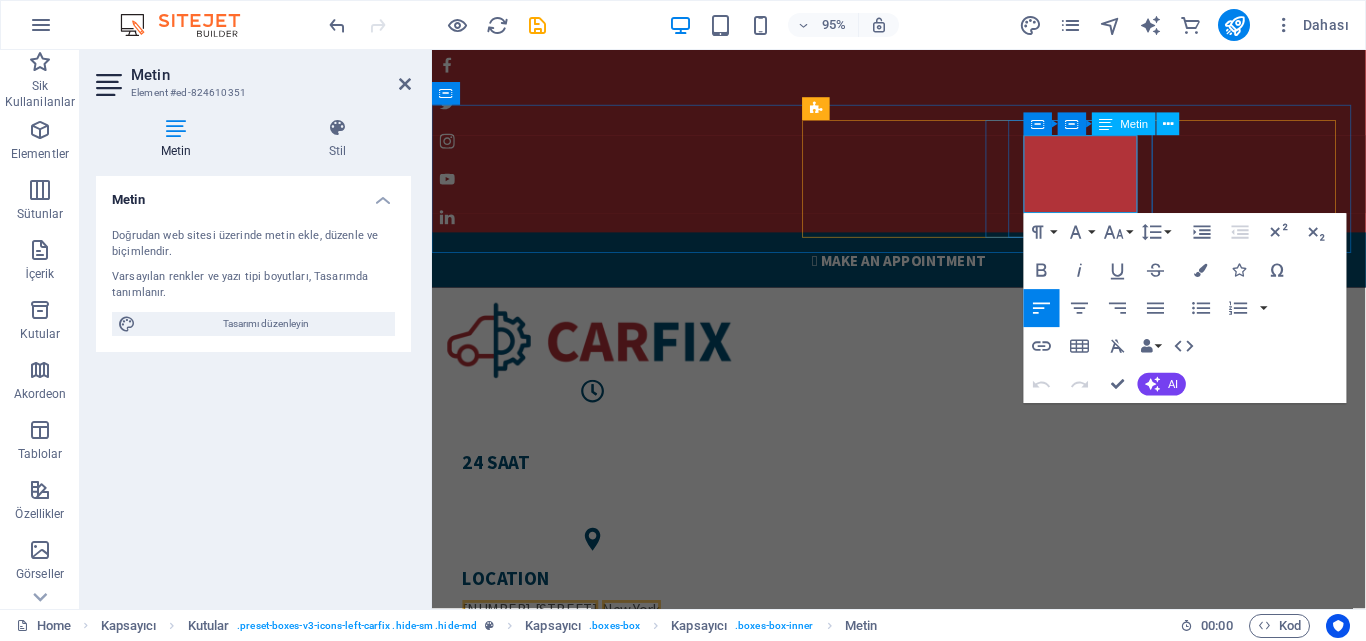 type 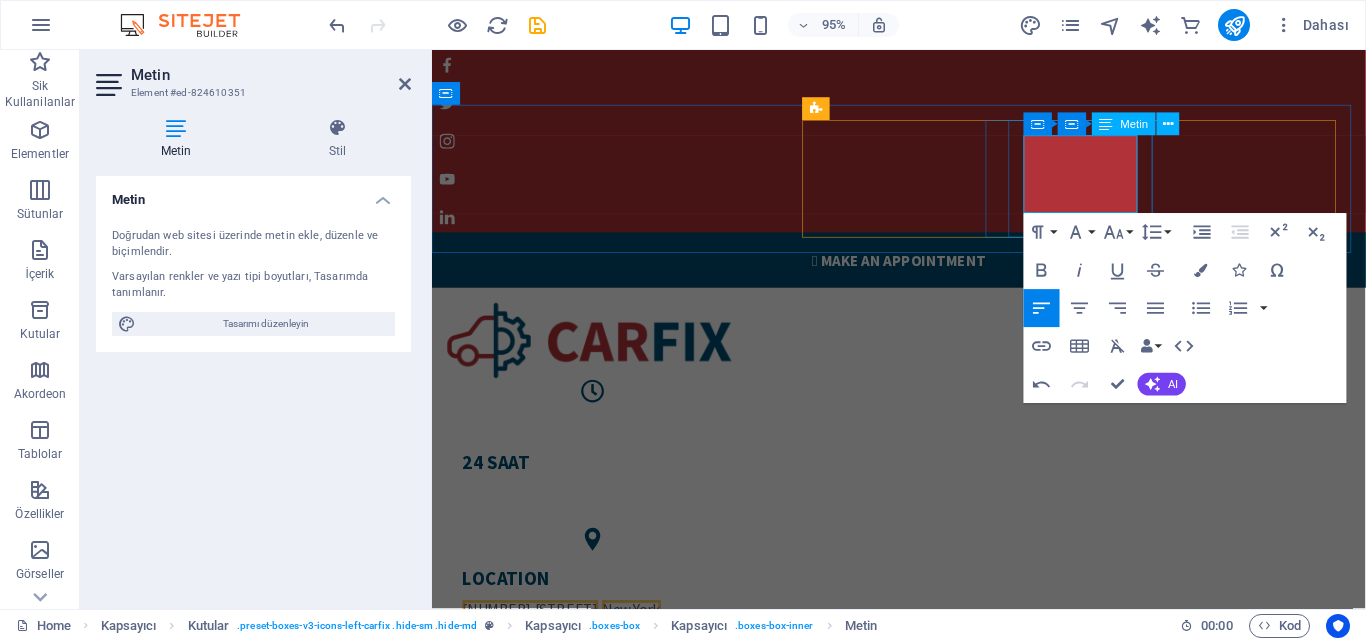 click on "770 11th Ave ,  New York" at bounding box center [601, 639] 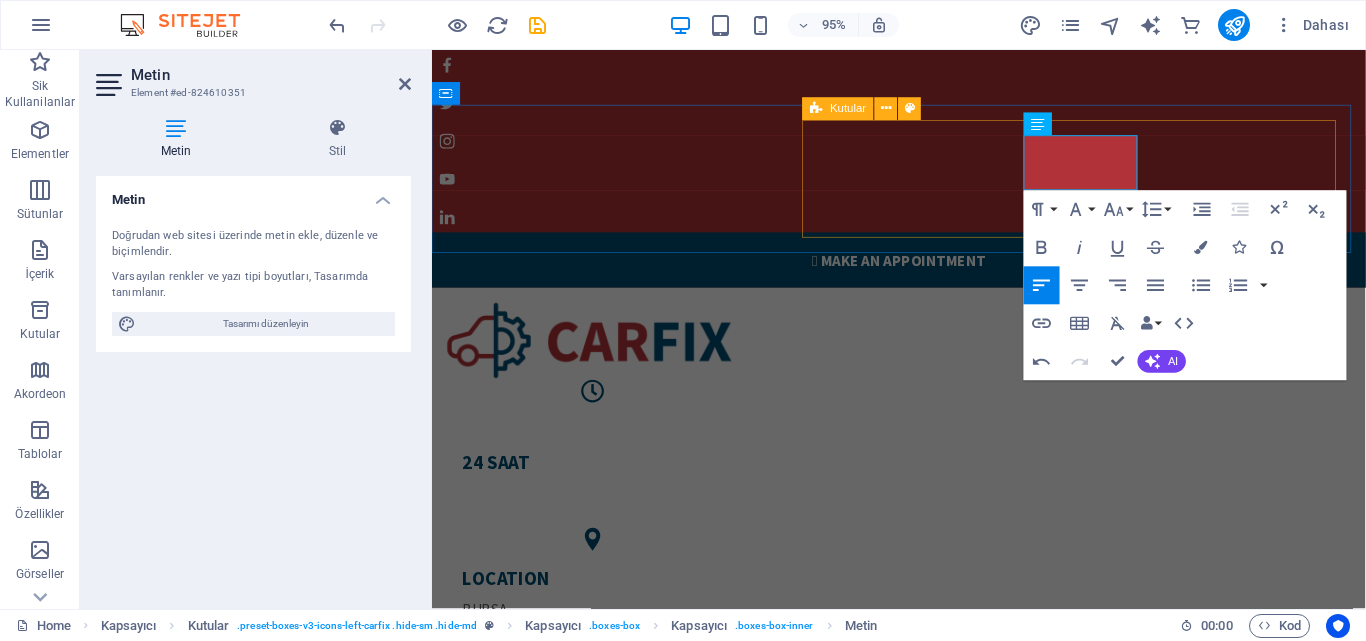 click on "24 SaaT LOCATION BURSA PHONE NUMBER +1-123-456-7890" at bounding box center [923, 593] 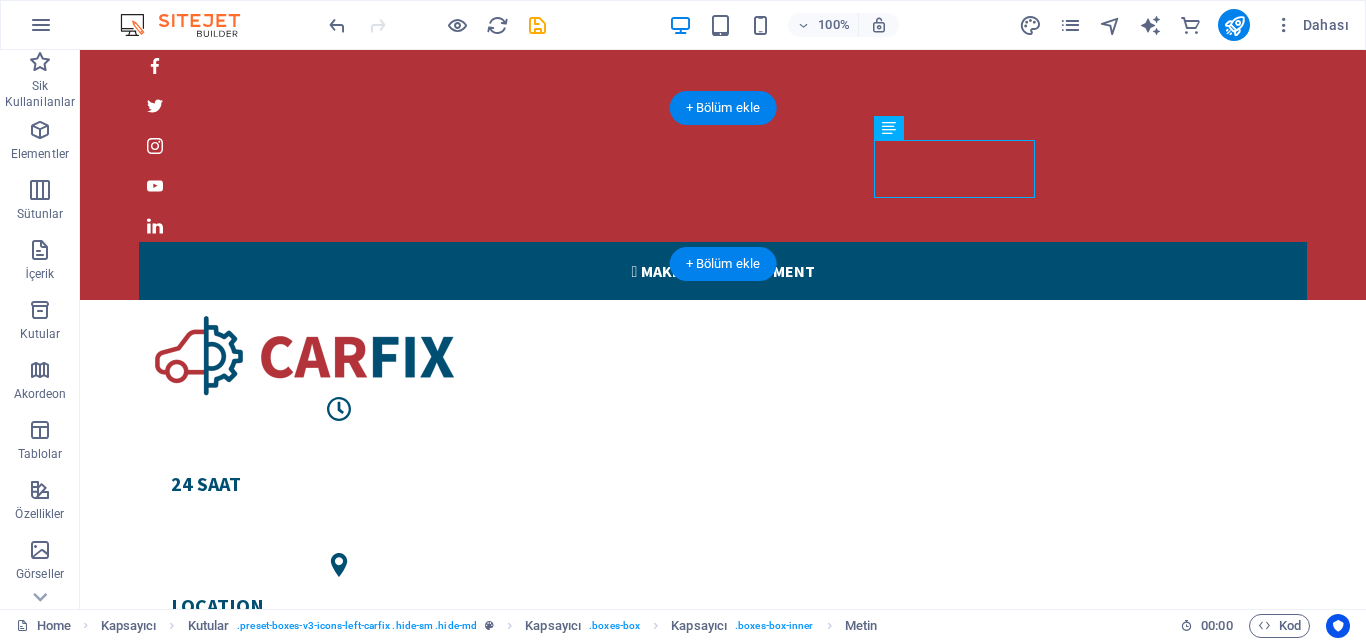 drag, startPoint x: 907, startPoint y: 150, endPoint x: 896, endPoint y: 208, distance: 59.03389 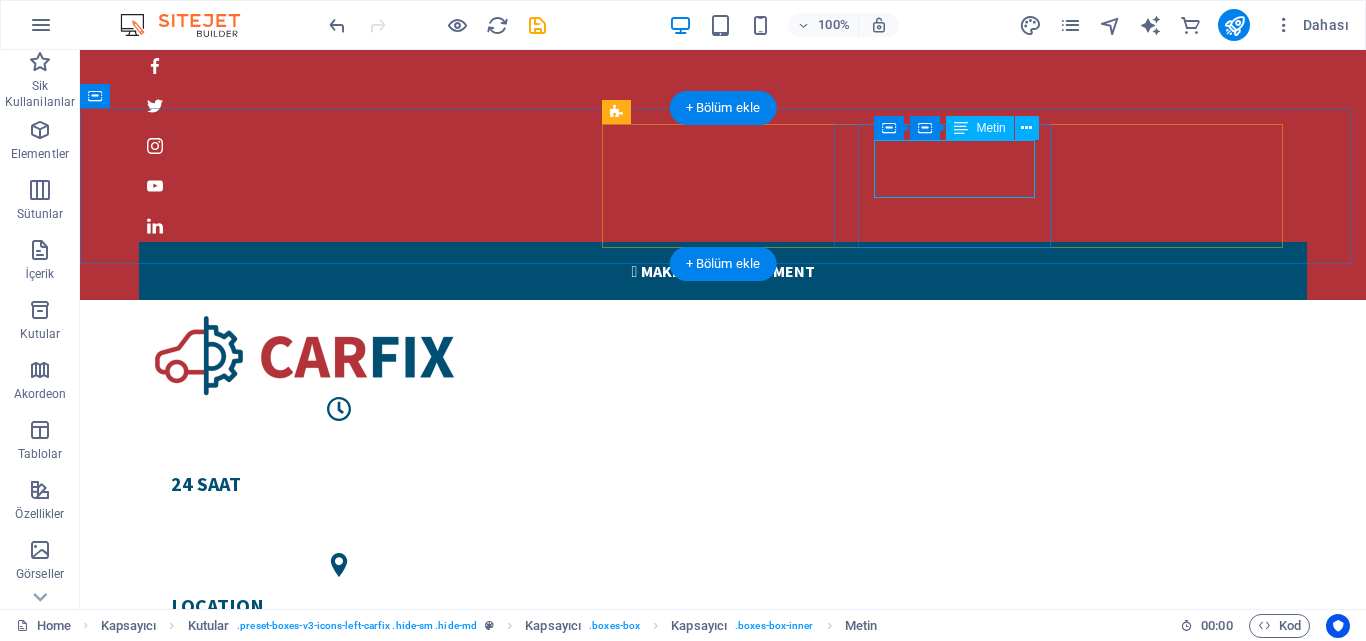 click on "LOCATION BURSA" at bounding box center (339, 622) 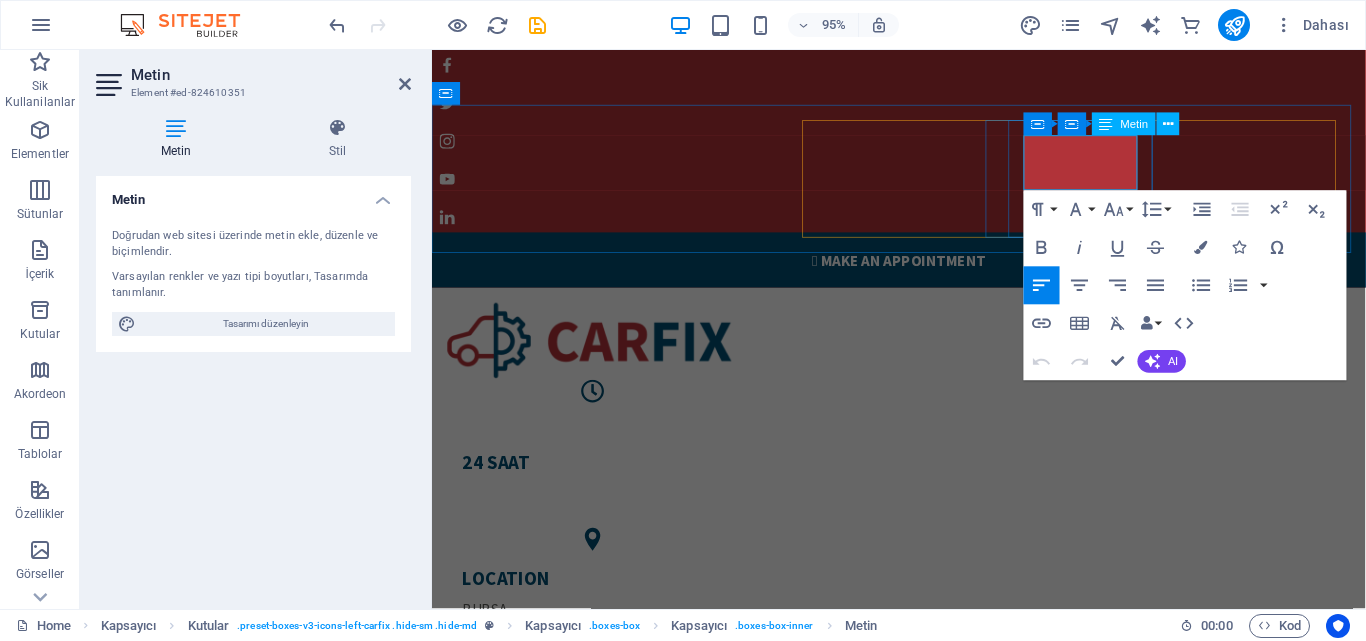 click on "LOCATION" at bounding box center [601, 606] 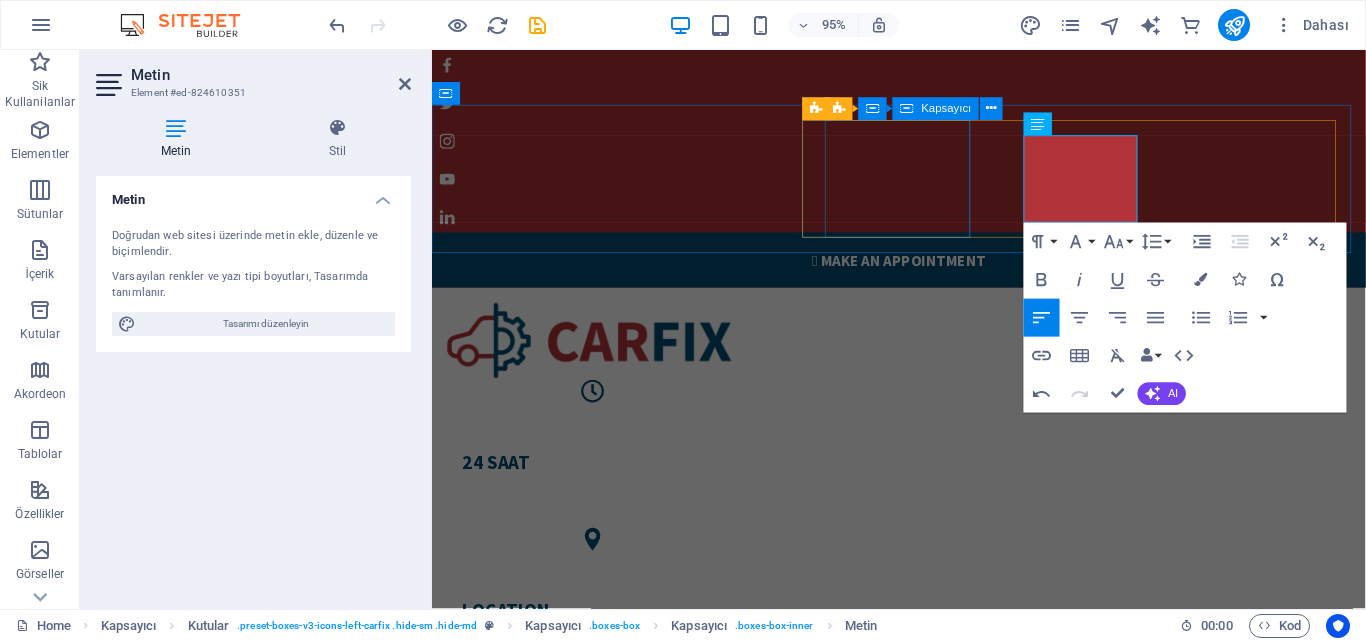 click on "24 SaaT" at bounding box center [601, 483] 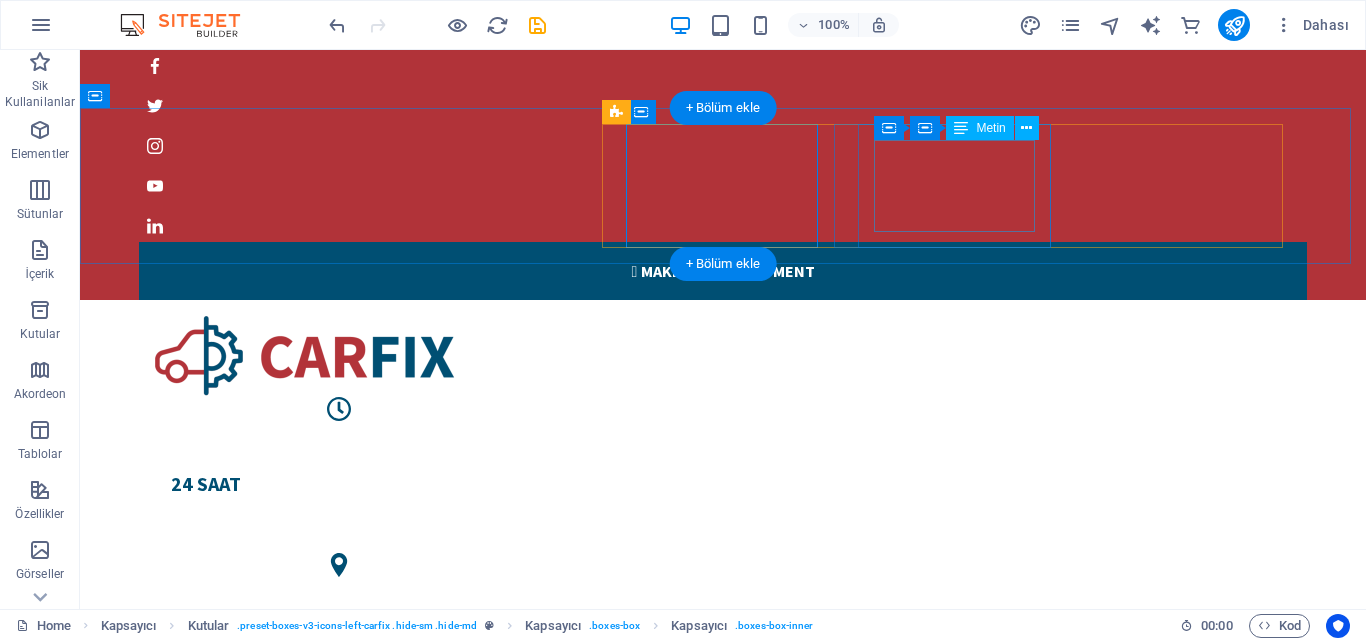 click on "LOCATION BURSA" at bounding box center (339, 639) 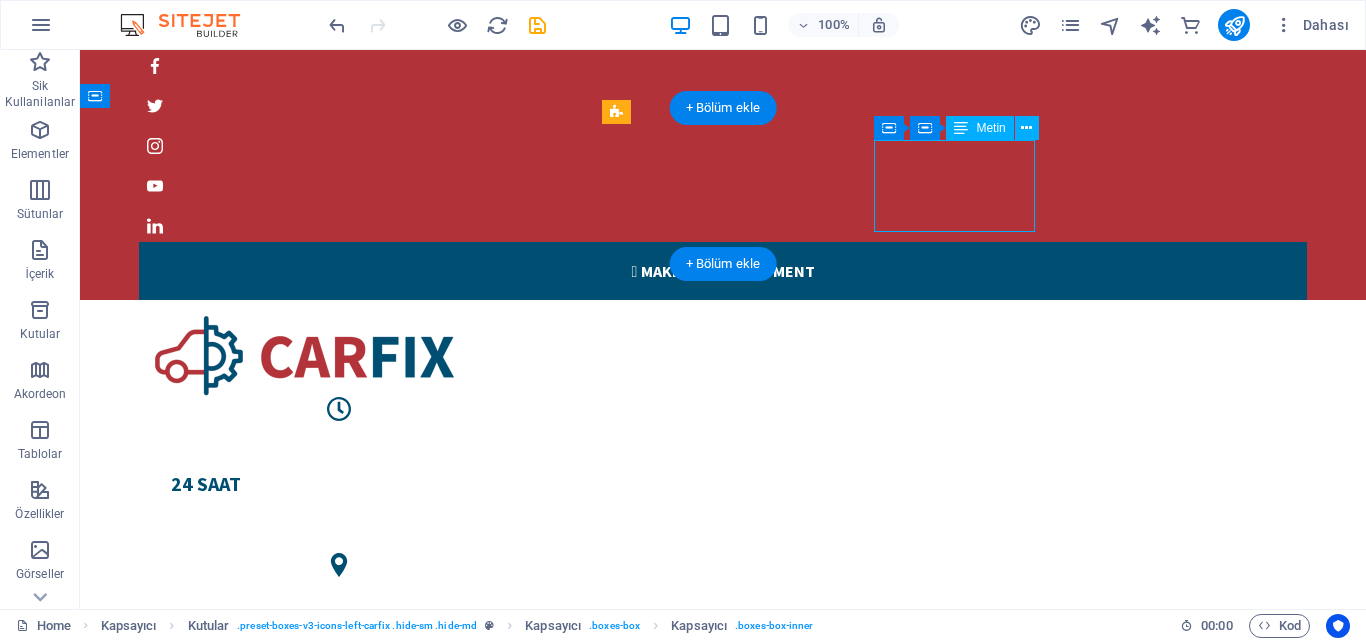 click on "LOCATION BURSA" at bounding box center (339, 639) 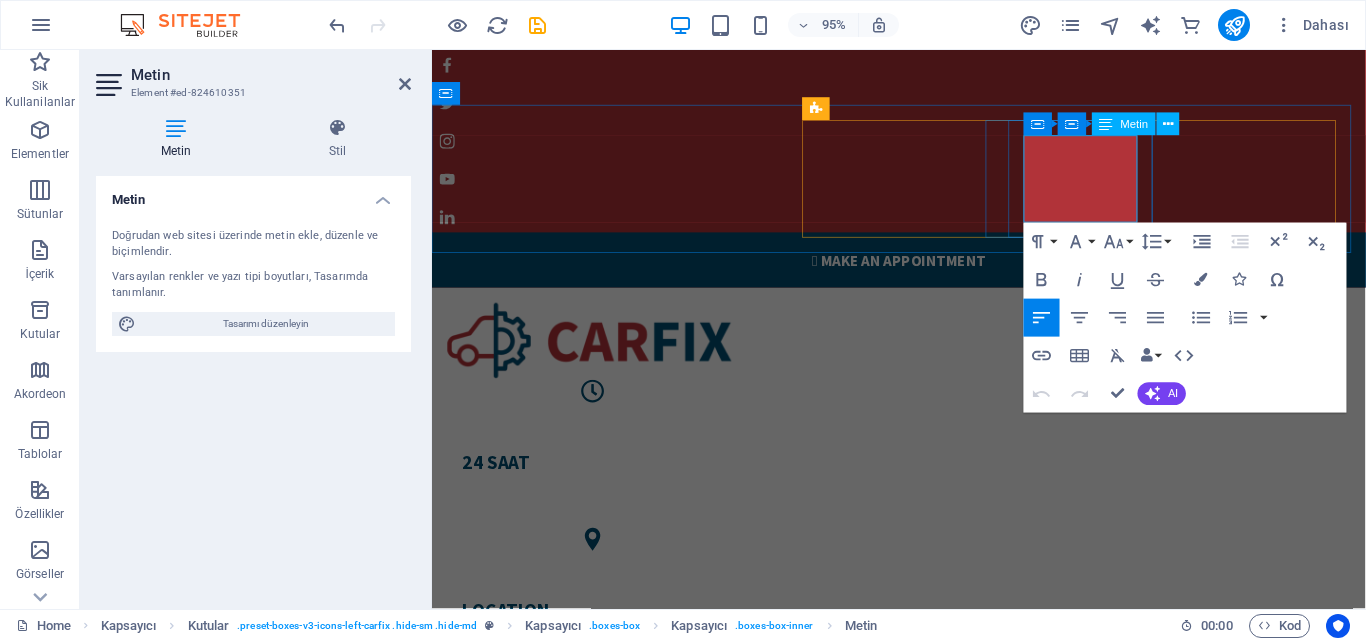 click on "BURSA" at bounding box center [601, 673] 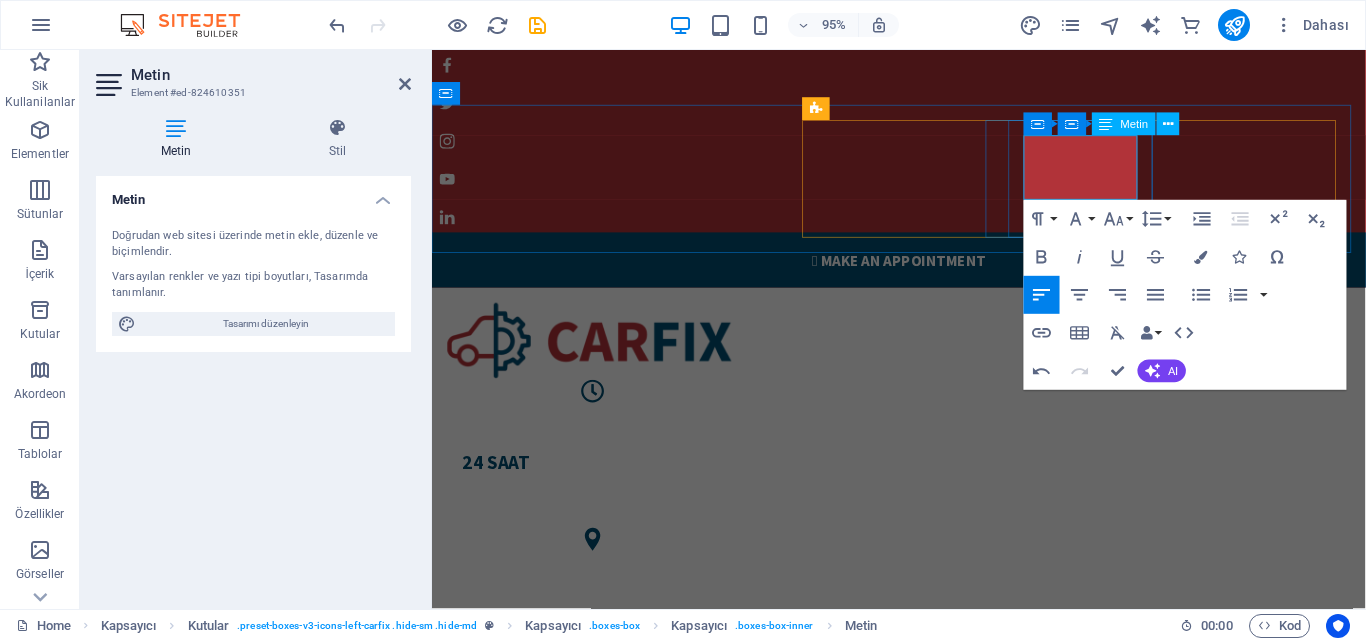type 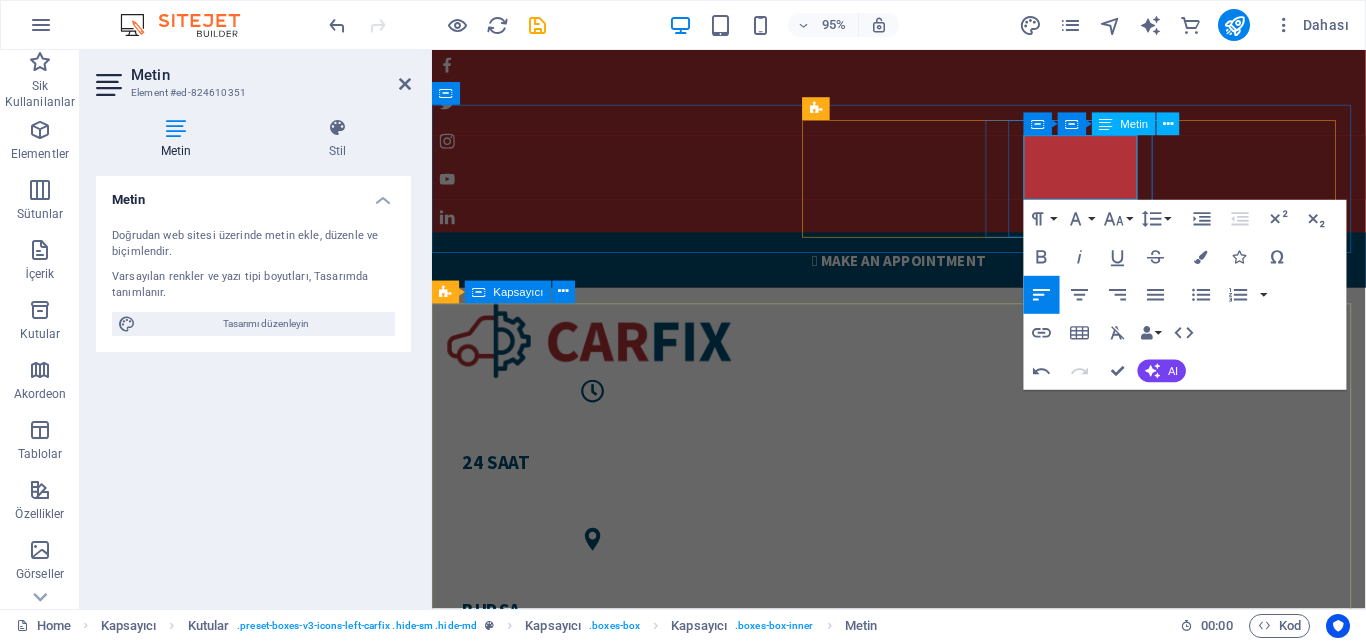 click on "Welcome to CarFix Manhattens fastest Workshop Learn more  " at bounding box center [923, 1583] 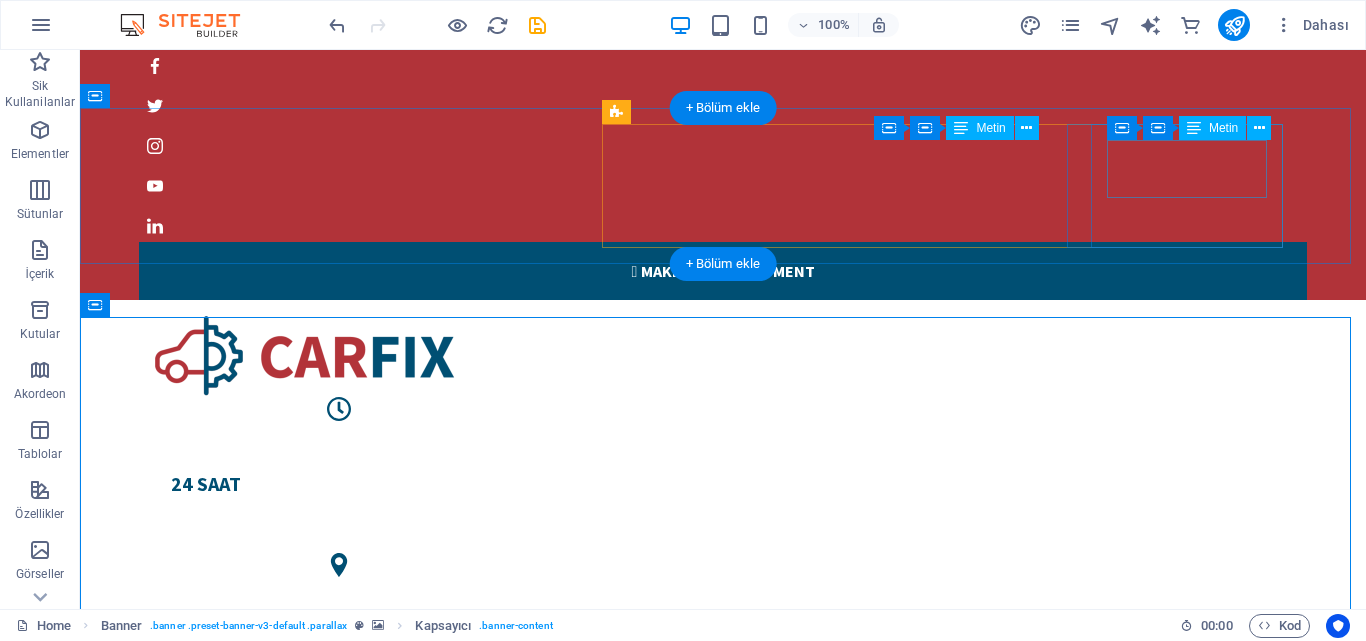 click on "PHONE NUMBER +1-123-456-7890" at bounding box center [339, 754] 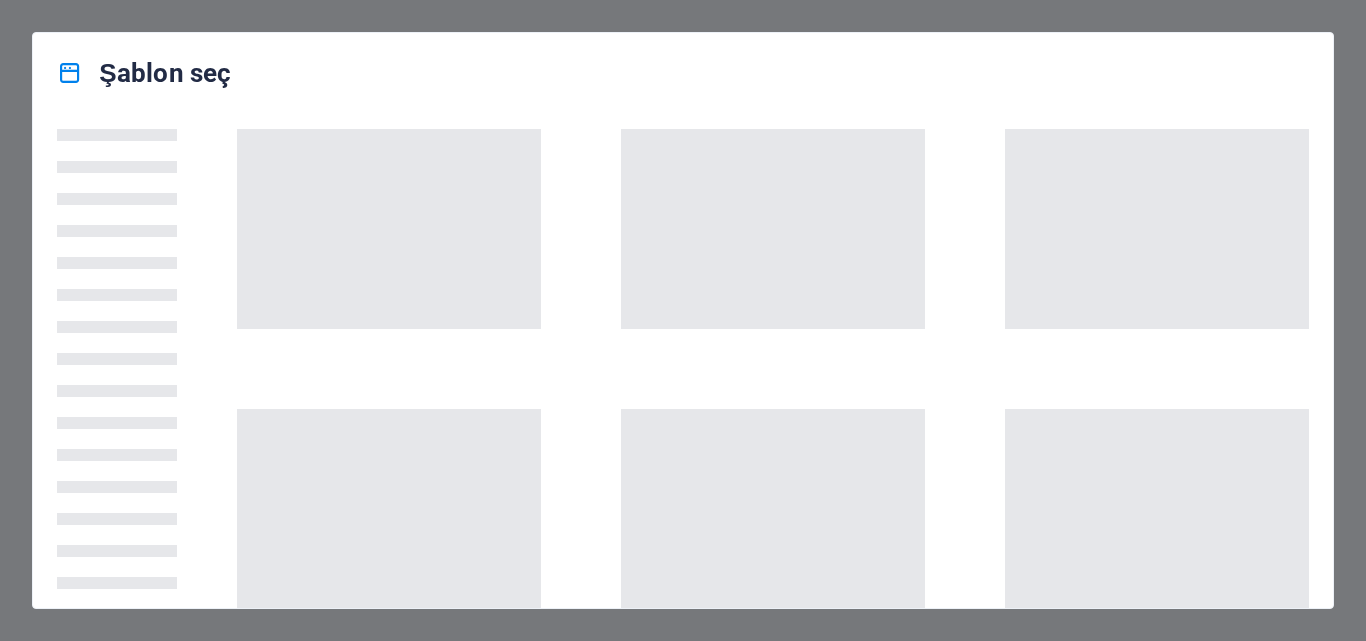 scroll, scrollTop: 0, scrollLeft: 0, axis: both 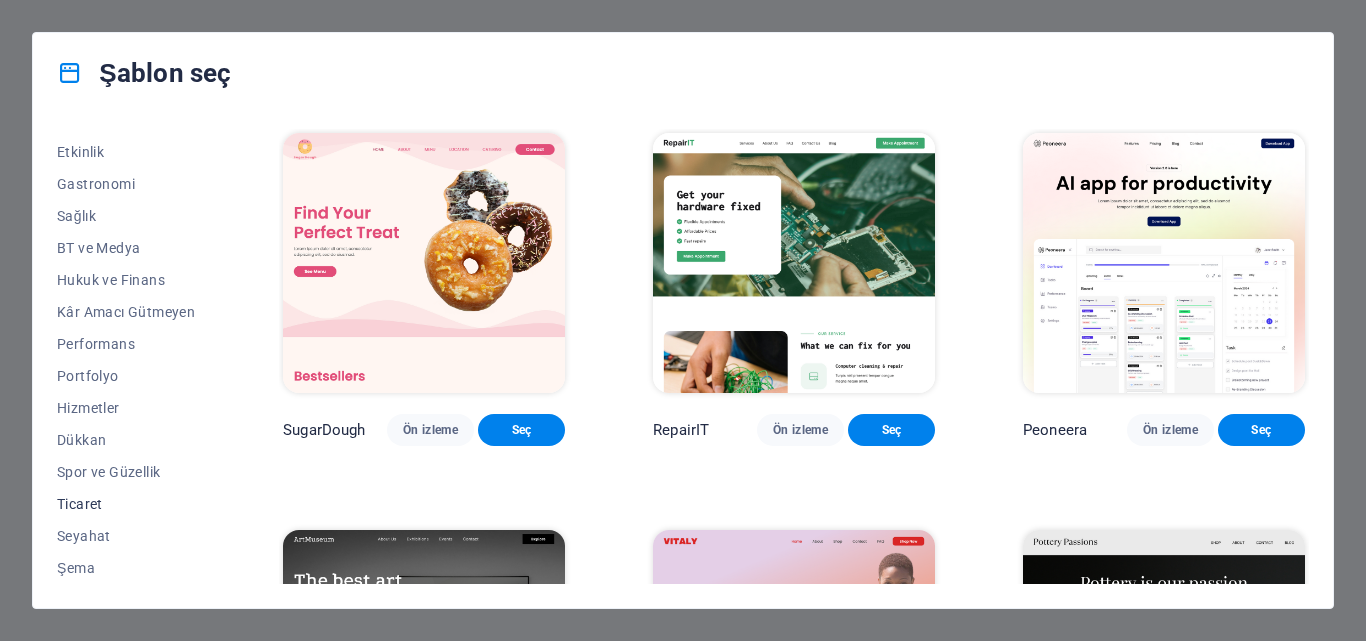click on "Ticaret" at bounding box center [126, 504] 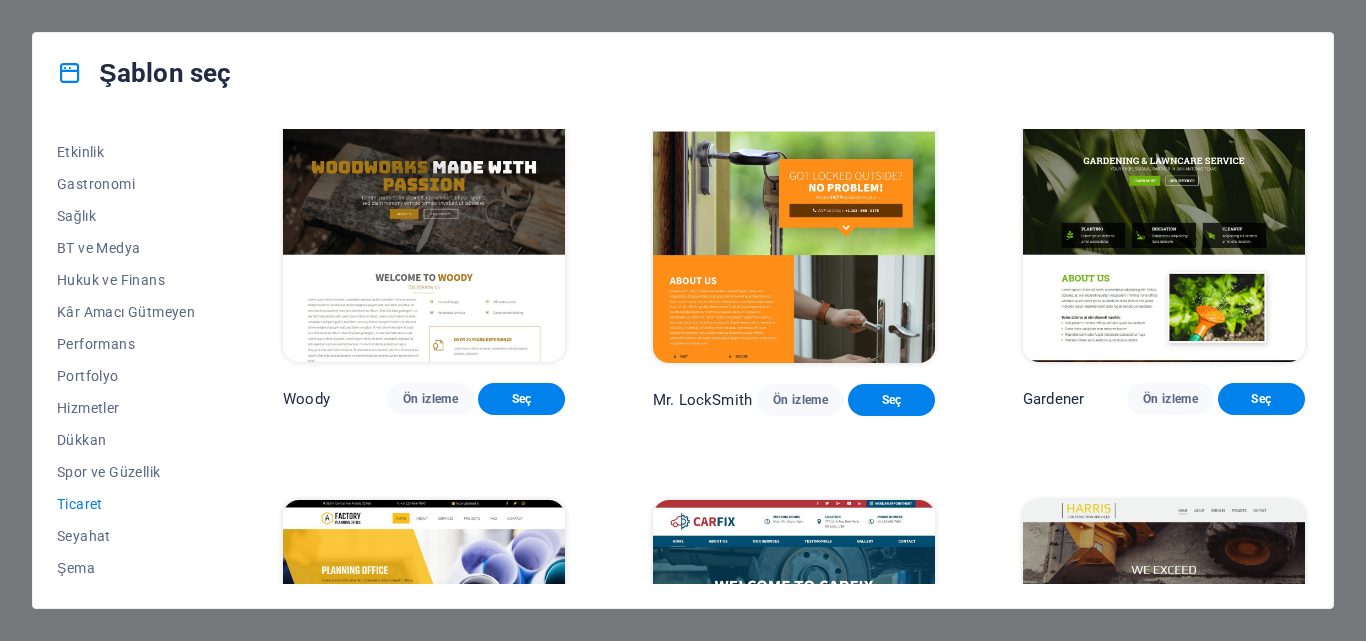 scroll, scrollTop: 429, scrollLeft: 0, axis: vertical 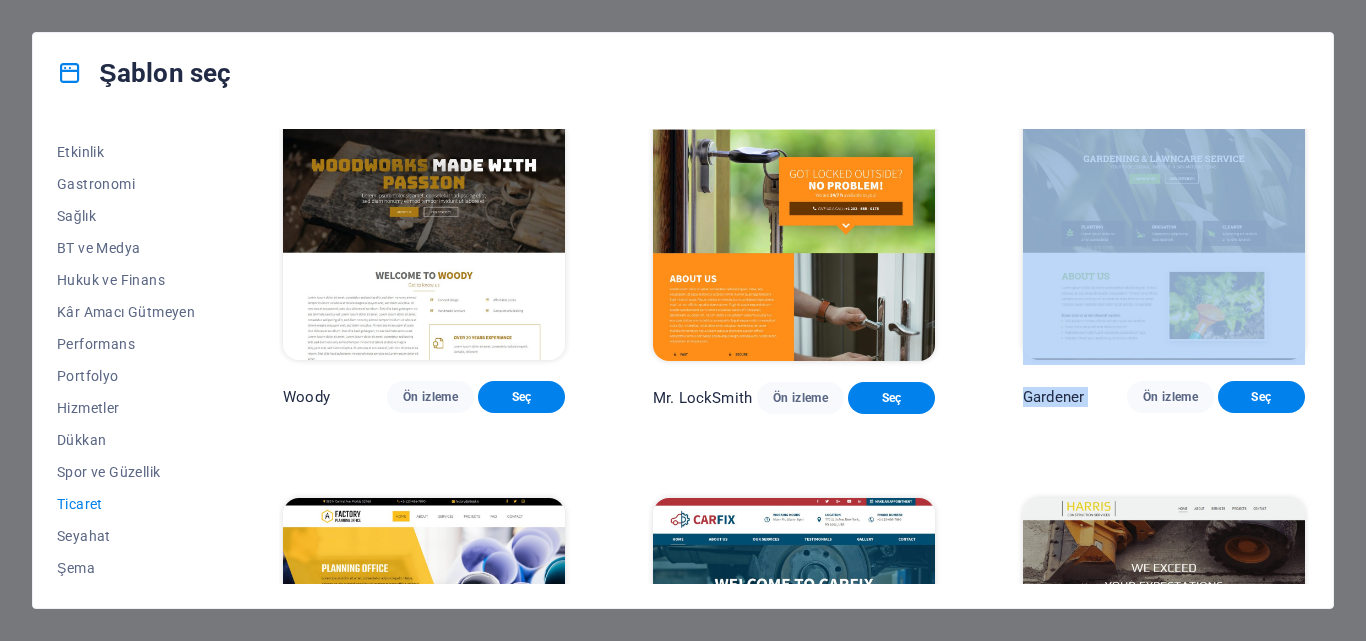 drag, startPoint x: 1309, startPoint y: 317, endPoint x: 1305, endPoint y: 416, distance: 99.08077 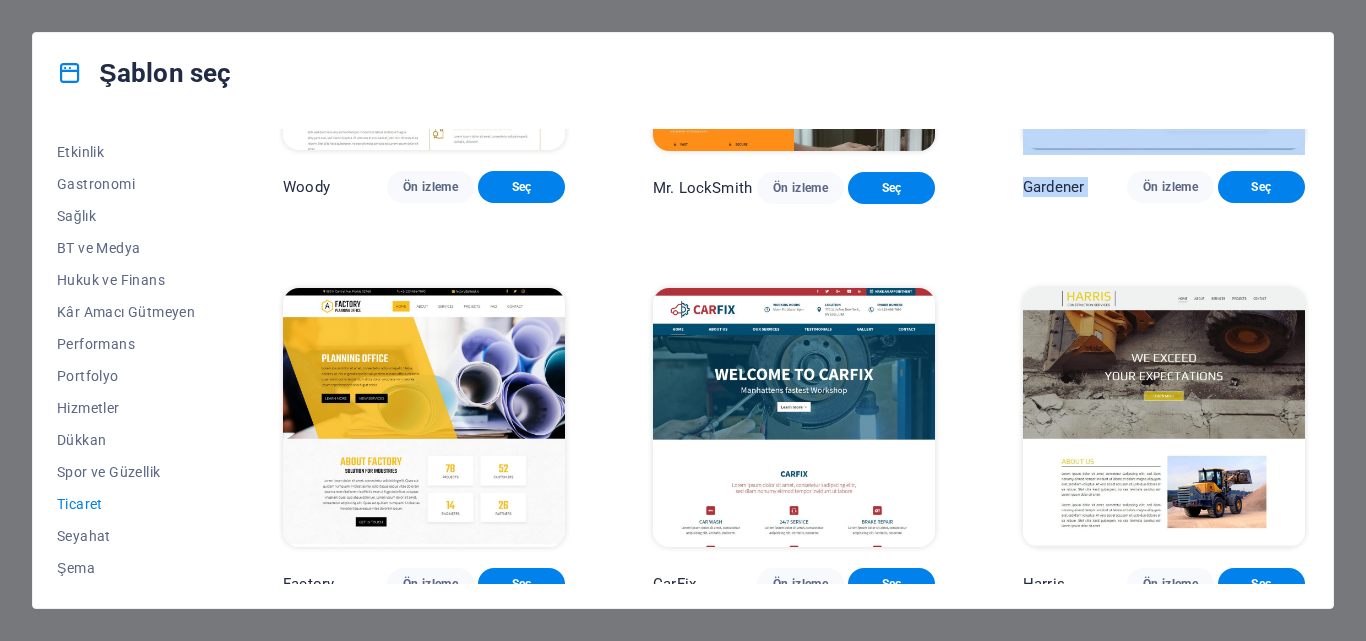 scroll, scrollTop: 656, scrollLeft: 0, axis: vertical 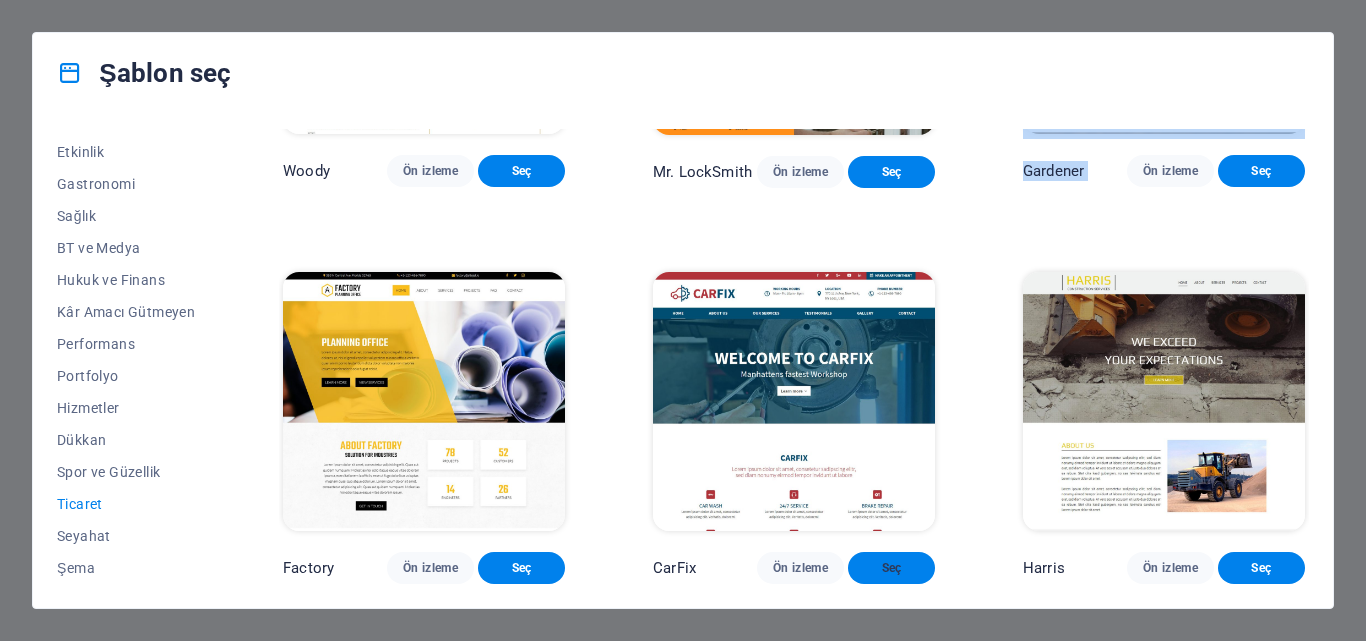 click on "Seç" at bounding box center [891, 568] 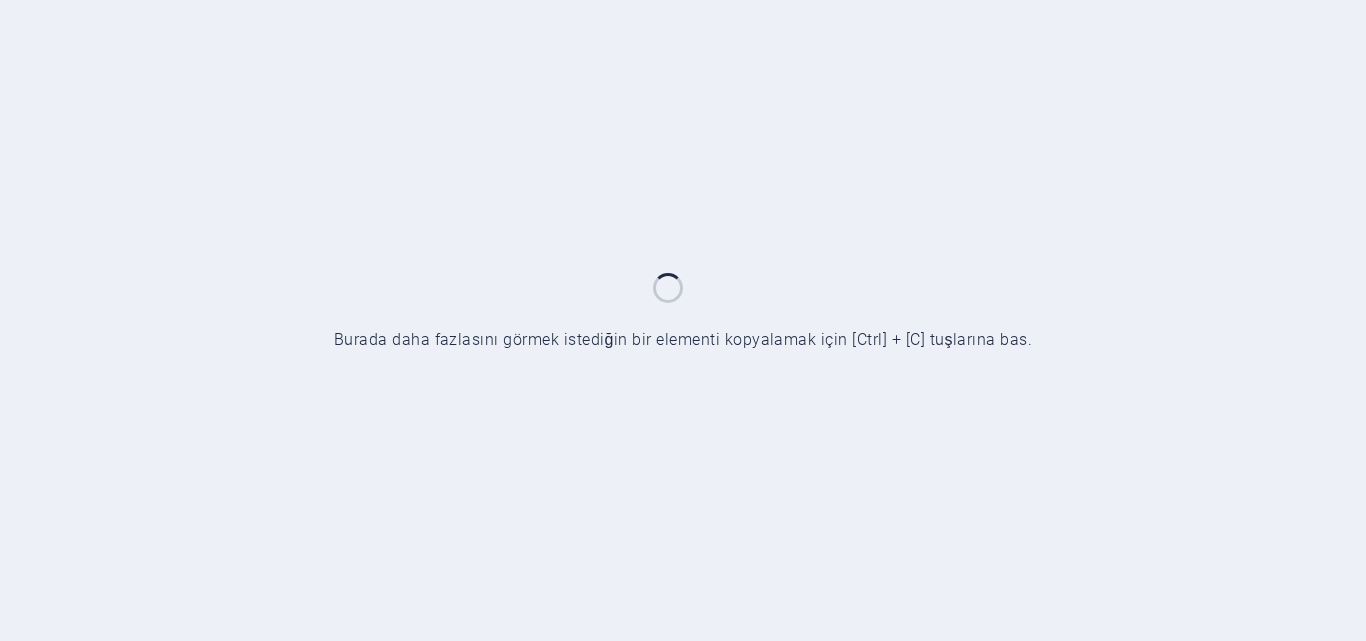 scroll, scrollTop: 0, scrollLeft: 0, axis: both 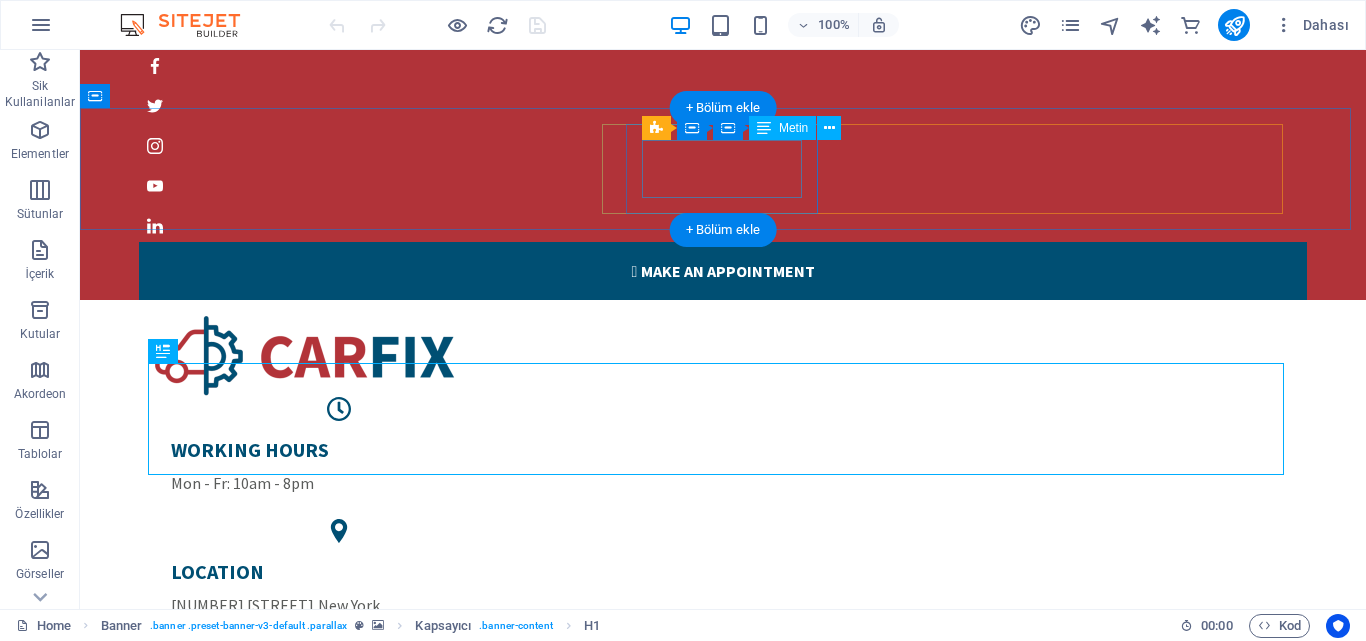 click on "WORKING HOURS Mon - Fr: 10am - 8pm" at bounding box center (339, 466) 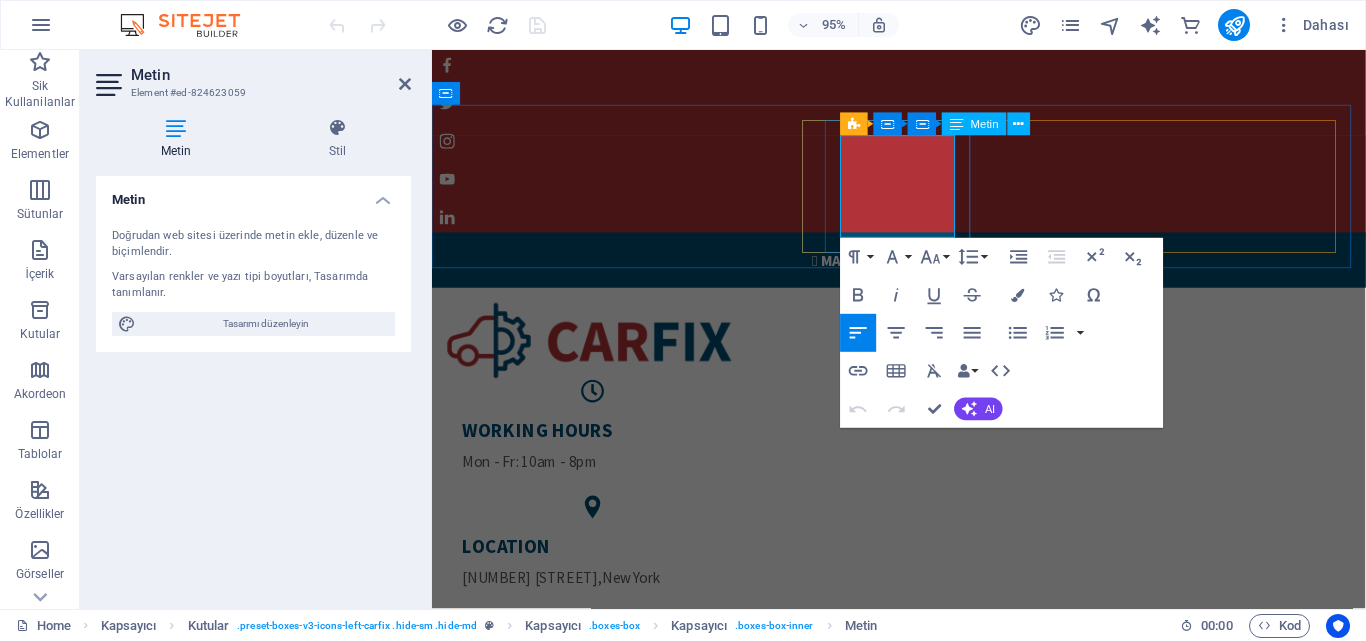 click on "WORKING HOURS" at bounding box center (601, 450) 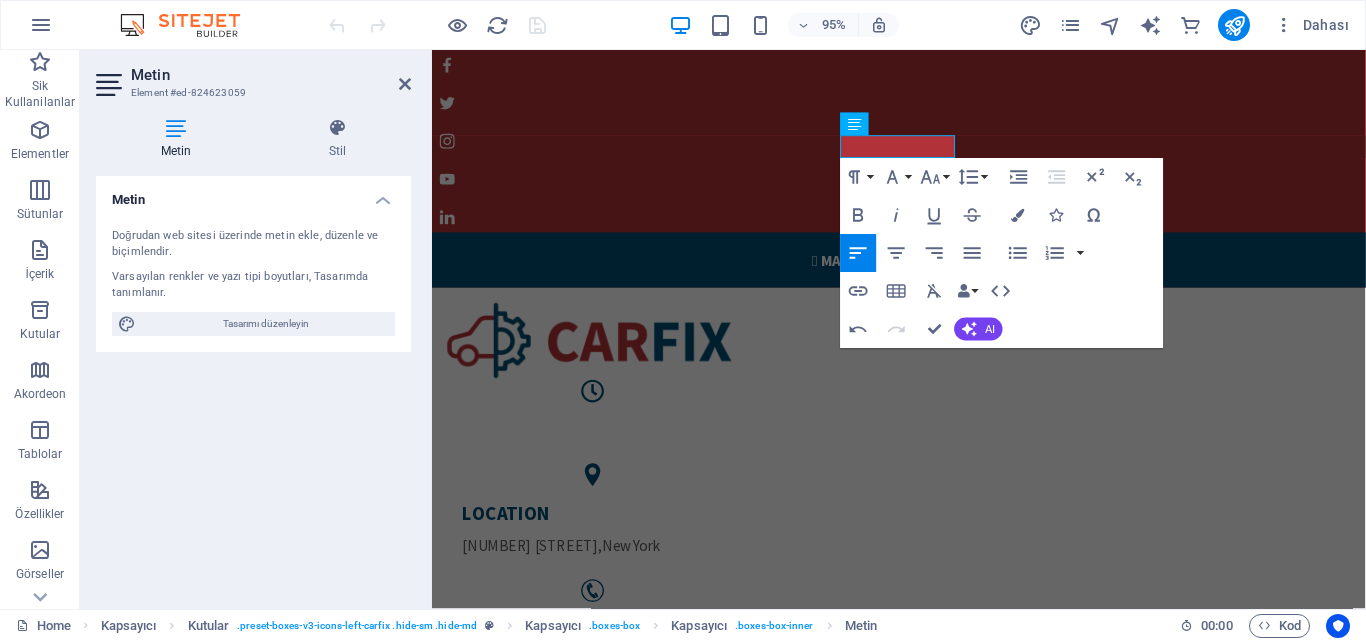 type 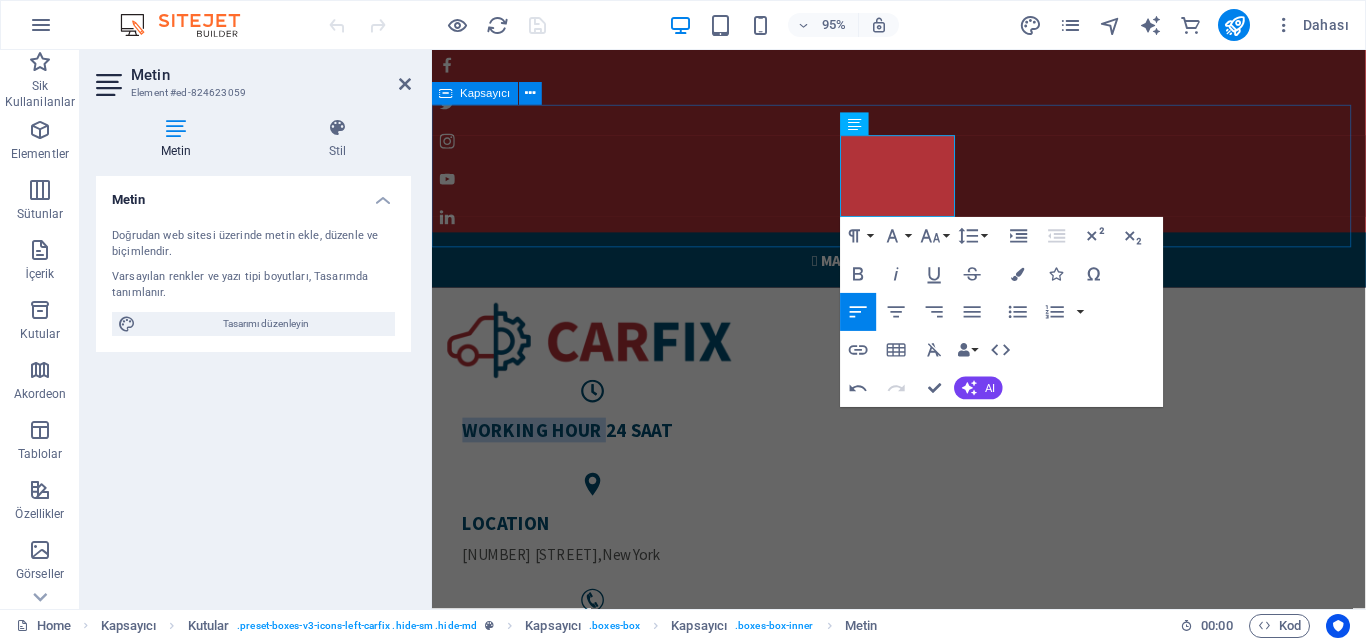 drag, startPoint x: 918, startPoint y: 178, endPoint x: 815, endPoint y: 127, distance: 114.93476 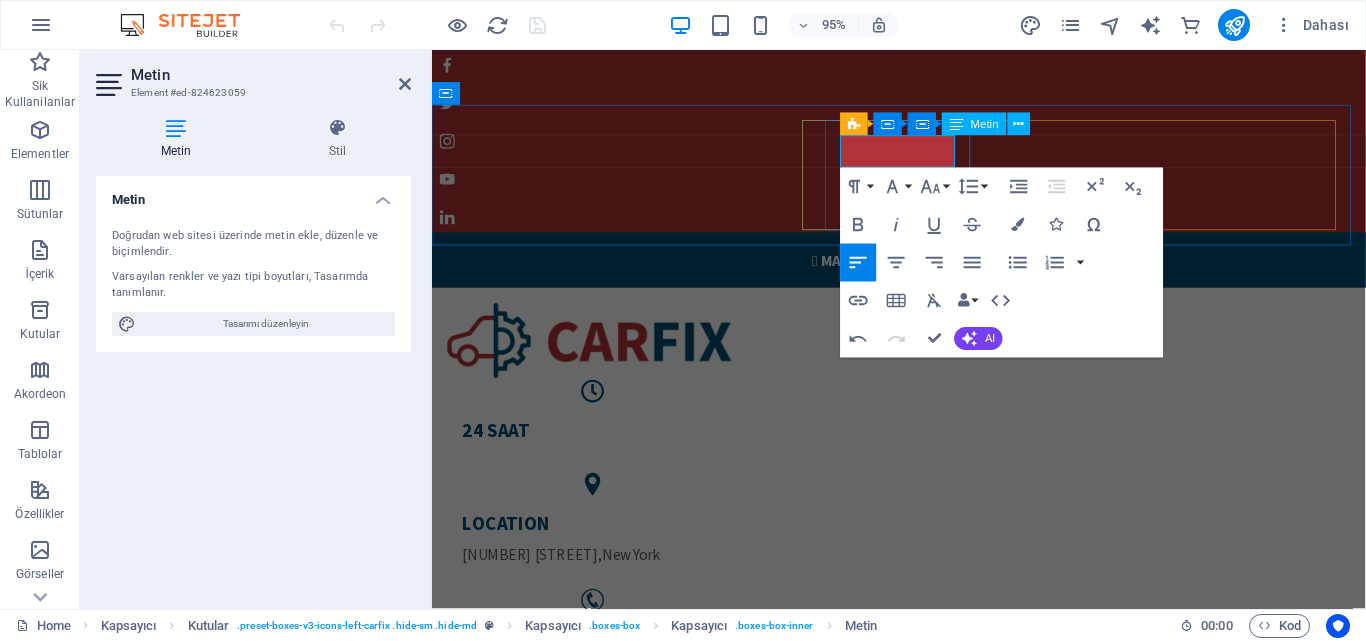 click on "24 saat" at bounding box center (601, 450) 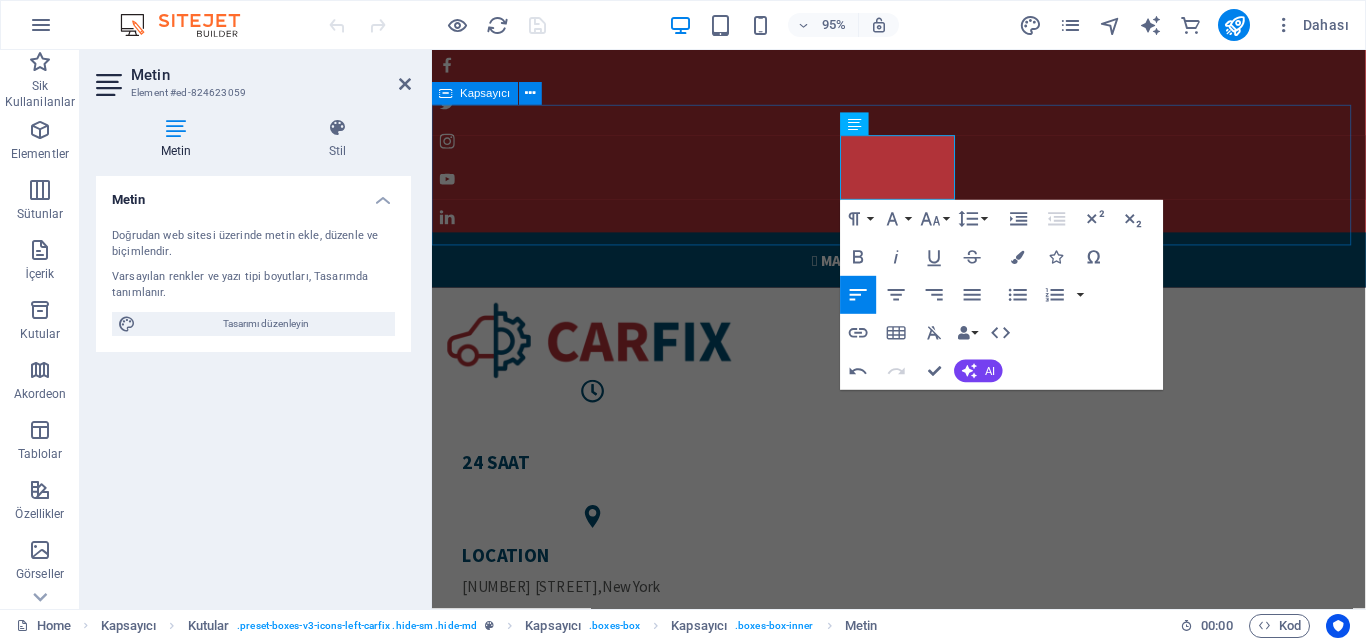click on "24 saat LOCATION 770 11th Ave ,  New York PHONE NUMBER +1-123-456-7890" at bounding box center (923, 540) 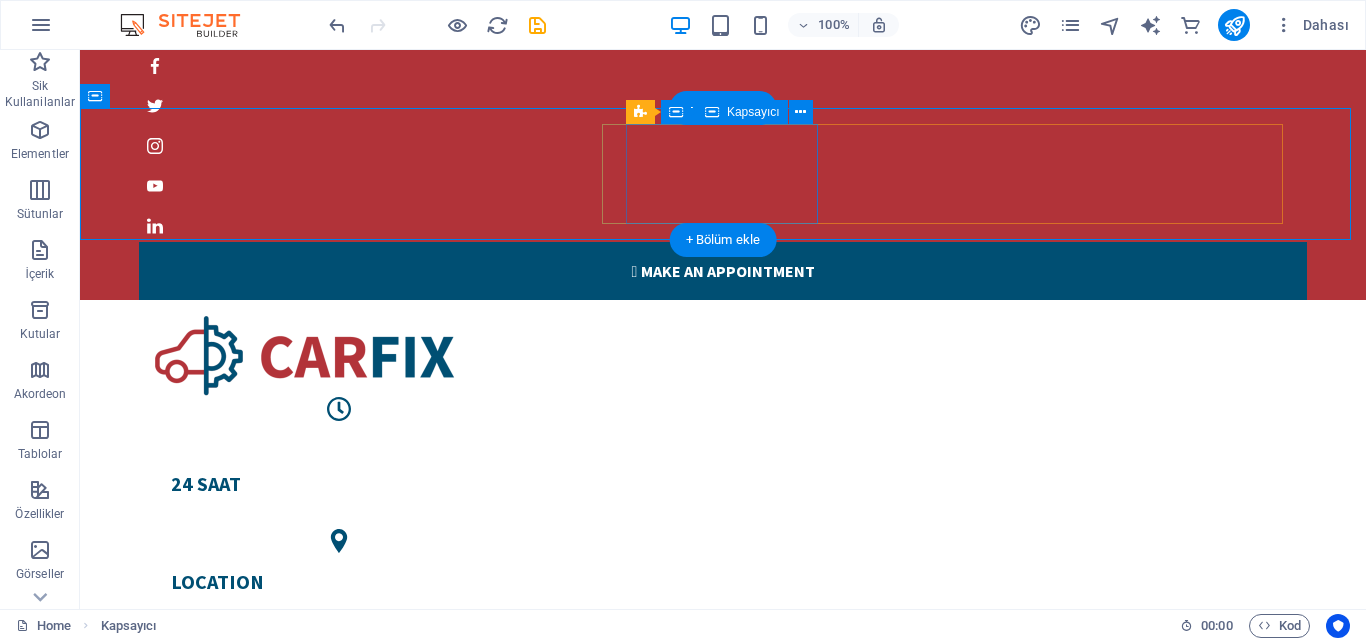 click on "24 saat" at bounding box center [339, 471] 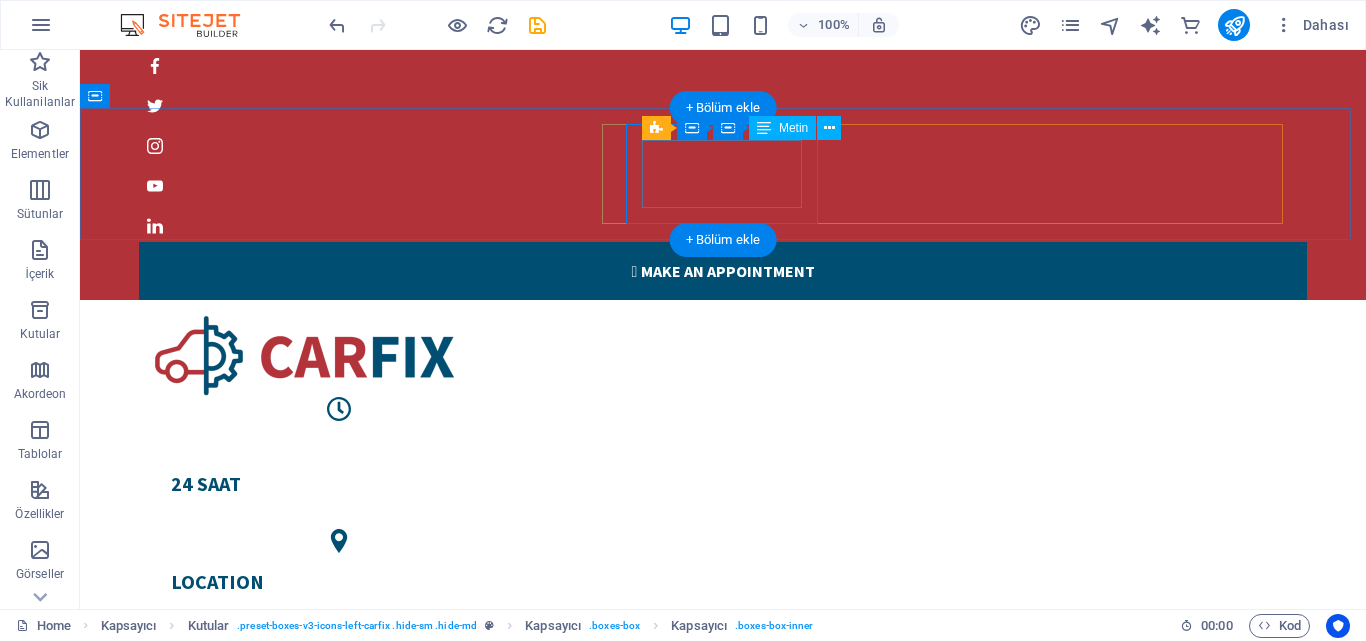click on "24 saat" at bounding box center (339, 467) 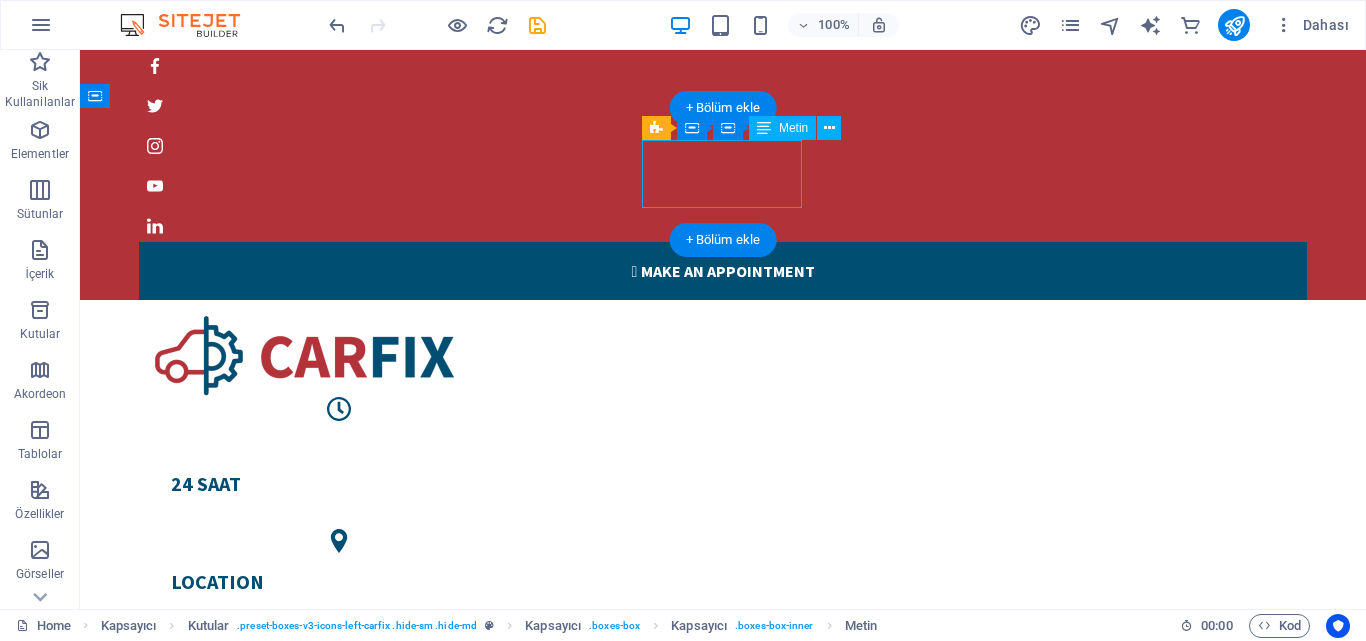 click on "24 saat" at bounding box center (339, 467) 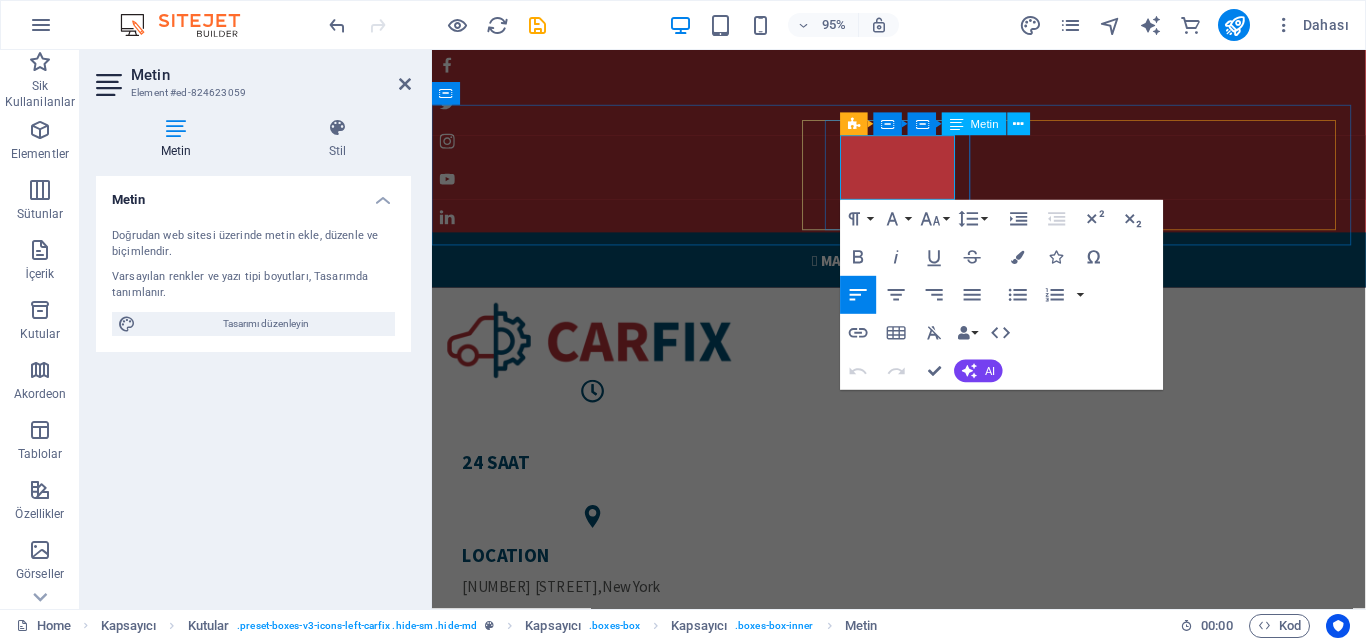 click on "24 saat" at bounding box center [601, 484] 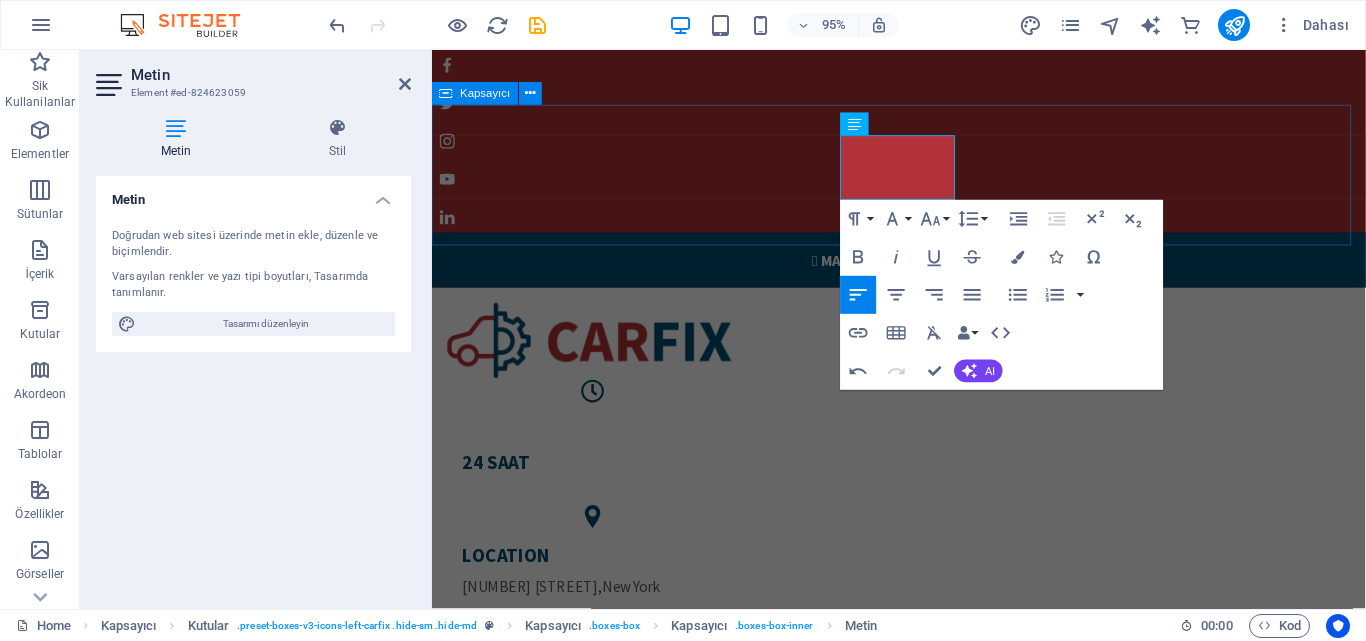click on "24 saat LOCATION 770 11th Ave ,  New York PHONE NUMBER +1-123-456-7890" at bounding box center [923, 540] 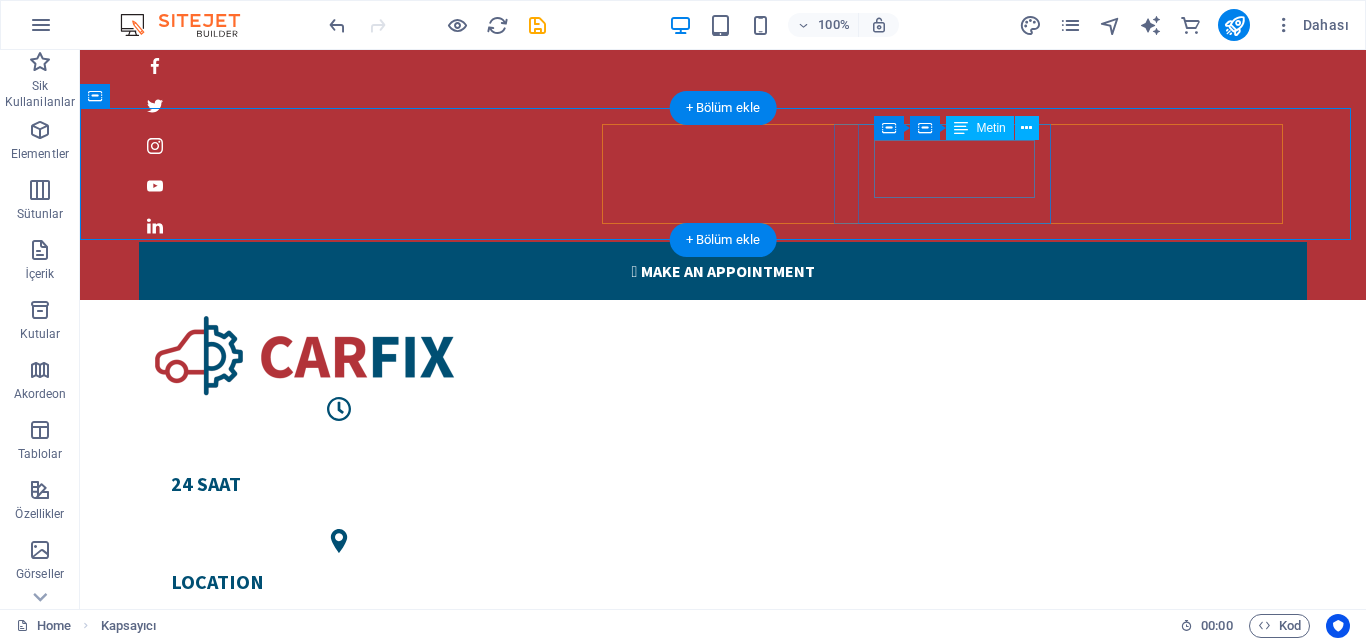 click on "LOCATION 770 11th Ave ,  New York" at bounding box center (339, 598) 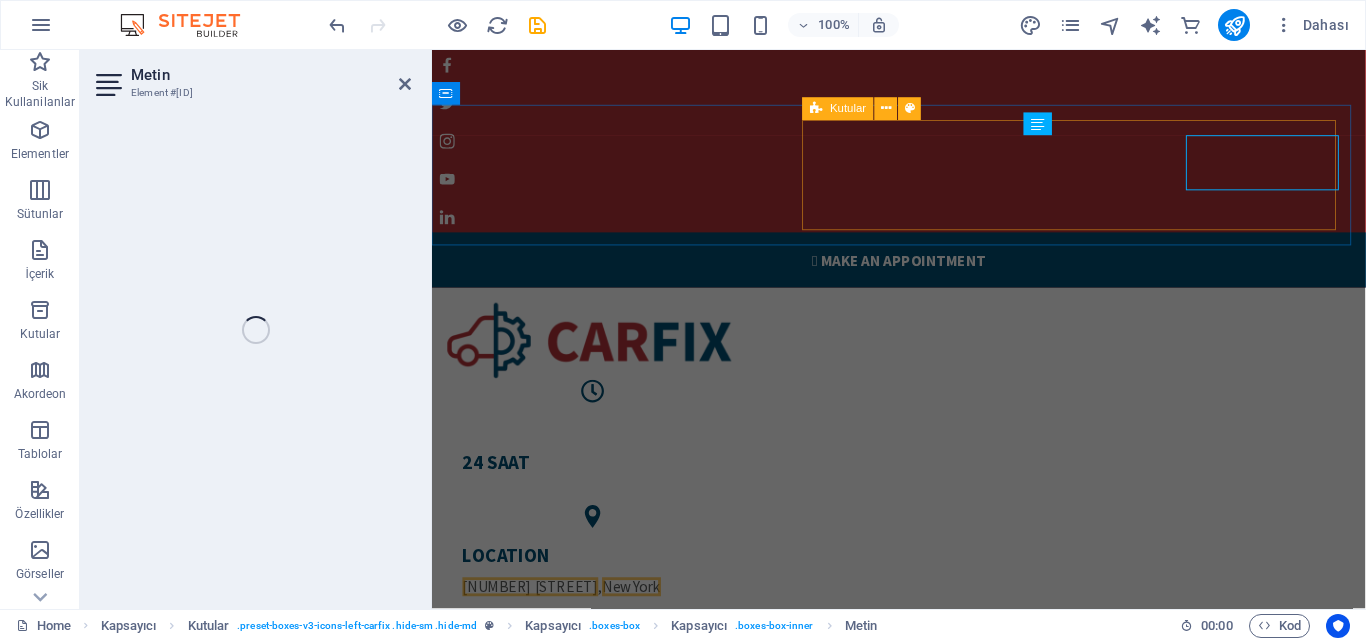 click on "24 saat LOCATION 770 11th Ave ,  New York PHONE NUMBER +1-123-456-7890" at bounding box center [923, 581] 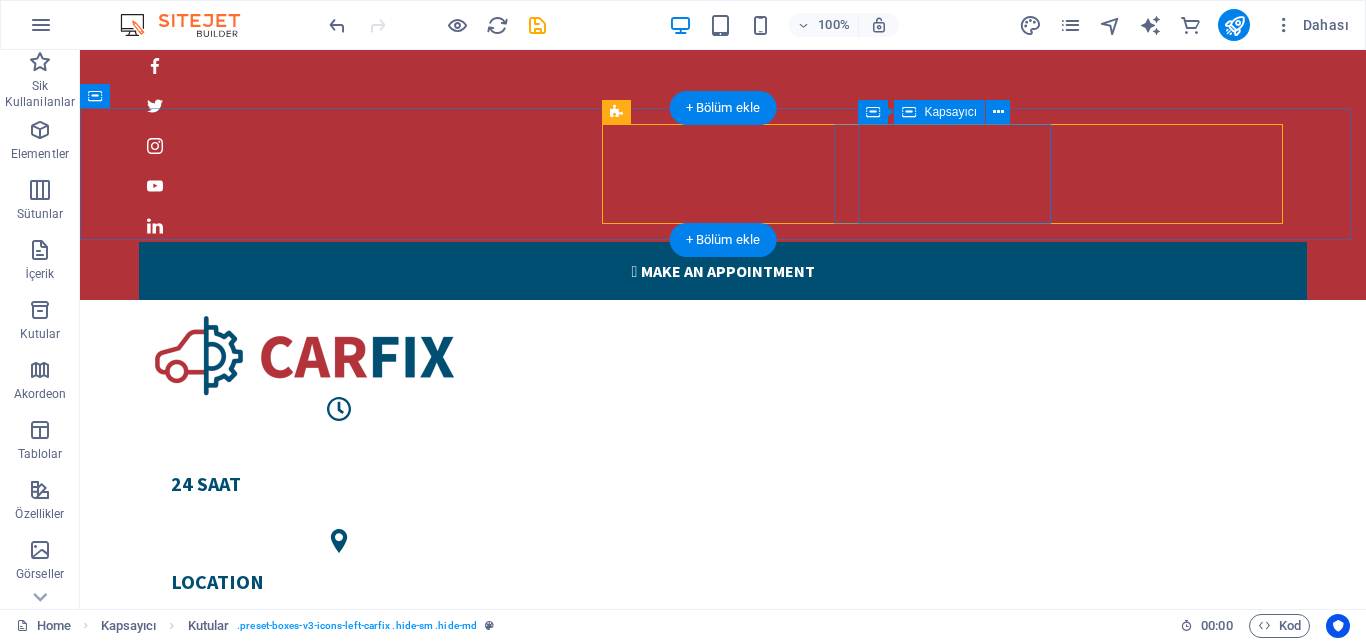 click on "LOCATION 770 11th Ave ,  New York" at bounding box center [339, 598] 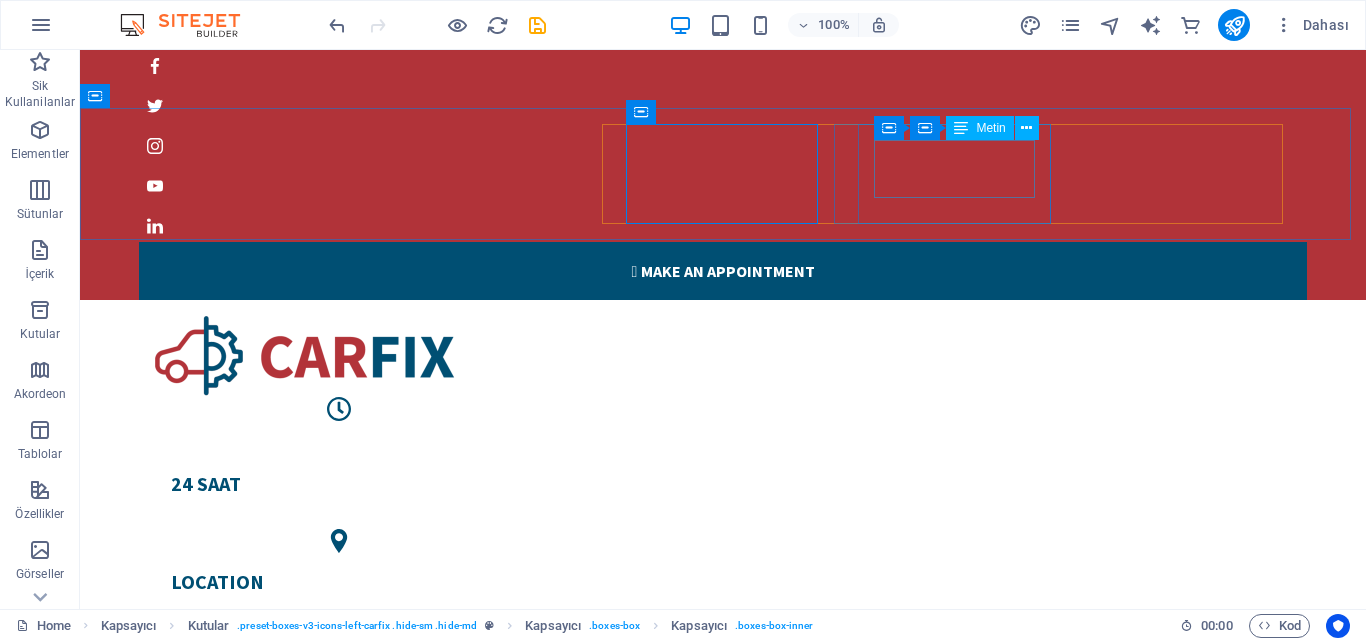 click on "LOCATION 770 11th Ave ,  New York" at bounding box center (339, 598) 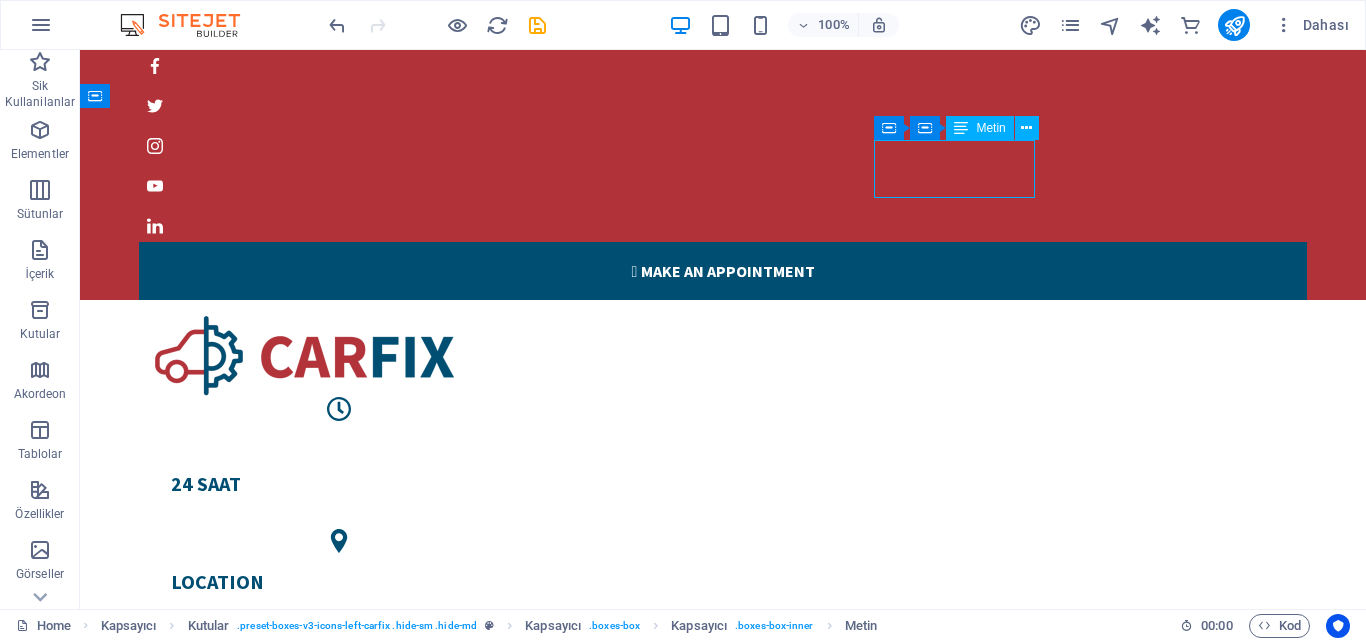 click on "LOCATION 770 11th Ave ,  New York" at bounding box center (339, 598) 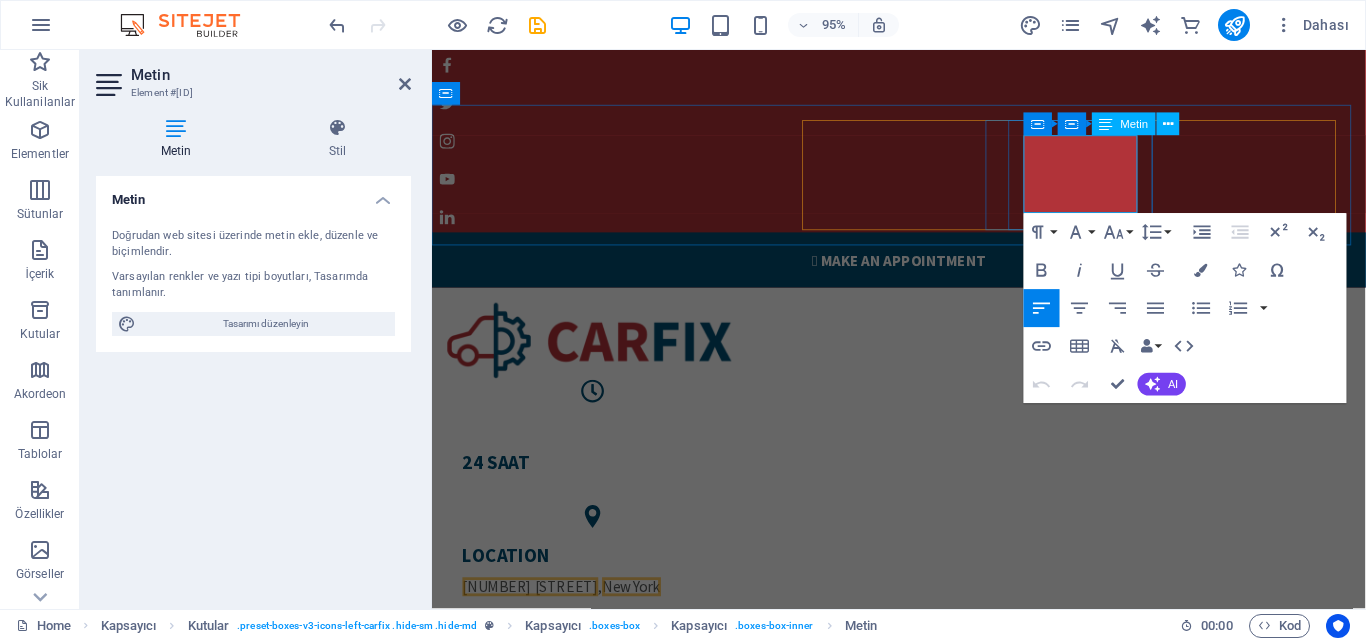 click on "770 11th Ave ,  New York" at bounding box center [601, 615] 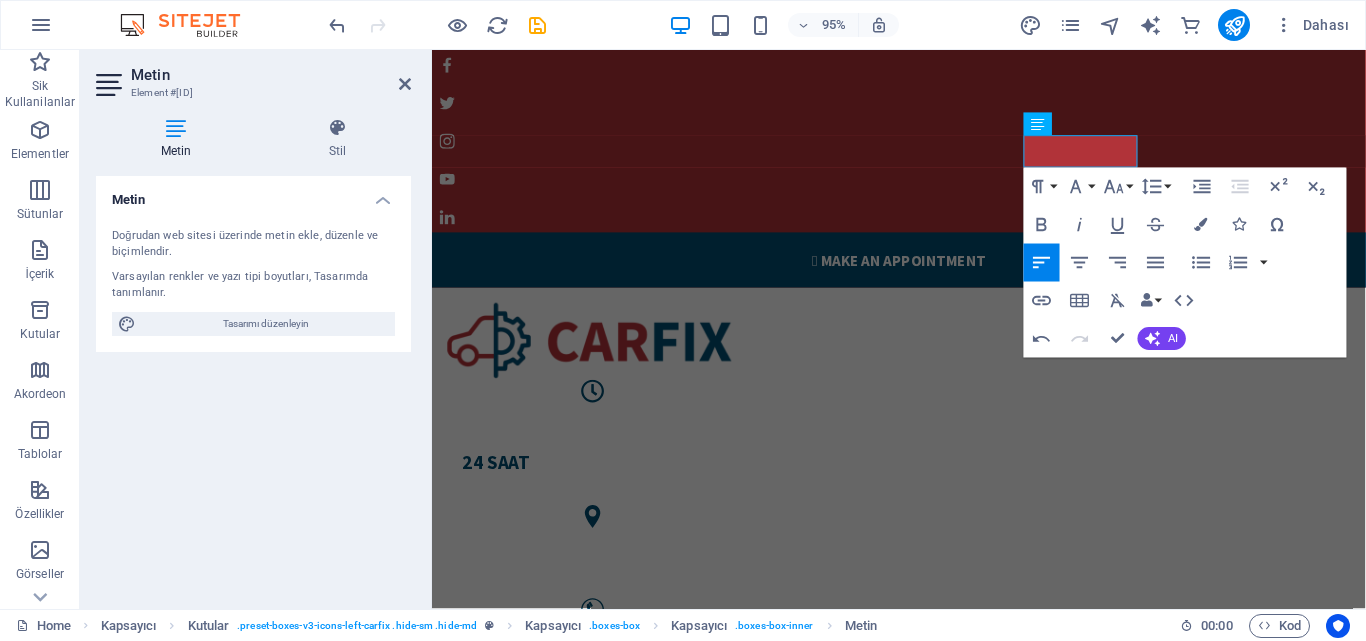 type 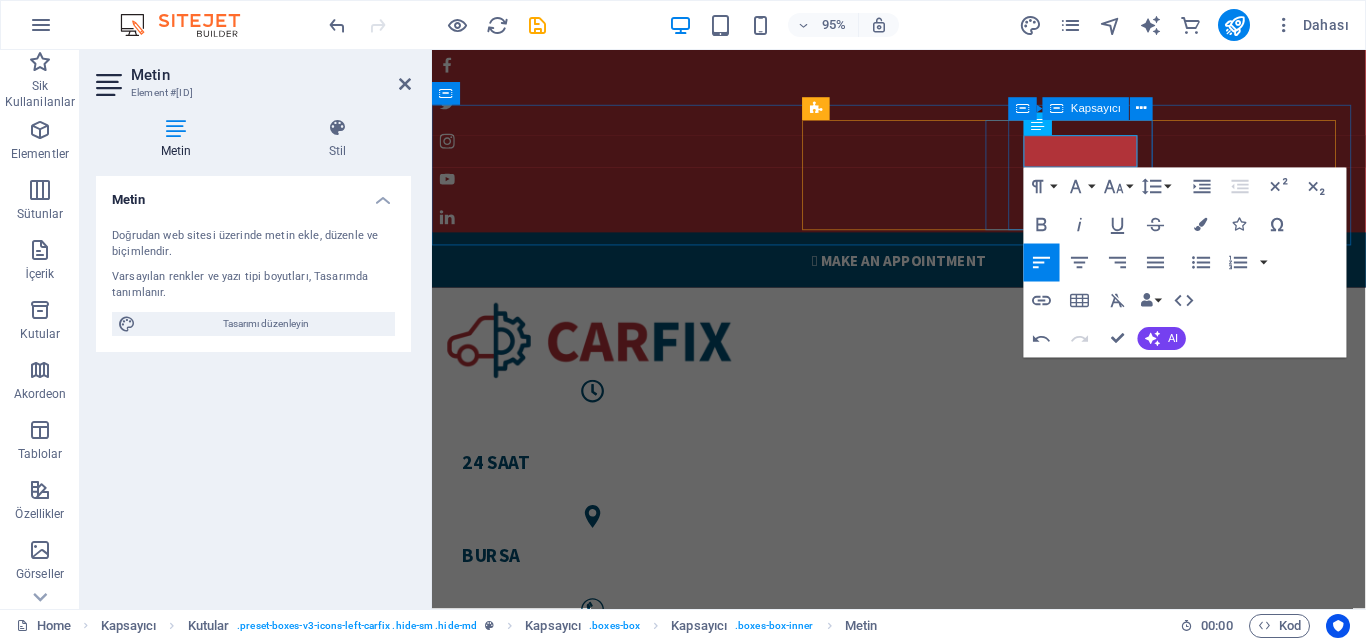 click on "​BURSA" at bounding box center [601, 586] 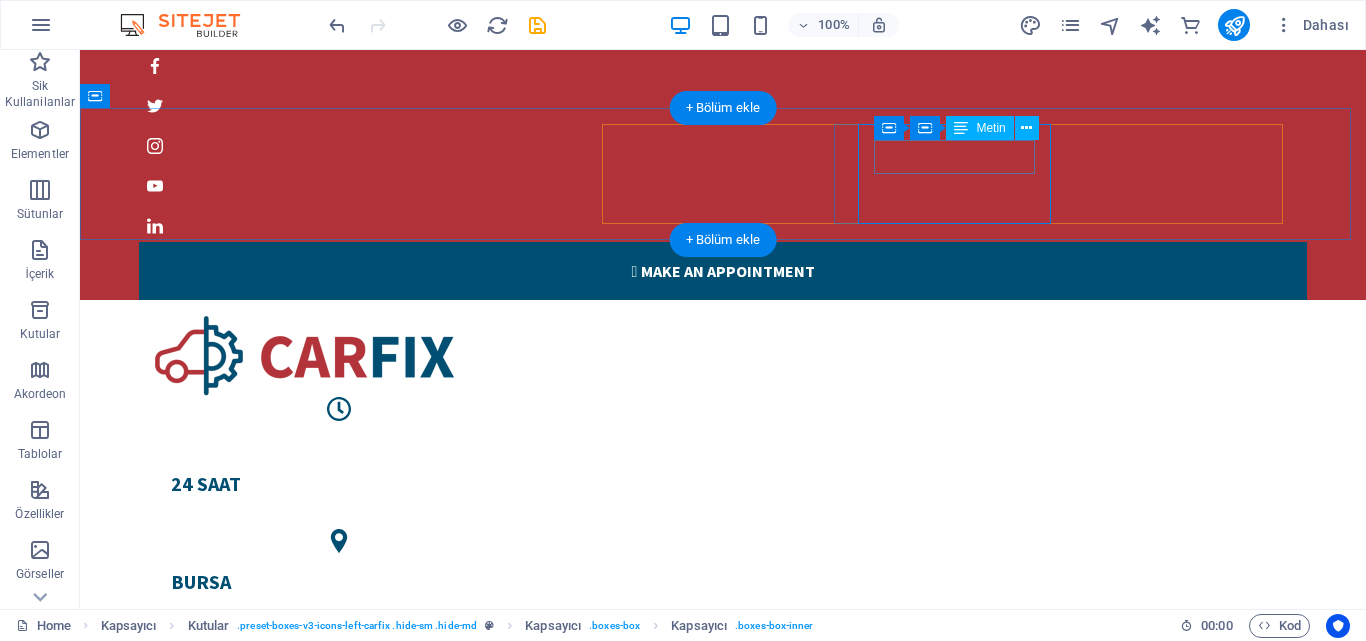click on "BURSA" at bounding box center [339, 582] 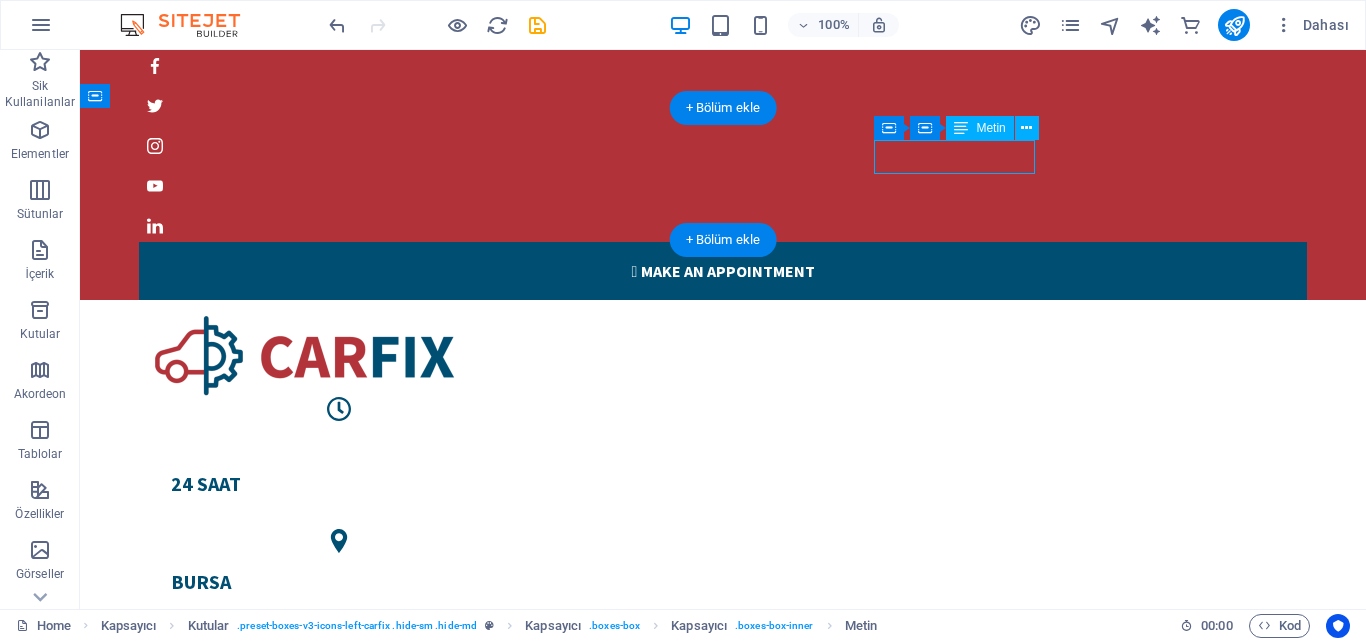 click on "BURSA" at bounding box center (339, 582) 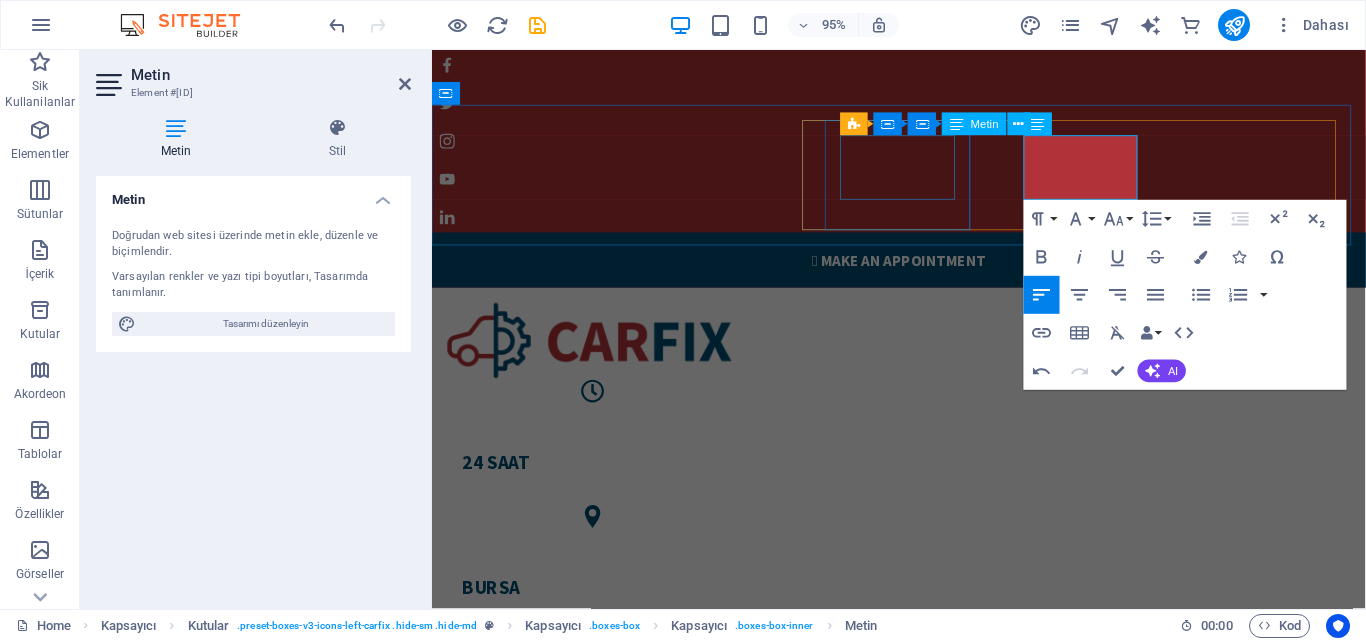 click on "24 saat" at bounding box center [601, 467] 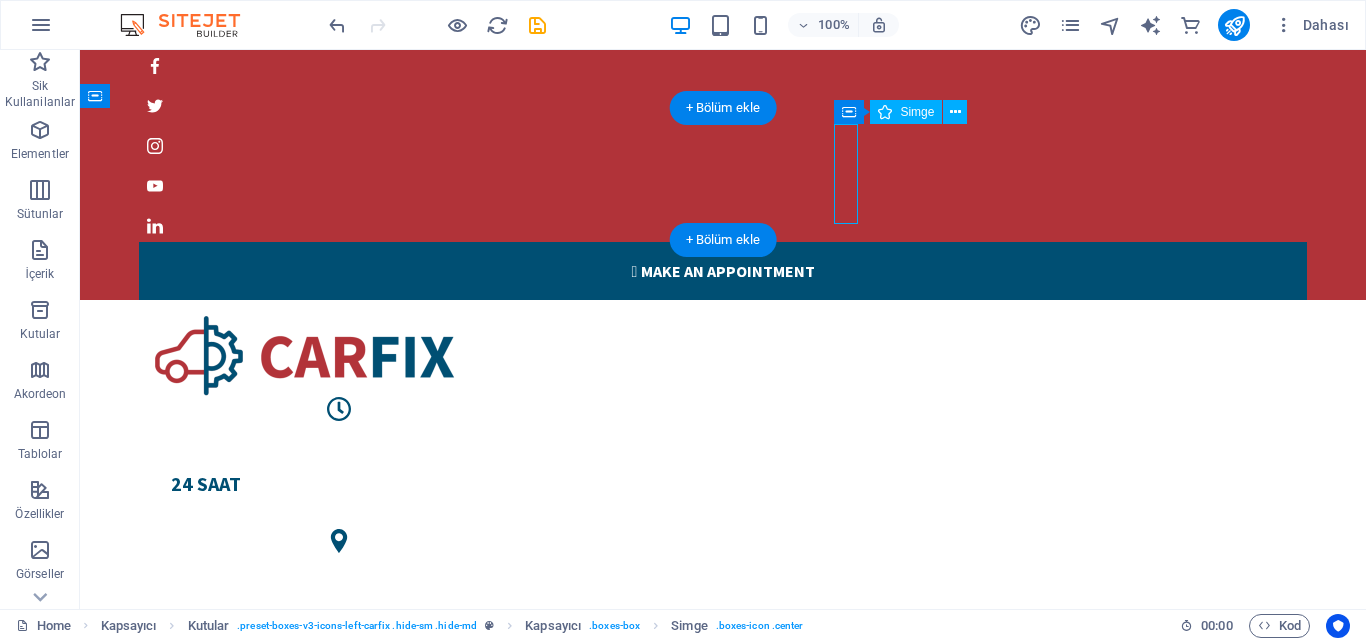 drag, startPoint x: 849, startPoint y: 170, endPoint x: 847, endPoint y: 203, distance: 33.06055 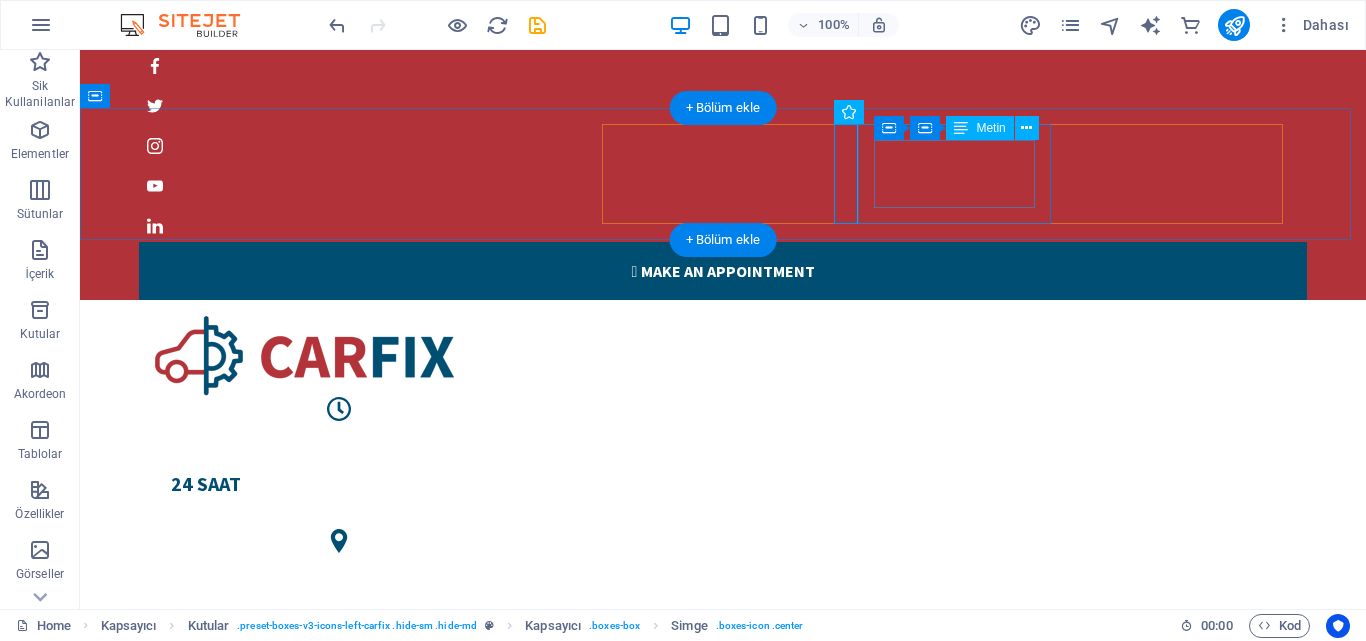 click on "BURSA" at bounding box center [339, 599] 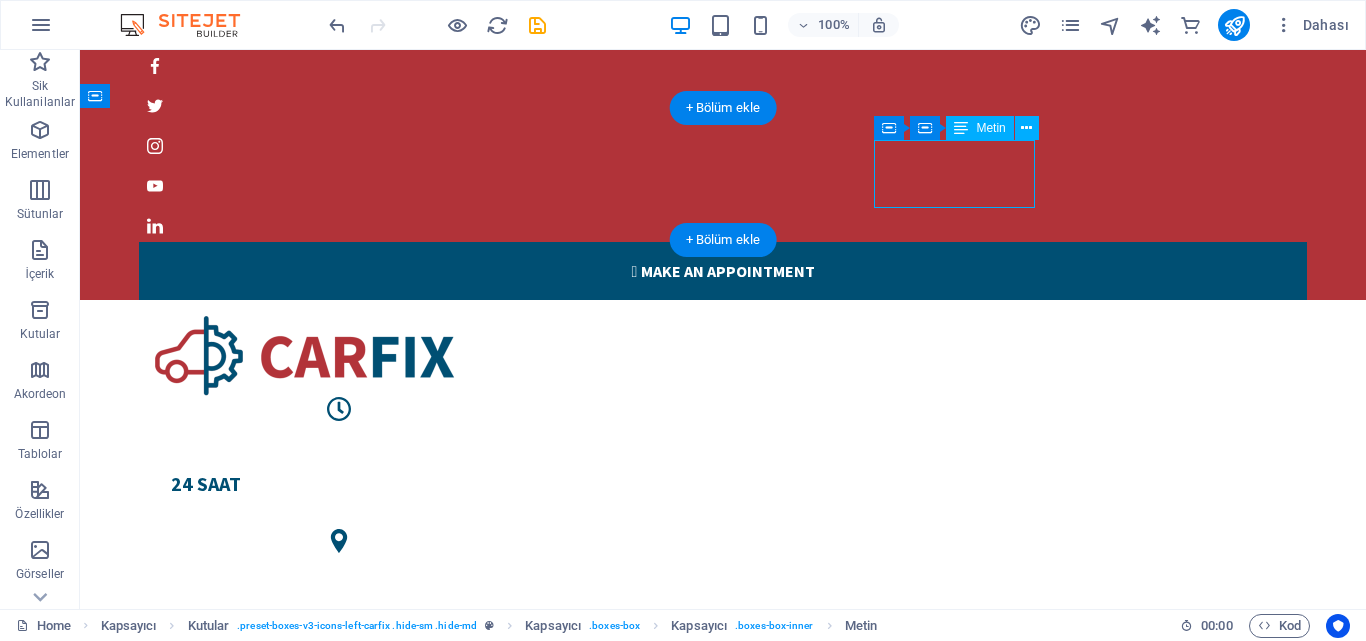 drag, startPoint x: 900, startPoint y: 182, endPoint x: 904, endPoint y: 163, distance: 19.416489 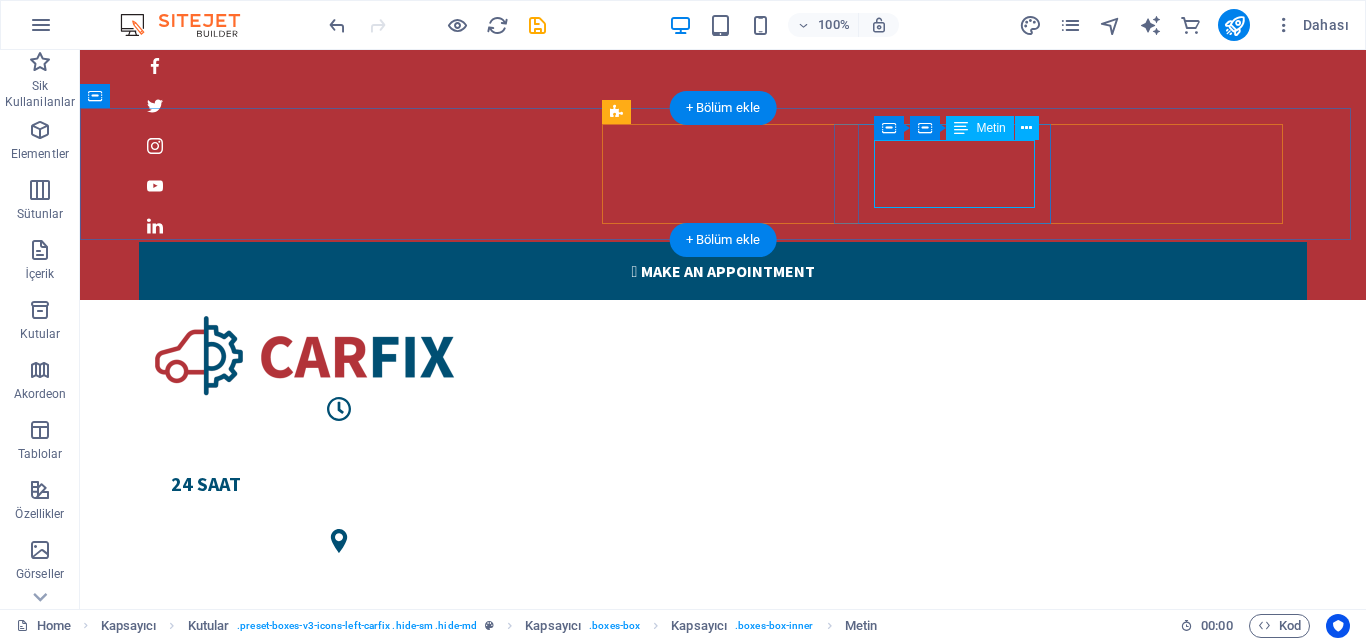 click on "BURSA" at bounding box center (339, 599) 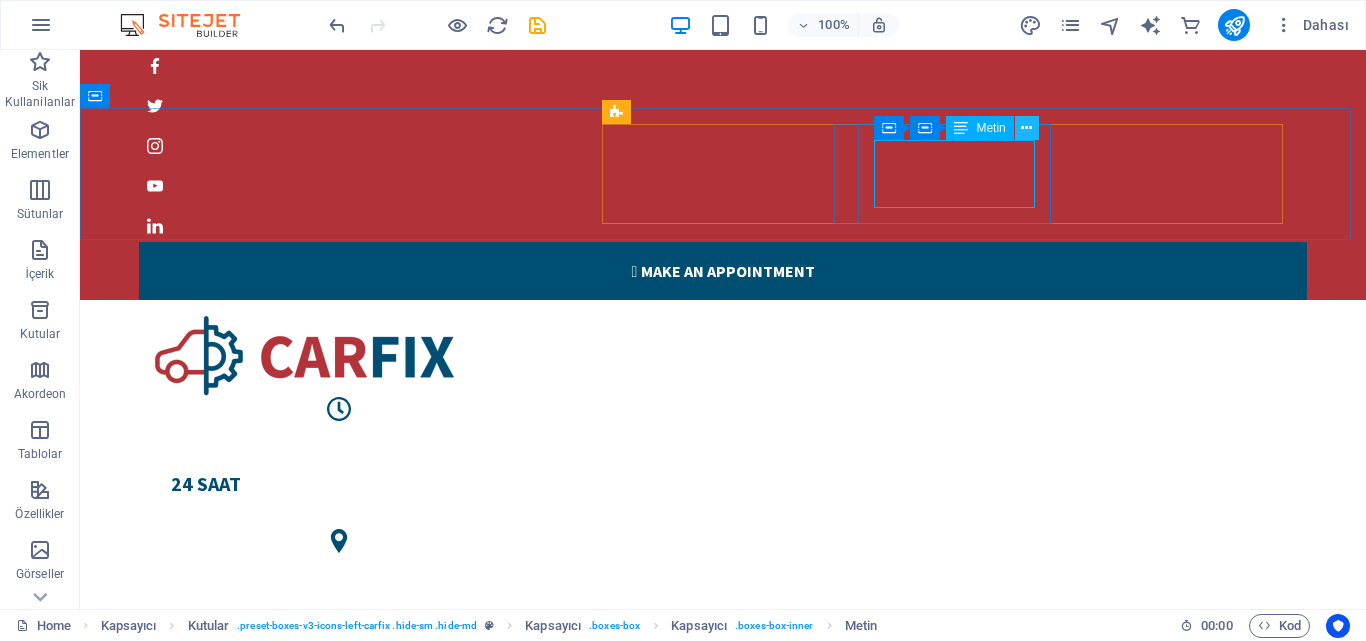 click at bounding box center [1027, 128] 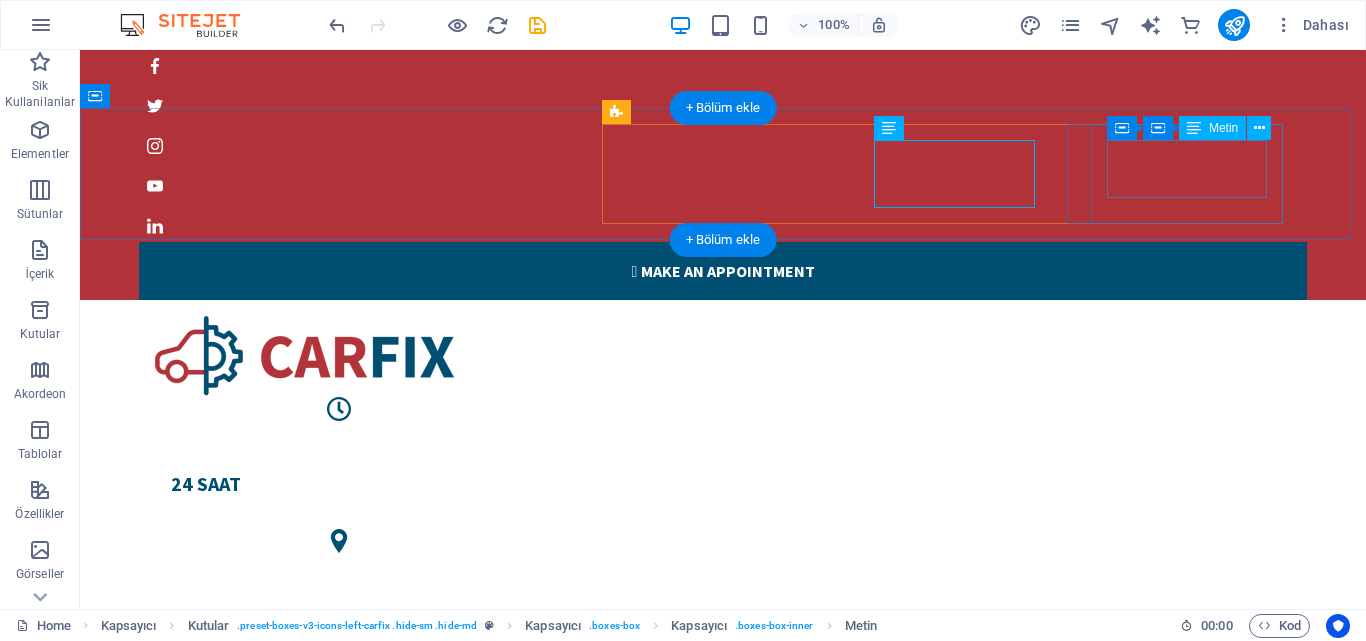 click on "PHONE NUMBER +1-123-456-7890" at bounding box center [339, 730] 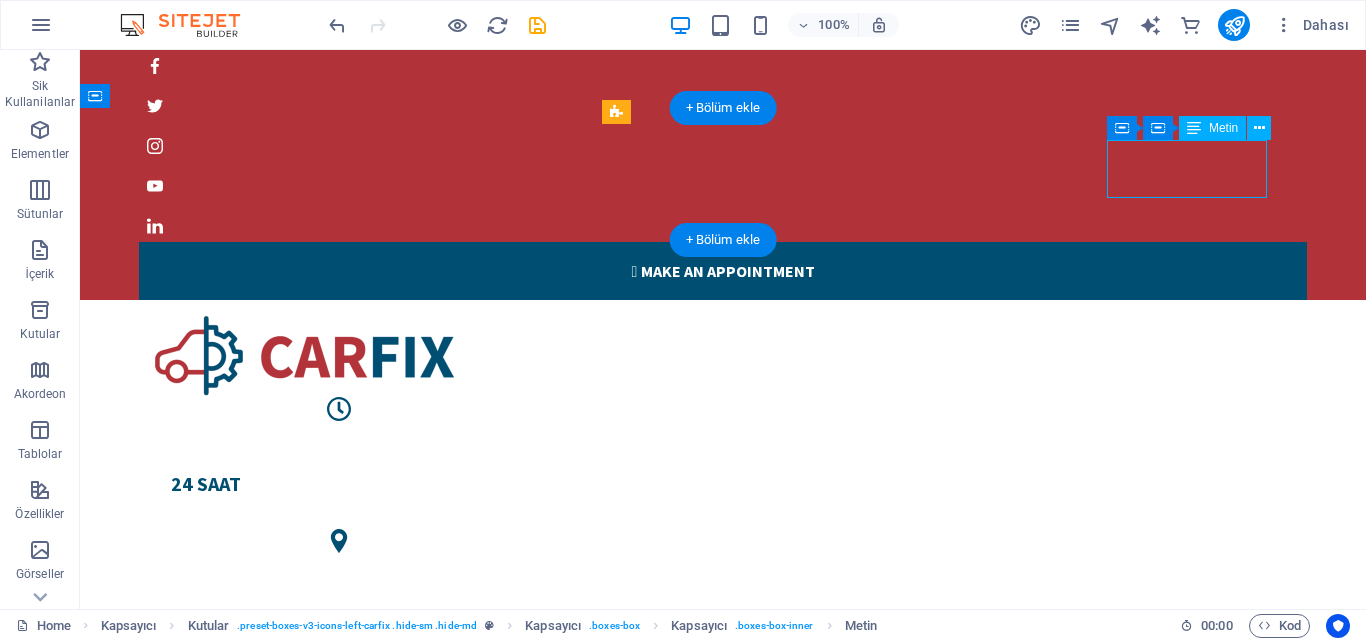 click on "PHONE NUMBER +1-123-456-7890" at bounding box center [339, 730] 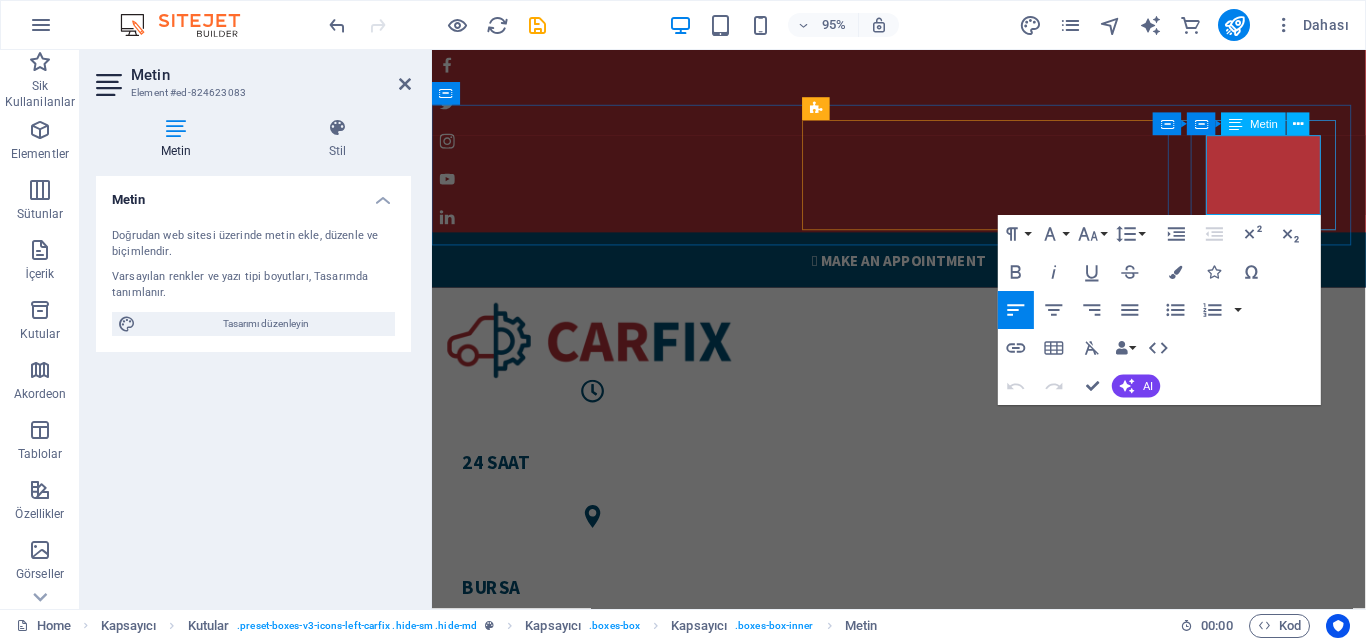 click on "+1-123-456-7890" at bounding box center (601, 747) 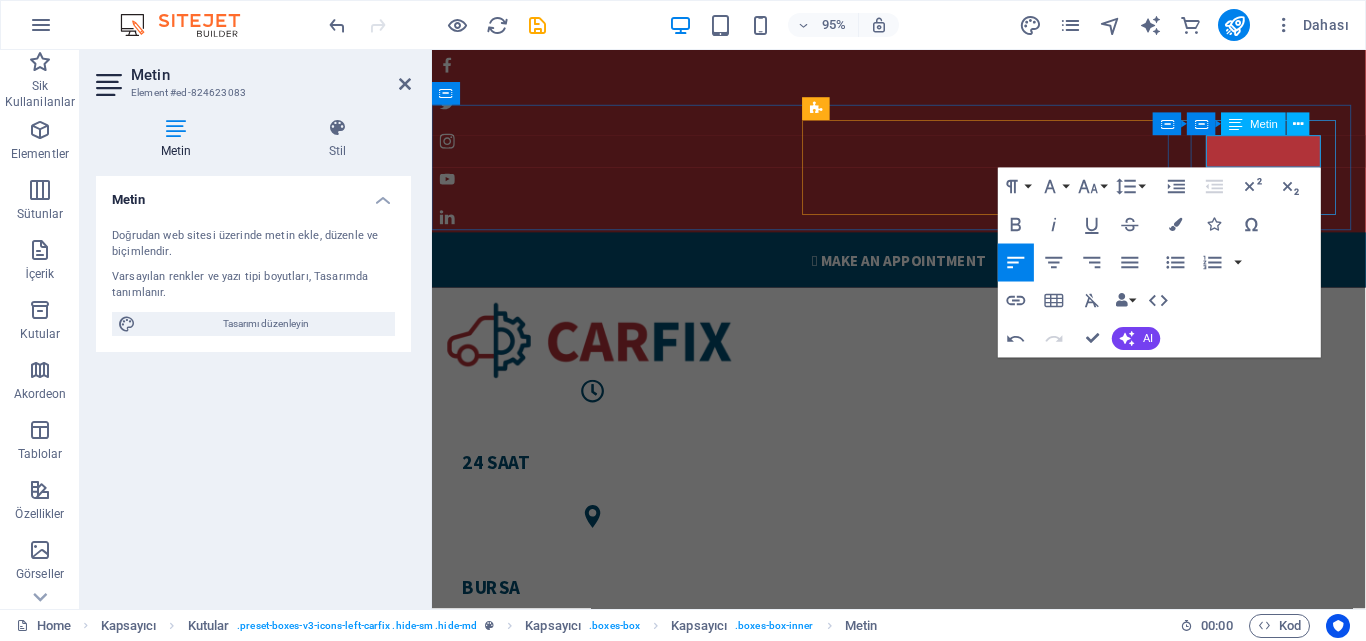 type 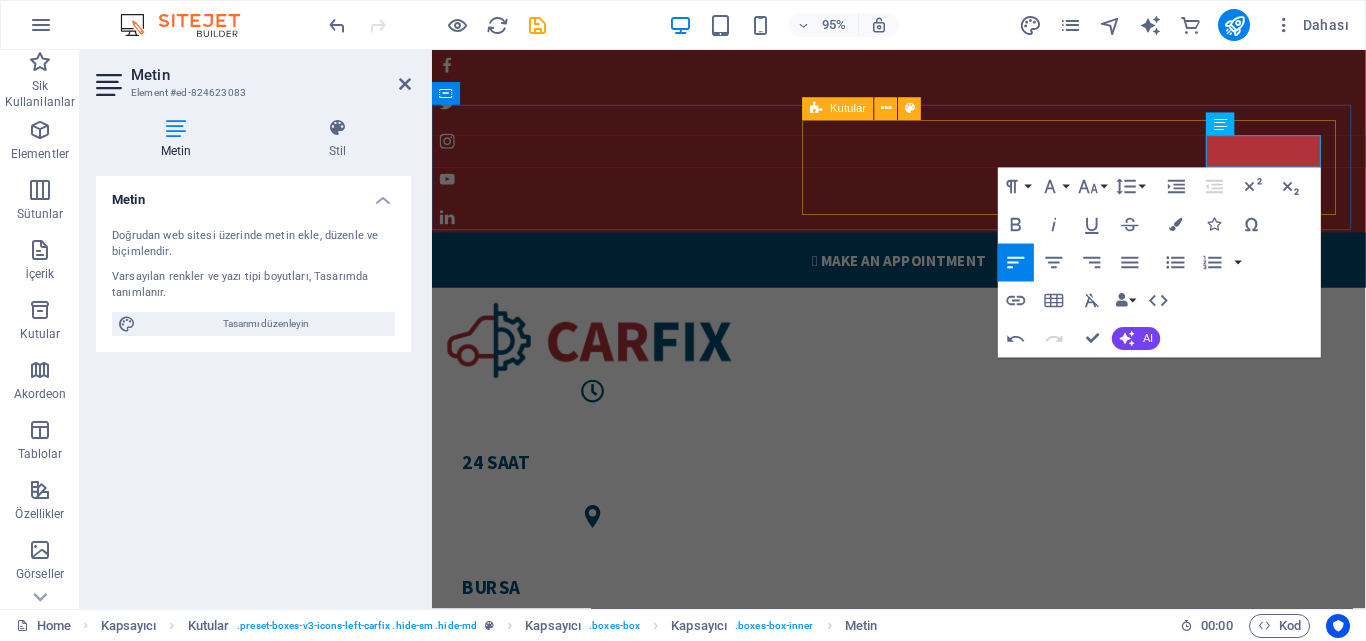 click on "24 saat BURSA ​05462678065" at bounding box center [923, 574] 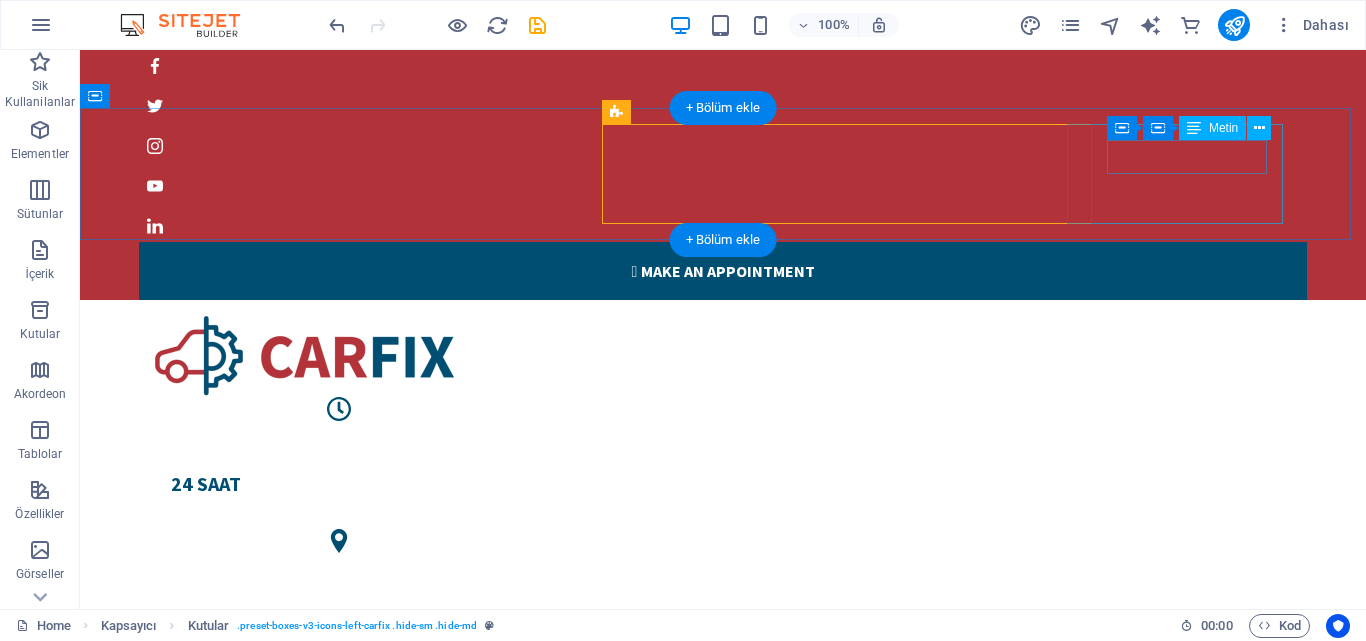 click on "[PHONE]" at bounding box center (339, 714) 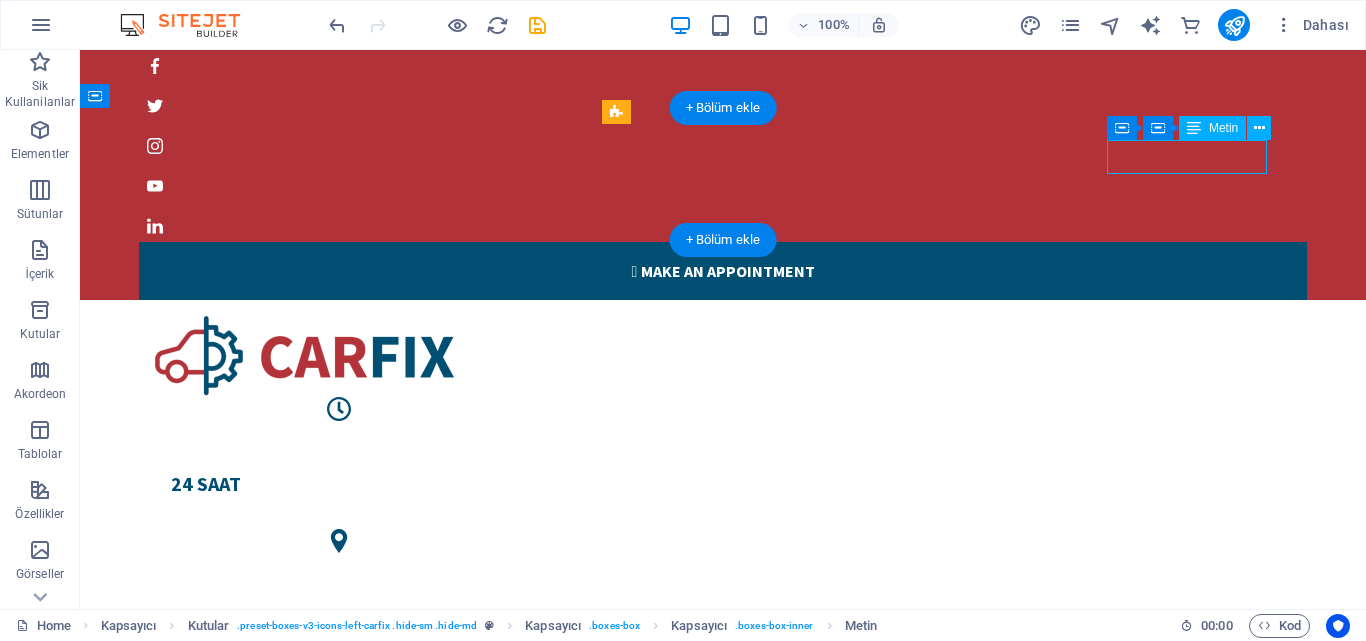 click on "[PHONE]" at bounding box center (339, 714) 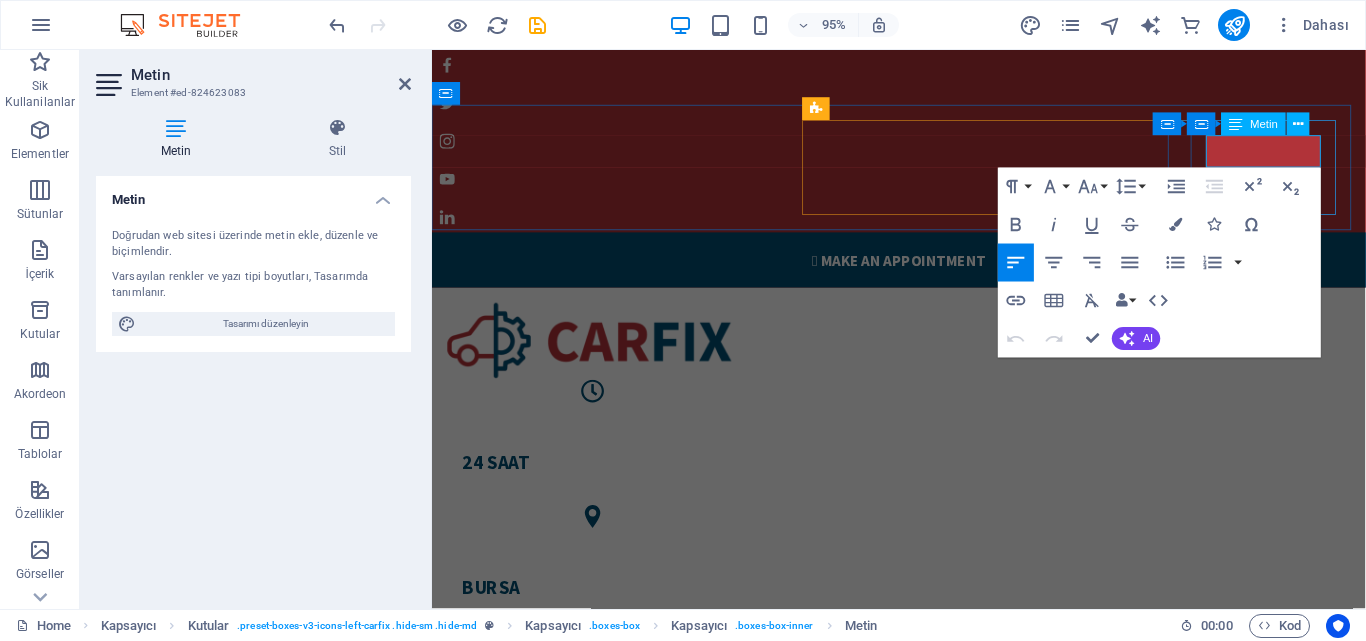 click on "[PHONE]" at bounding box center (601, 714) 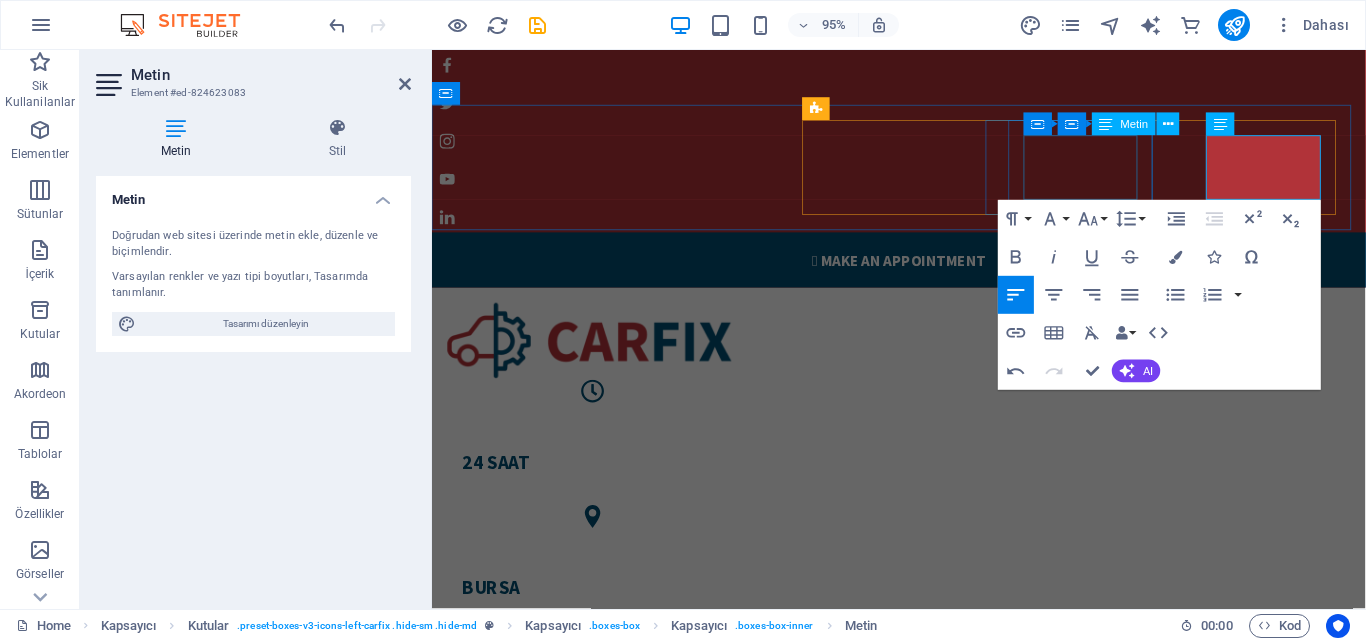 click on "BURSA" at bounding box center (601, 599) 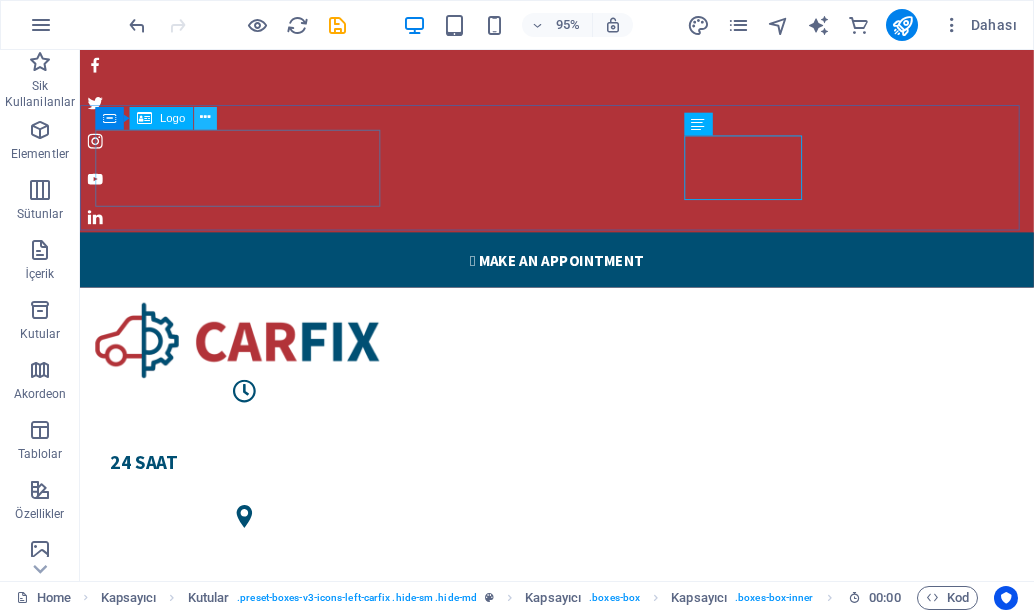 click at bounding box center [205, 118] 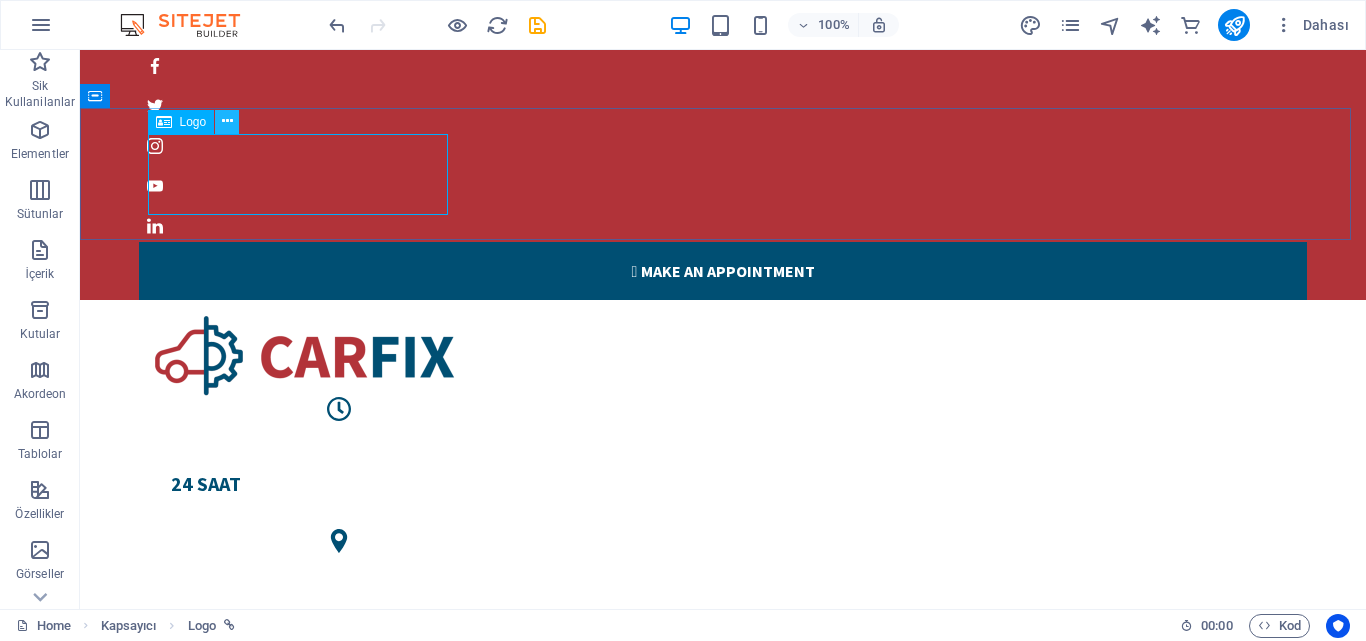 click at bounding box center (227, 121) 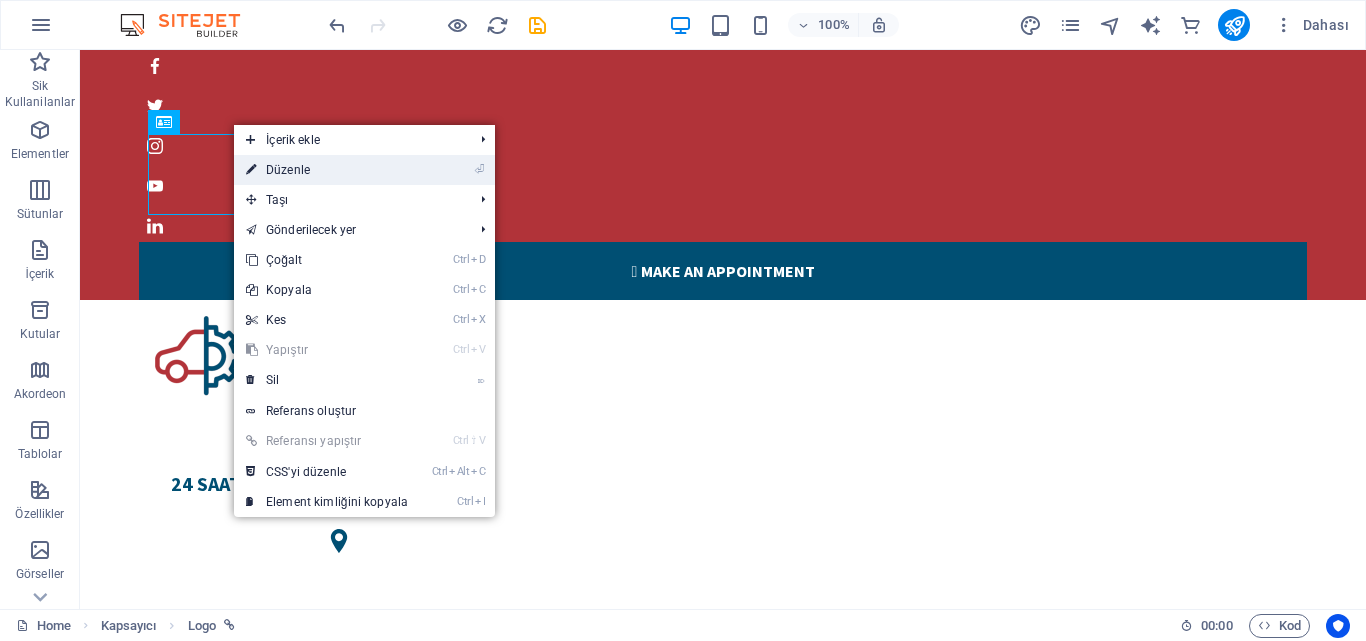 click on "⏎  Düzenle" at bounding box center (327, 170) 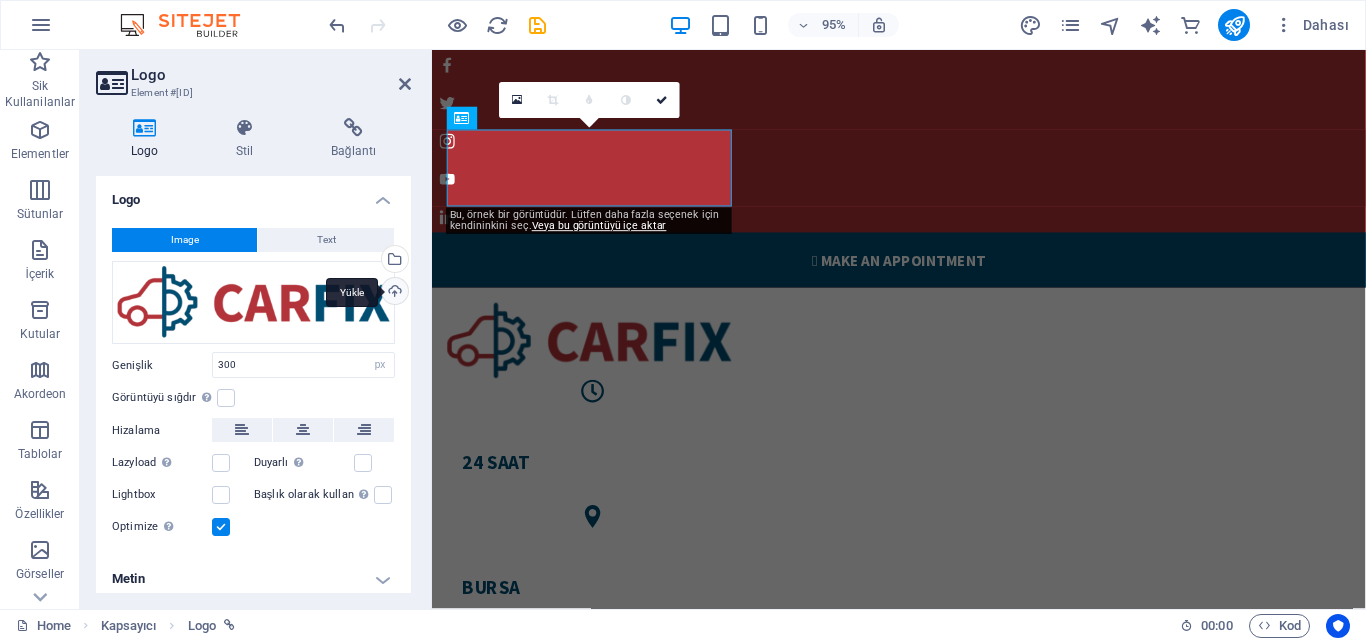 click on "Yükle" at bounding box center [393, 293] 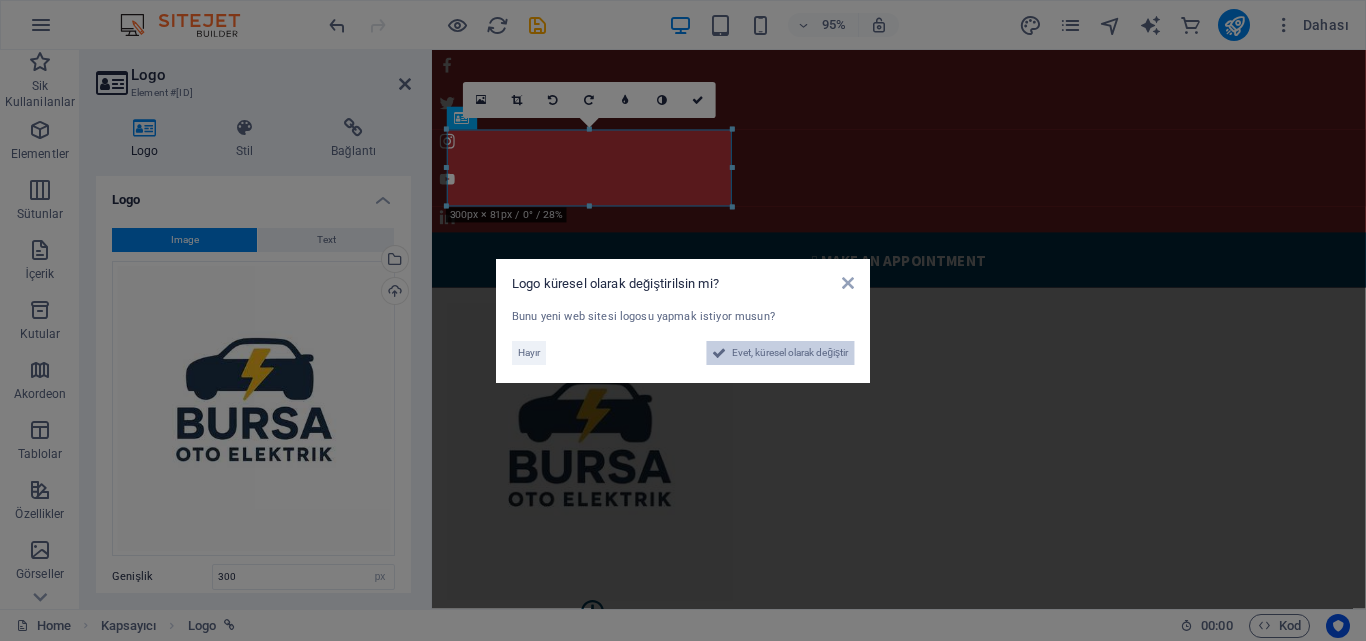 click on "Evet, küresel olarak değiştir" at bounding box center (790, 353) 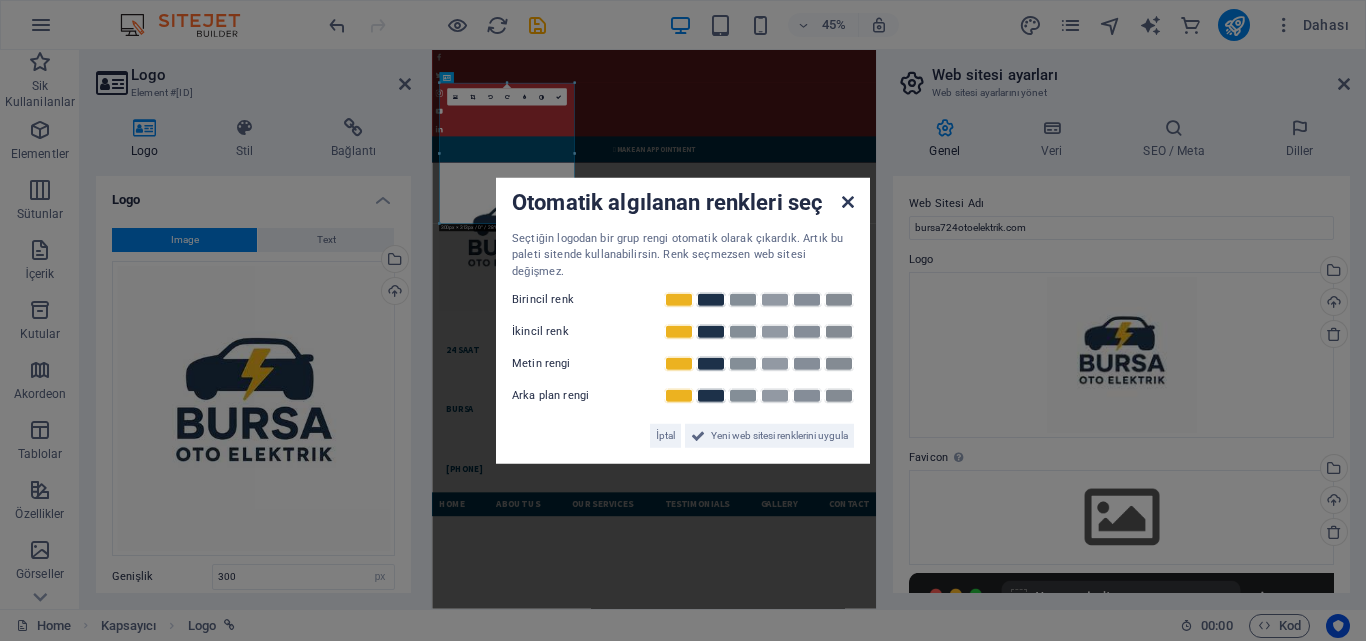 click at bounding box center (848, 201) 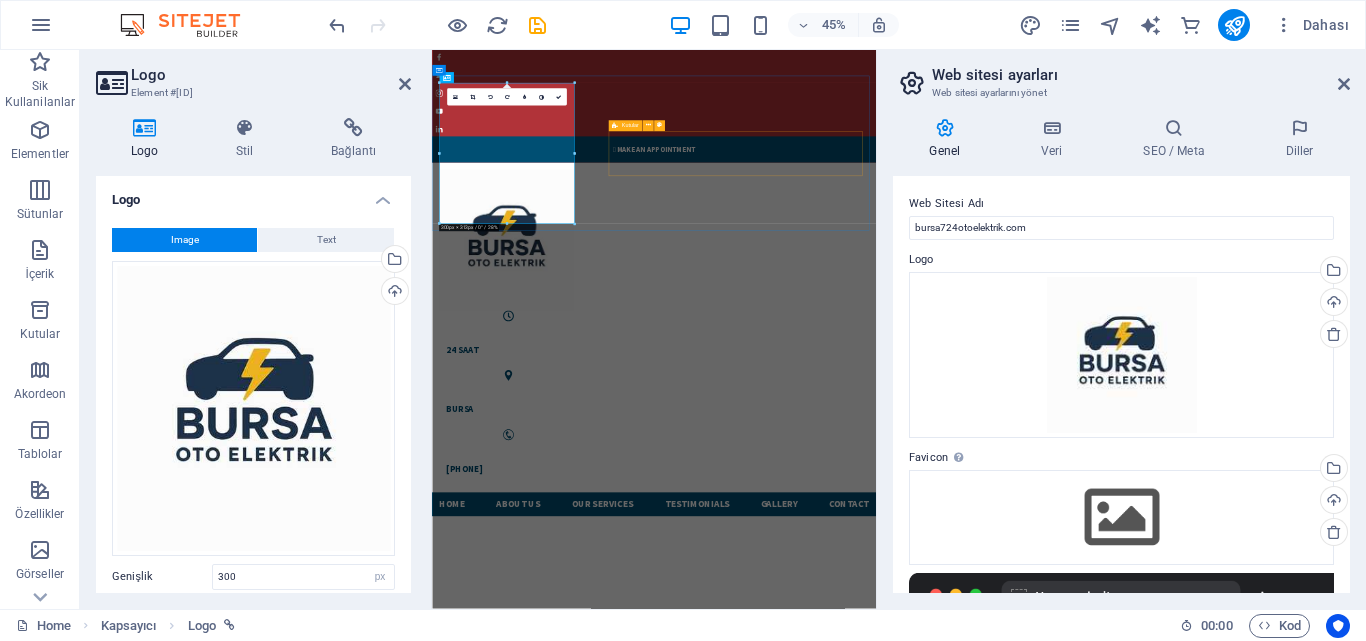 click on "24 saat BURSA 05462678065" at bounding box center [925, 823] 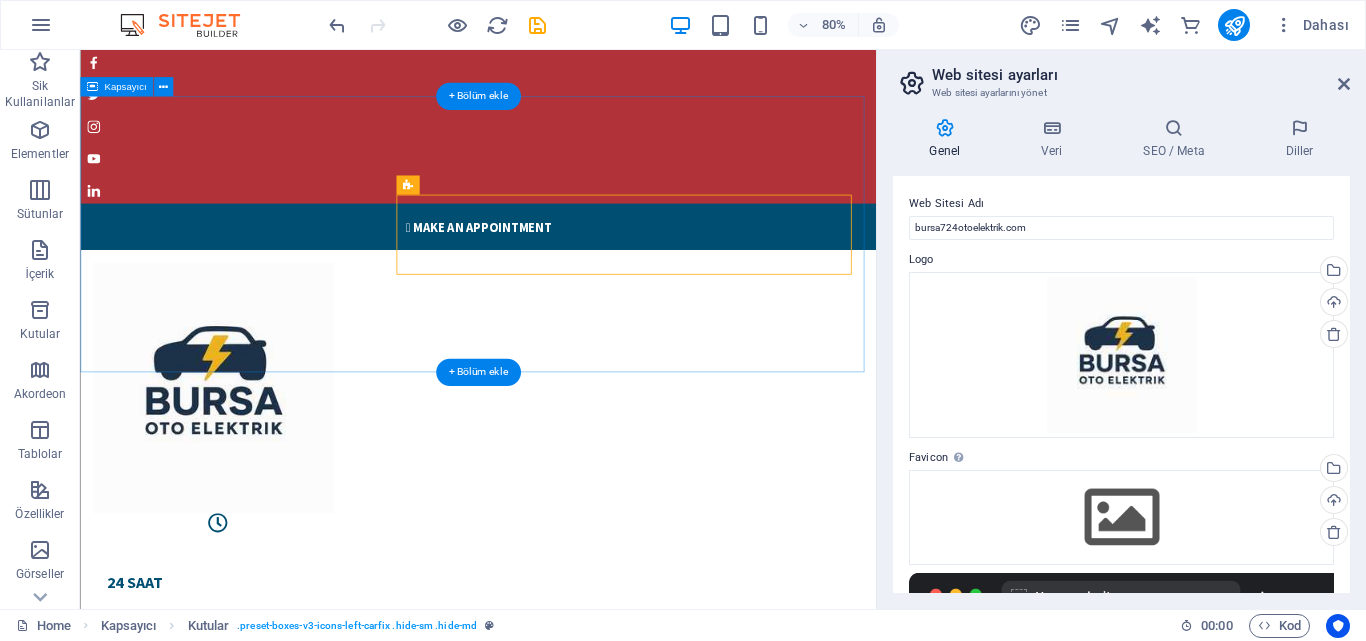 click on "24 saat BURSA 05462678065" at bounding box center (577, 666) 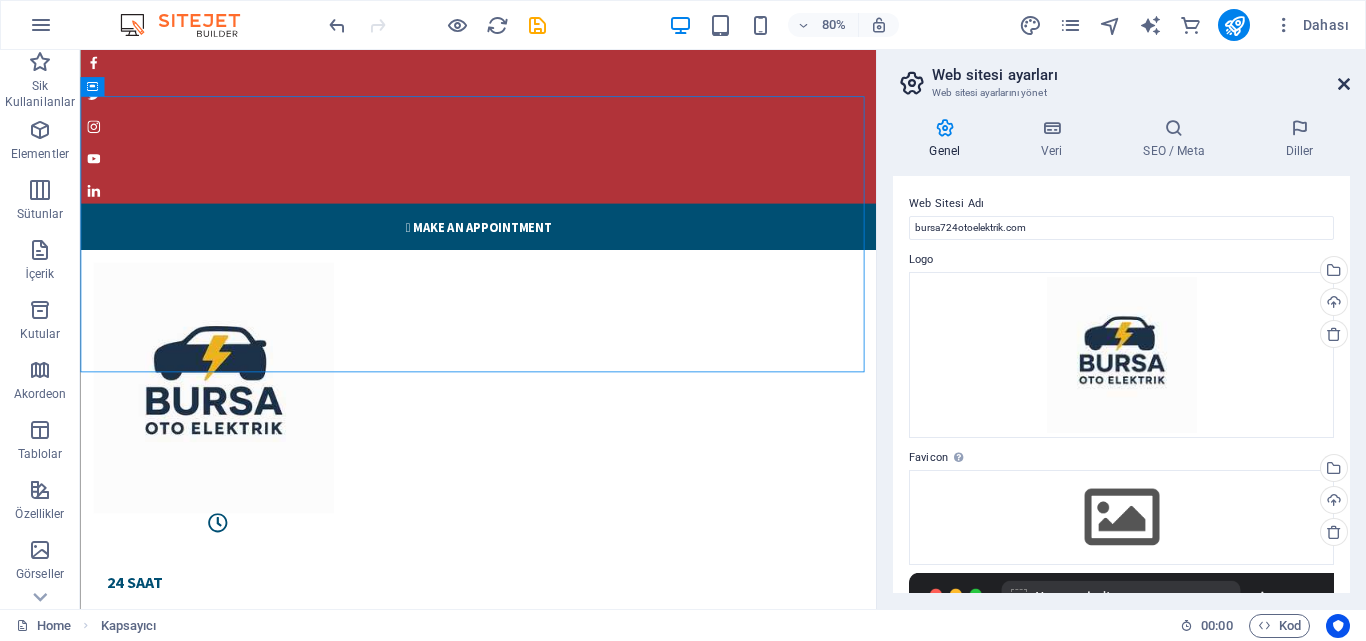 click at bounding box center [1344, 84] 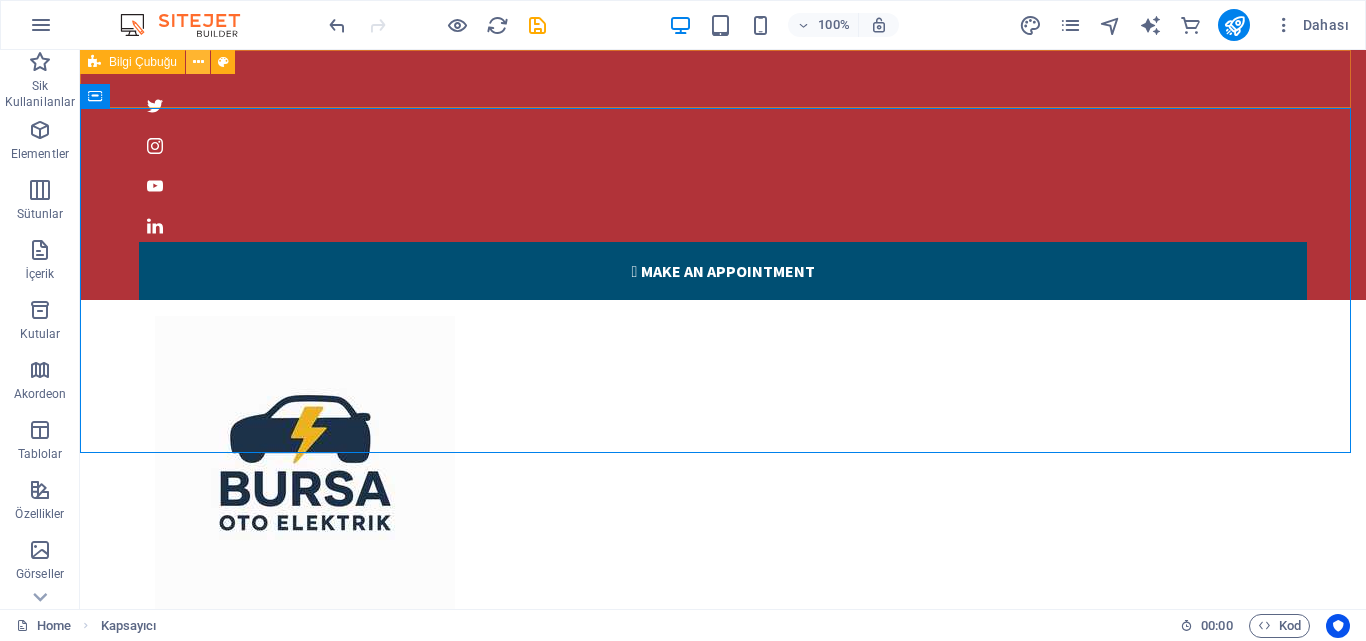 click at bounding box center [198, 62] 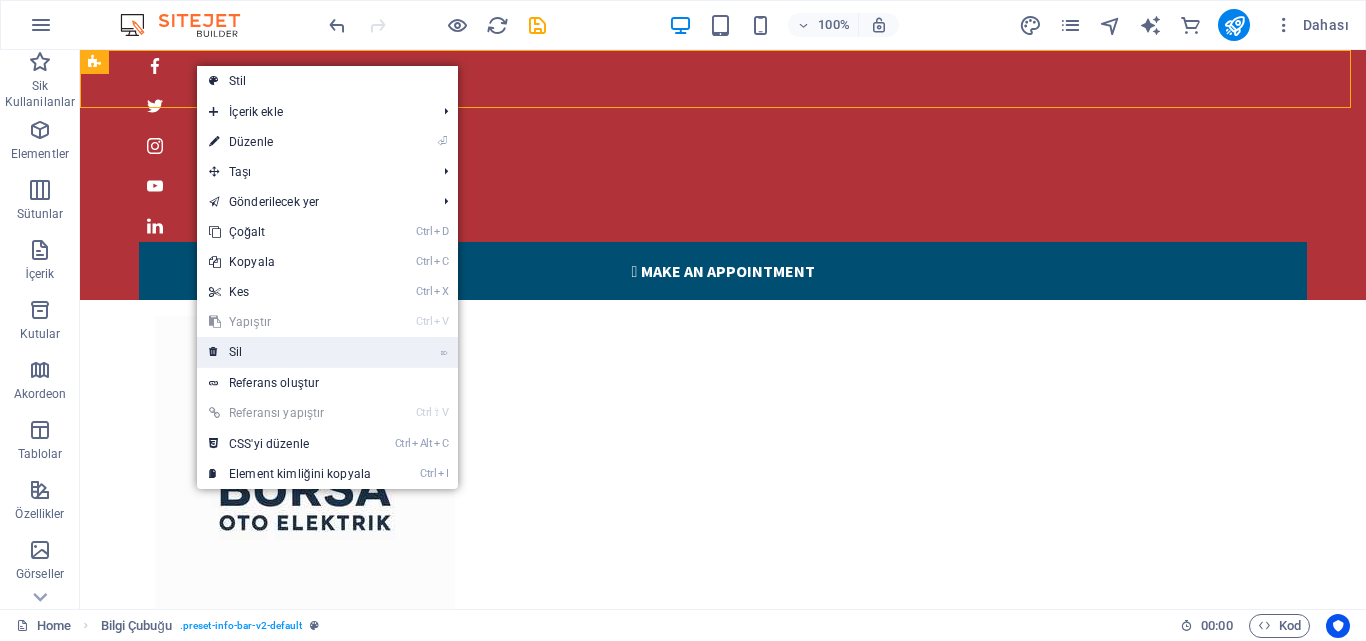click on "⌦  Sil" at bounding box center (290, 352) 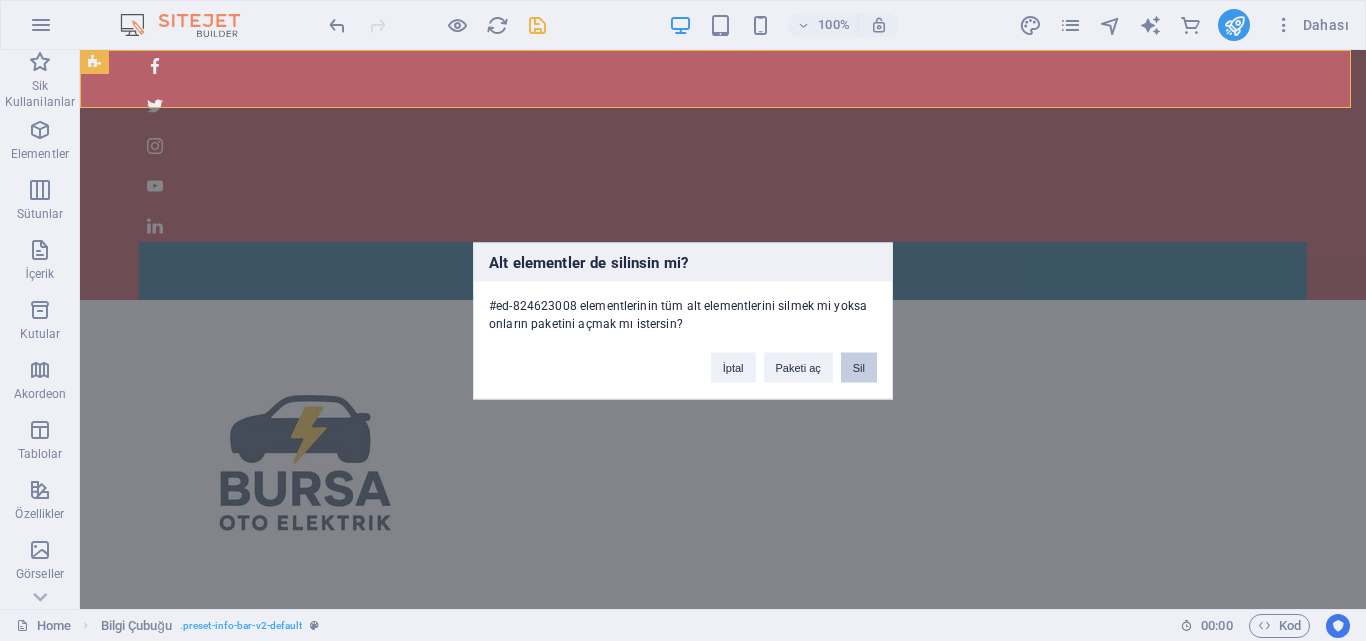click on "Sil" at bounding box center (859, 367) 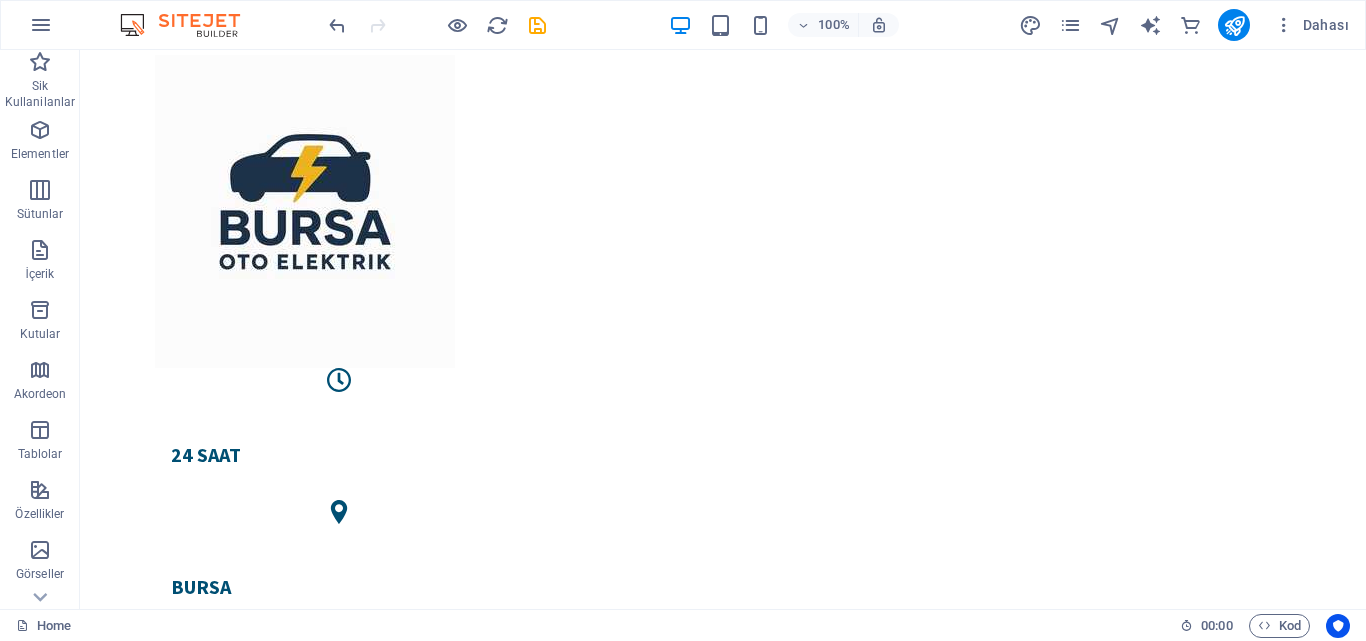 scroll, scrollTop: 0, scrollLeft: 0, axis: both 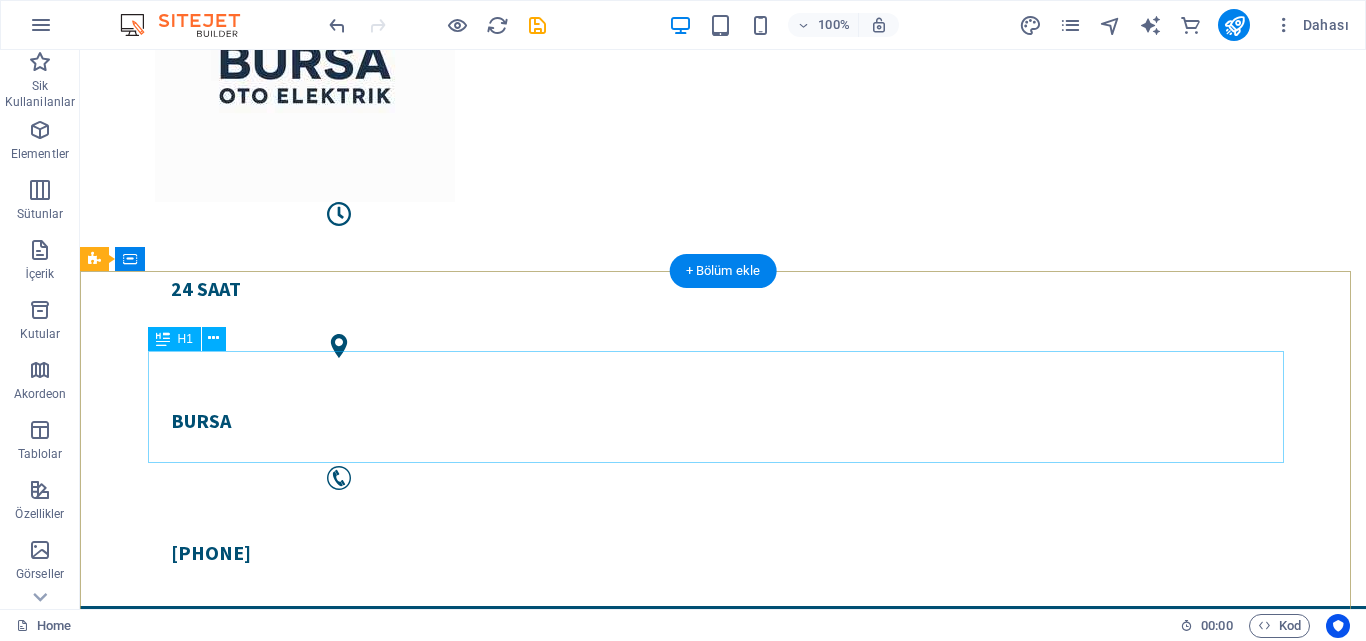 click on "Welcome to CarFix" at bounding box center [723, 1273] 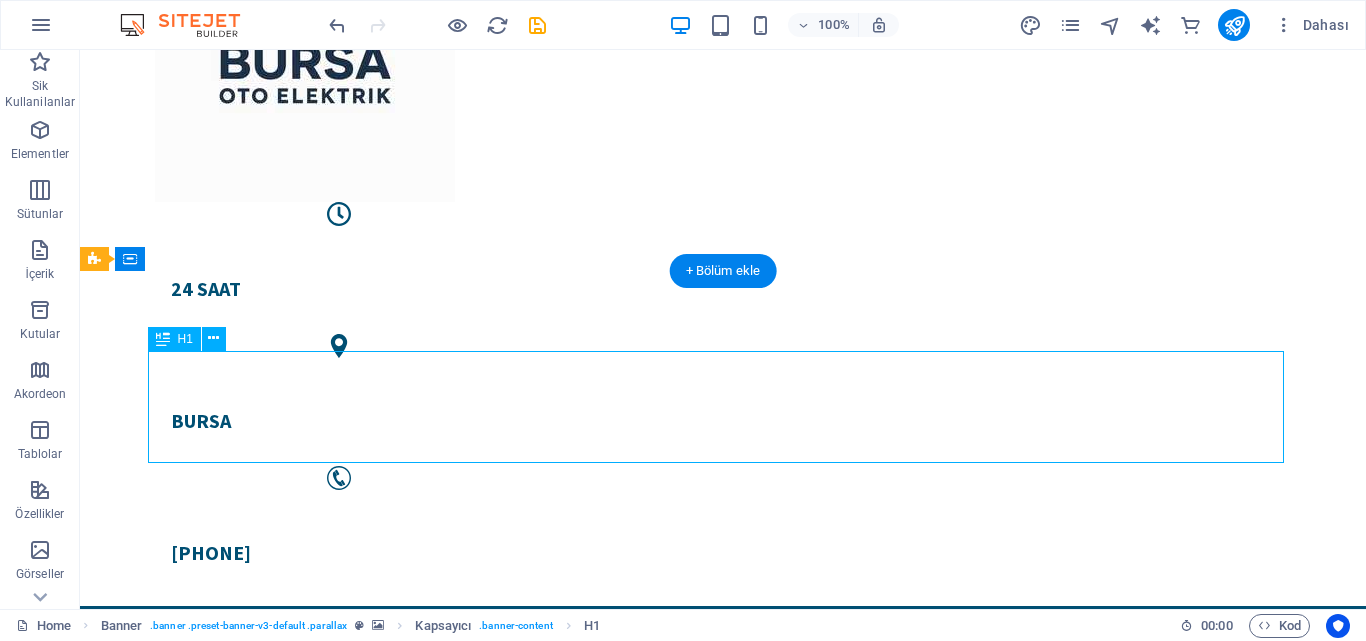 click on "Welcome to CarFix" at bounding box center [723, 1273] 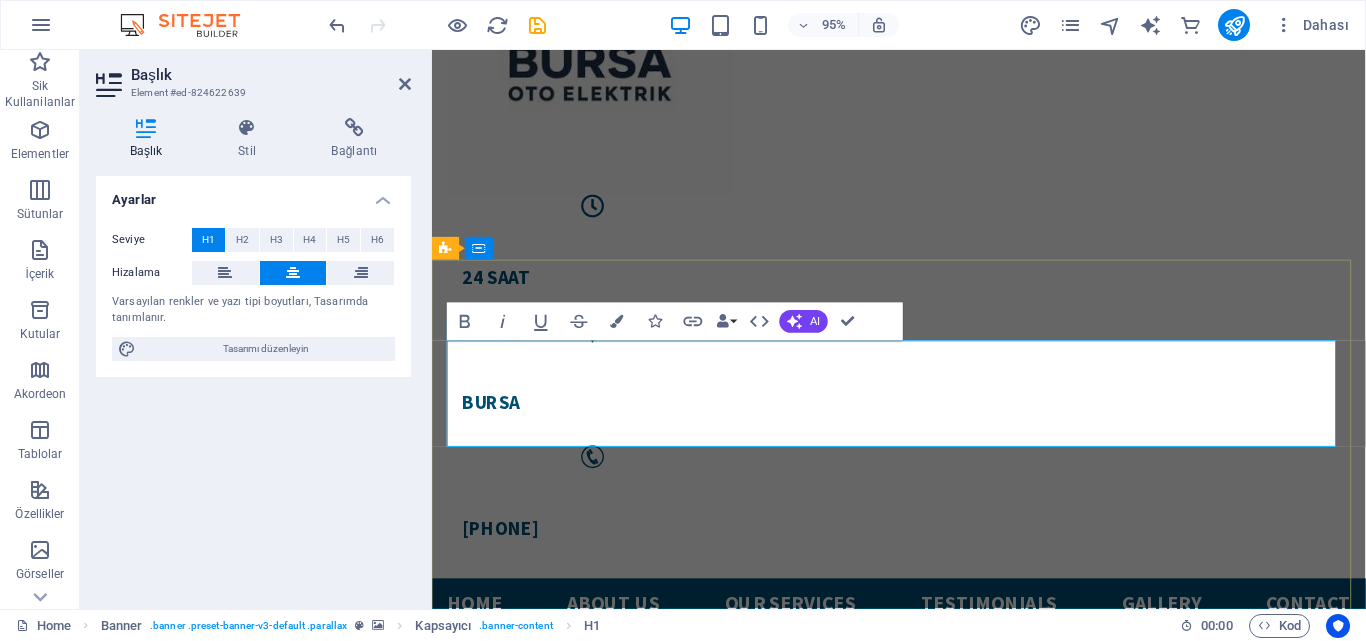 type 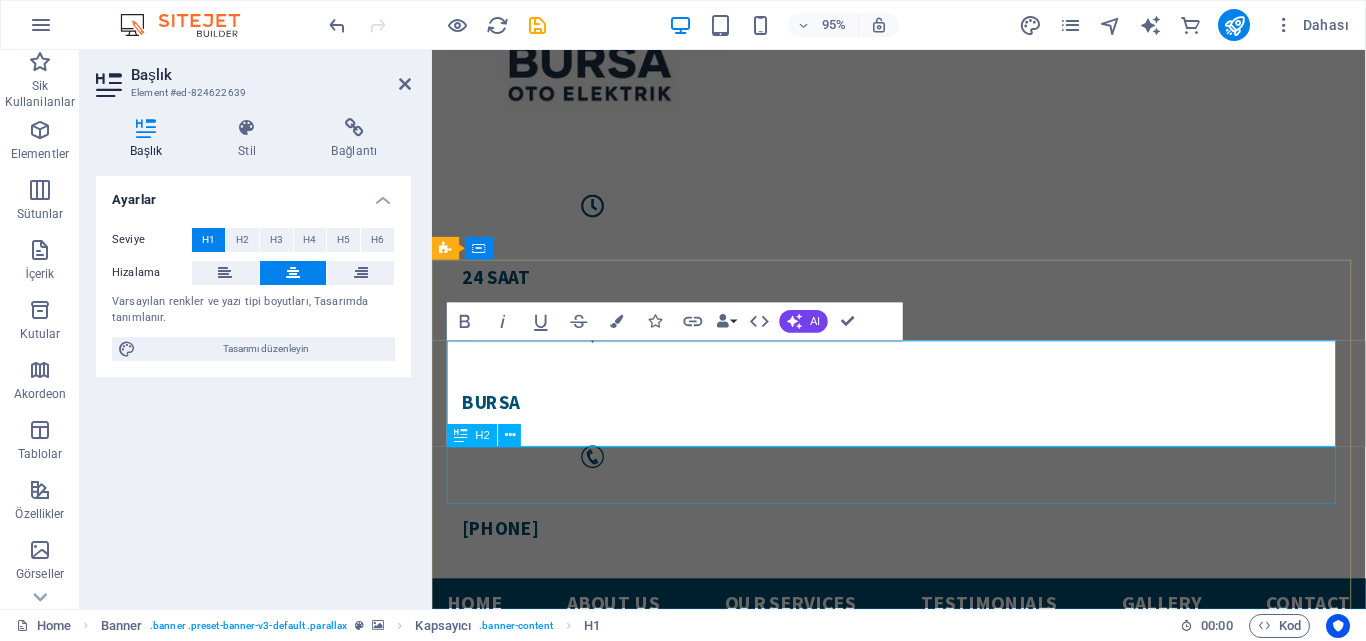 click on "Manhattens fastest Workshop" at bounding box center [923, 1377] 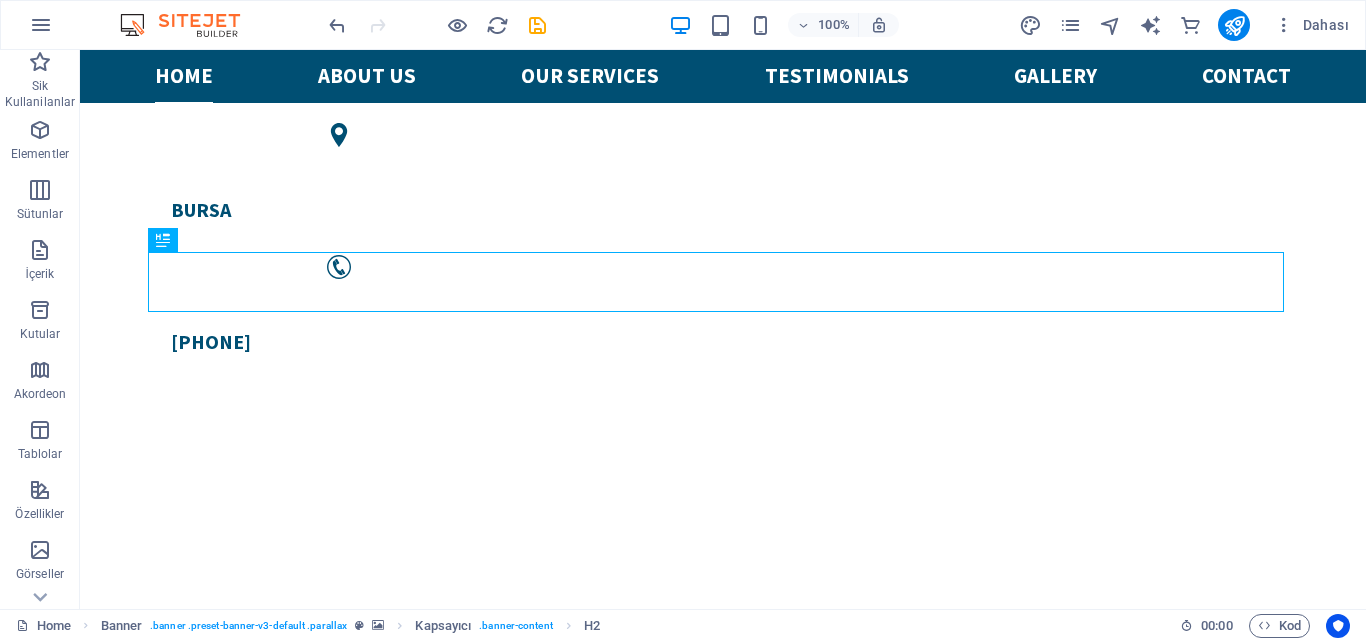 scroll, scrollTop: 343, scrollLeft: 0, axis: vertical 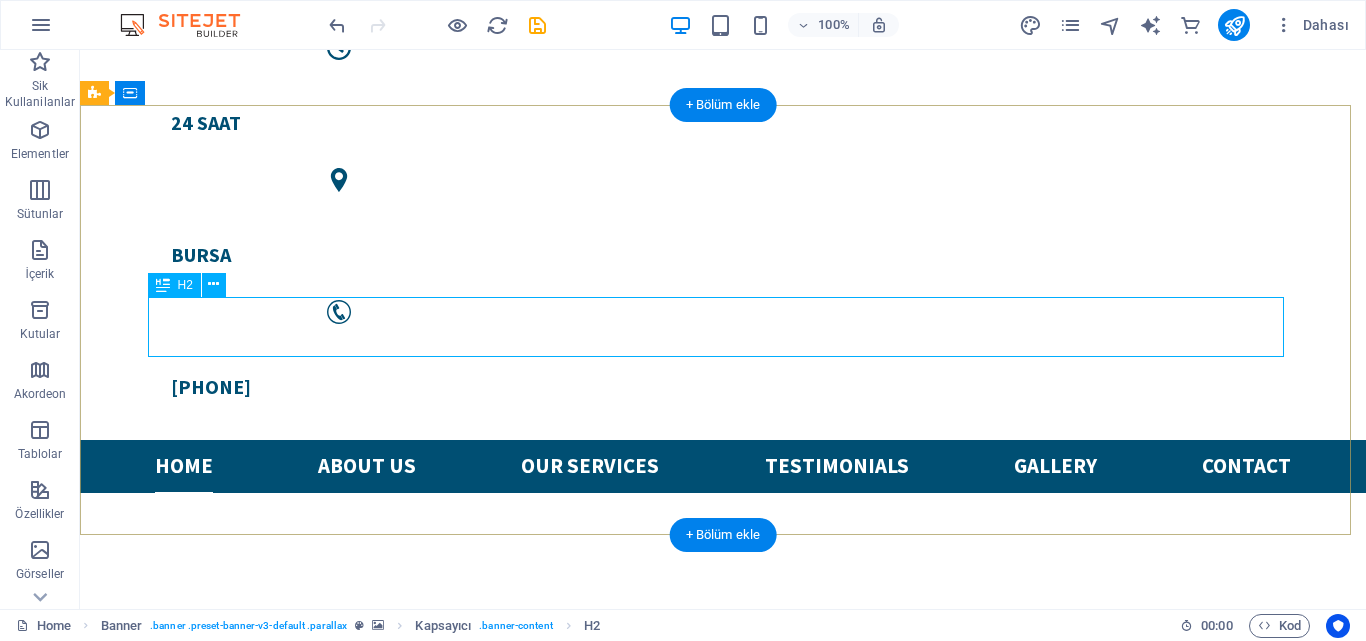 click on "Manhattens fastest Workshop" at bounding box center (723, 1193) 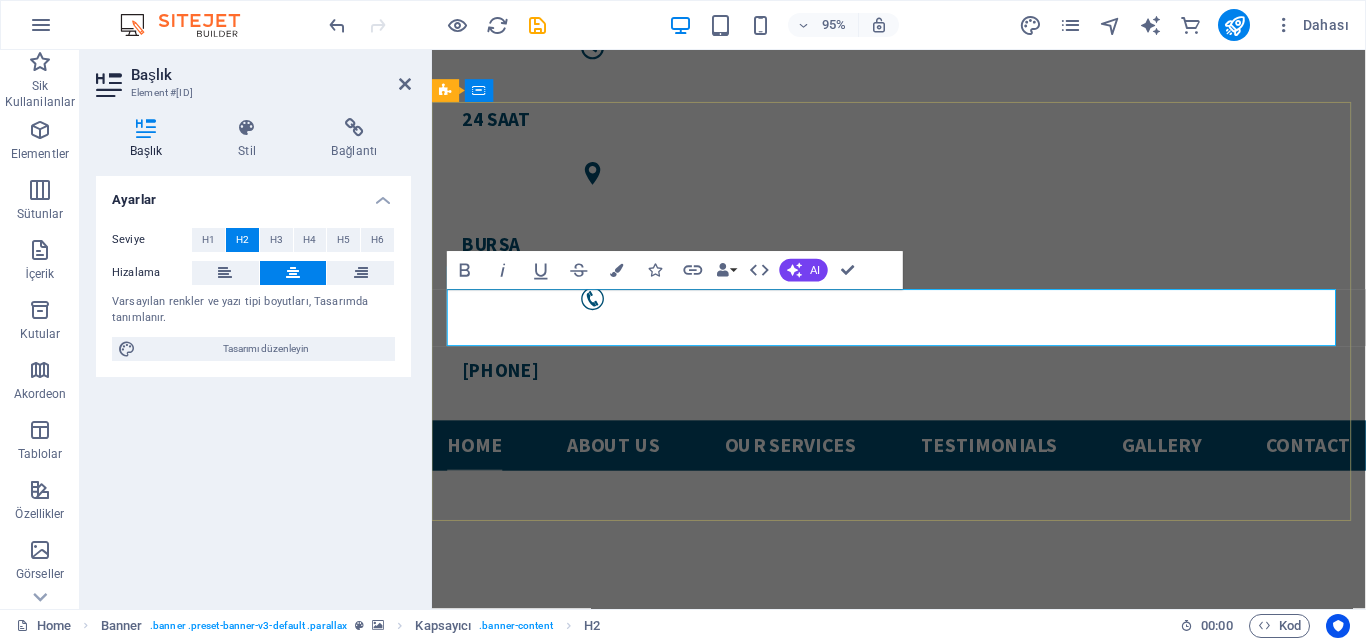scroll, scrollTop: 338, scrollLeft: 0, axis: vertical 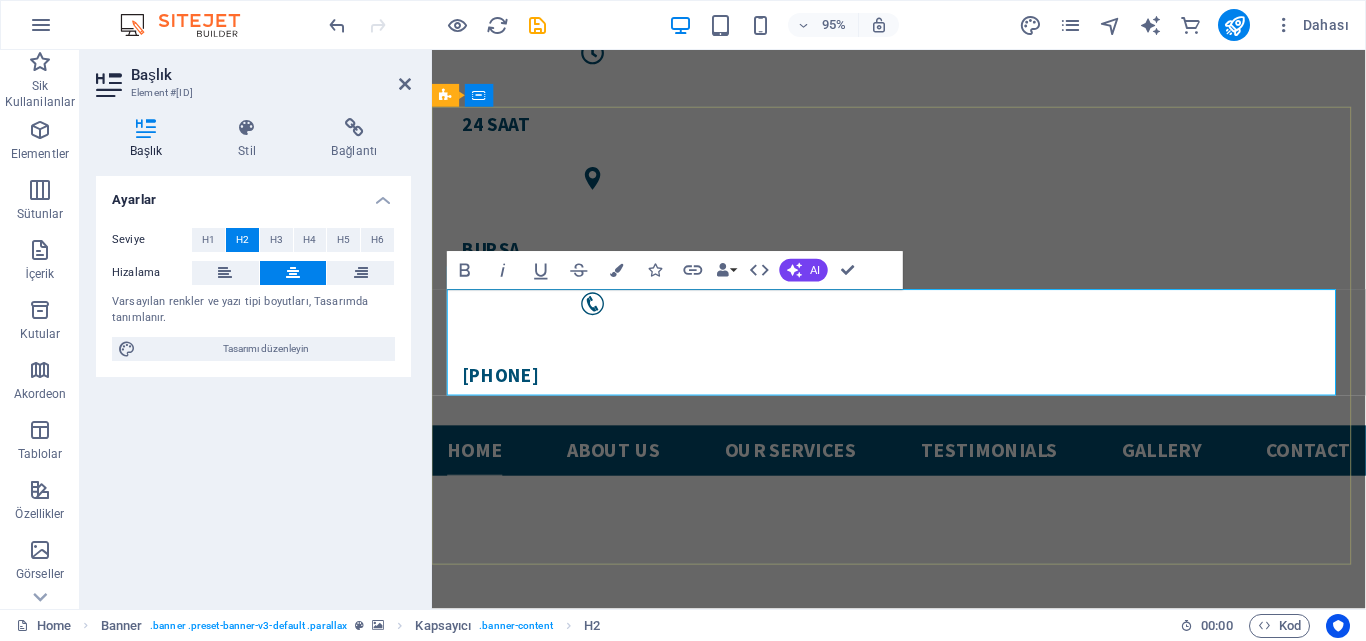 type 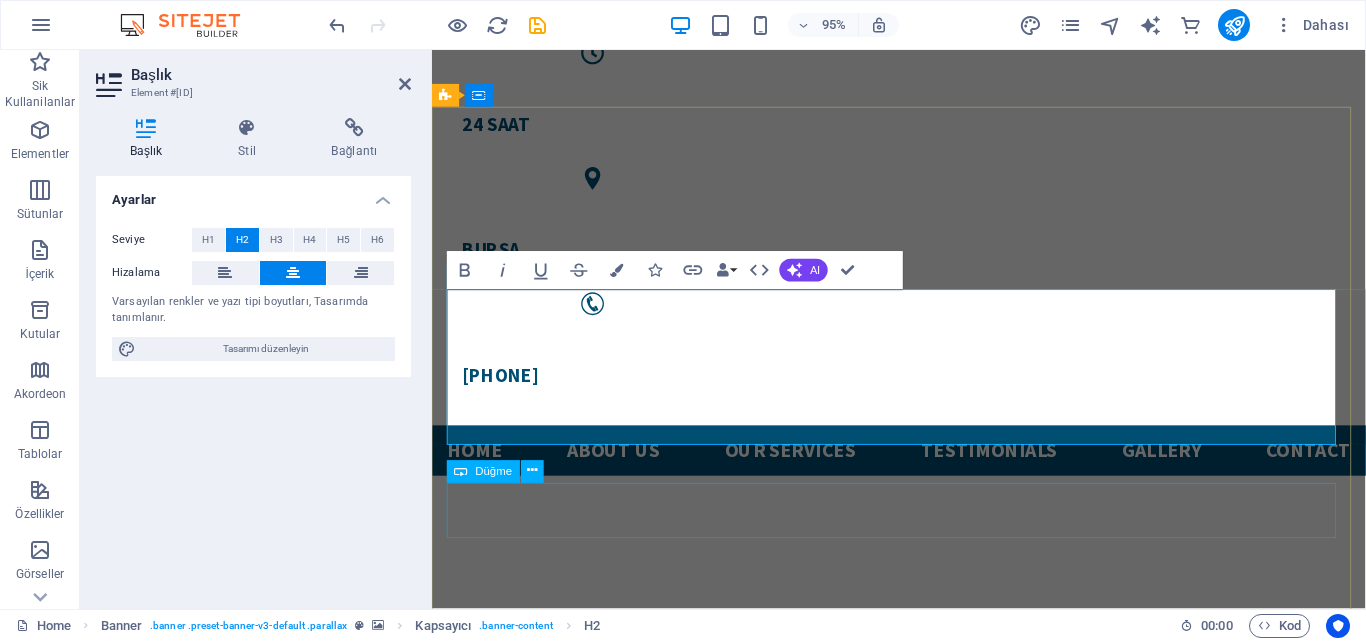 click on "Learn more  " at bounding box center [923, 1427] 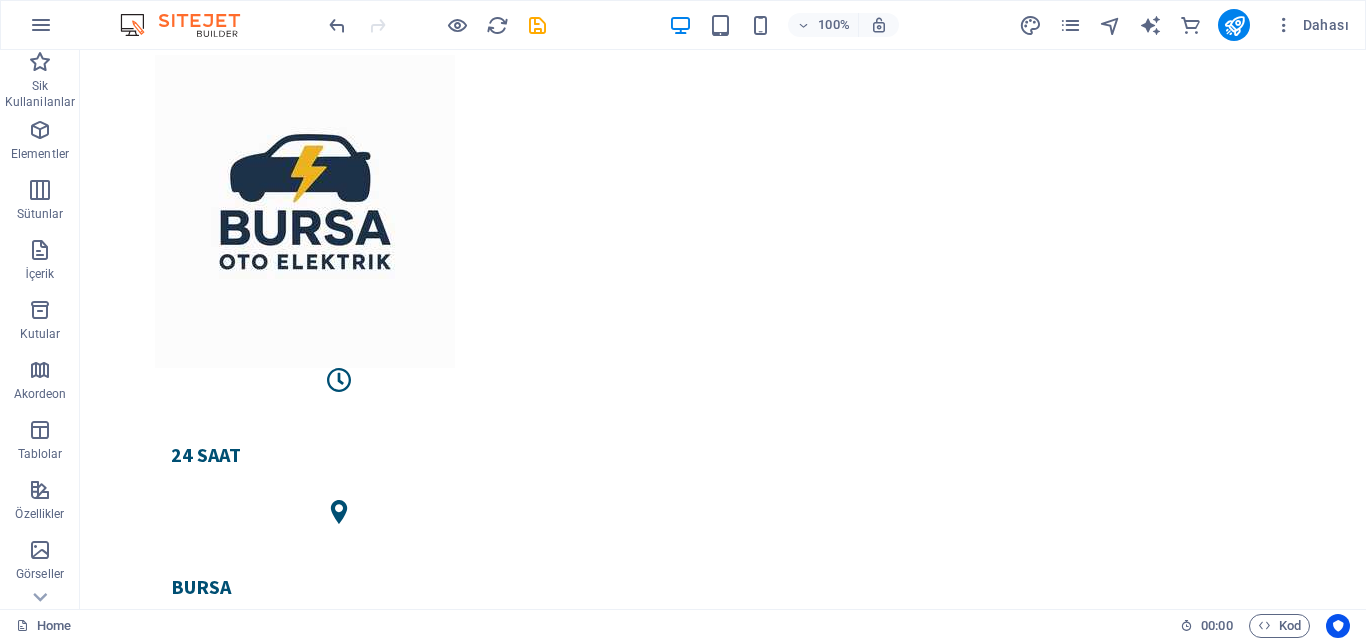 scroll, scrollTop: 0, scrollLeft: 0, axis: both 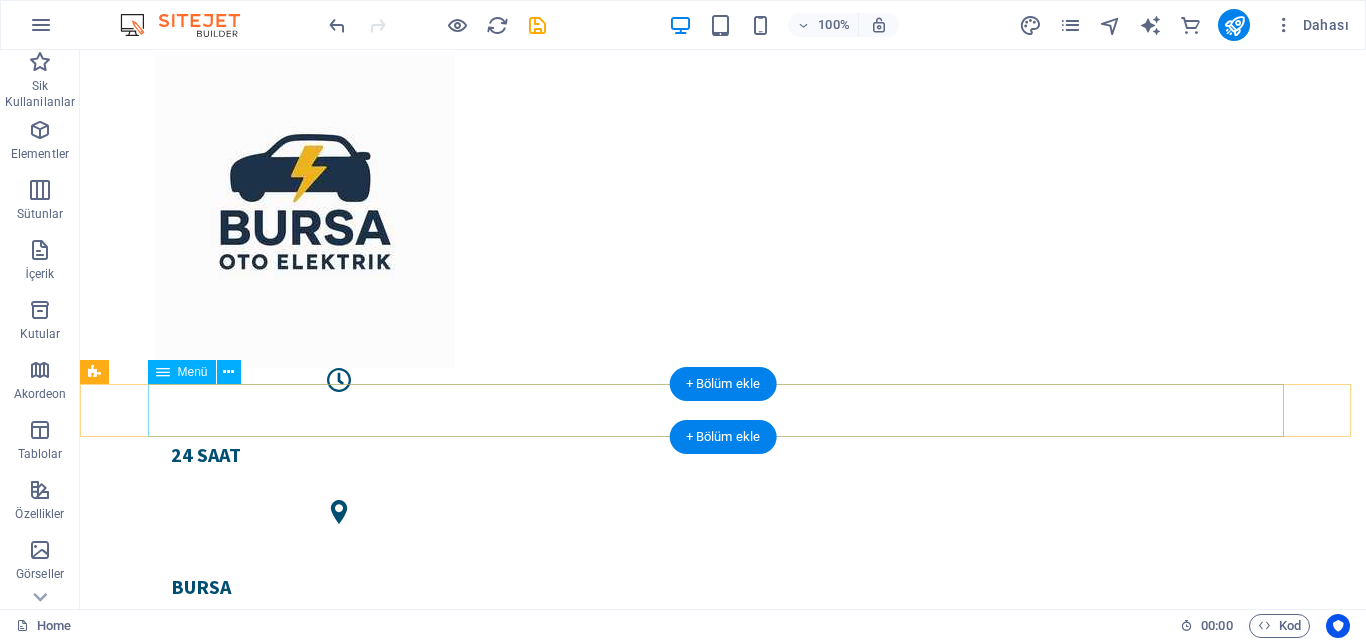 click on "Home About us Our services Testimonials Gallery Contact" at bounding box center (723, 798) 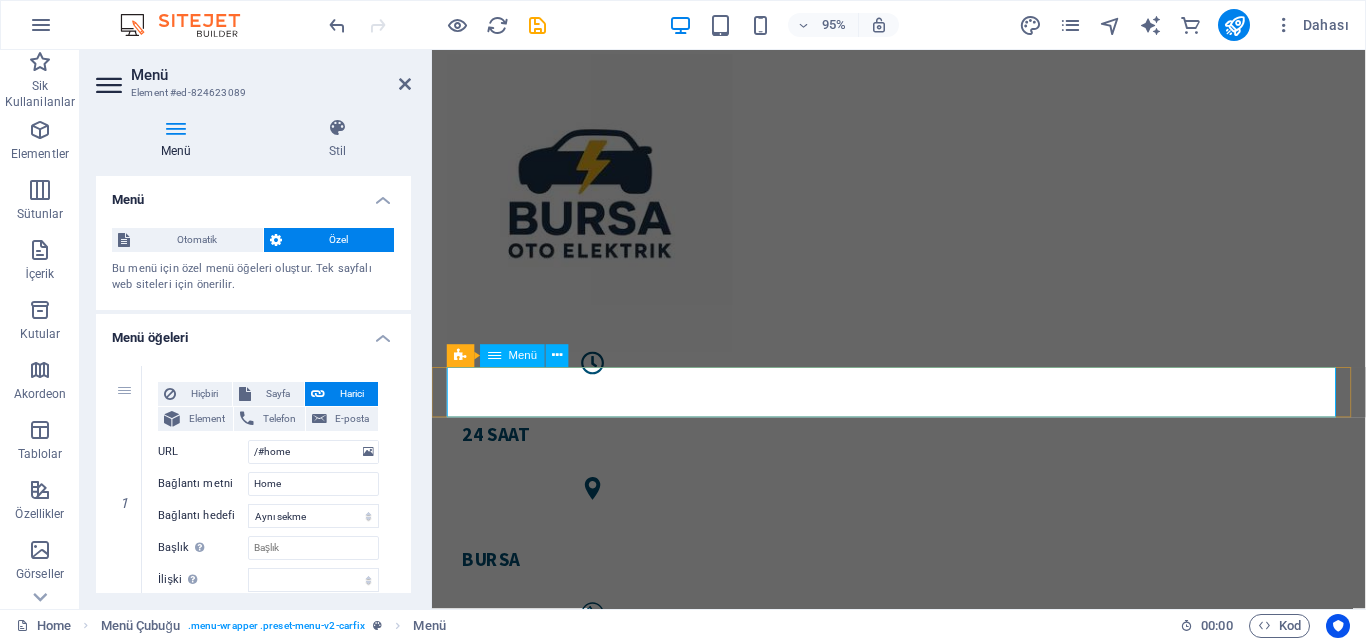 click on "Home About us Our services Testimonials Gallery Contact" at bounding box center (923, 798) 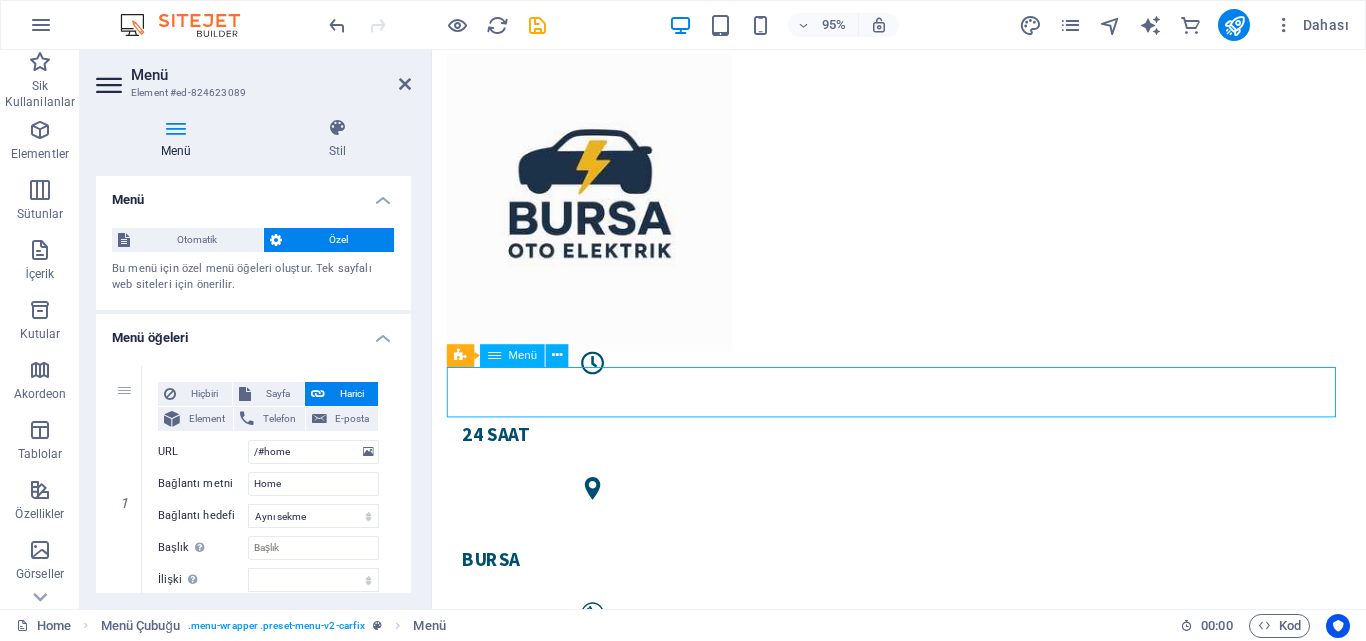 click on "Home About us Our services Testimonials Gallery Contact" at bounding box center [923, 798] 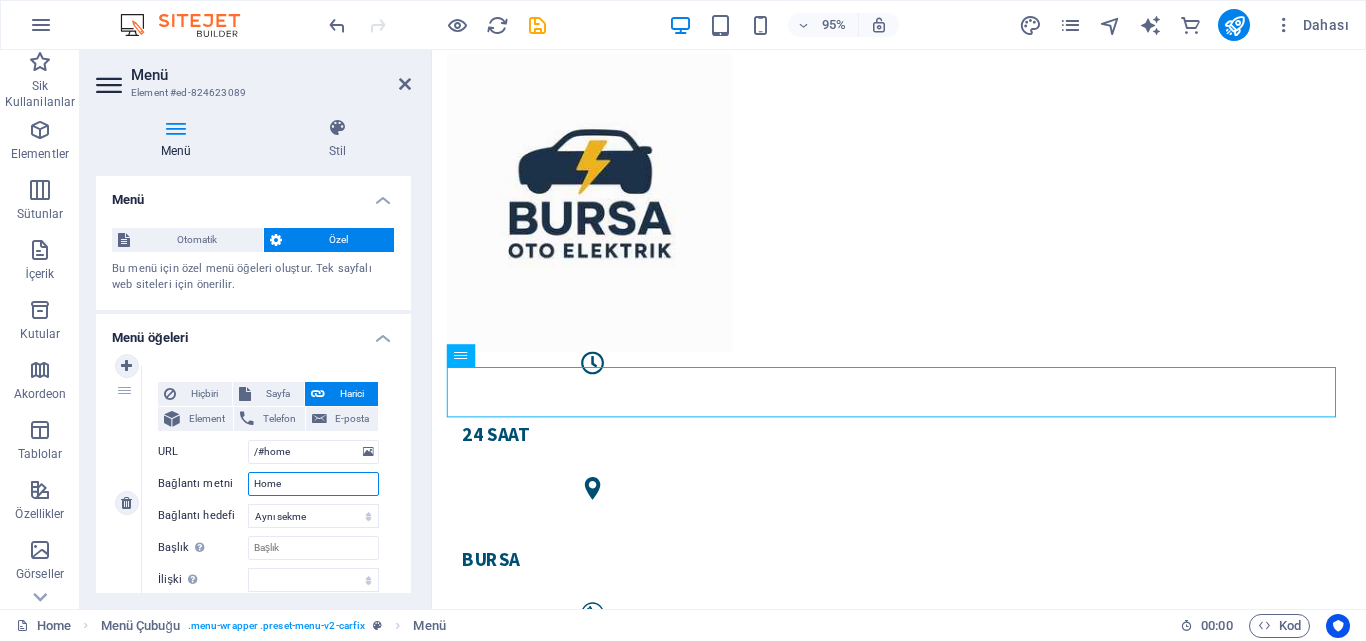 click on "Home" at bounding box center [313, 484] 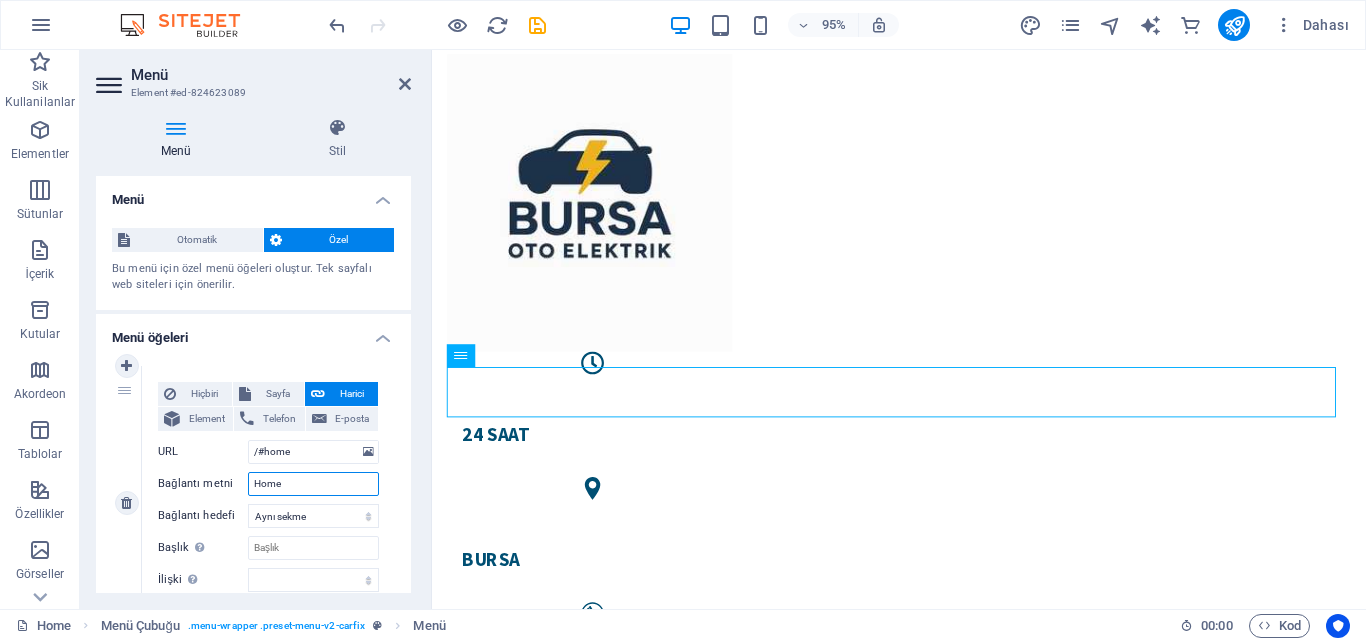 type on "s" 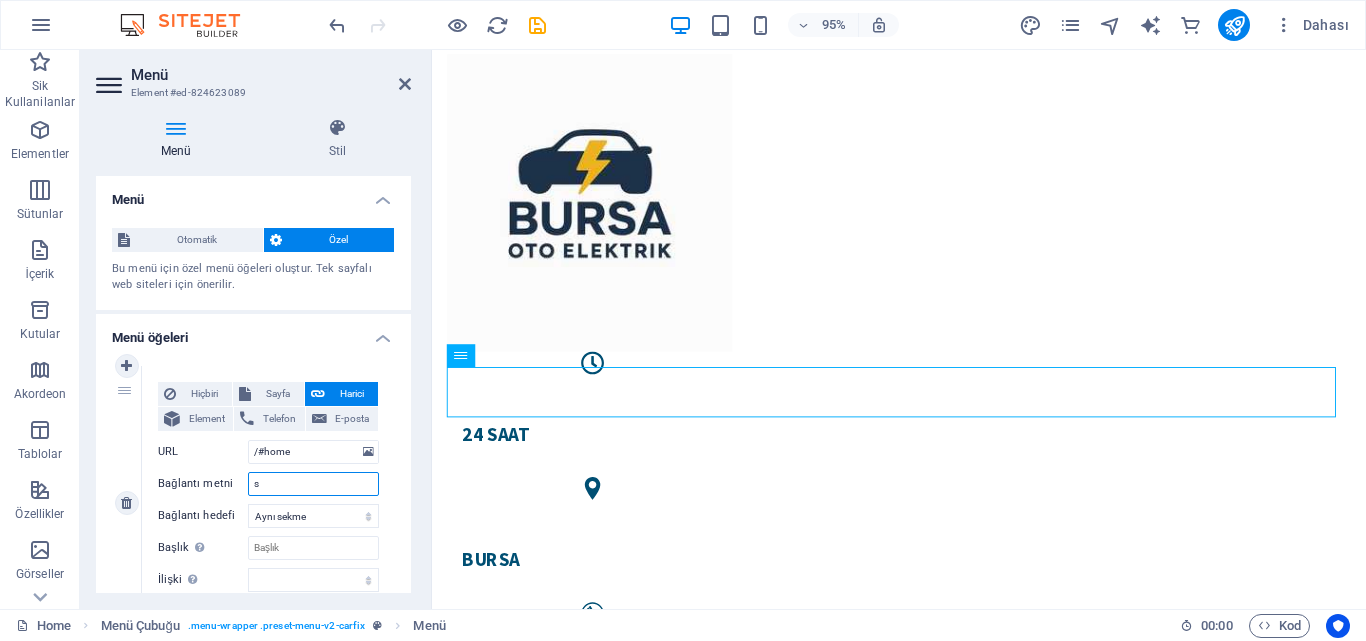 select 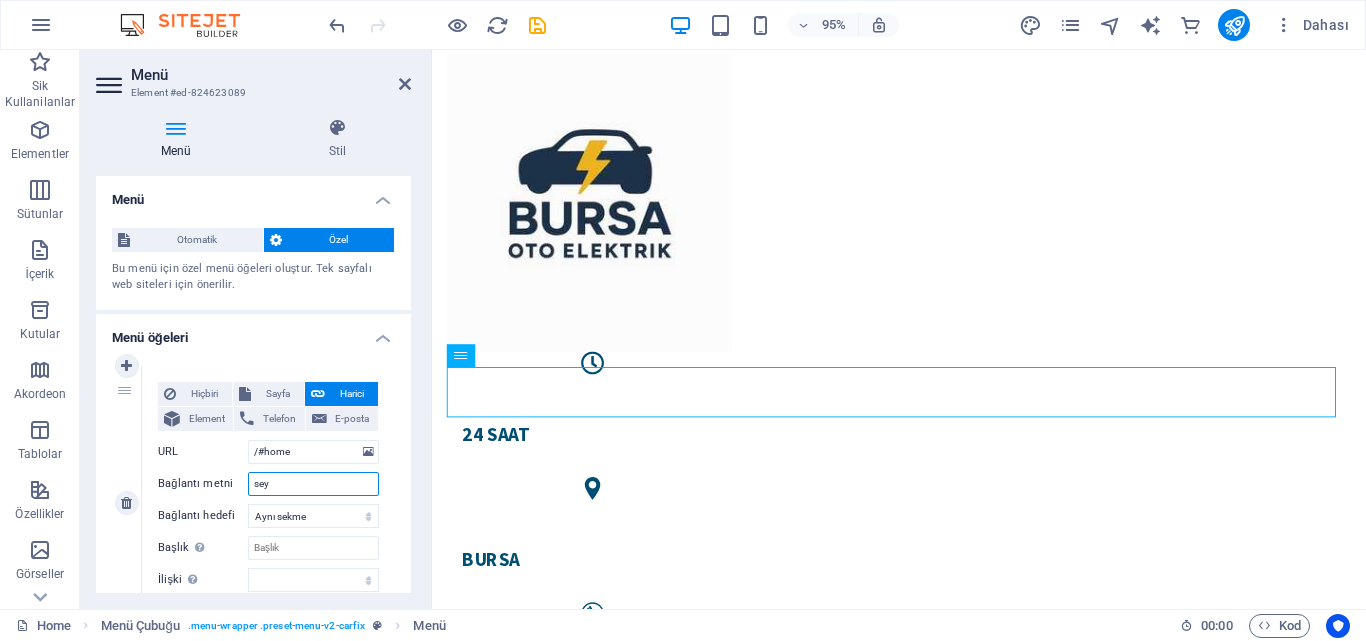 type on "seyy" 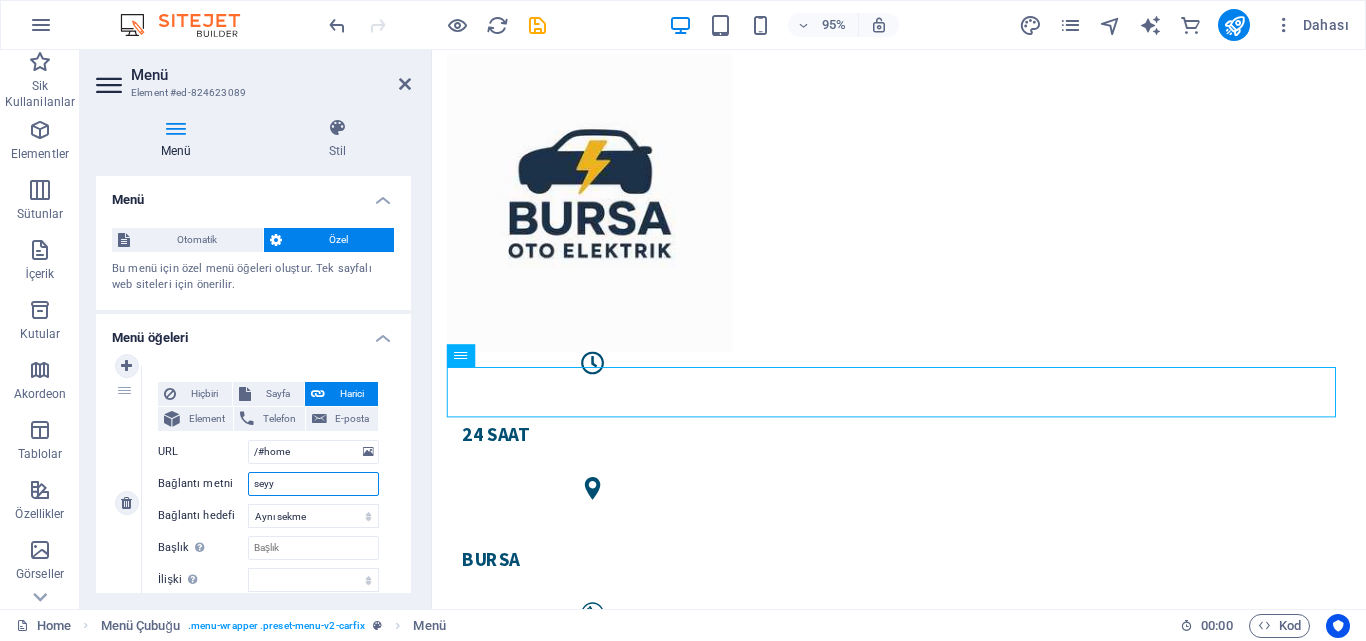select 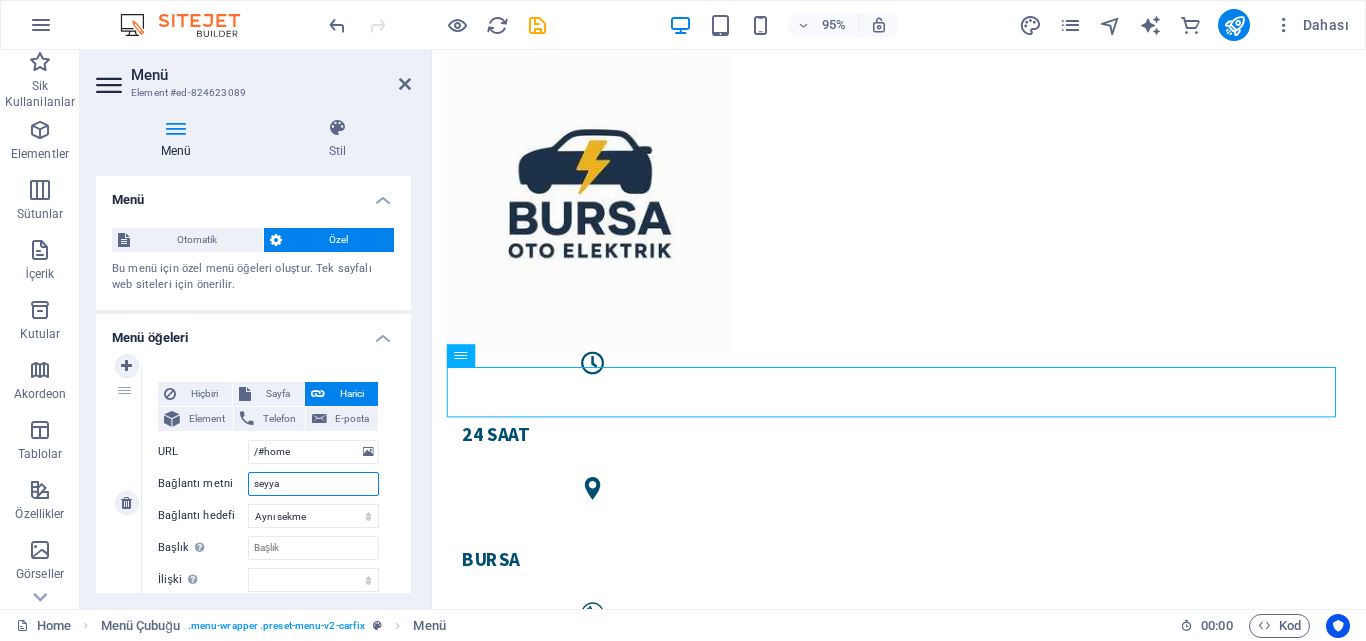 type on "seyyar" 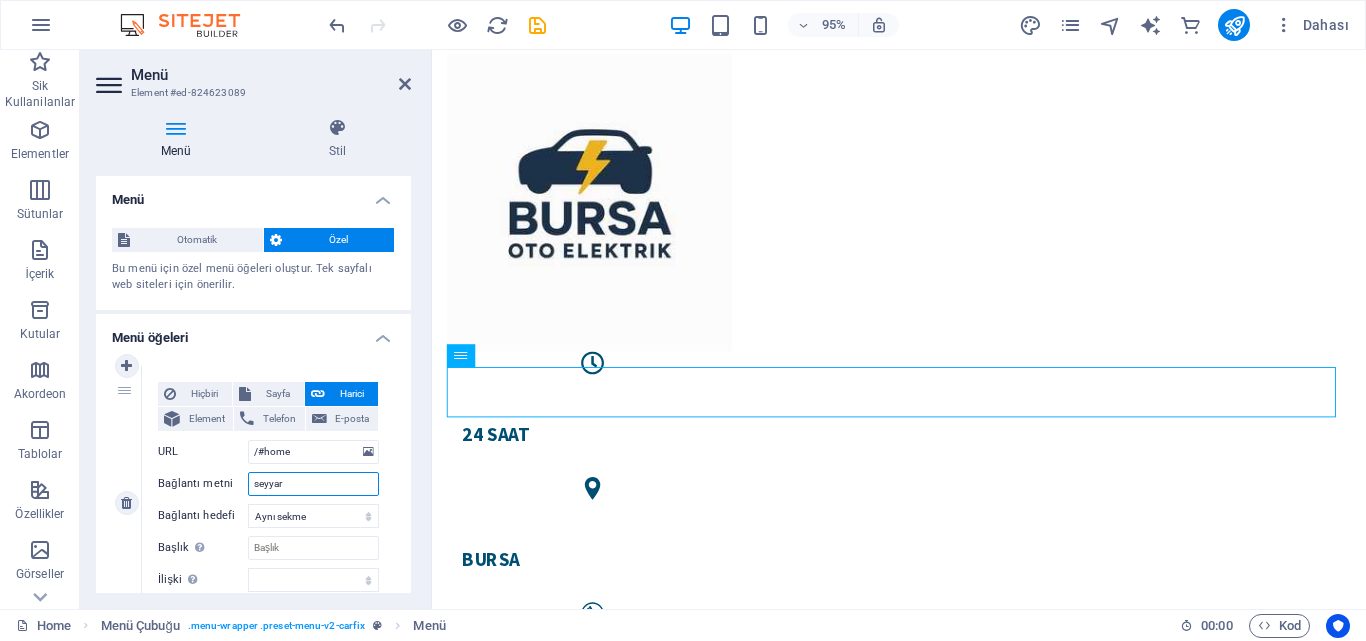 select 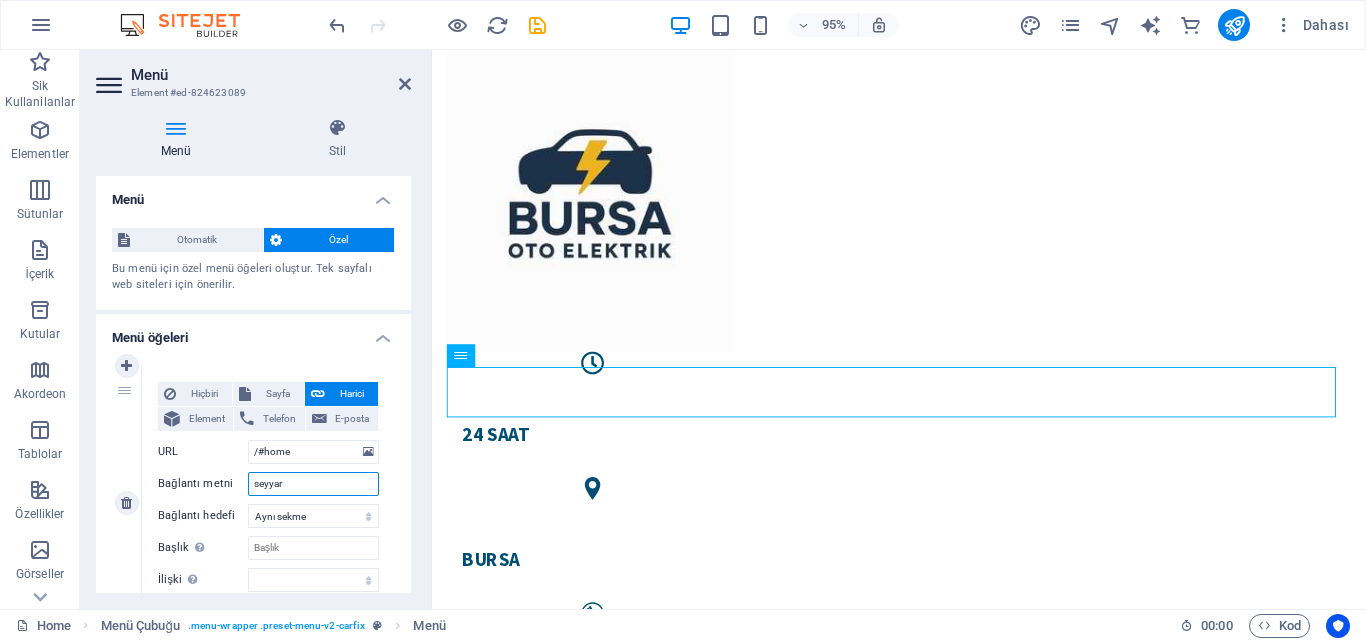 type on "seyyar" 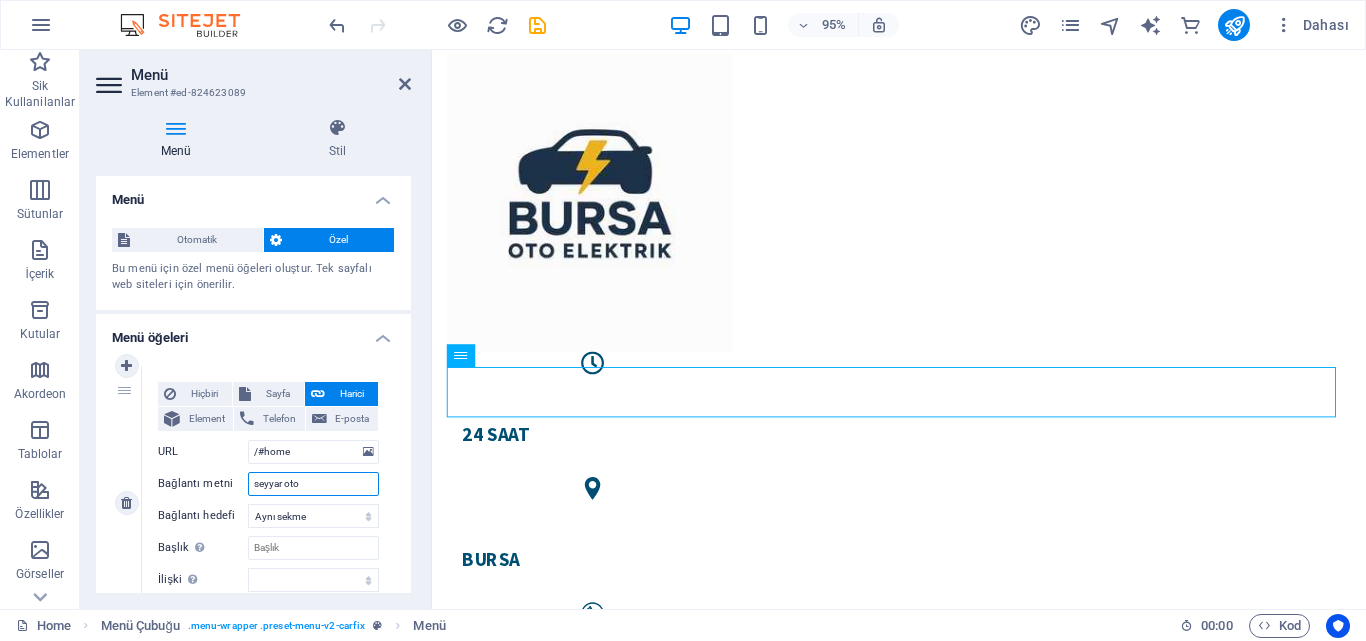 type on "seyyar oto" 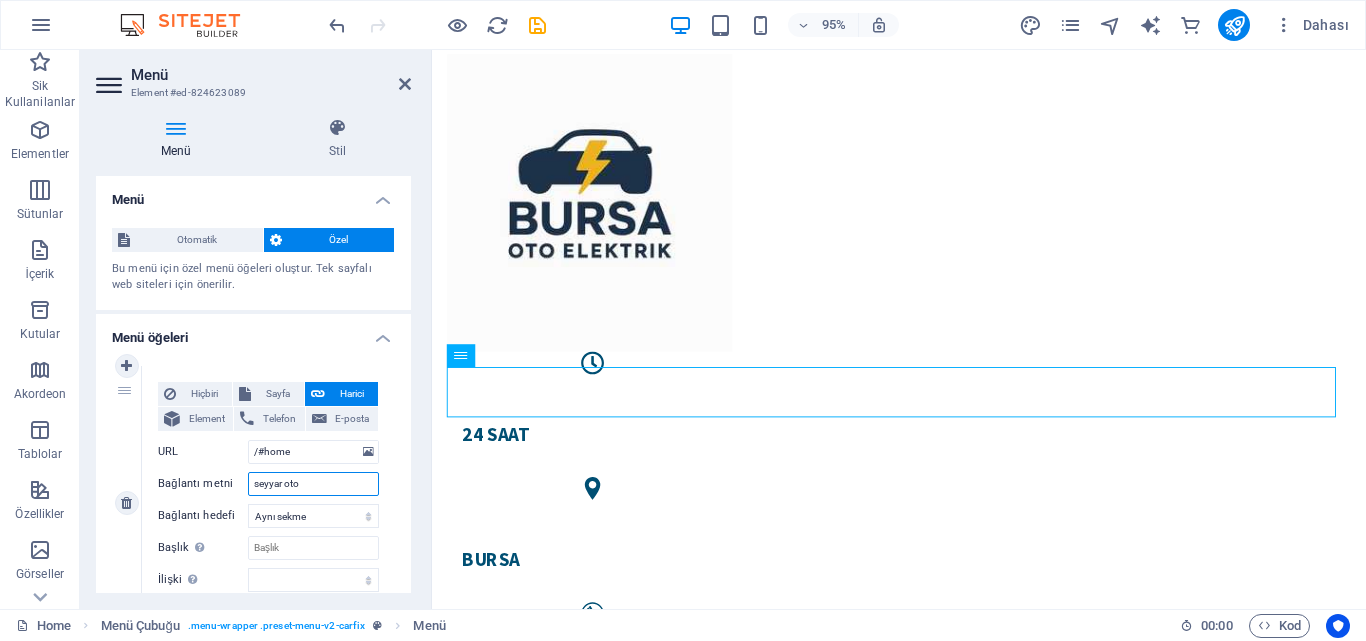 select 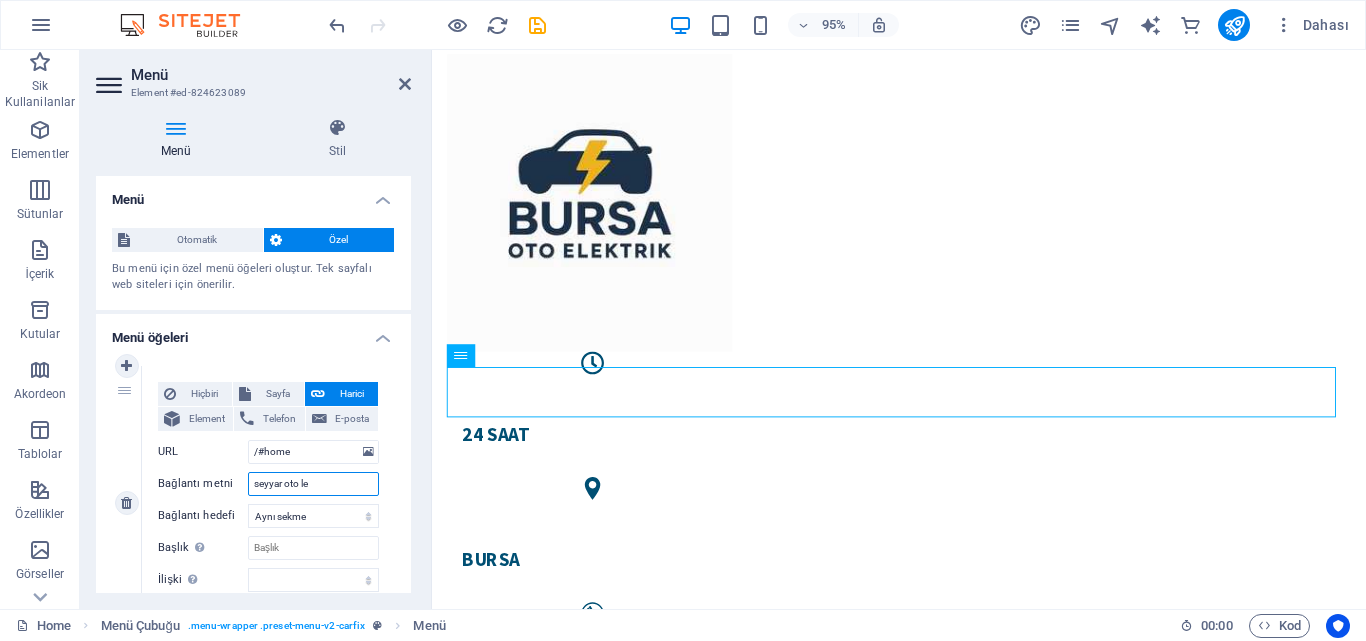 type on "seyyar oto l" 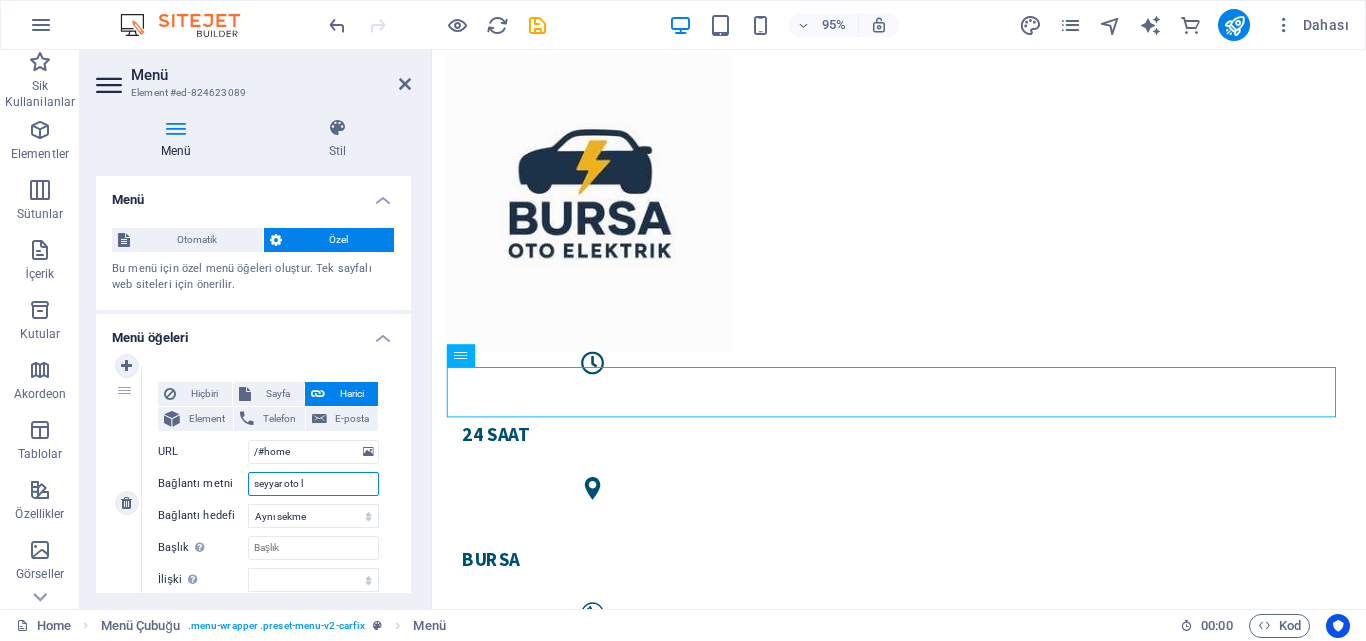 select 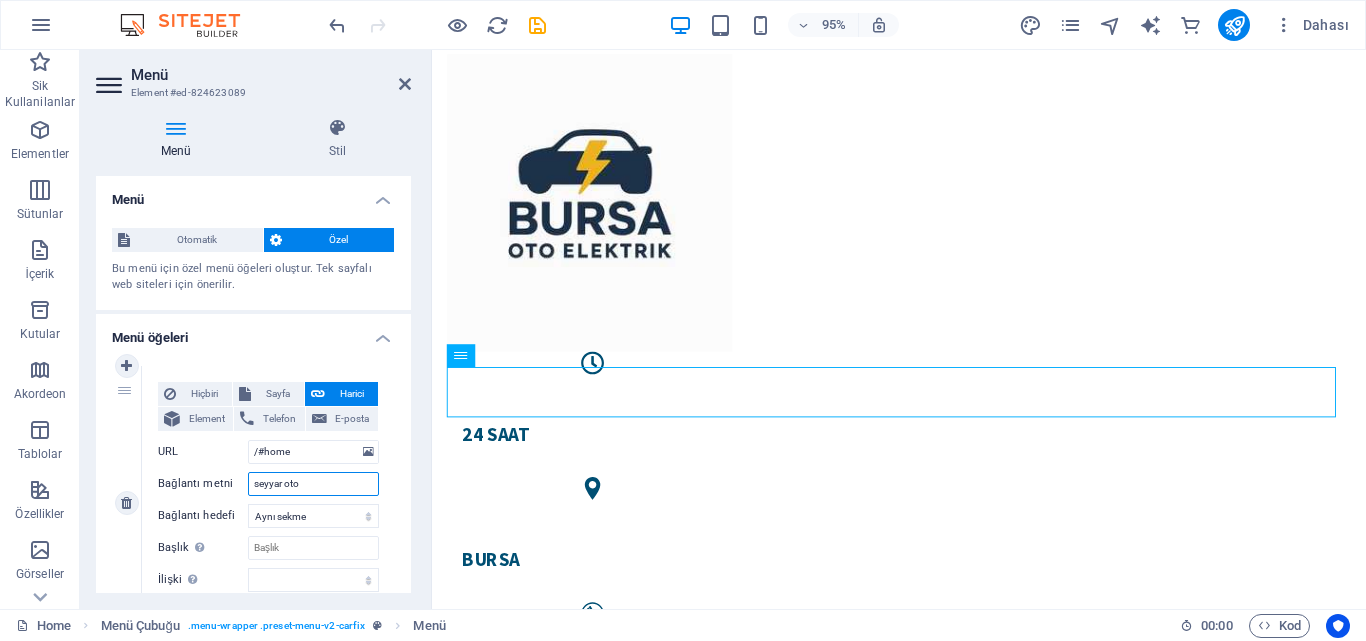 select 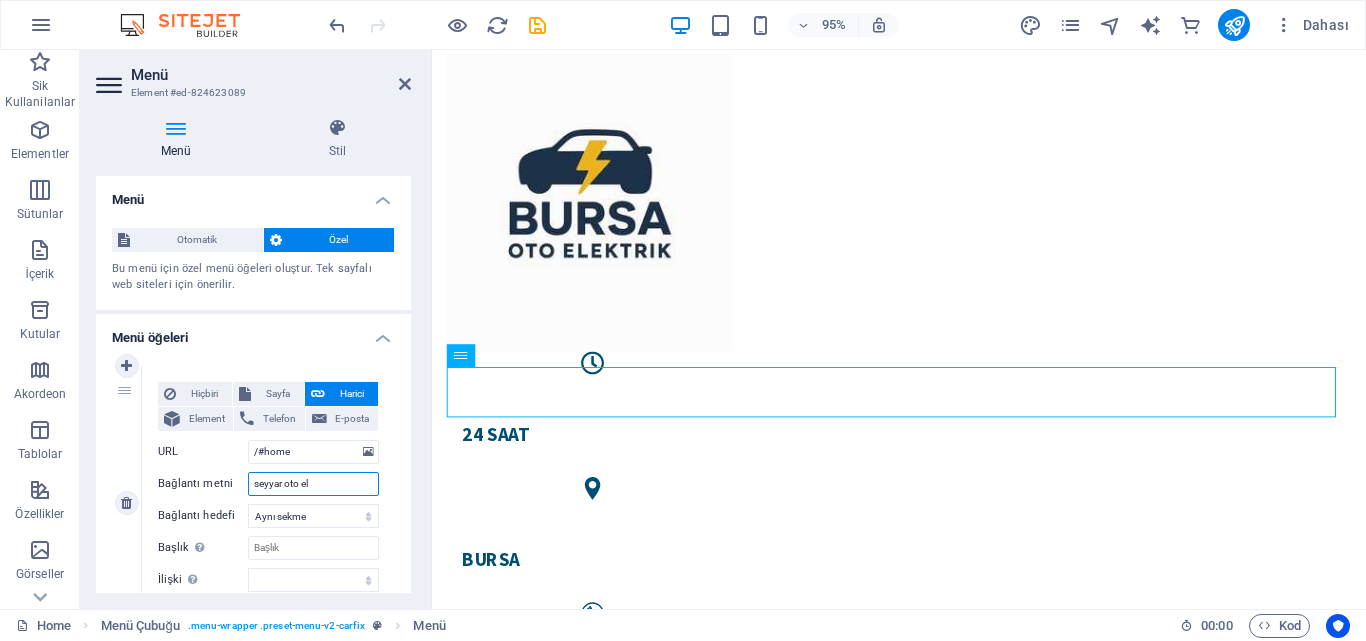 type on "seyyar oto ele" 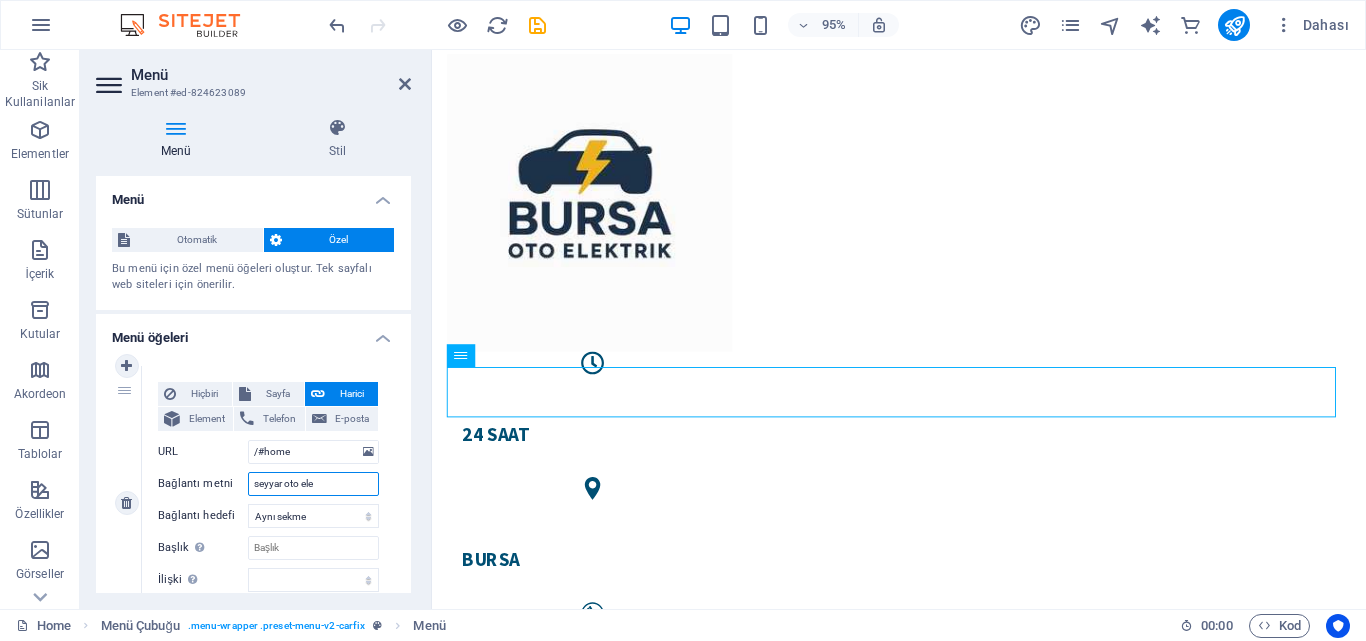 select 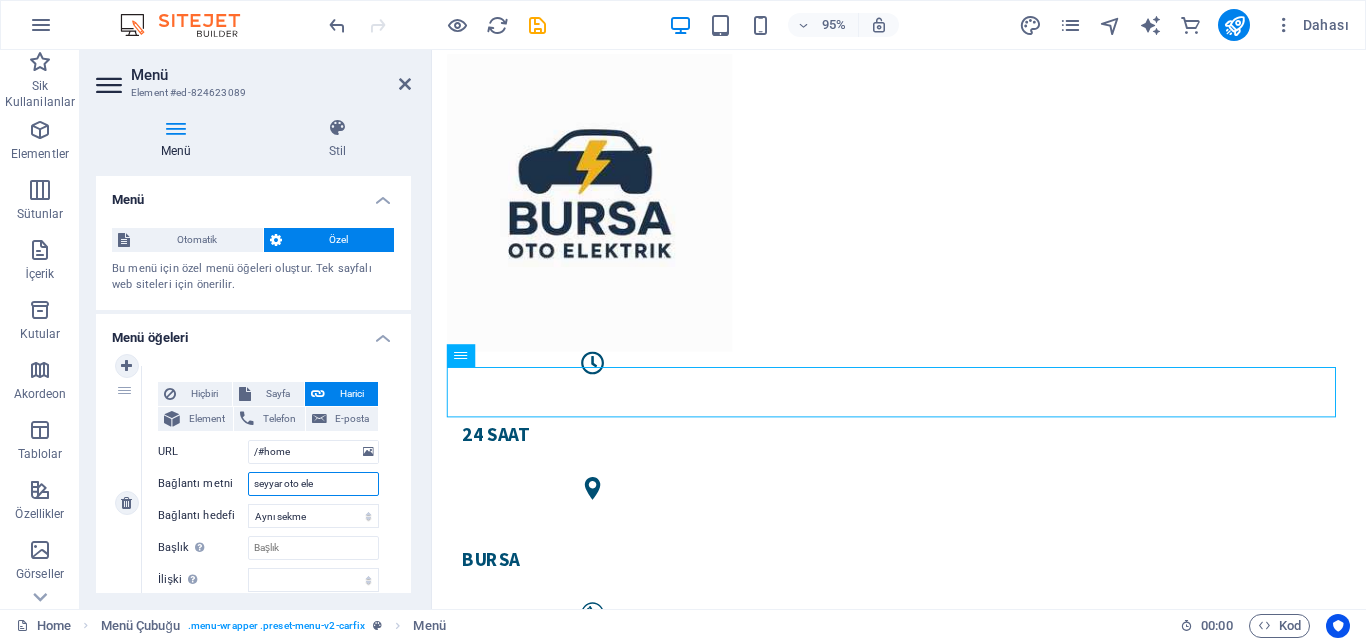 select 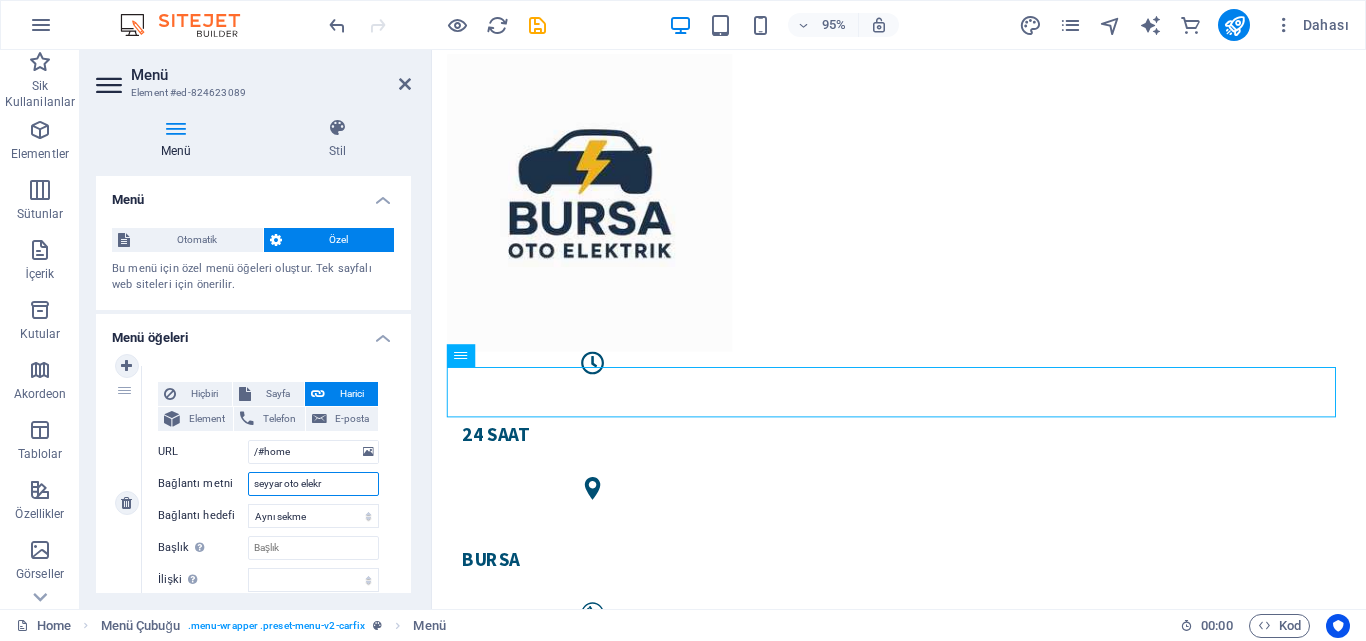type on "seyyar oto elek" 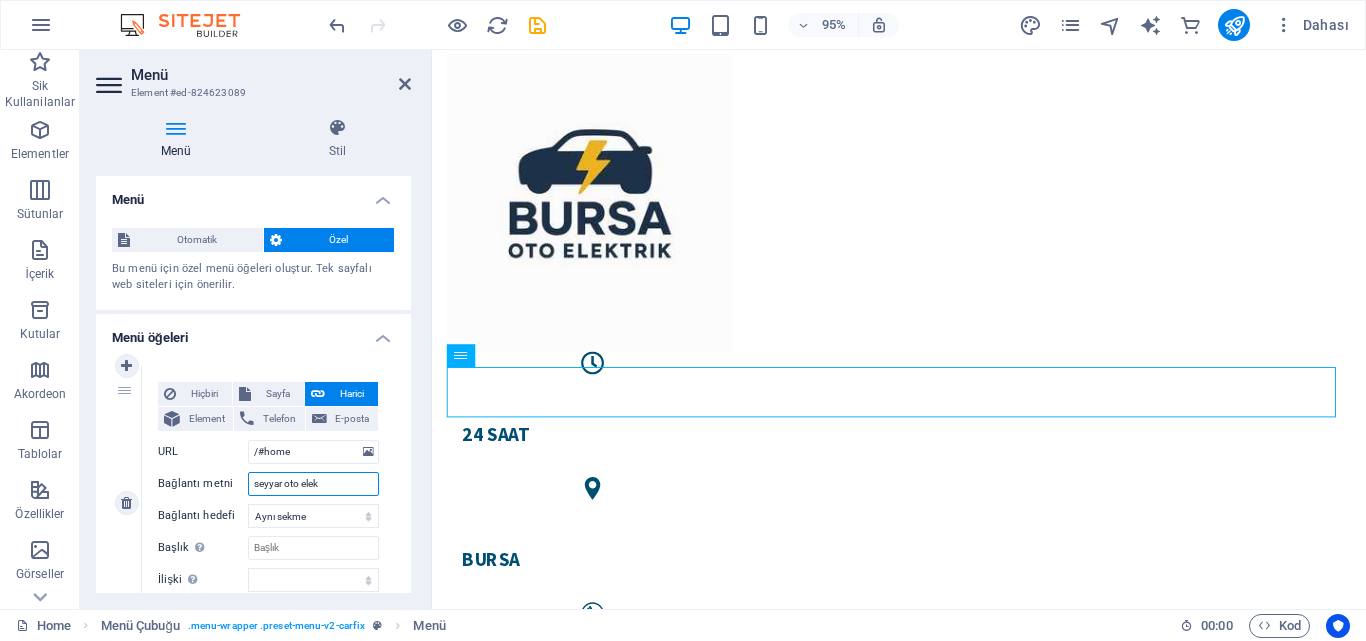 select 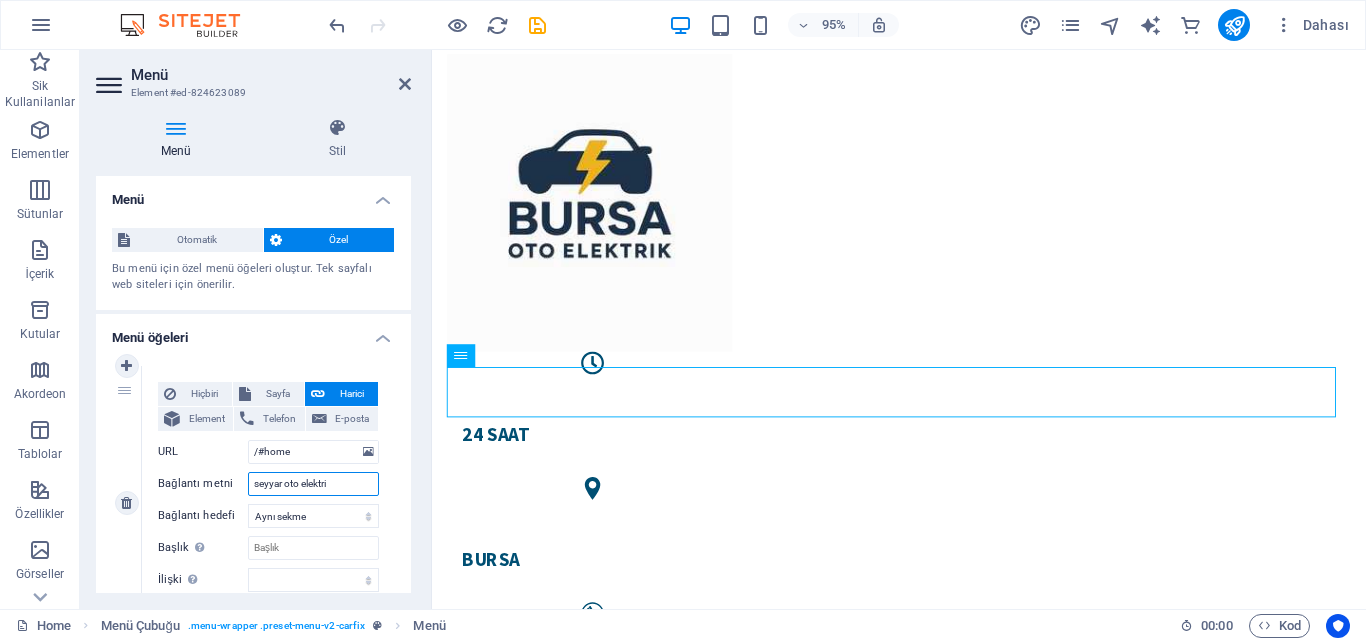 type on "seyyar oto elektrik" 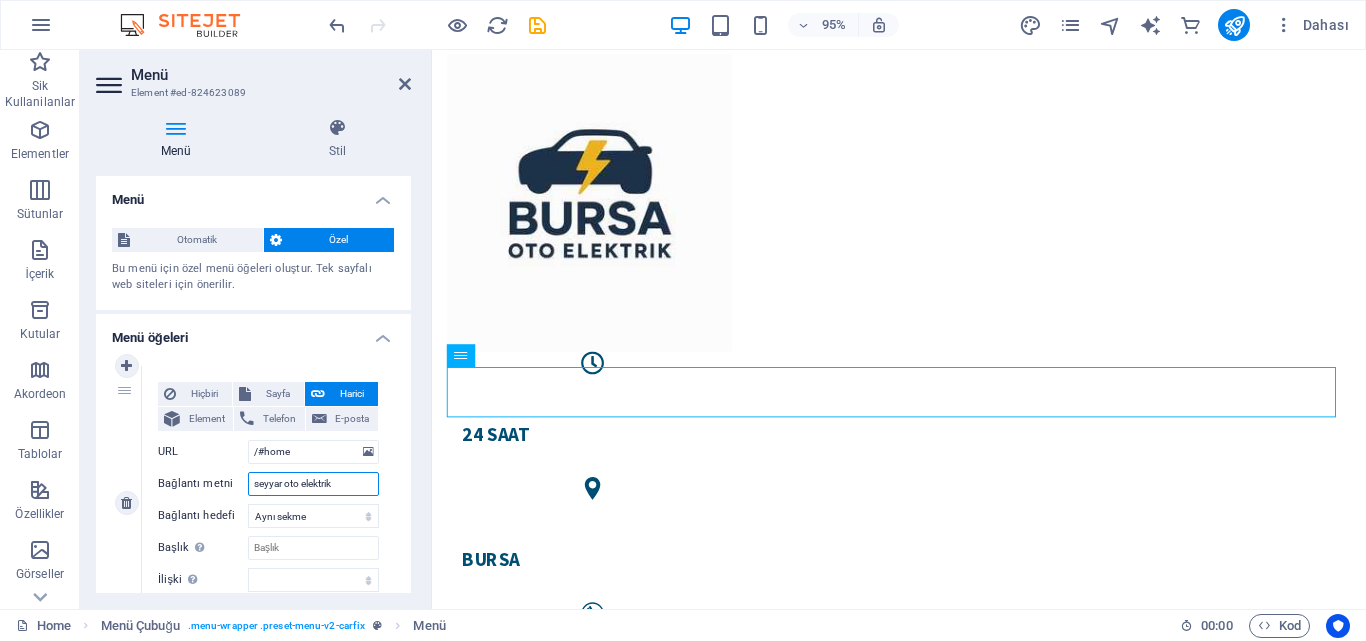 select 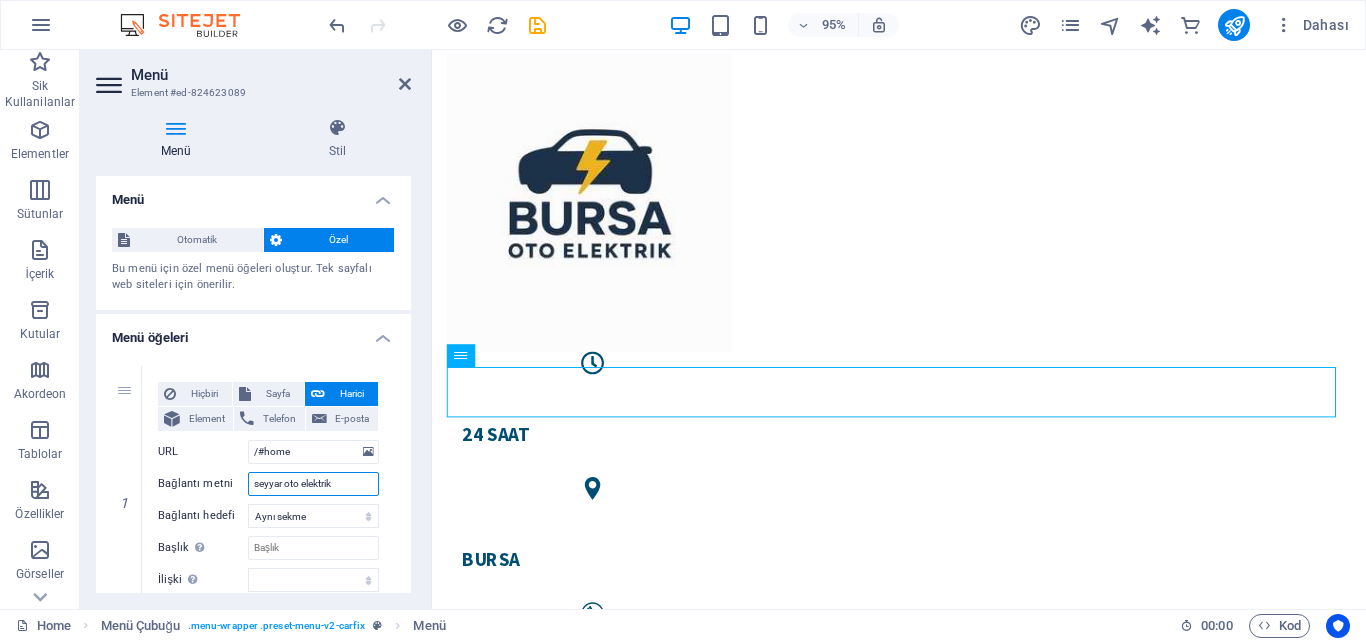 type on "seyyar oto elektrik" 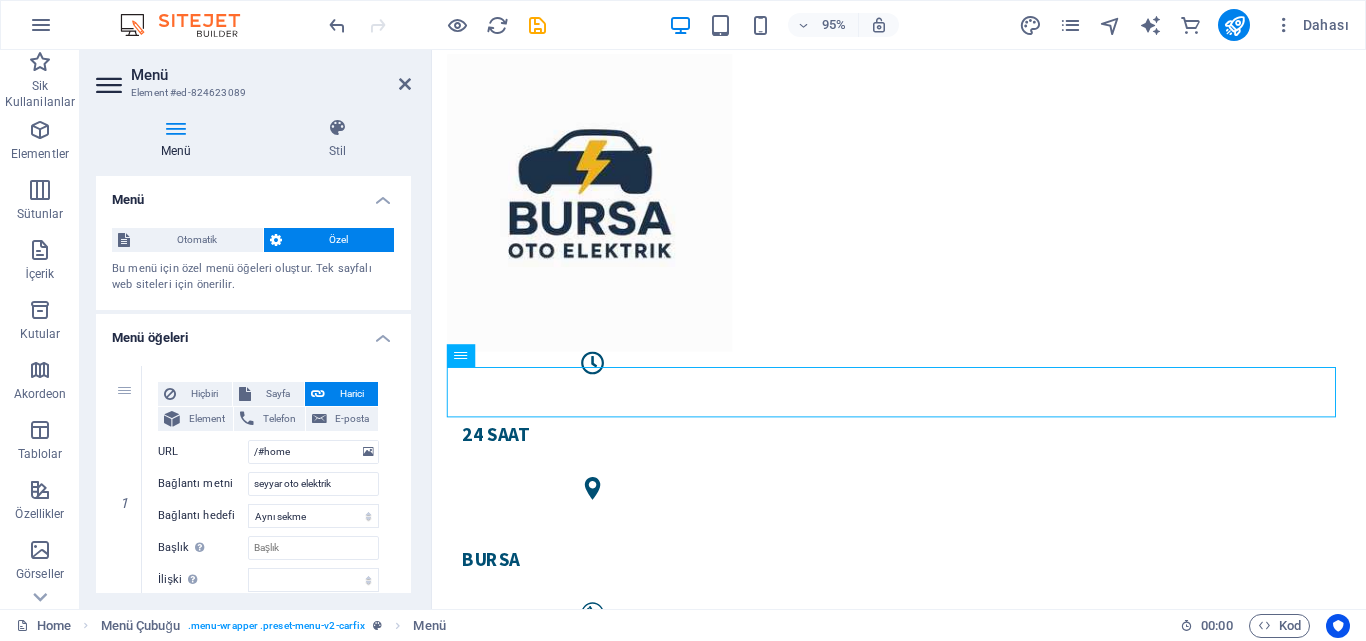 click on "Menü Stil Menü Otomatik Özel Bu menü için özel menü öğeleri oluştur. Tek sayfalı web siteleri için önerilir. Sayfaları yönet Menü öğeleri 1 Hiçbiri Sayfa Harici Element Telefon E-posta Sayfa Home Subpage Legal Notice Privacy Element
URL /#home Telefon E-posta Bağlantı metni seyyar oto elektrik Bağlantı hedefi Yeni sekme Aynı sekme Kaplama Başlık Ek bağlantı tanımının bağlantı metniyle aynı olmaması gerekir. Başlık, genellikle fare elementin üzerine geldiğinde bir araç ipucu metni olarak gösterilir. Belirsizse boş bırak. İlişki Bu bağlantının bağlantı hedefiyle ilişkisini  ayarlar. Örneğin; "nofollow" (izleme) değeri, arama motorlarına bağlantıyı izleme talimatı verir. Boş bırakılabilir. alternate oluşturan bookmark harici yardım lisans ileri nofollow noreferrer noopener önceki arayın etiket Düğme Tasarımı Hiçbiri Varsayılan Birincil İkincil 2 Hiçbiri Sayfa Harici Element Telefon E-posta Sayfa Home Subpage Privacy" at bounding box center (253, 355) 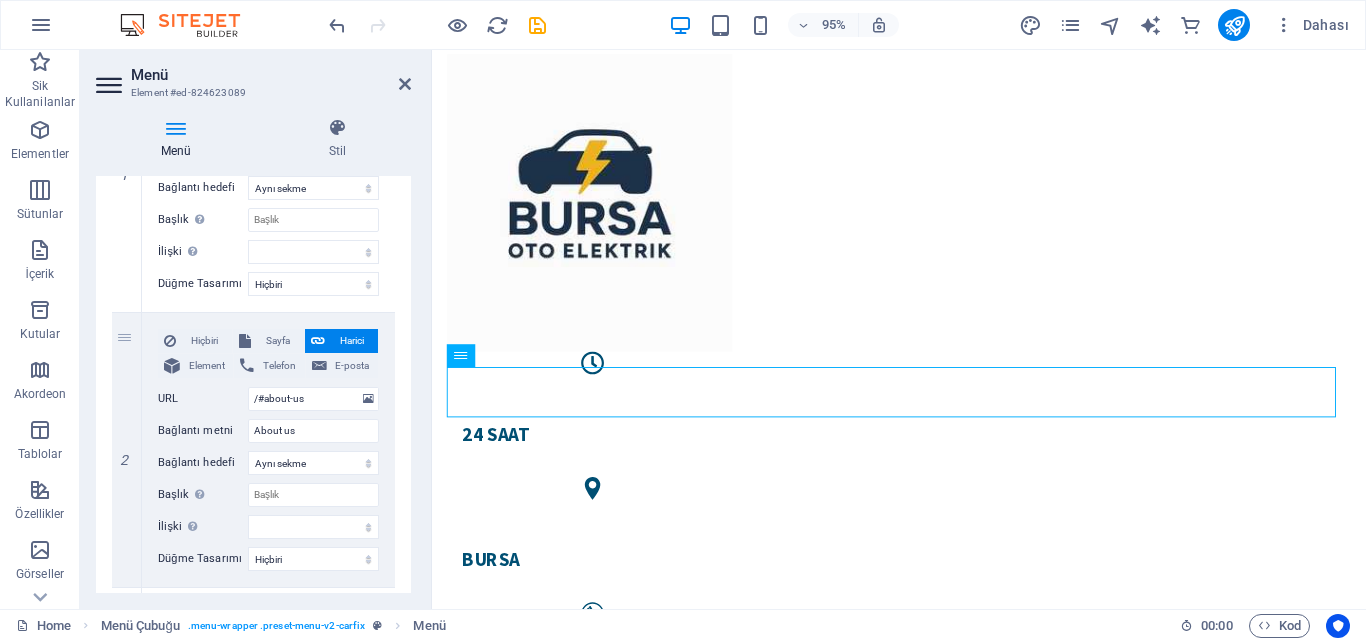 scroll, scrollTop: 332, scrollLeft: 0, axis: vertical 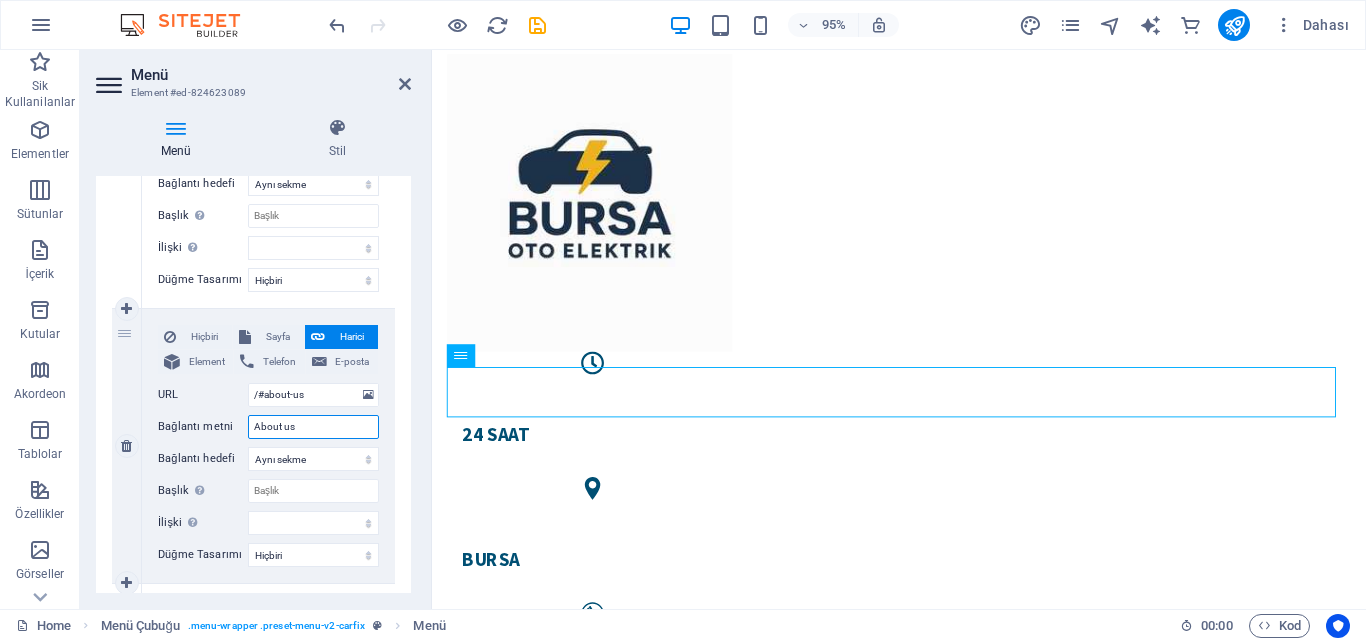 click on "About us" at bounding box center (313, 427) 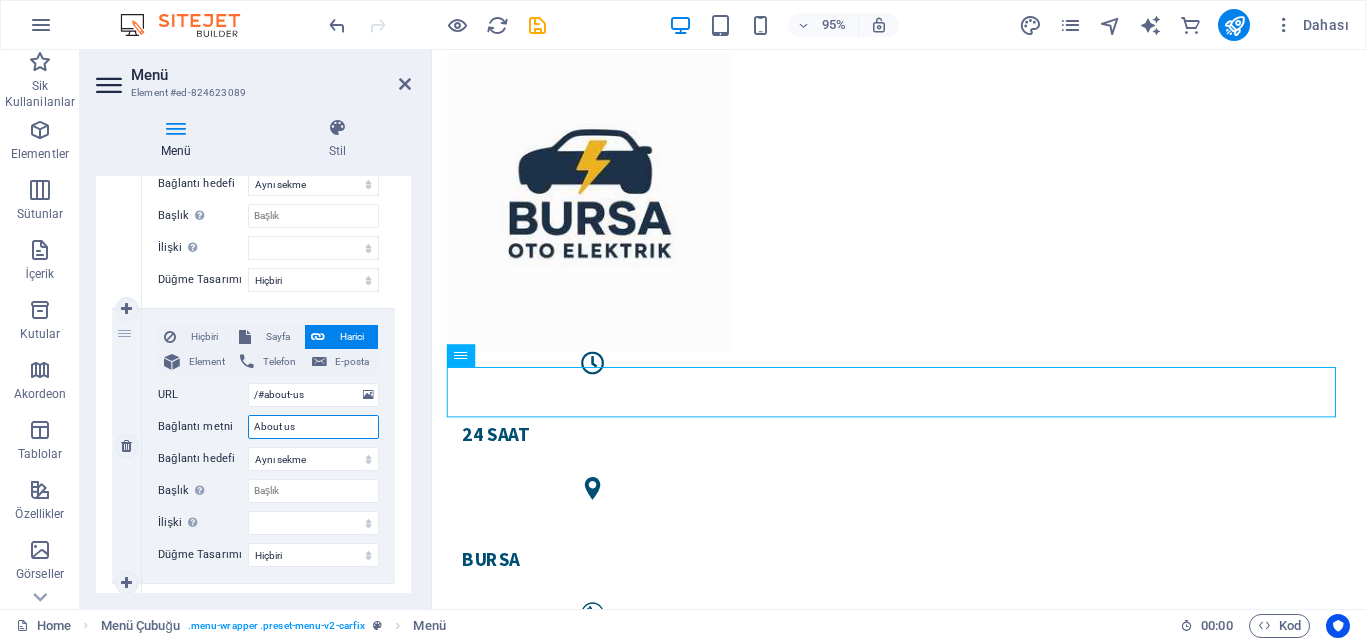 click on "About us" at bounding box center (313, 427) 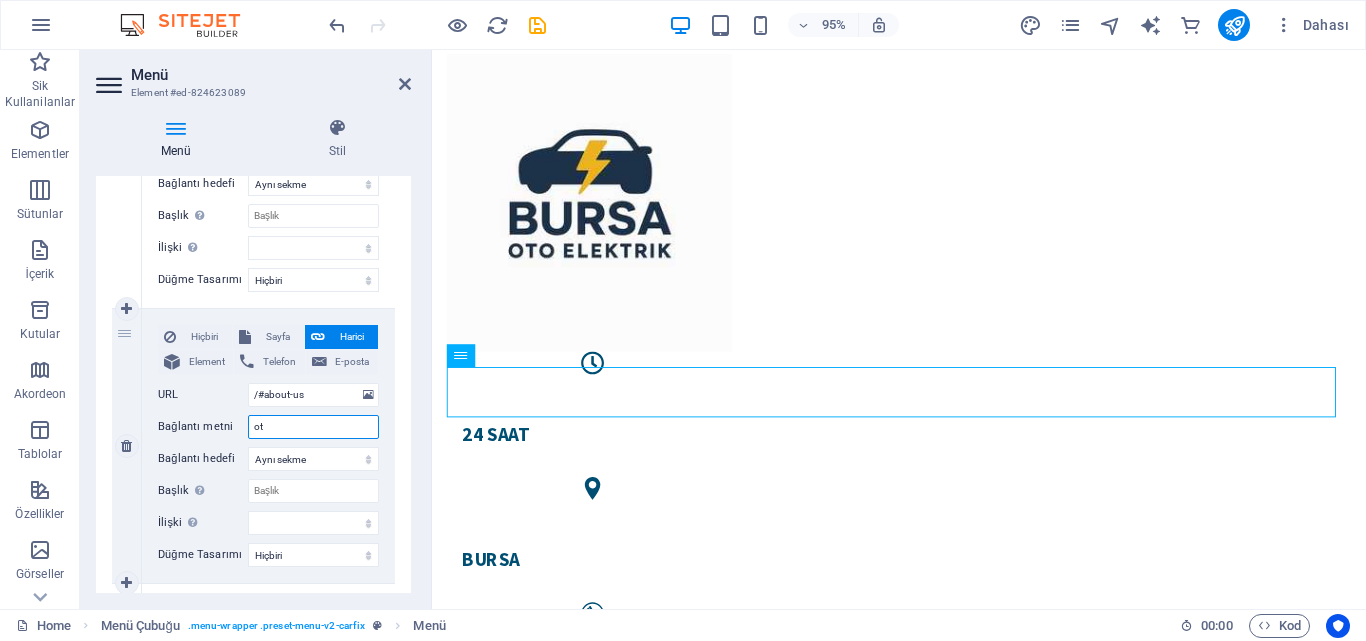 type on "oto" 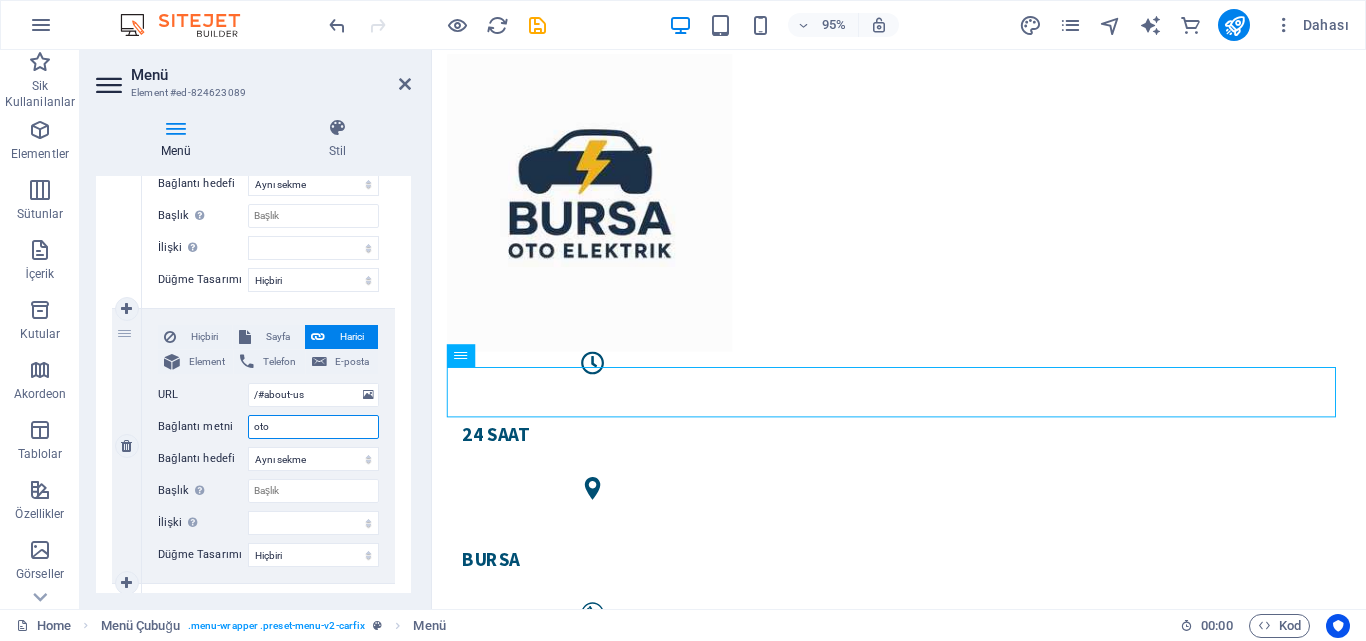select 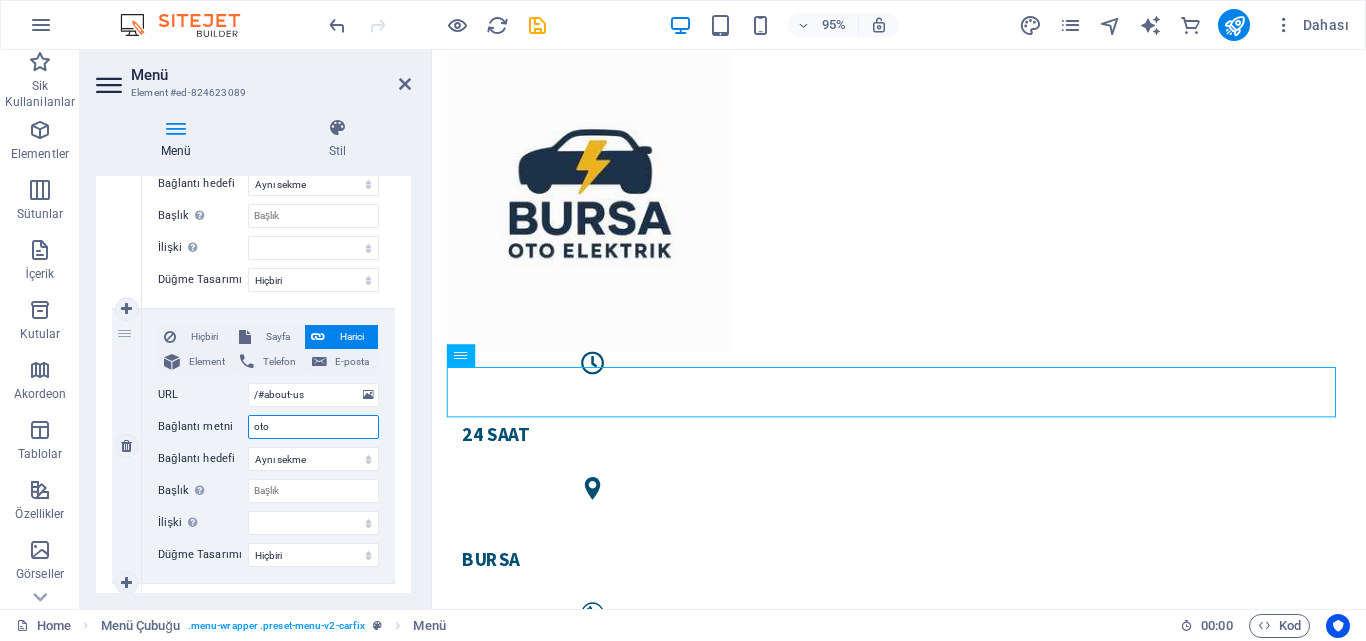 type on "oto" 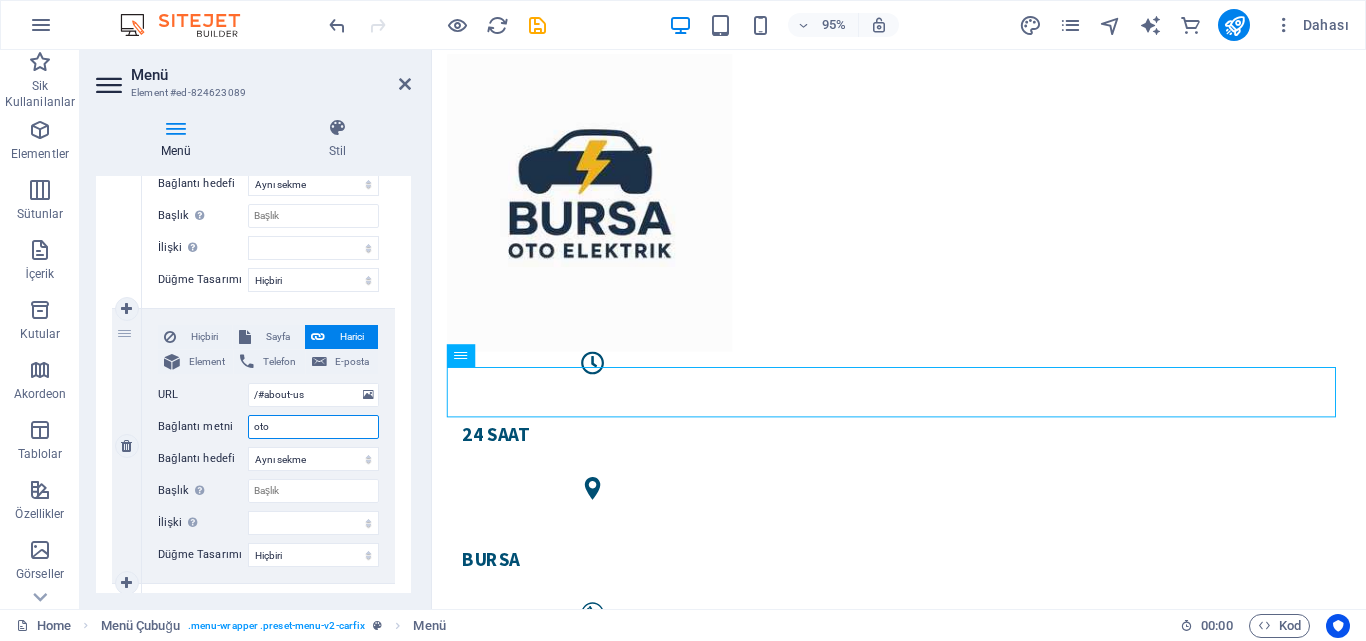 select 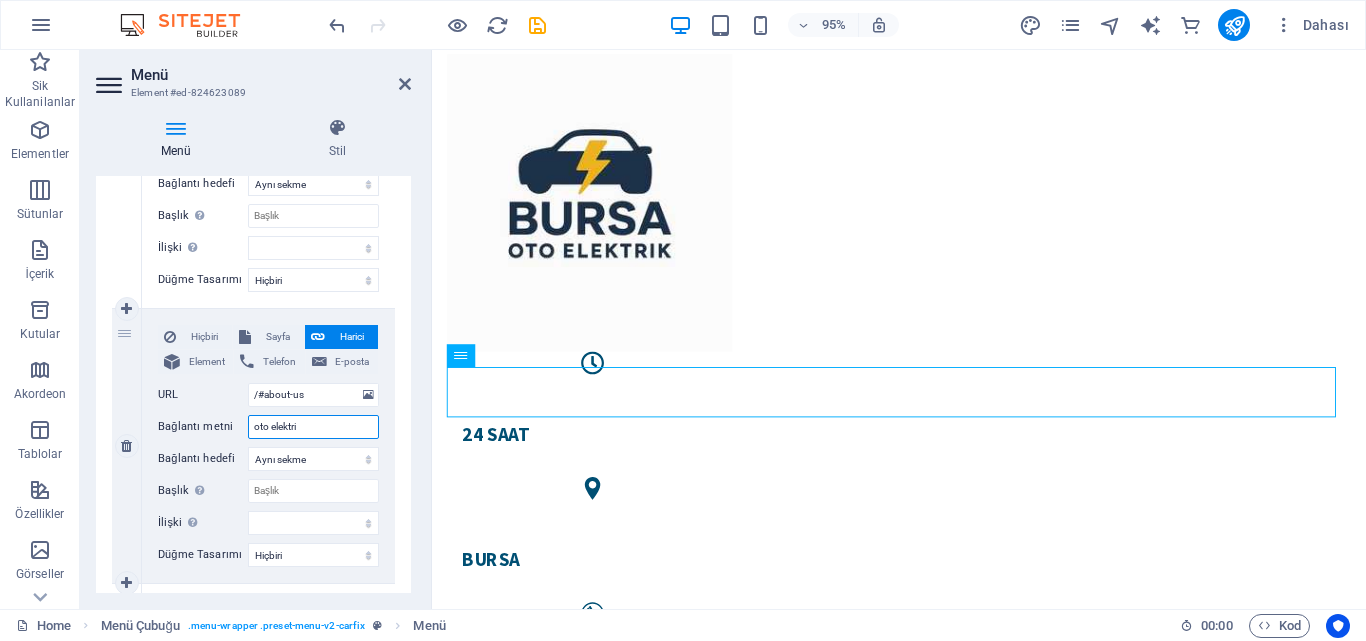 type on "oto elektrik" 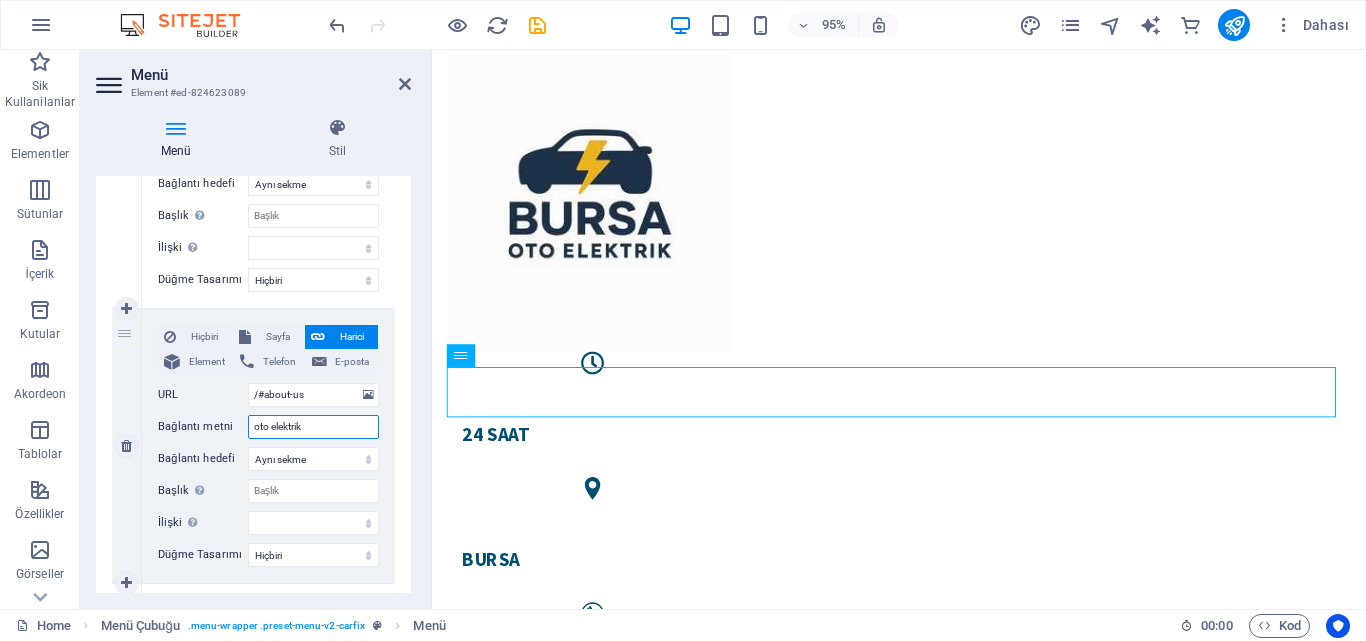 select 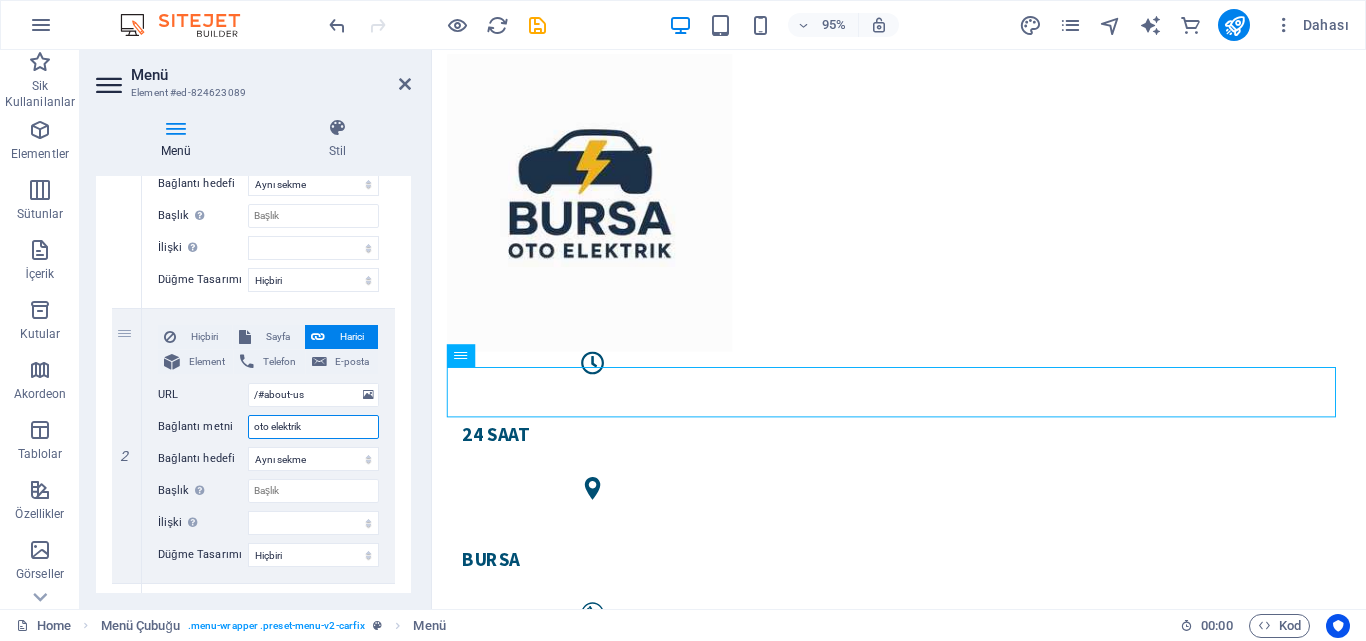 type on "oto elektrik" 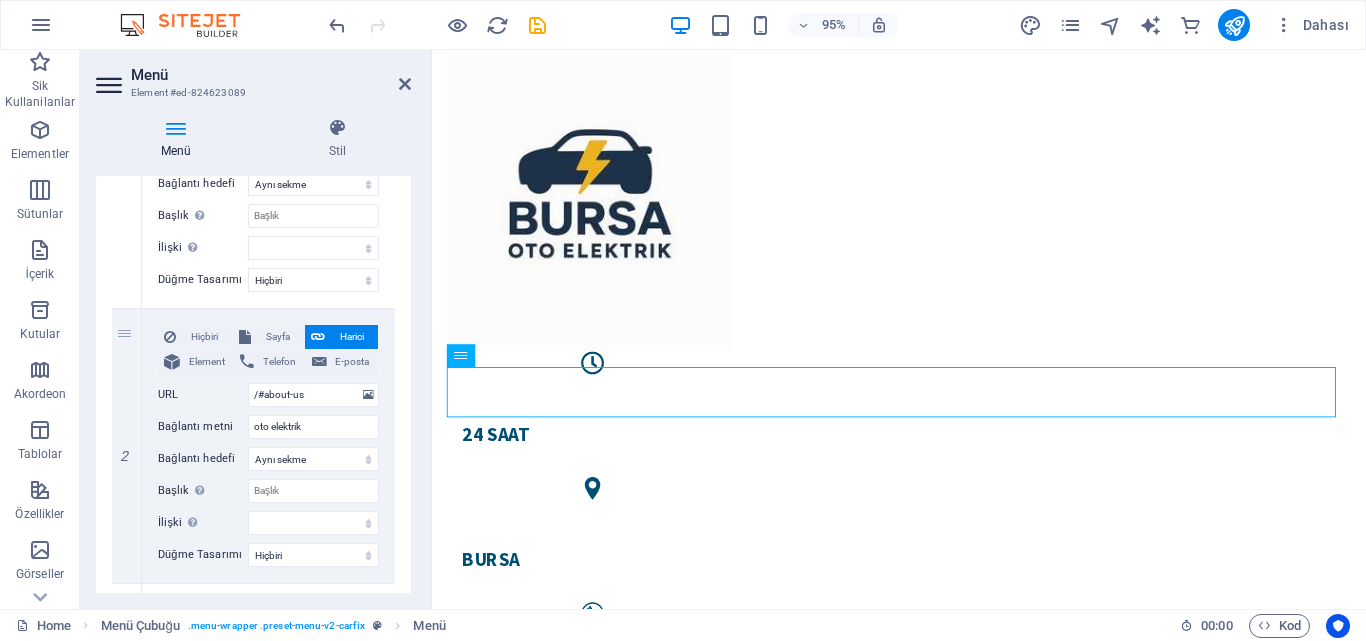 click on "Menü Stil Menü Otomatik Özel Bu menü için özel menü öğeleri oluştur. Tek sayfalı web siteleri için önerilir. Sayfaları yönet Menü öğeleri 1 Hiçbiri Sayfa Harici Element Telefon E-posta Sayfa Home Subpage Legal Notice Privacy Element
URL /#home Telefon E-posta Bağlantı metni seyyar oto elektrik Bağlantı hedefi Yeni sekme Aynı sekme Kaplama Başlık Ek bağlantı tanımının bağlantı metniyle aynı olmaması gerekir. Başlık, genellikle fare elementin üzerine geldiğinde bir araç ipucu metni olarak gösterilir. Belirsizse boş bırak. İlişki Bu bağlantının bağlantı hedefiyle ilişkisini  ayarlar. Örneğin; "nofollow" (izleme) değeri, arama motorlarına bağlantıyı izleme talimatı verir. Boş bırakılabilir. alternate oluşturan bookmark harici yardım lisans ileri nofollow noreferrer noopener önceki arayın etiket Düğme Tasarımı Hiçbiri Varsayılan Birincil İkincil 2 Hiçbiri Sayfa Harici Element Telefon E-posta Sayfa Home Subpage Privacy" at bounding box center [253, 355] 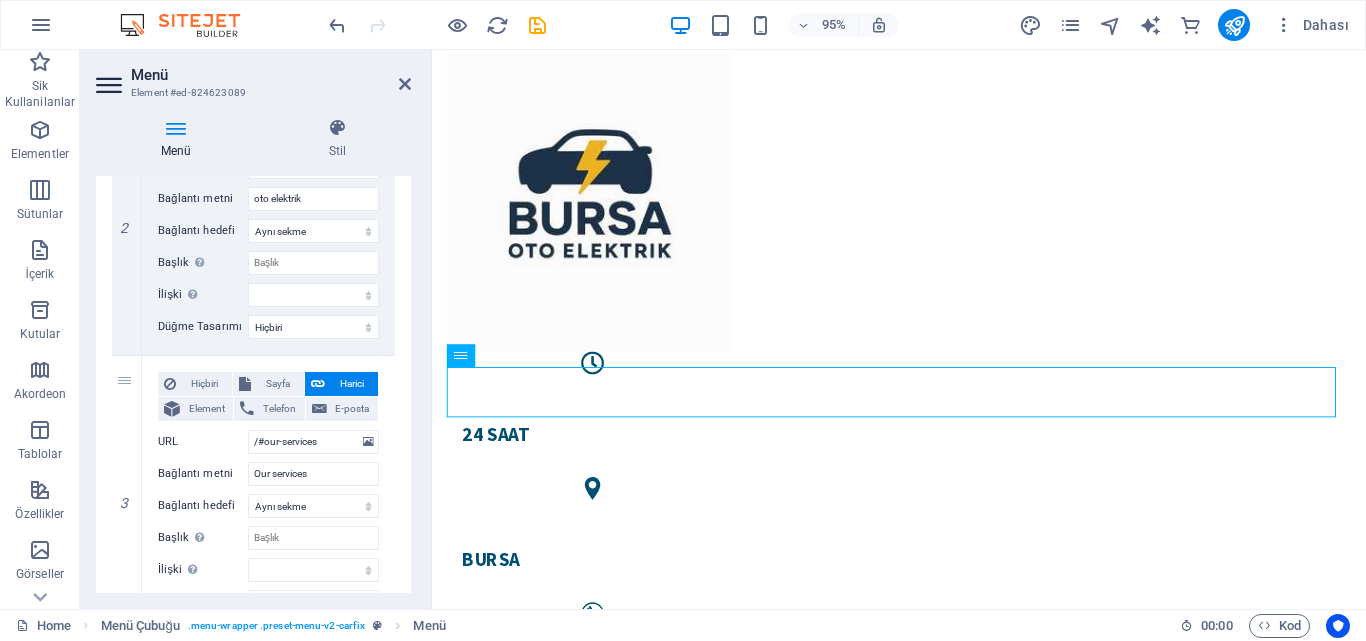 scroll, scrollTop: 568, scrollLeft: 0, axis: vertical 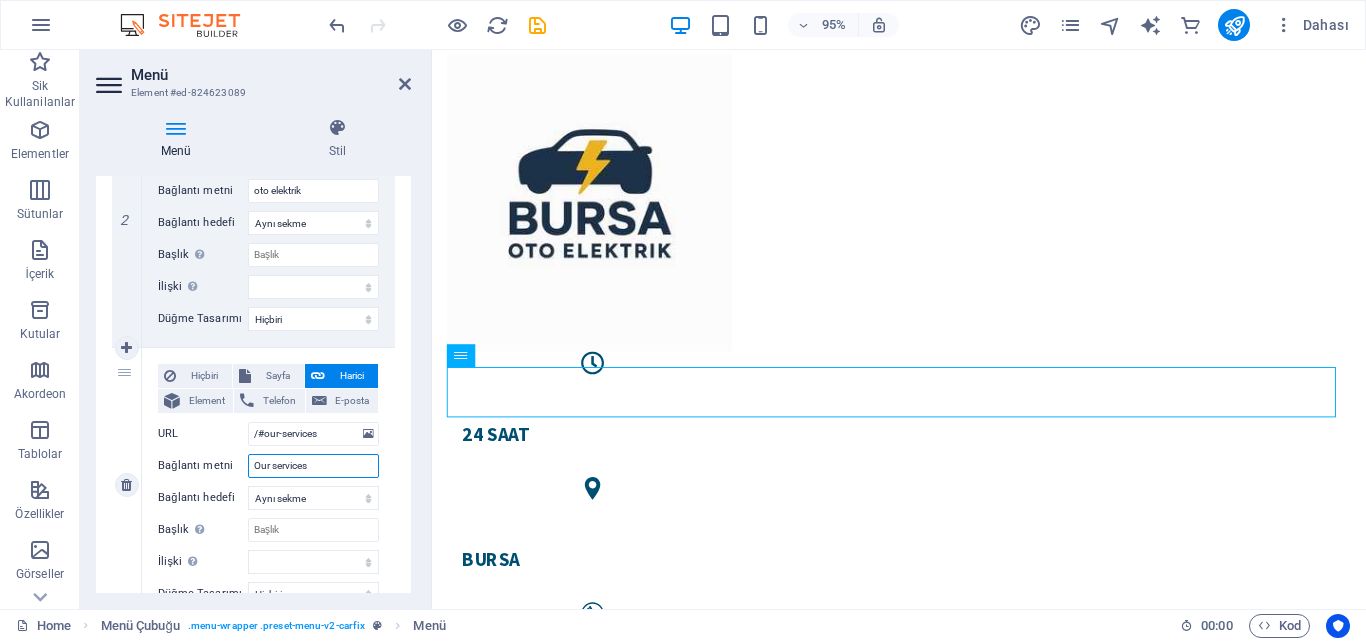 click on "Our services" at bounding box center (313, 466) 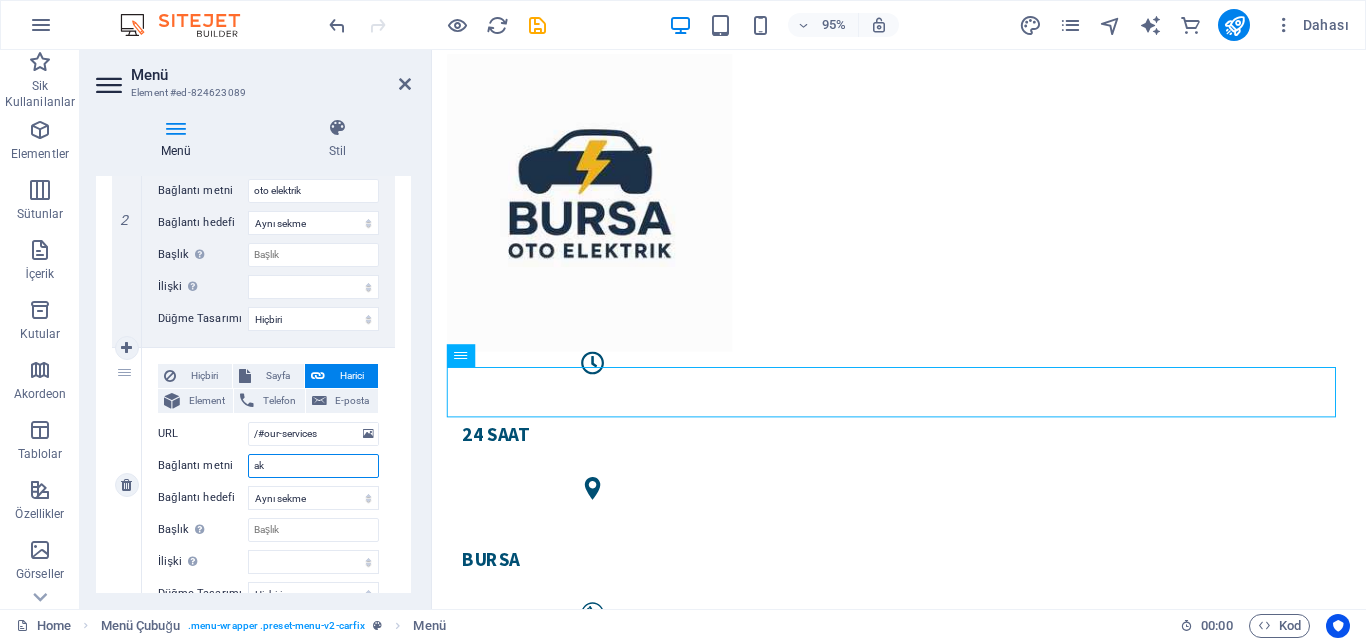 type on "akü" 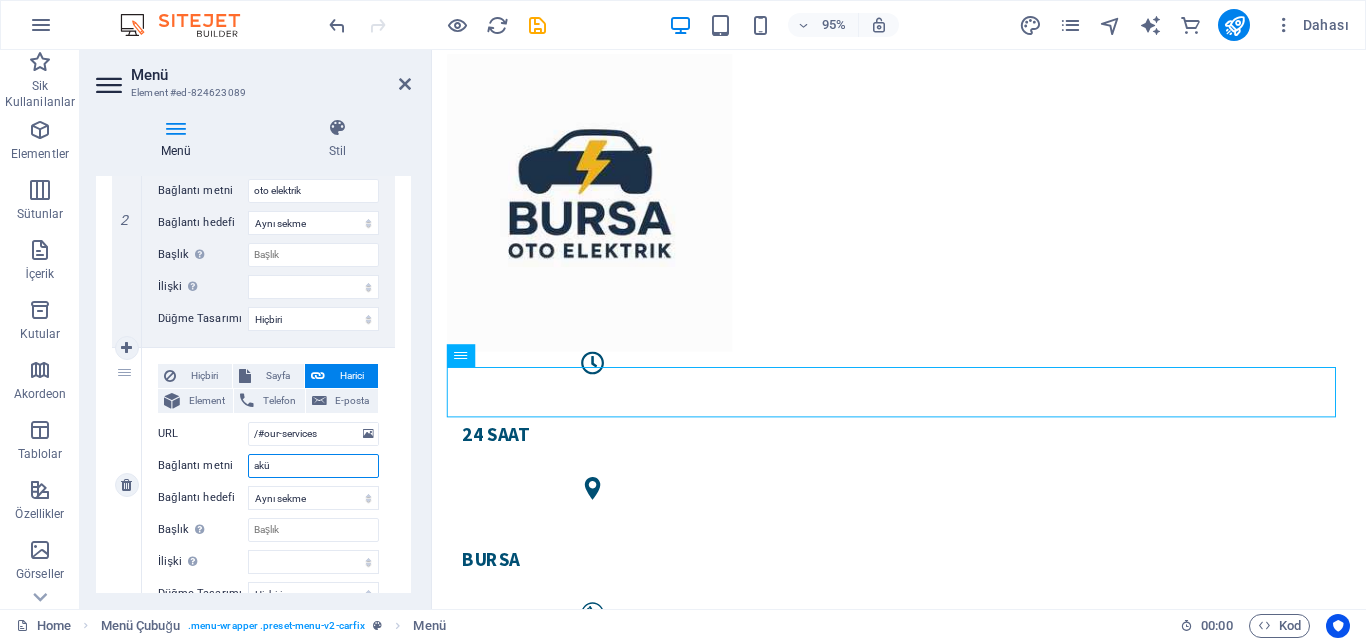 select 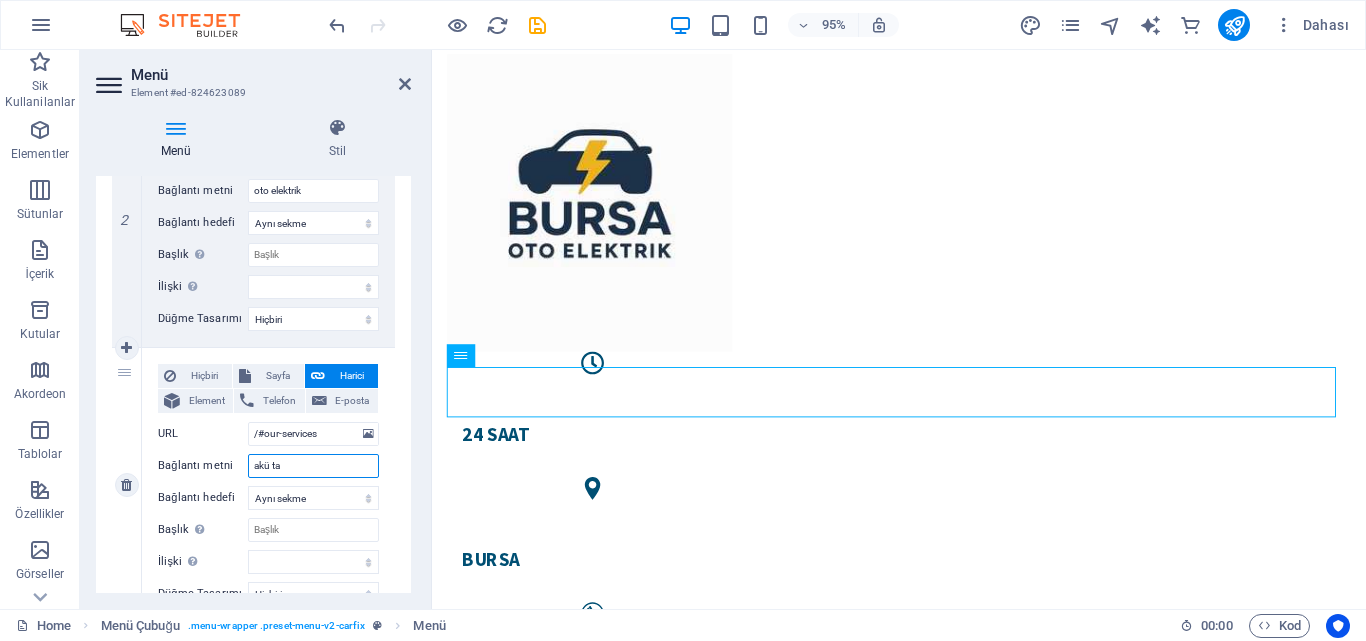type on "akü tak" 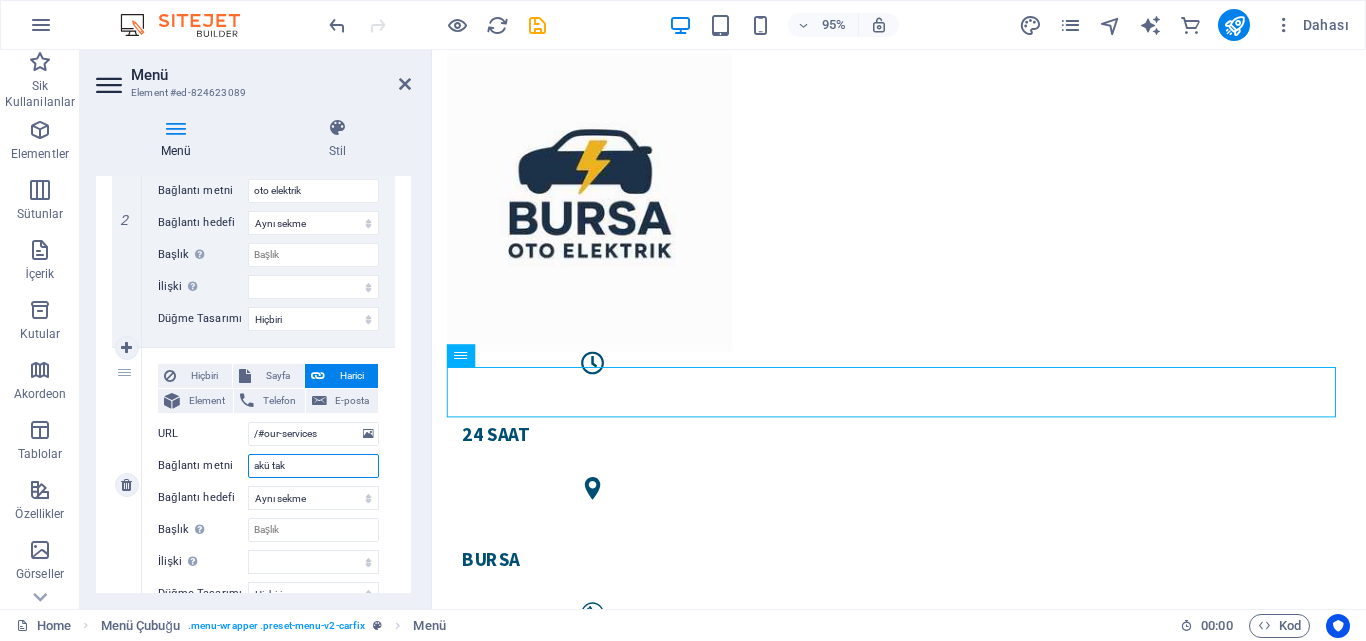 select 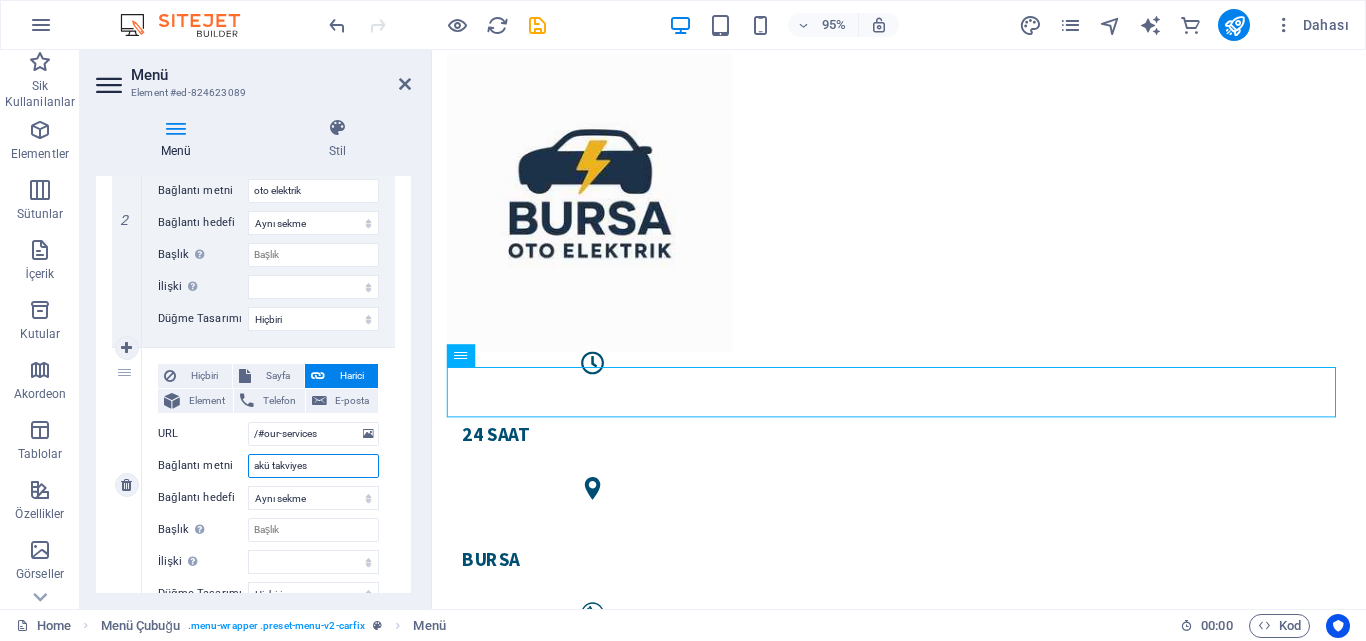 type on "akü takviyesi" 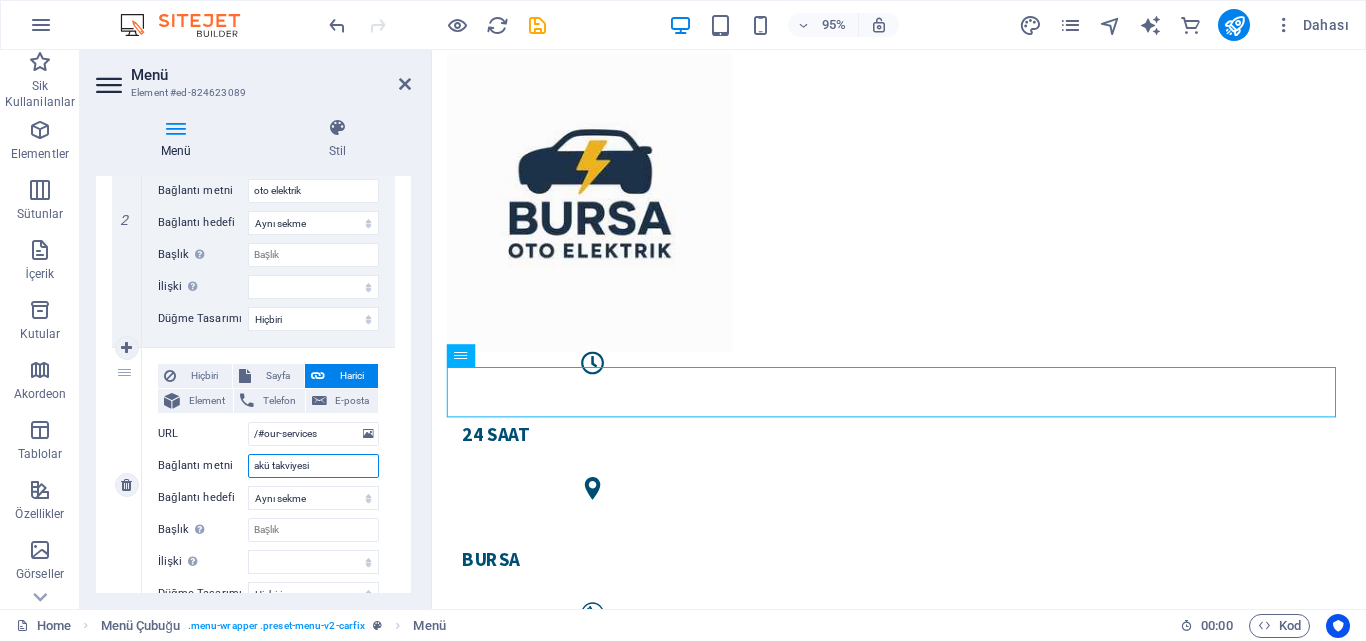 select 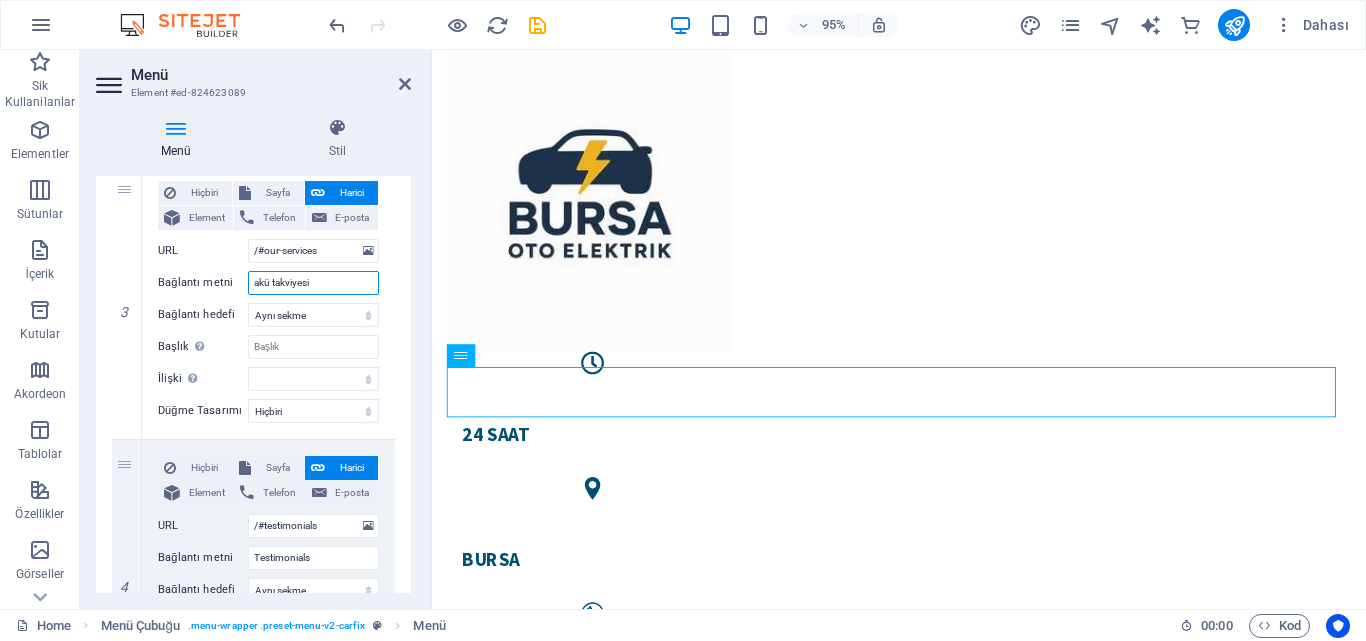 scroll, scrollTop: 778, scrollLeft: 0, axis: vertical 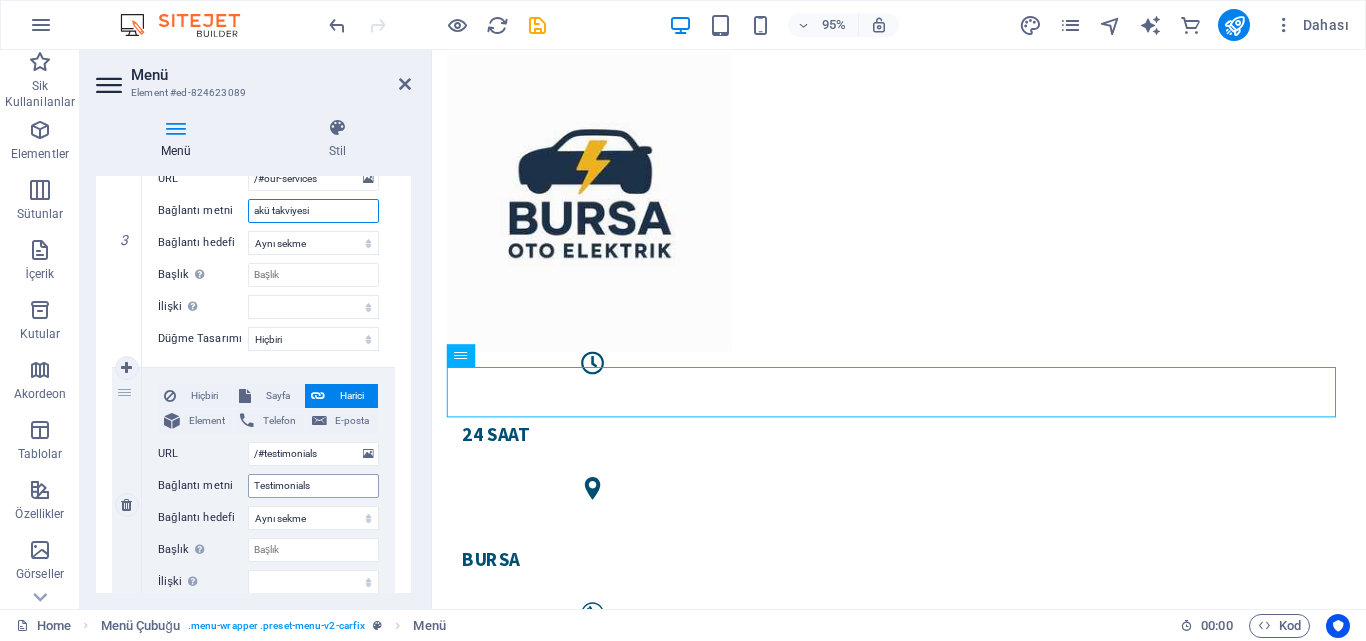 type on "akü takviyesi" 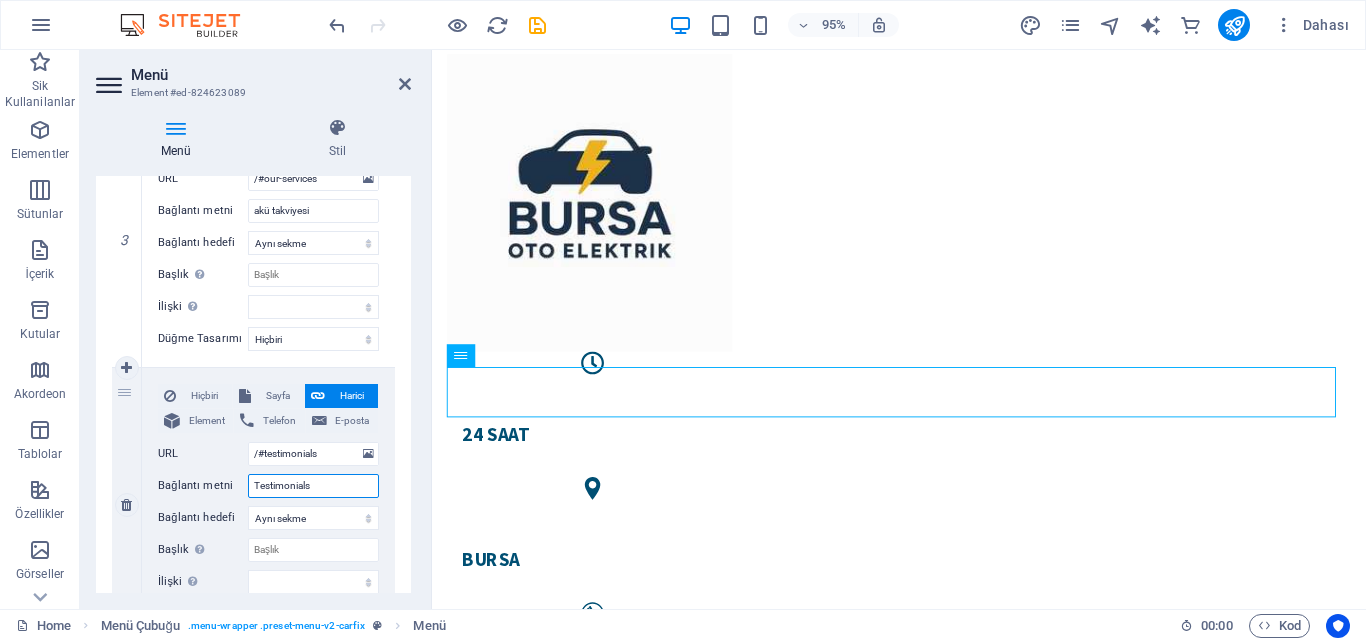 click on "Testimonials" at bounding box center (313, 486) 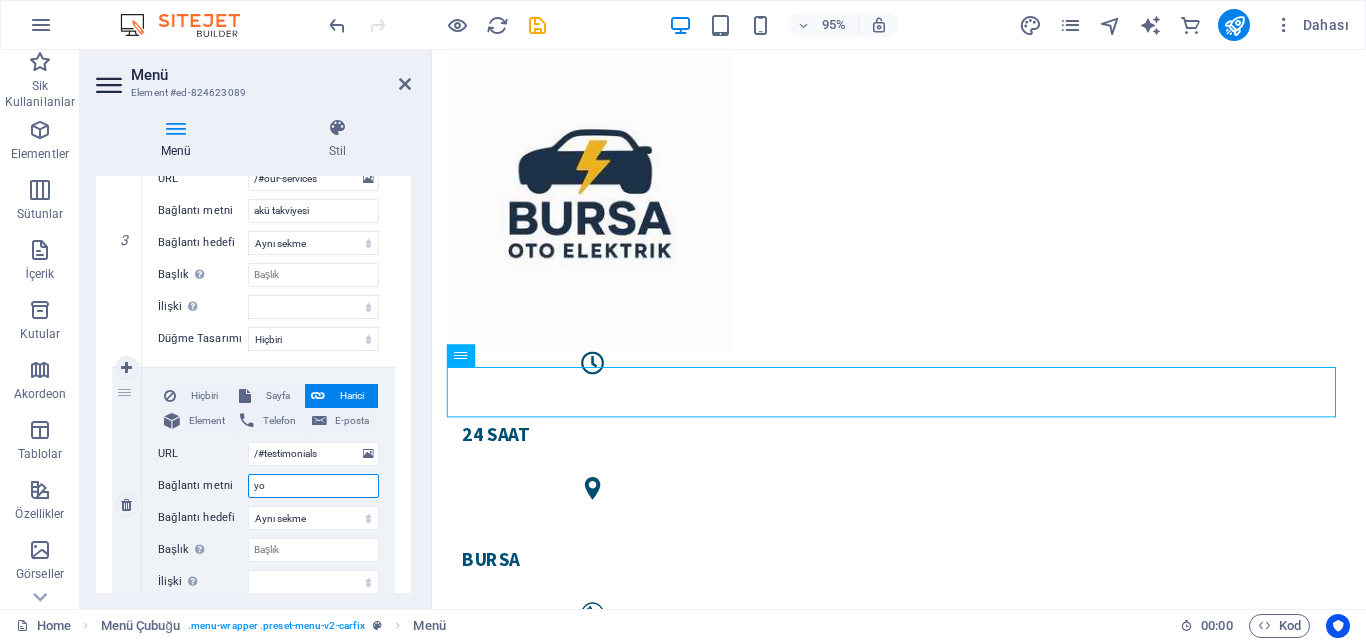 type on "yol" 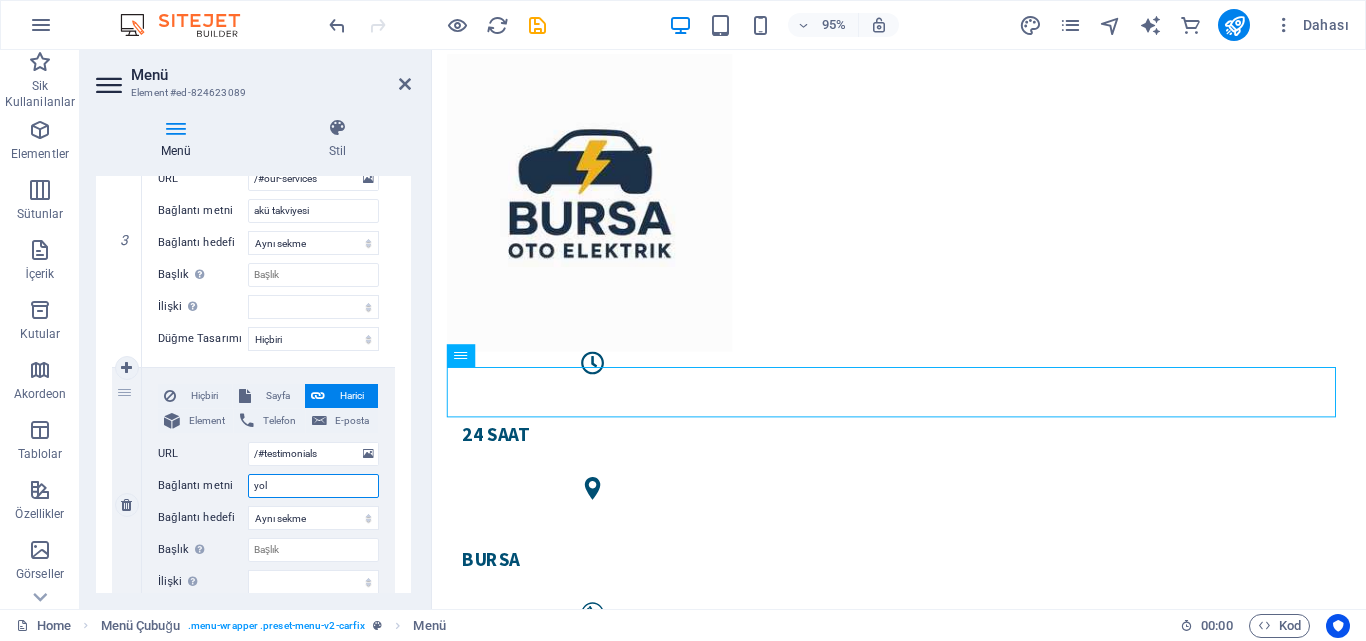 select 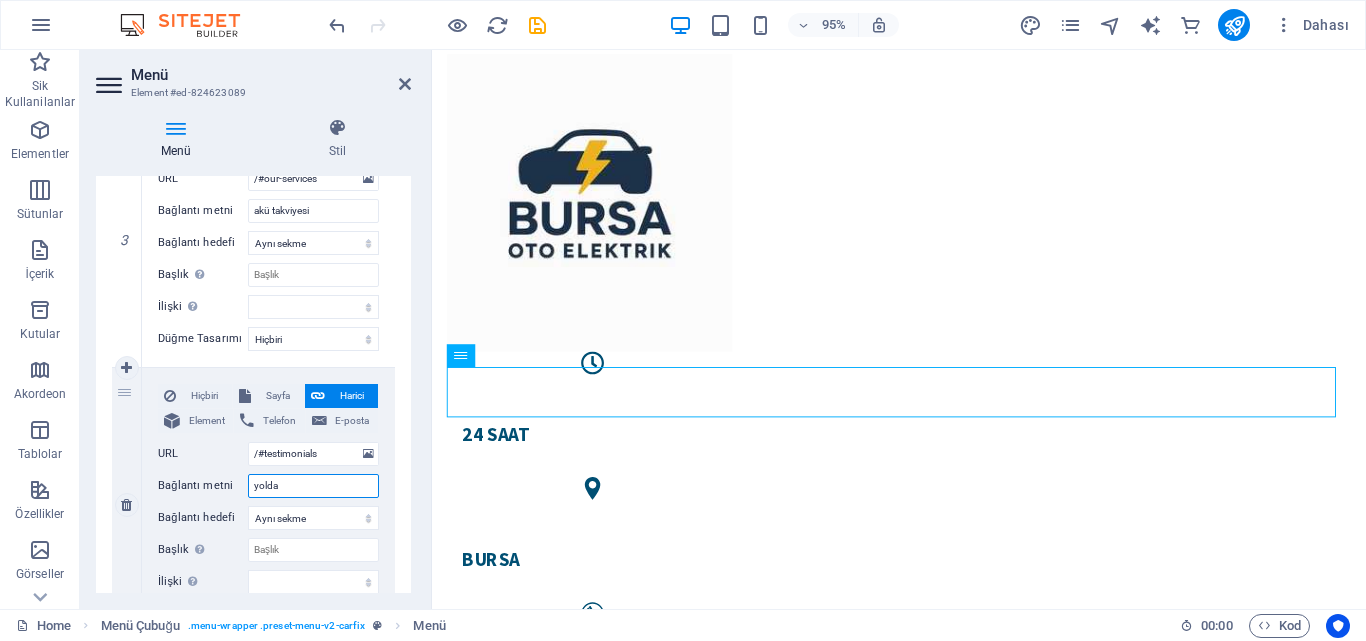 type on "yolda" 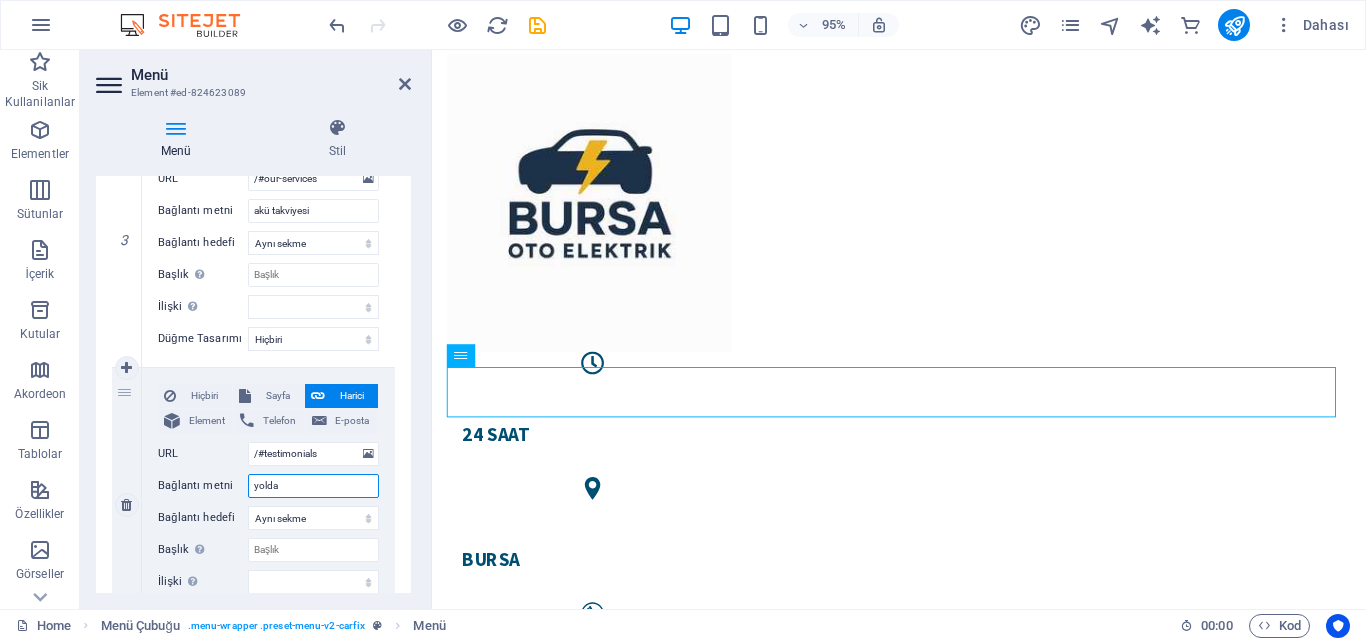 select 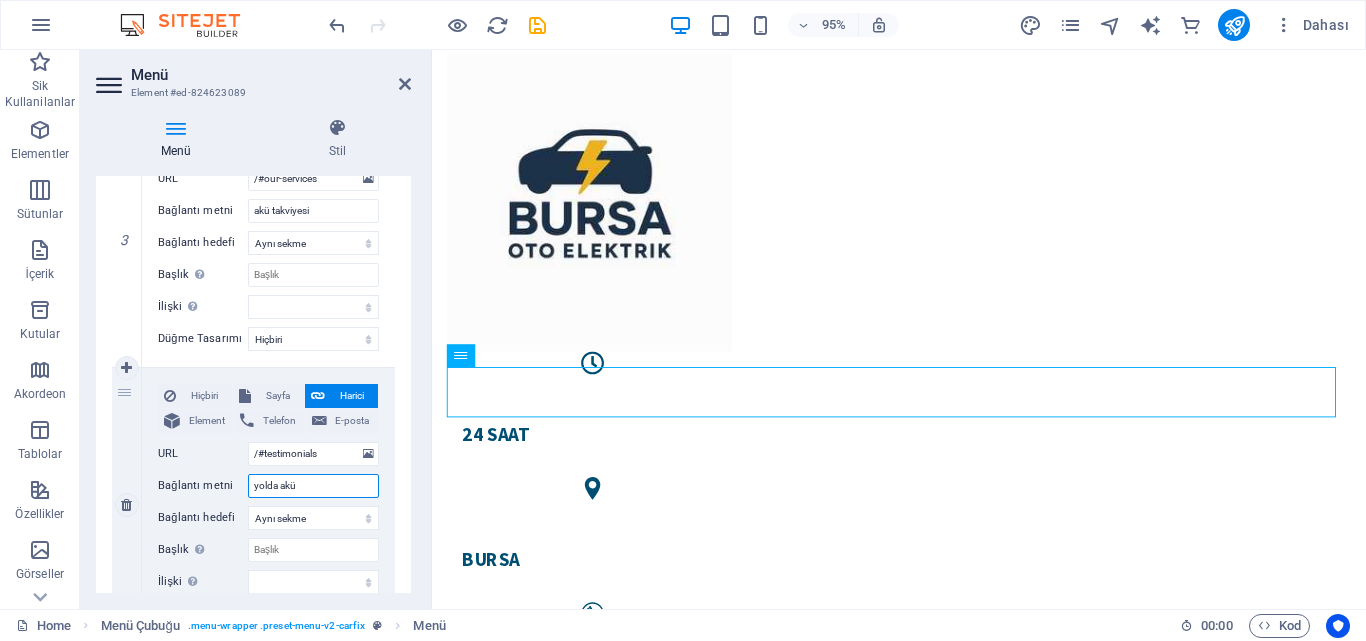 type on "yolda akü s" 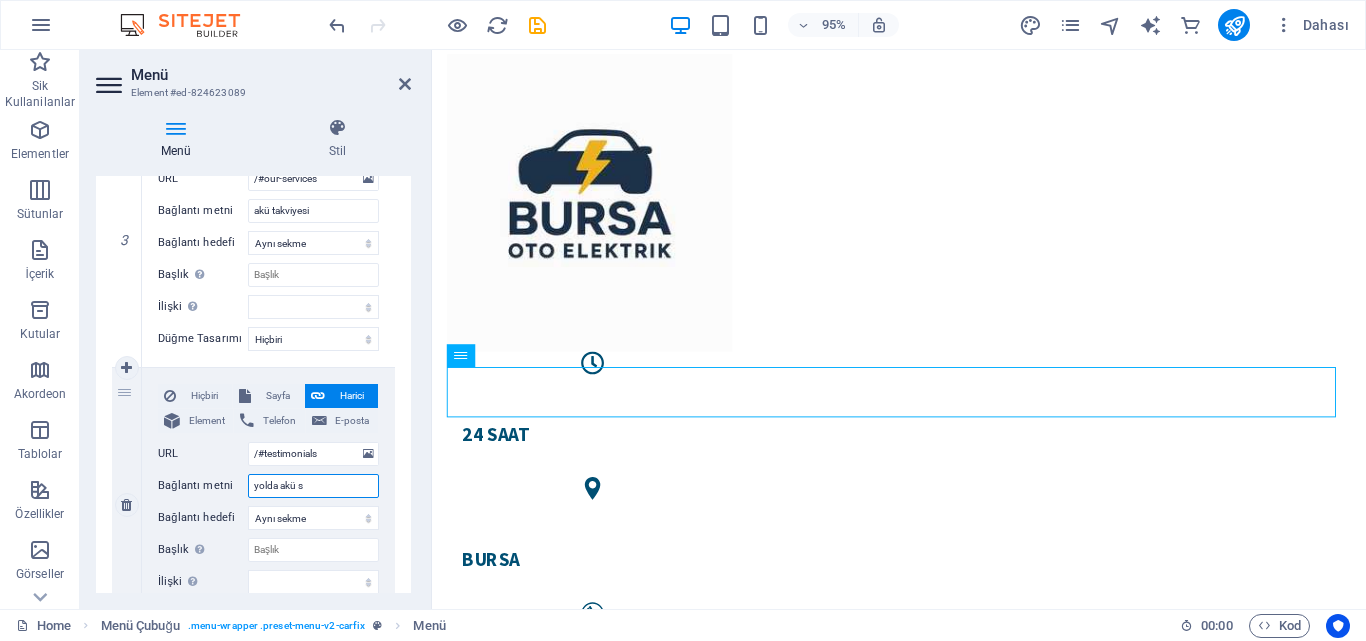 select 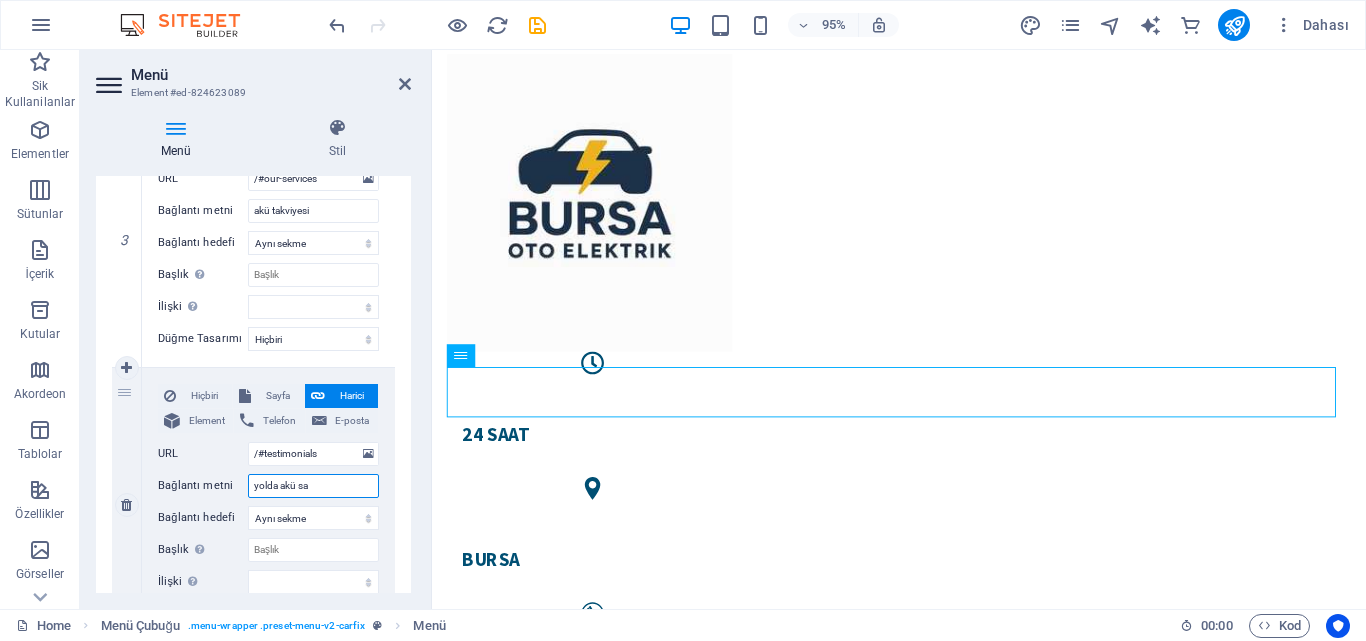 type on "yolda akü sat" 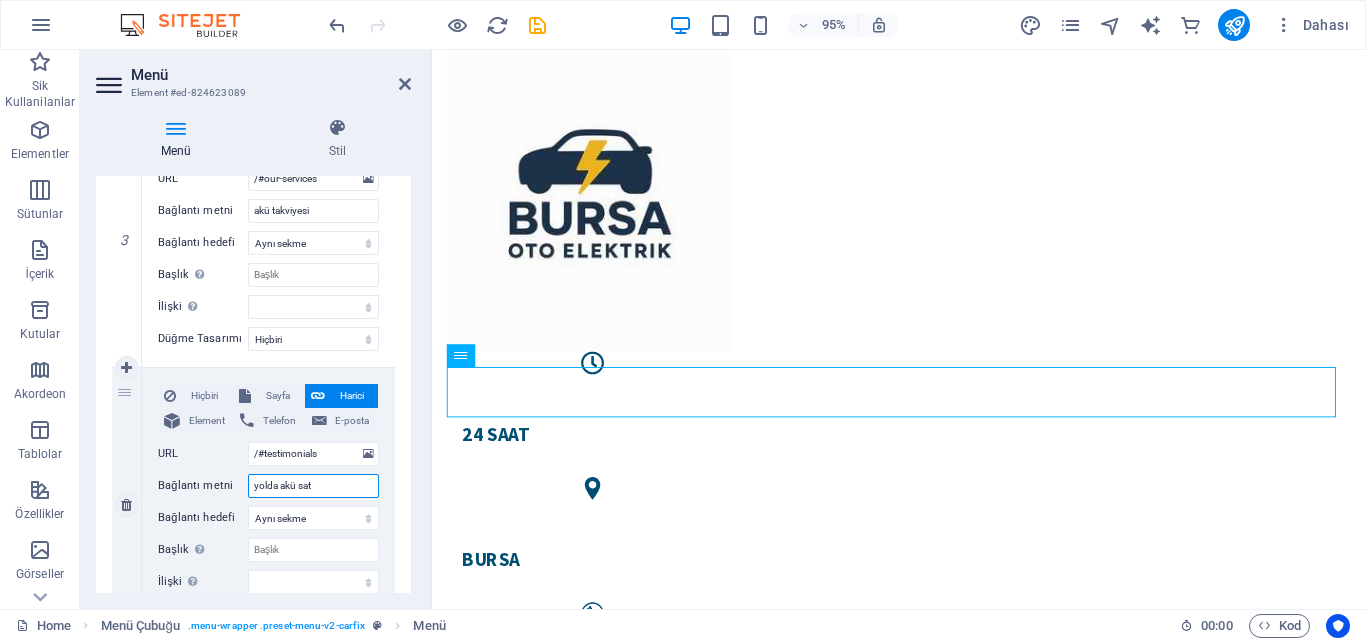 select 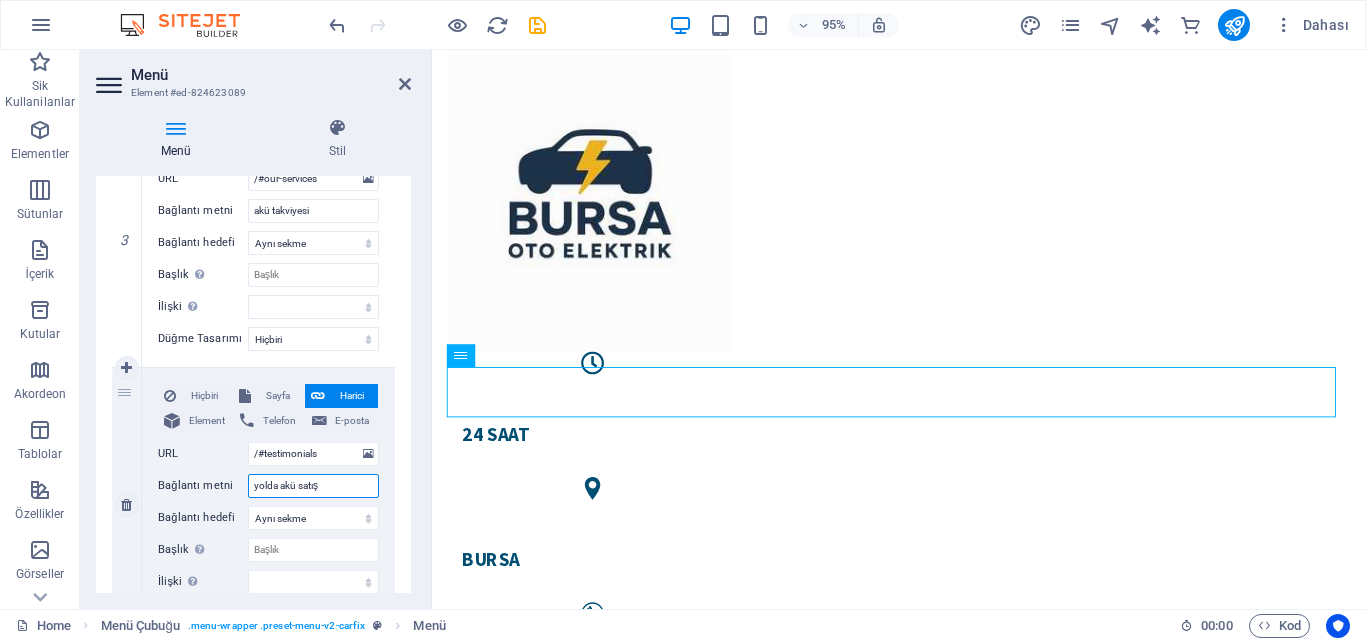 type on "yolda akü satışı" 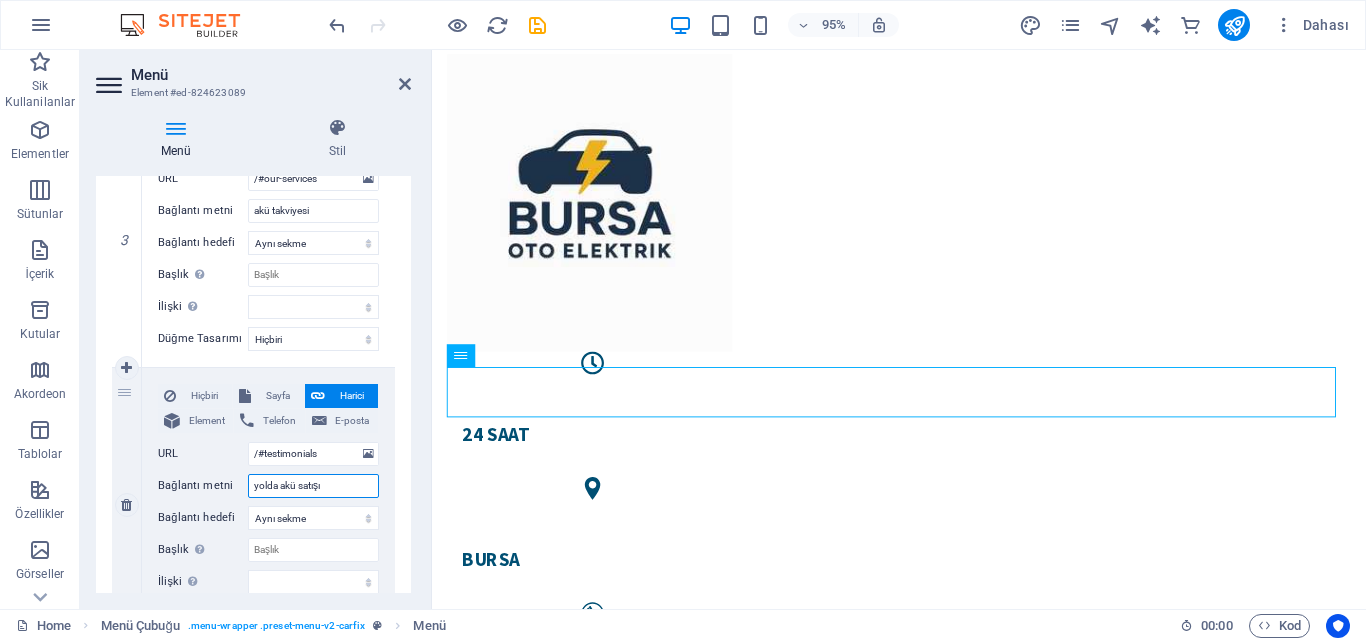 select 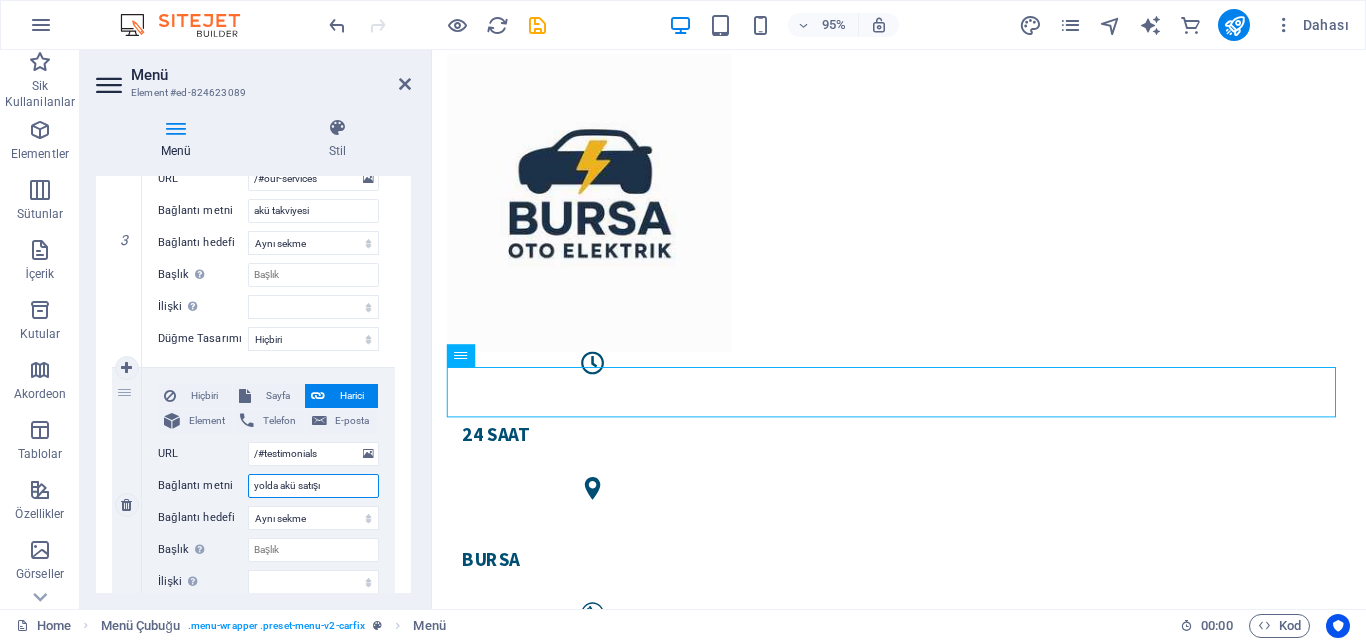 select 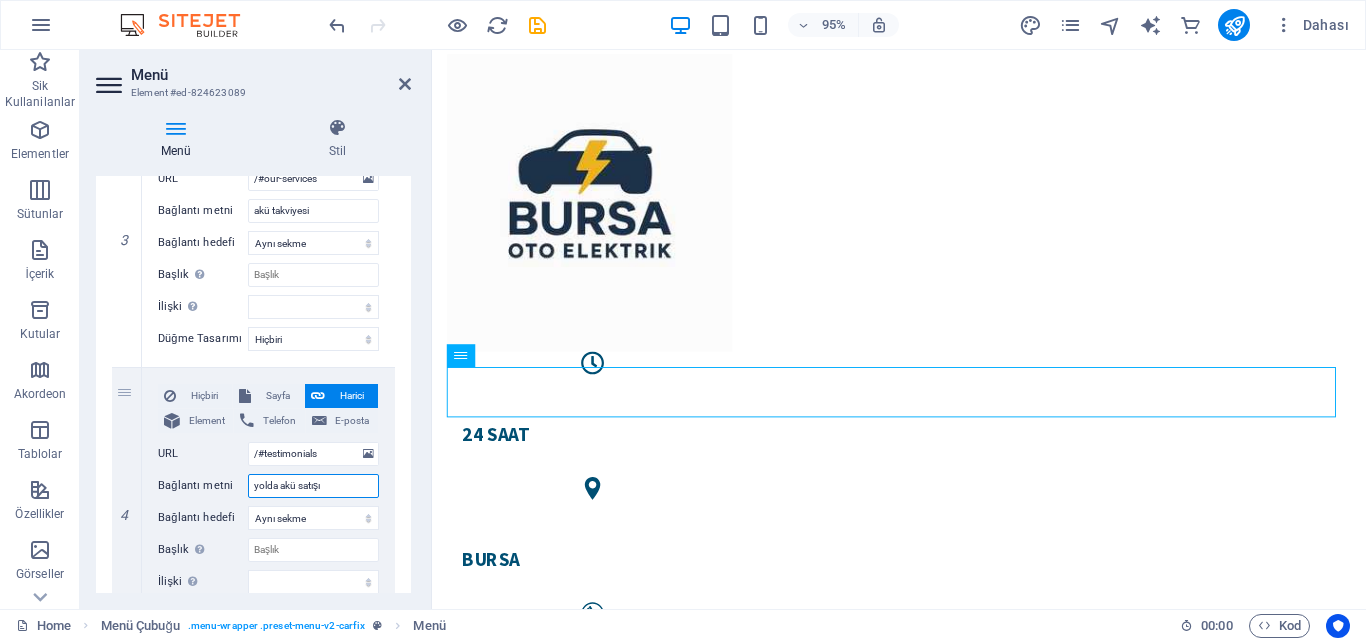 type on "yolda akü satışı" 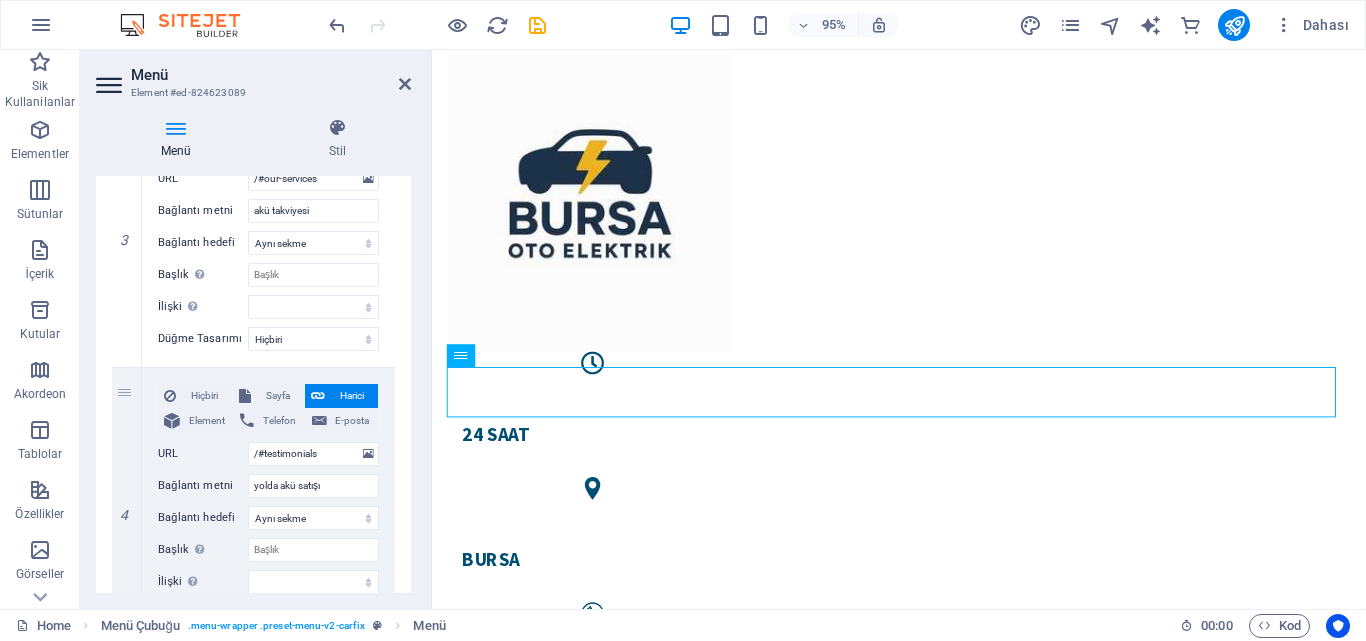 drag, startPoint x: 414, startPoint y: 410, endPoint x: 415, endPoint y: 432, distance: 22.022715 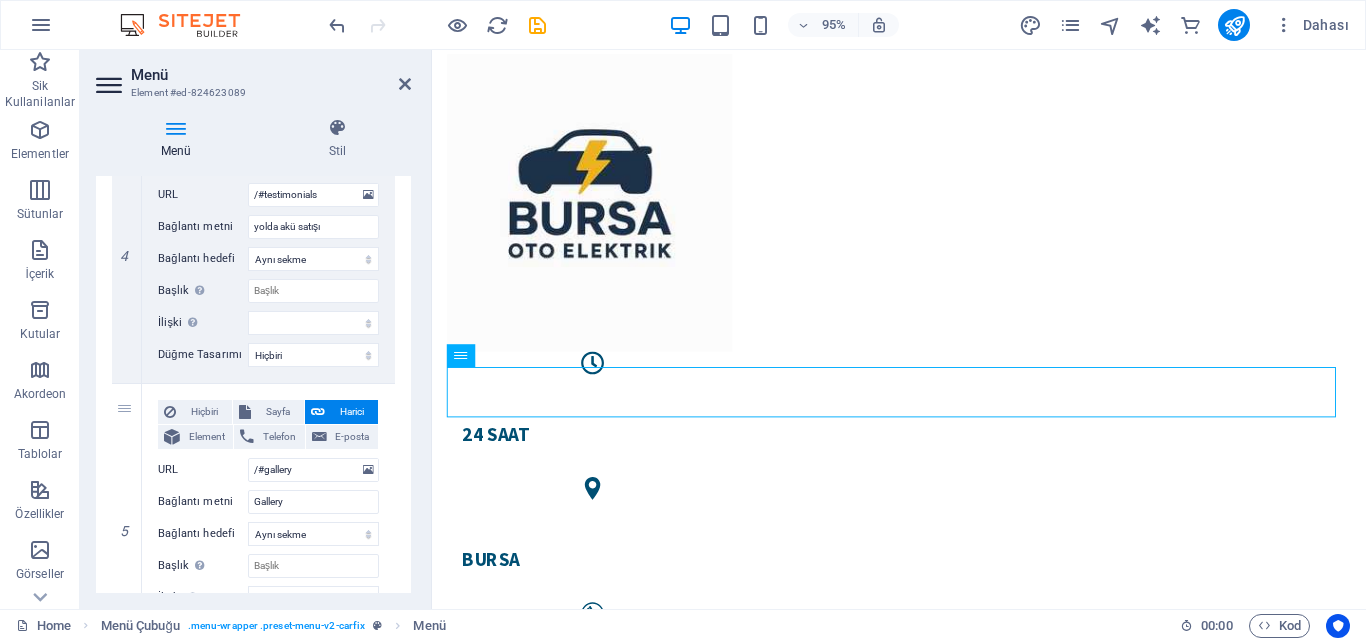 scroll, scrollTop: 1087, scrollLeft: 0, axis: vertical 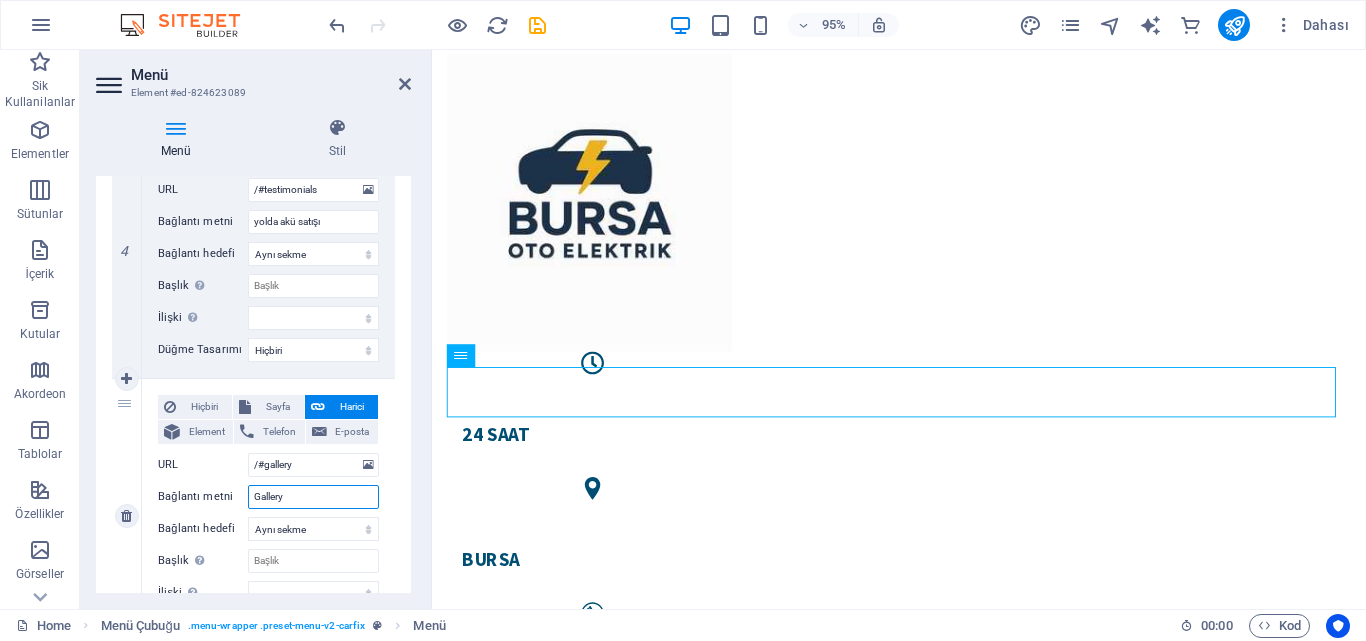 click on "Gallery" at bounding box center (313, 497) 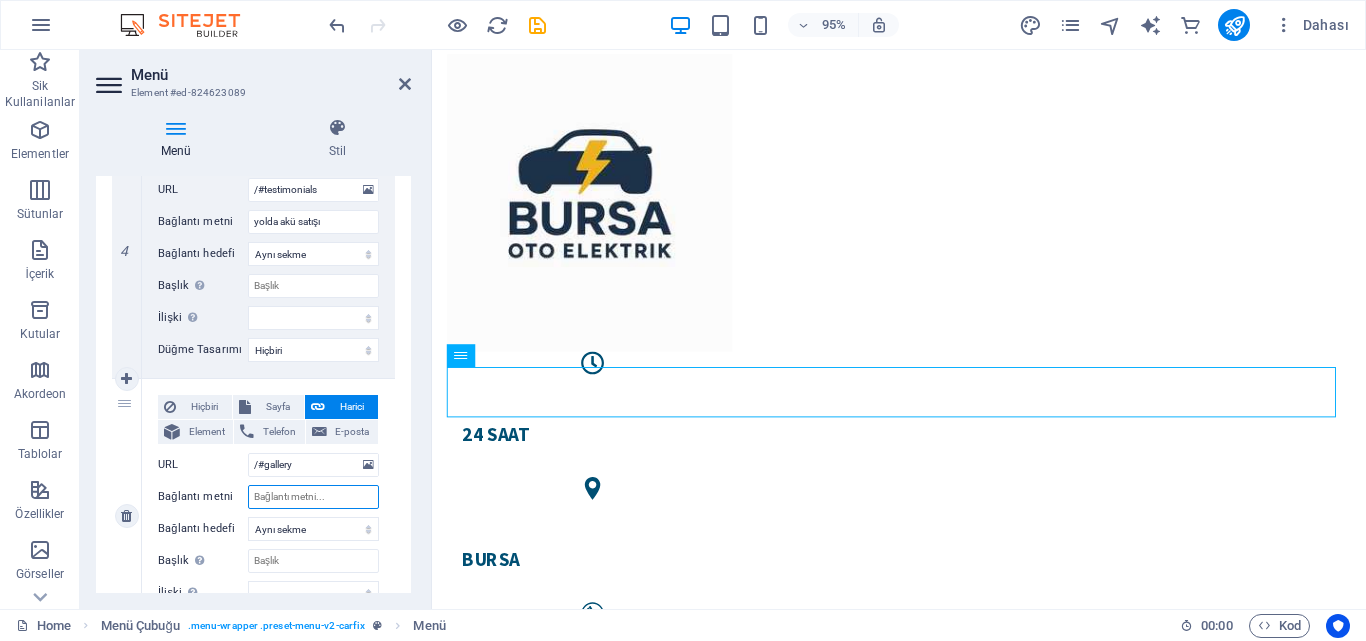 select 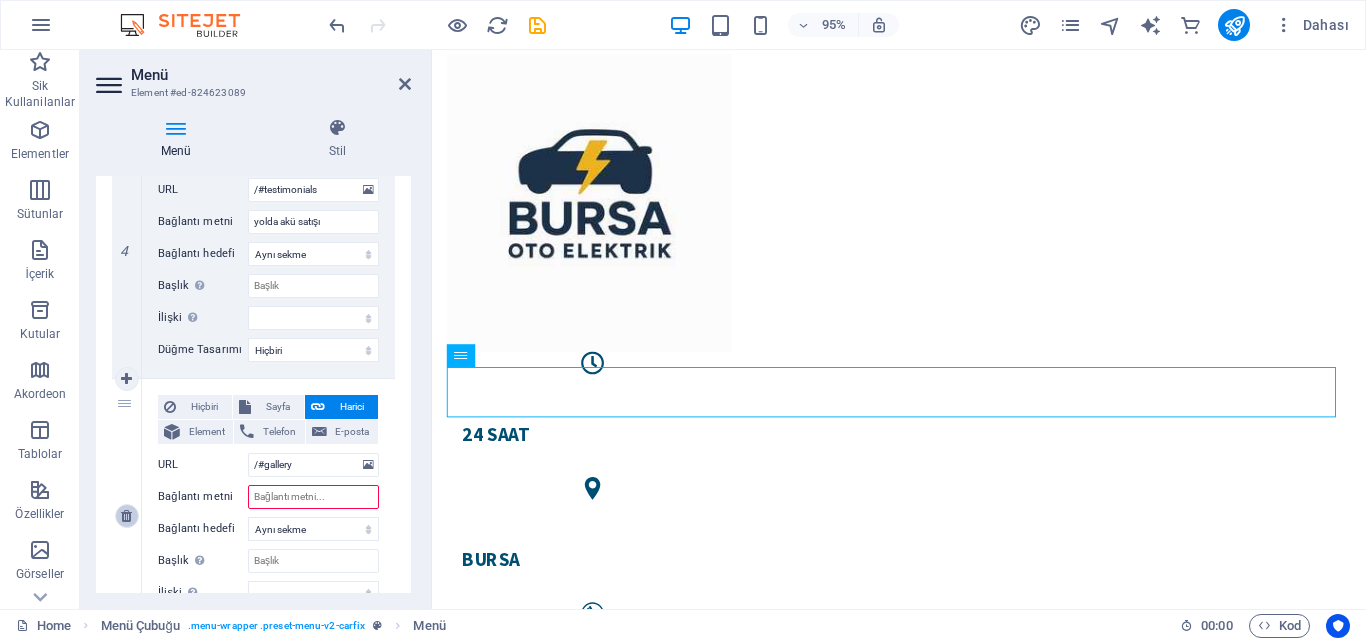 type 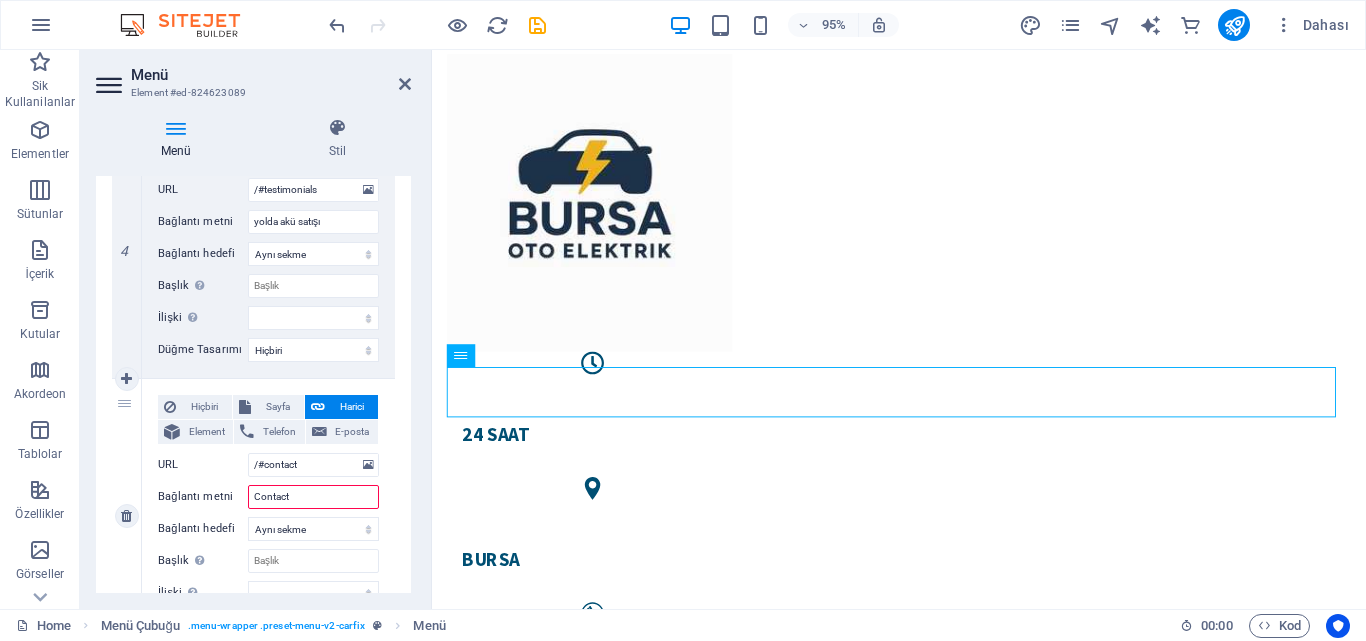 click on "Contact" at bounding box center (313, 497) 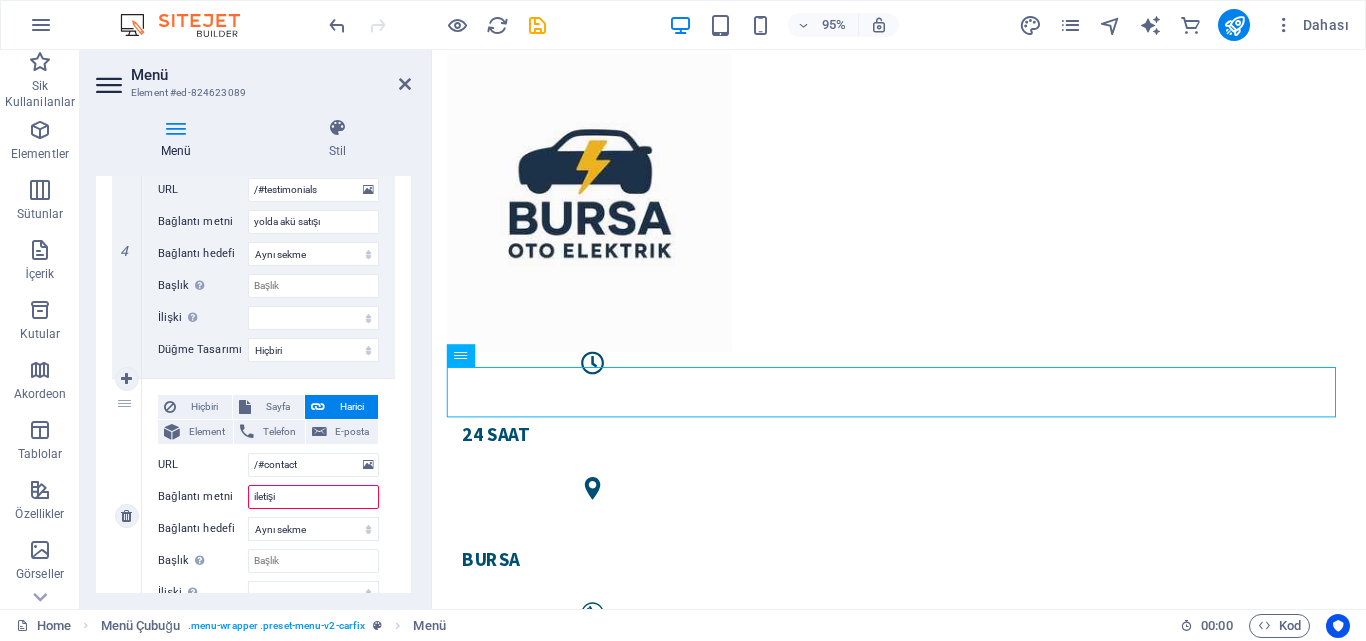 type on "iletişim" 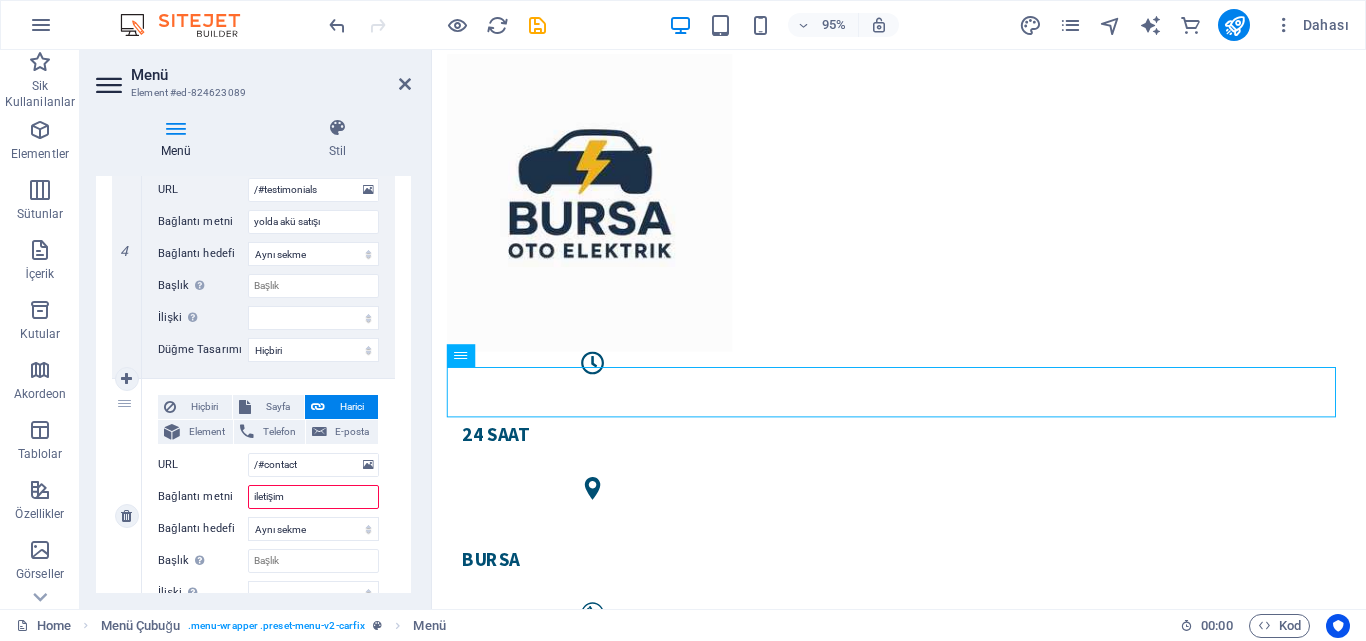 select 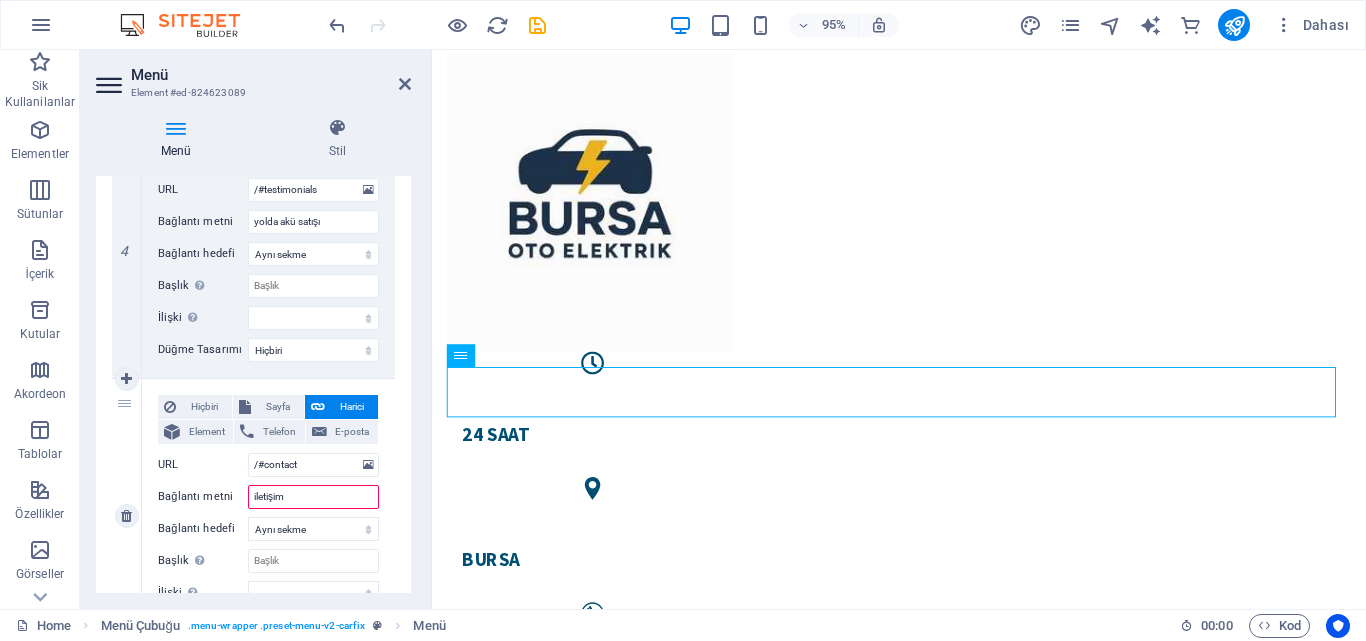 select 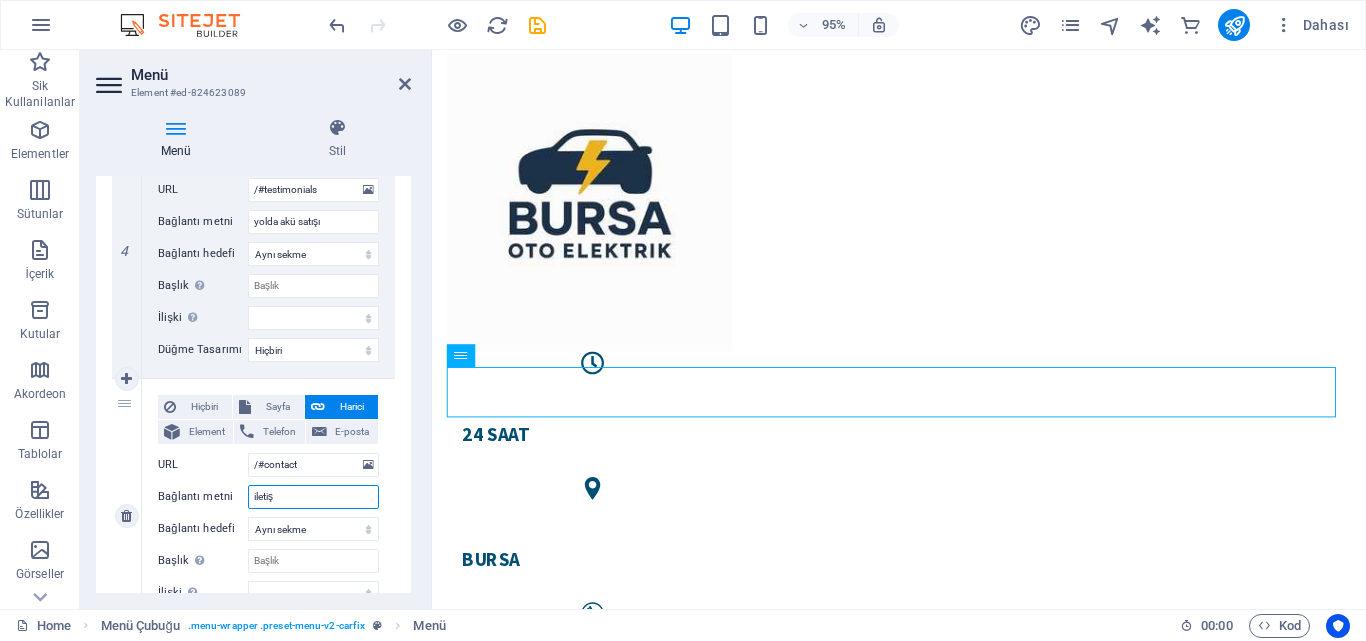type on "ileti" 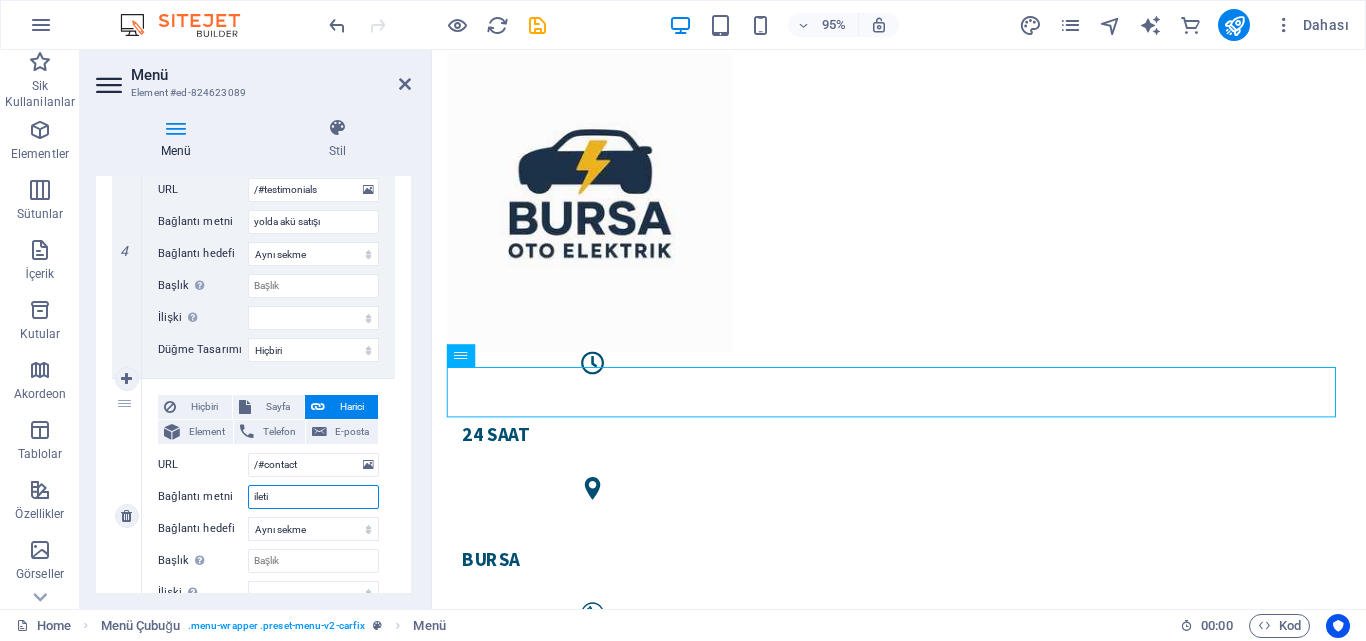 select 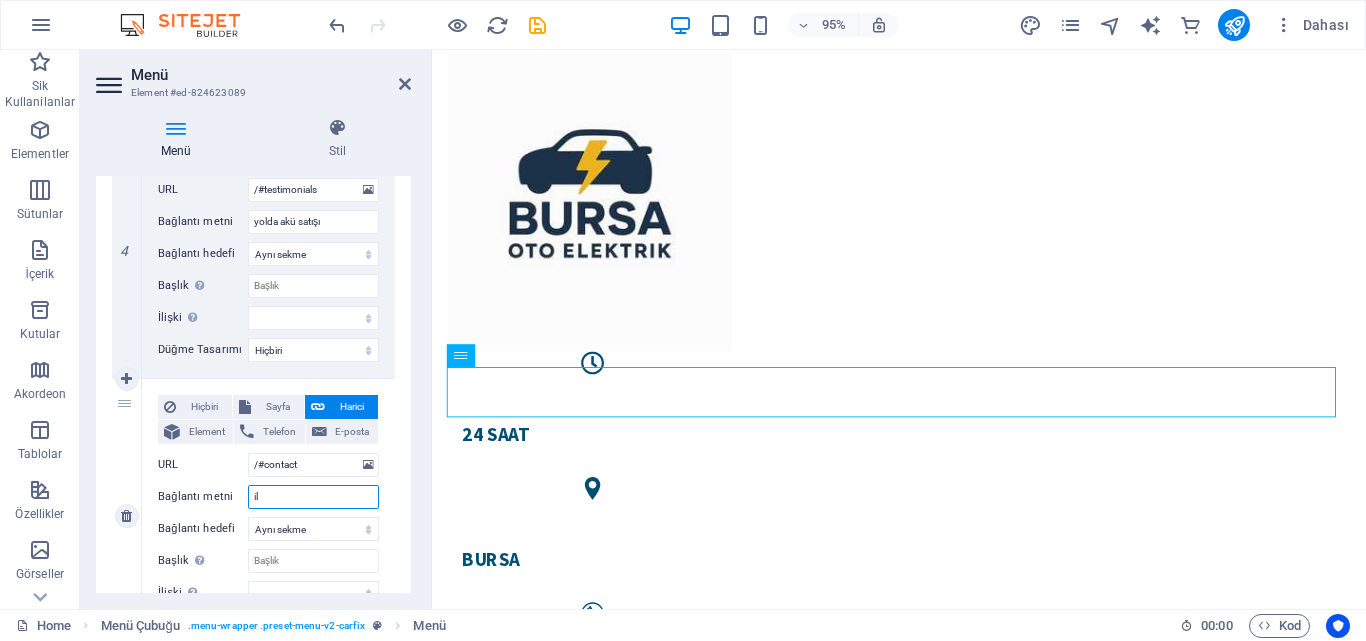 type on "i" 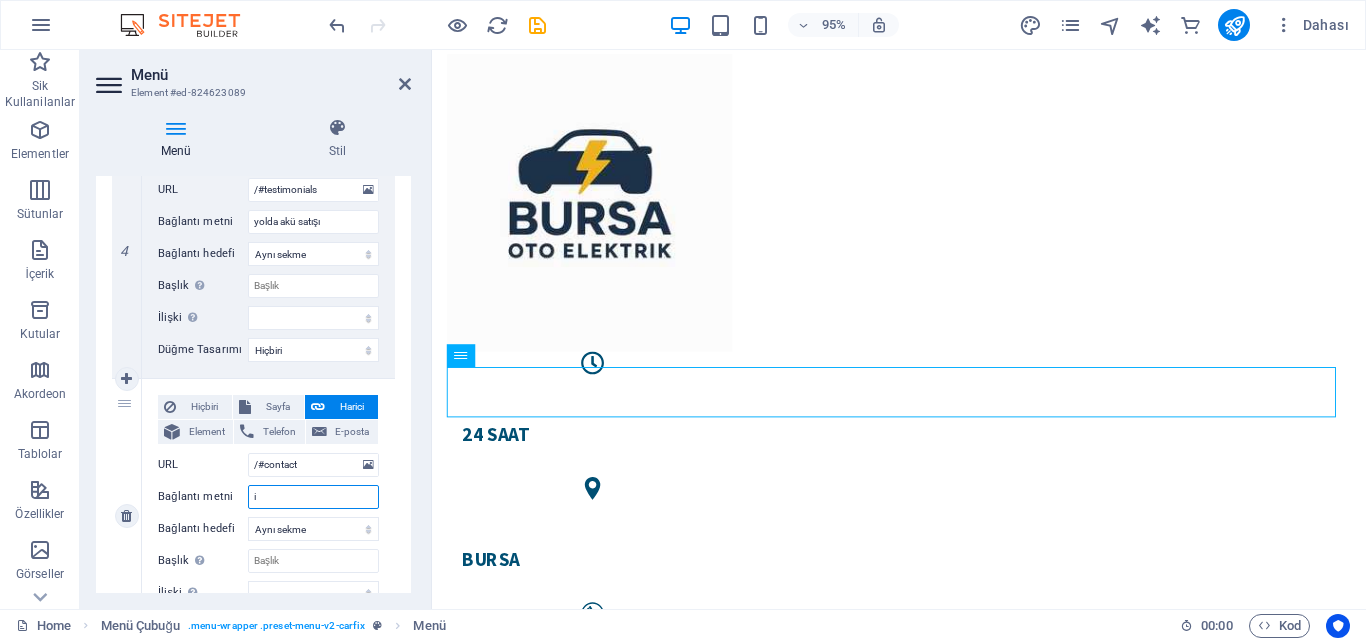 type 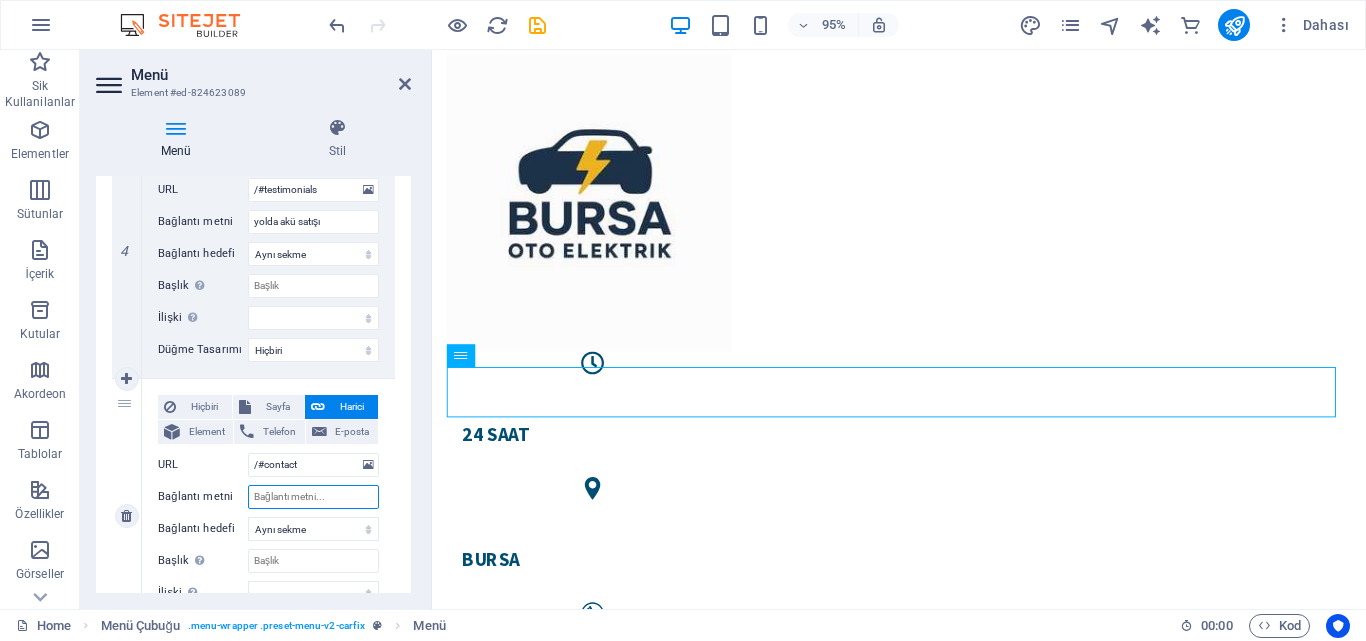 type 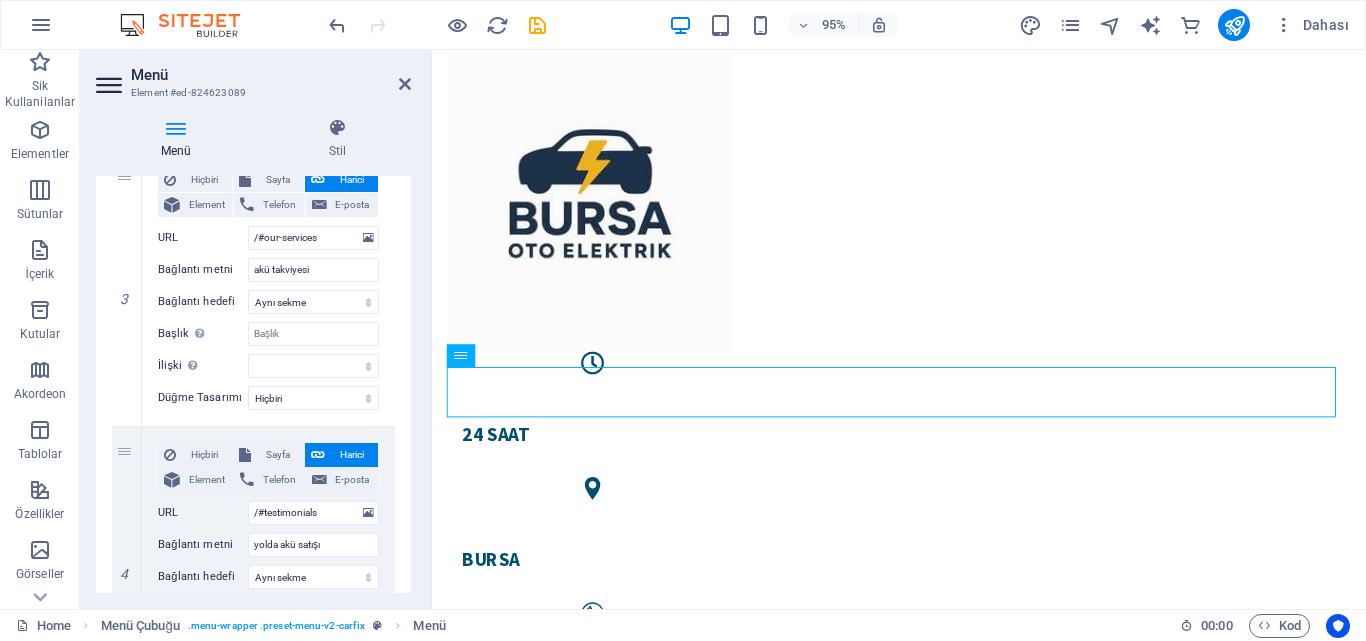 scroll, scrollTop: 753, scrollLeft: 0, axis: vertical 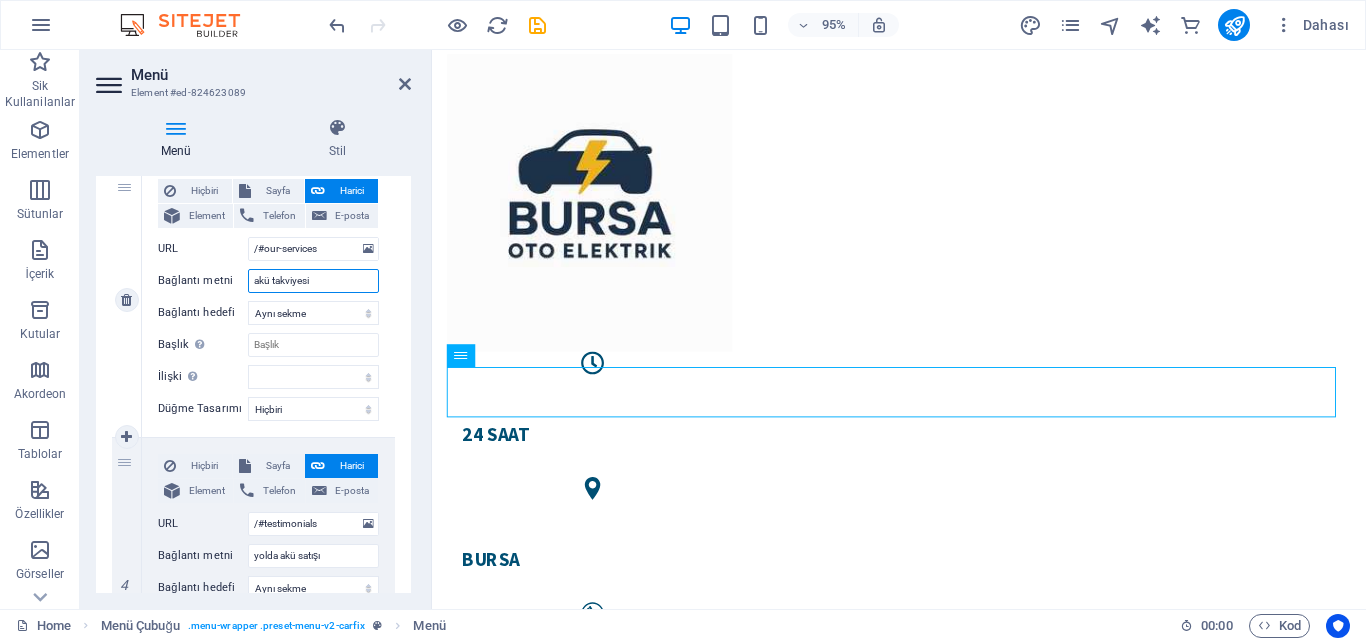 click on "akü takviyesi" at bounding box center [313, 281] 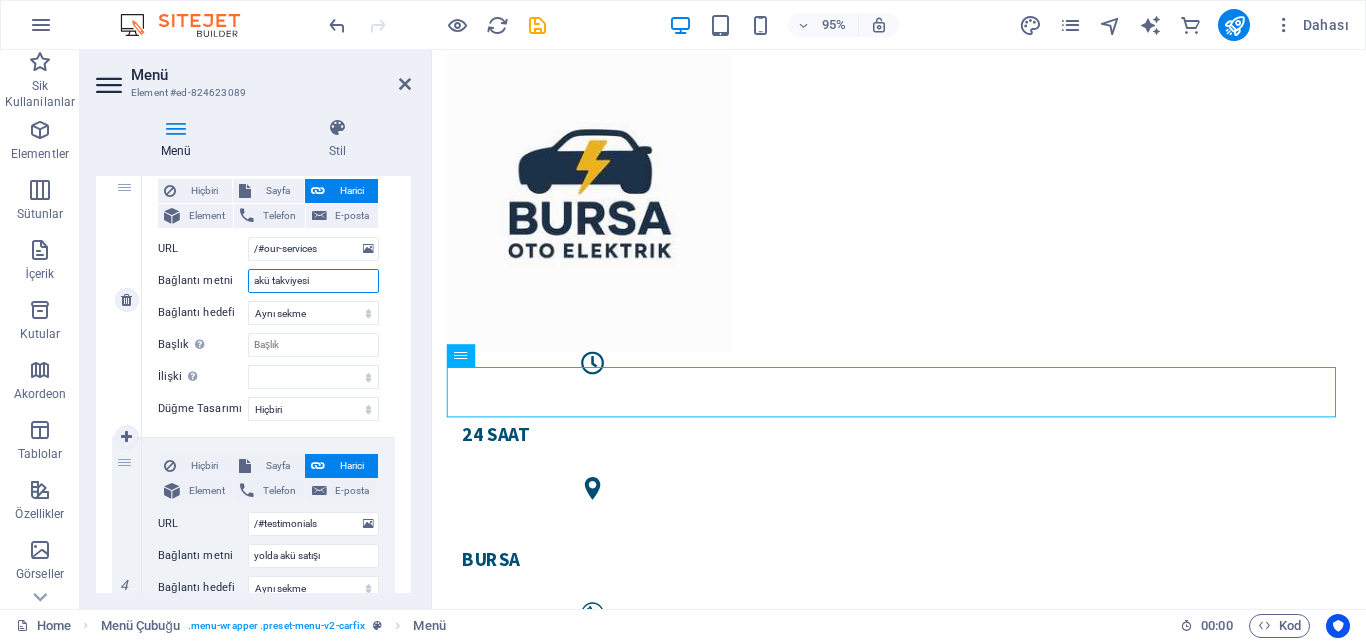 click on "akü takviyesi" at bounding box center (313, 281) 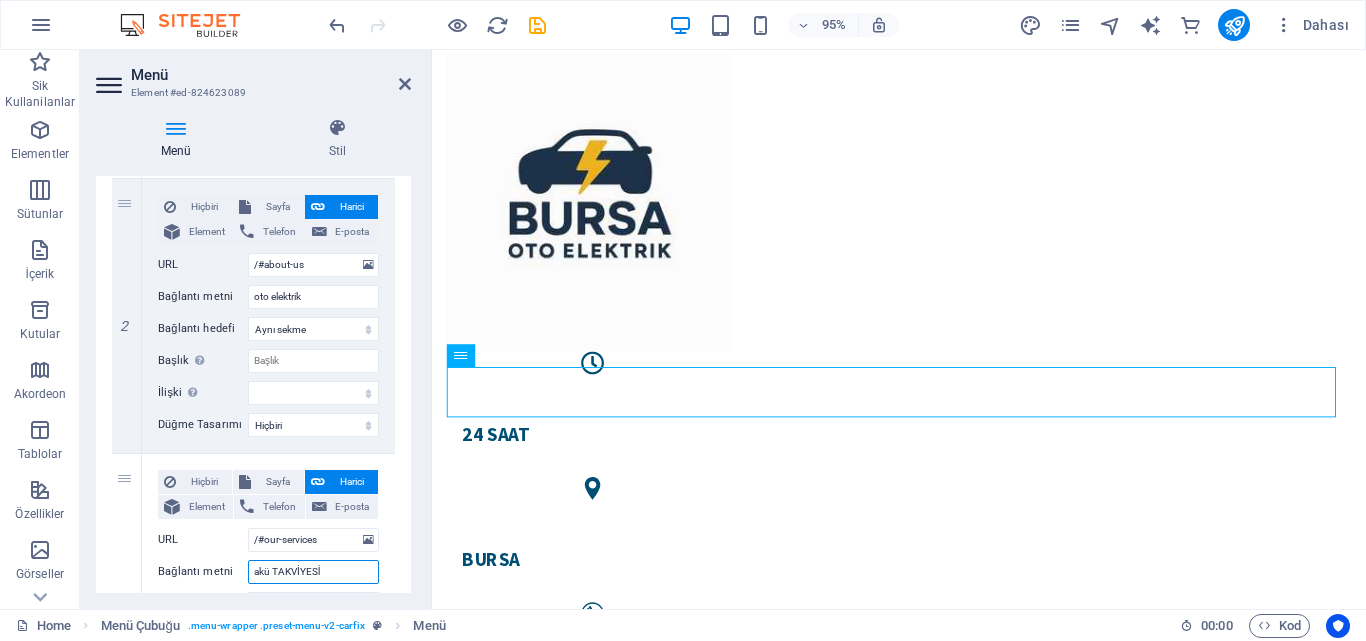 scroll, scrollTop: 450, scrollLeft: 0, axis: vertical 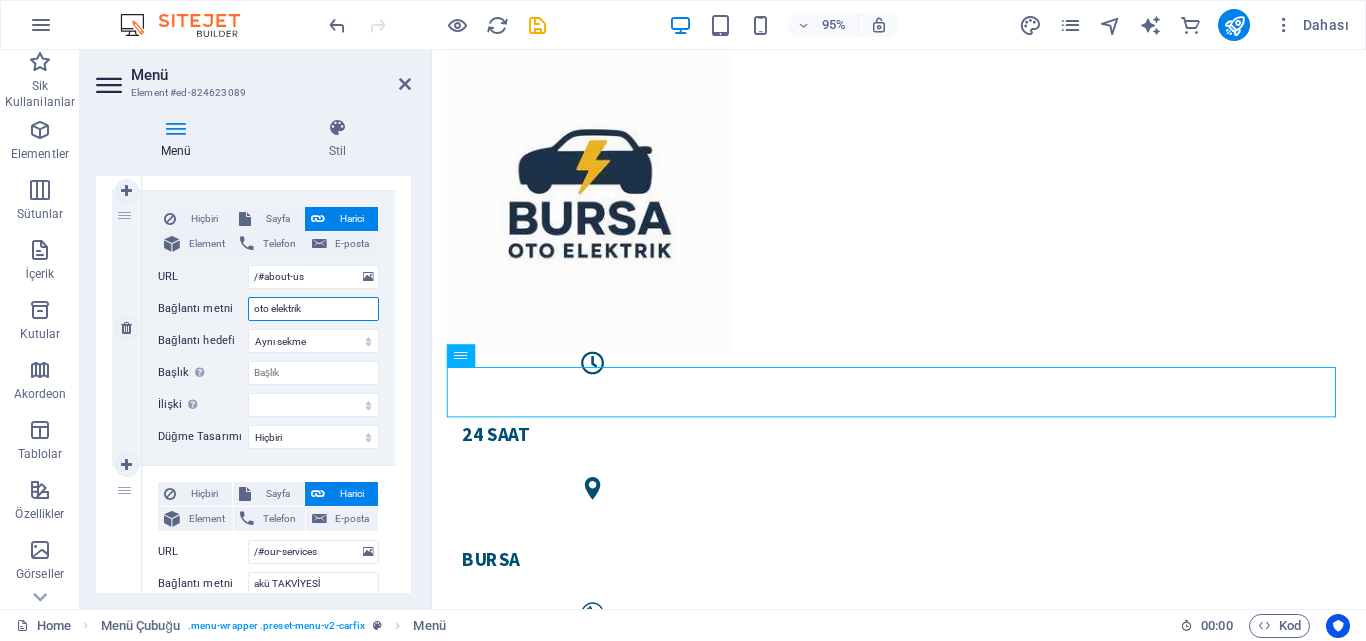 click on "oto elektrik" at bounding box center [313, 309] 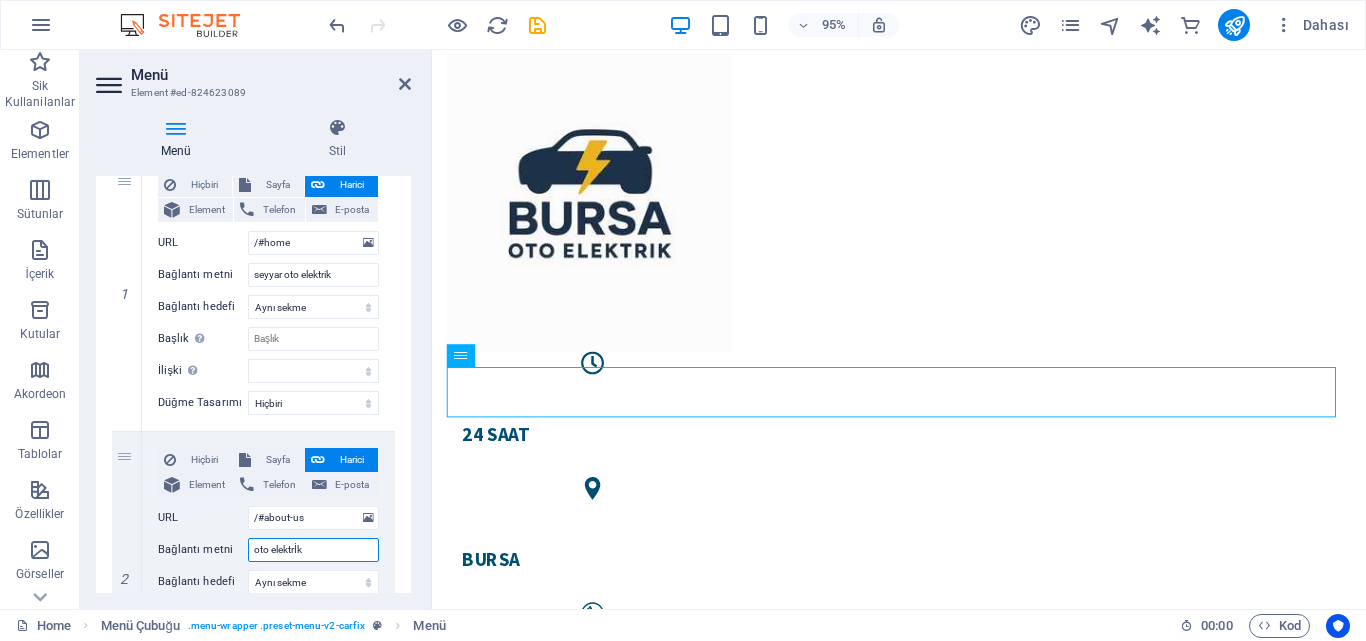 scroll, scrollTop: 202, scrollLeft: 0, axis: vertical 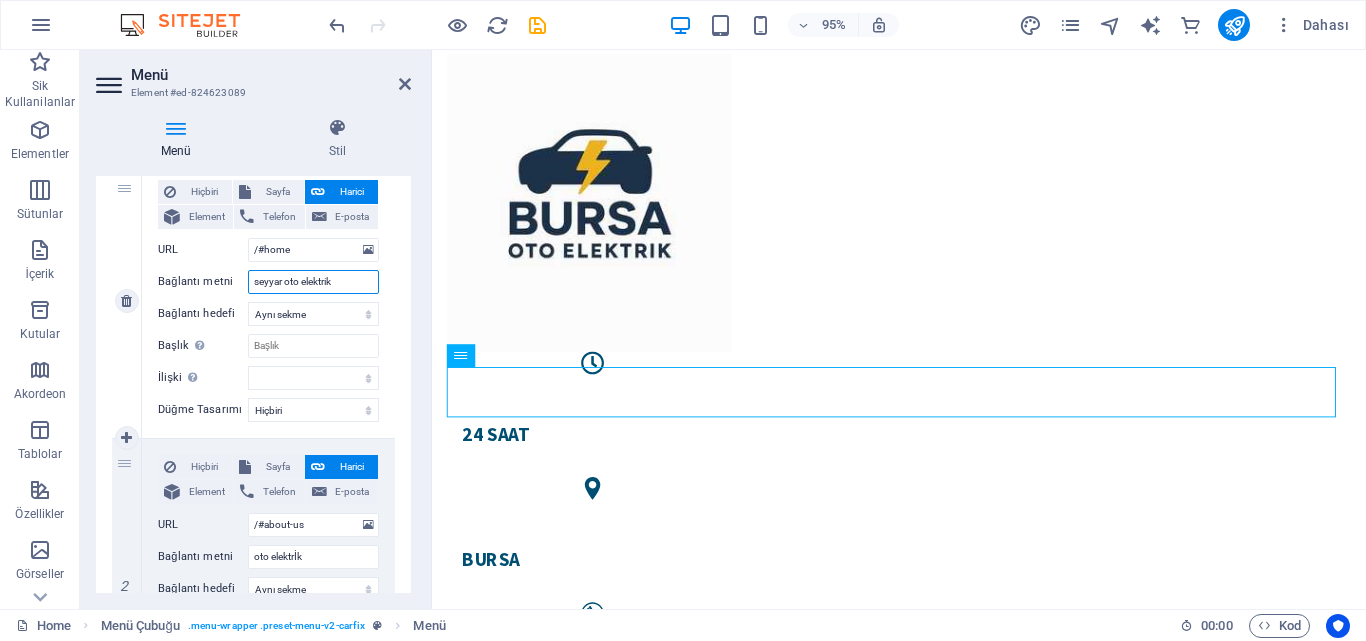 click on "seyyar oto elektrik" at bounding box center (313, 282) 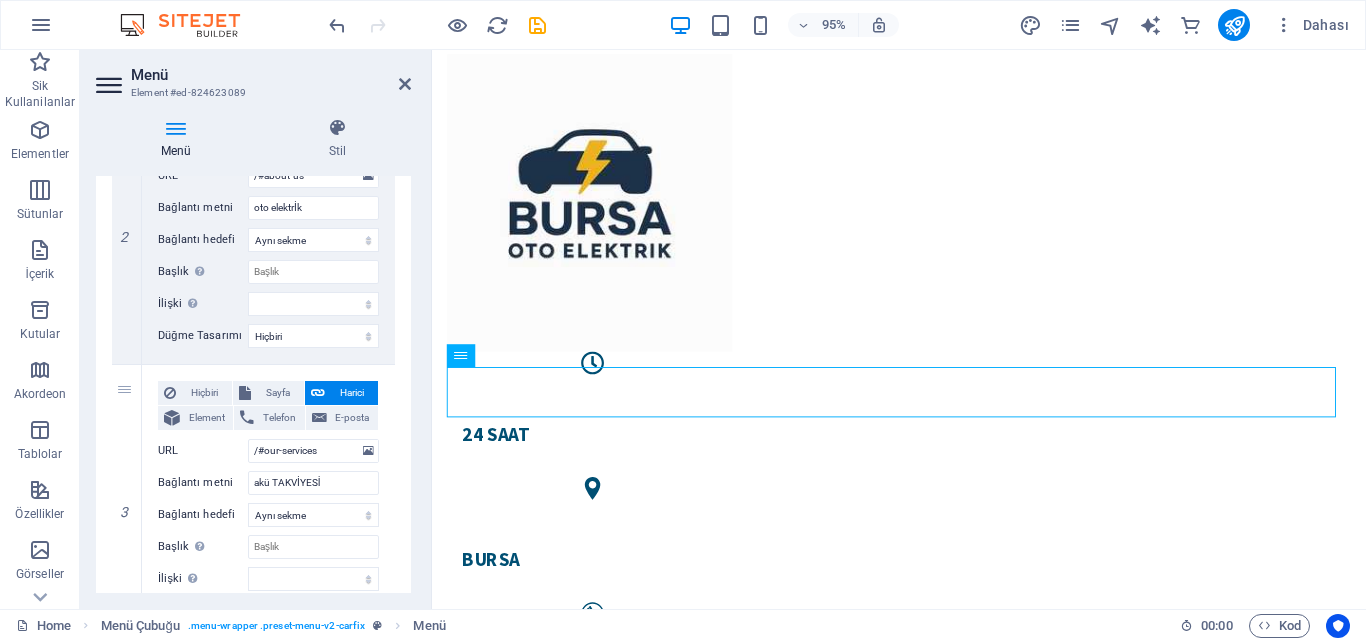 scroll, scrollTop: 559, scrollLeft: 0, axis: vertical 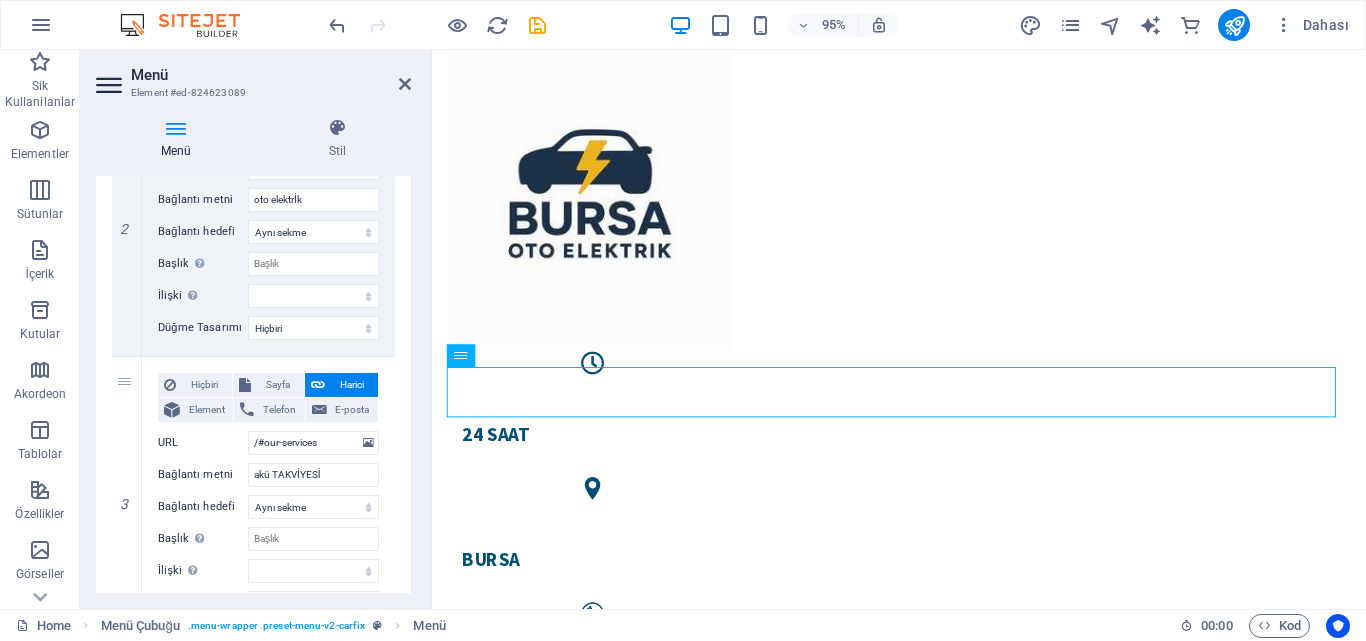 drag, startPoint x: 417, startPoint y: 364, endPoint x: 404, endPoint y: 394, distance: 32.695564 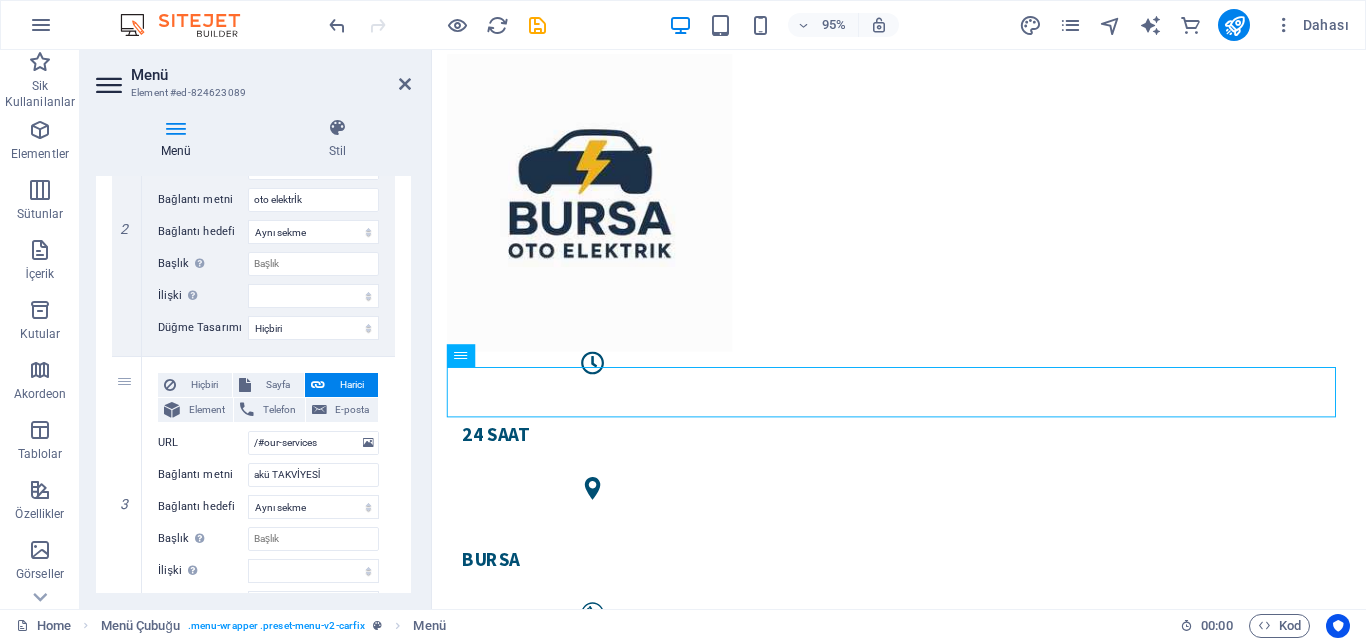 click on "Menü Stil Menü Otomatik Özel Bu menü için özel menü öğeleri oluştur. Tek sayfalı web siteleri için önerilir. Sayfaları yönet Menü öğeleri 1 Hiçbiri Sayfa Harici Element Telefon E-posta Sayfa Home Subpage Legal Notice Privacy Element
URL /#home Telefon E-posta Bağlantı metni seyyar oto elektrİk Bağlantı hedefi Yeni sekme Aynı sekme Kaplama Başlık Ek bağlantı tanımının bağlantı metniyle aynı olmaması gerekir. Başlık, genellikle fare elementin üzerine geldiğinde bir araç ipucu metni olarak gösterilir. Belirsizse boş bırak. İlişki Bu bağlantının bağlantı hedefiyle ilişkisini  ayarlar. Örneğin; "nofollow" (izleme) değeri, arama motorlarına bağlantıyı izleme talimatı verir. Boş bırakılabilir. alternate oluşturan bookmark harici yardım lisans ileri nofollow noreferrer noopener önceki arayın etiket Düğme Tasarımı Hiçbiri Varsayılan Birincil İkincil 2 Hiçbiri Sayfa Harici Element Telefon E-posta Sayfa Home Subpage URL 3" at bounding box center (253, 355) 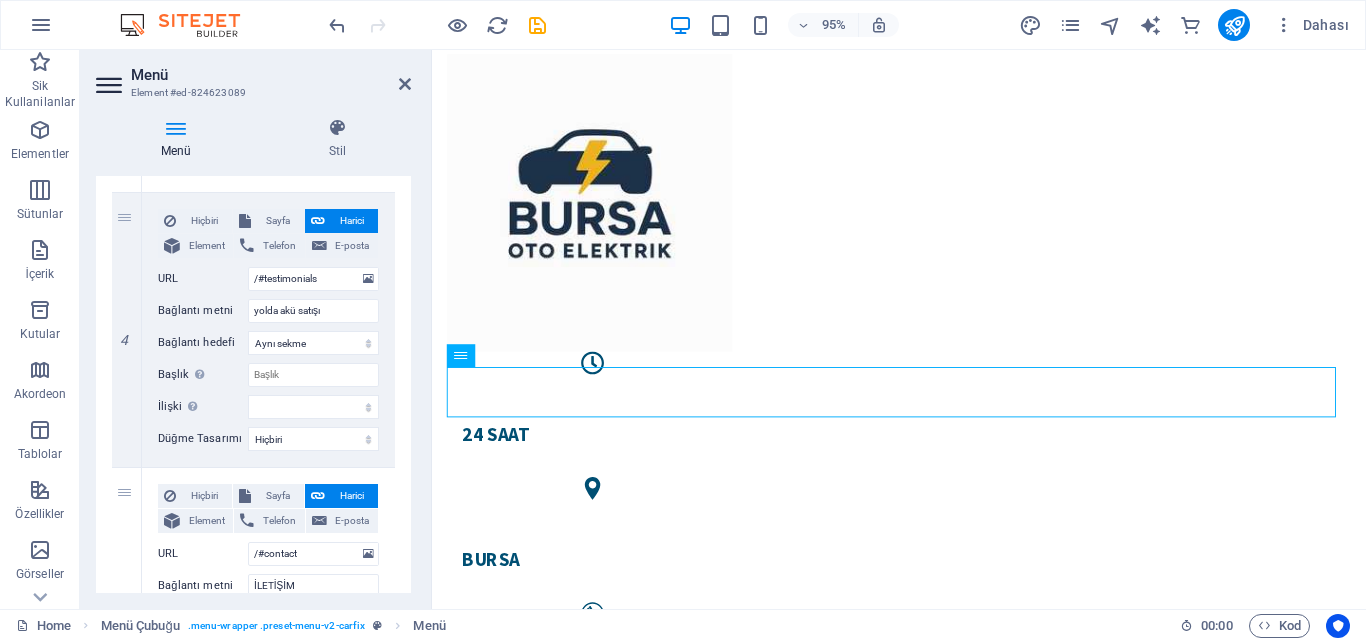 scroll, scrollTop: 1001, scrollLeft: 0, axis: vertical 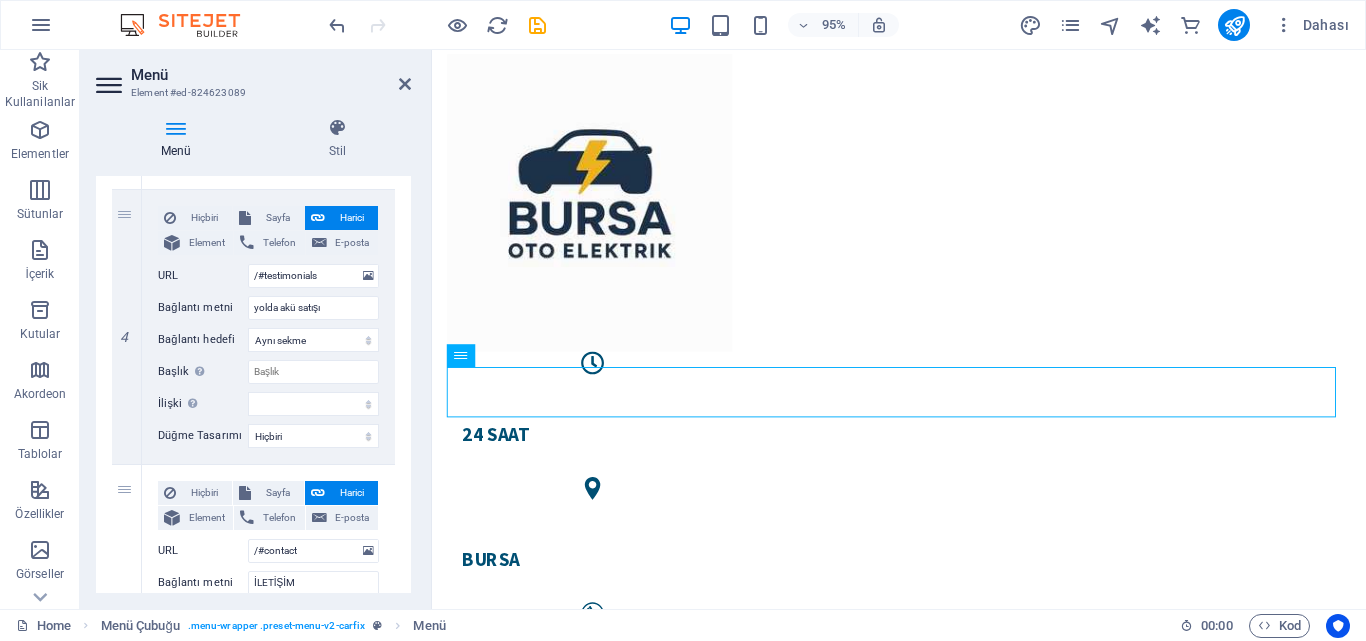 click on "Menü Stil Menü Otomatik Özel Bu menü için özel menü öğeleri oluştur. Tek sayfalı web siteleri için önerilir. Sayfaları yönet Menü öğeleri 1 Hiçbiri Sayfa Harici Element Telefon E-posta Sayfa Home Subpage Legal Notice Privacy Element
URL /#home Telefon E-posta Bağlantı metni seyyar oto elektrİk Bağlantı hedefi Yeni sekme Aynı sekme Kaplama Başlık Ek bağlantı tanımının bağlantı metniyle aynı olmaması gerekir. Başlık, genellikle fare elementin üzerine geldiğinde bir araç ipucu metni olarak gösterilir. Belirsizse boş bırak. İlişki Bu bağlantının bağlantı hedefiyle ilişkisini  ayarlar. Örneğin; "nofollow" (izleme) değeri, arama motorlarına bağlantıyı izleme talimatı verir. Boş bırakılabilir. alternate oluşturan bookmark harici yardım lisans ileri nofollow noreferrer noopener önceki arayın etiket Düğme Tasarımı Hiçbiri Varsayılan Birincil İkincil 2 Hiçbiri Sayfa Harici Element Telefon E-posta Sayfa Home Subpage URL 3" at bounding box center [253, 355] 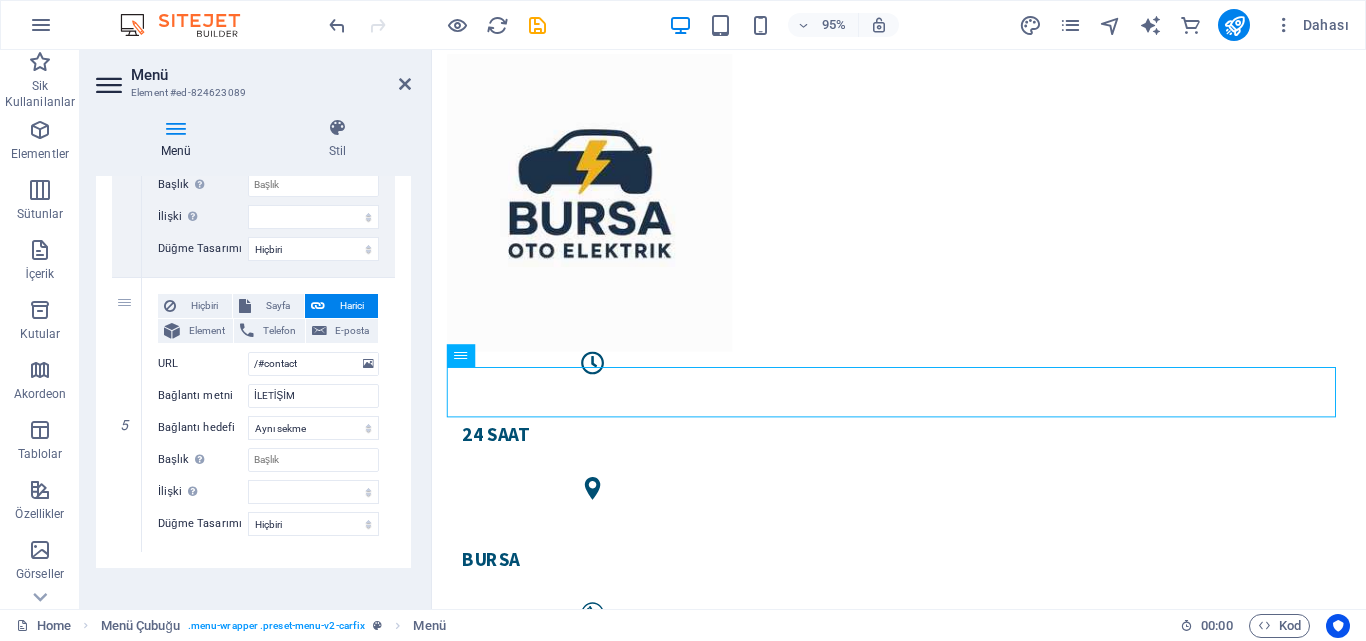 scroll, scrollTop: 1203, scrollLeft: 0, axis: vertical 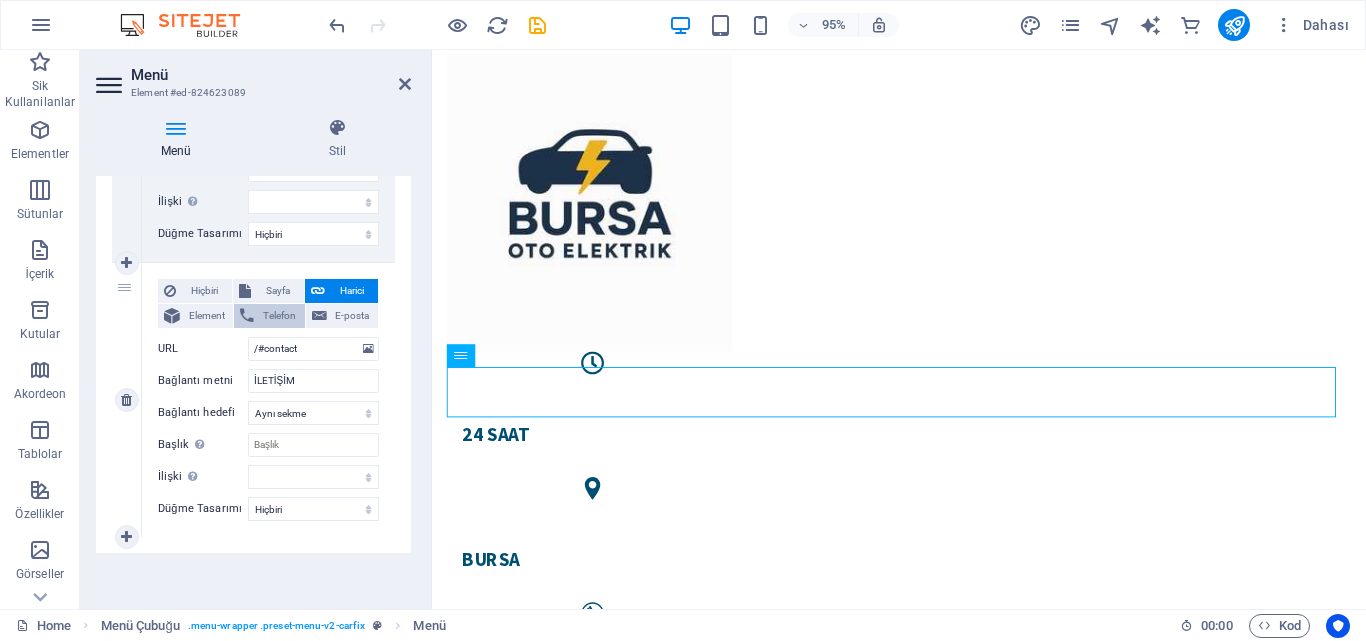click on "Telefon" at bounding box center [279, 316] 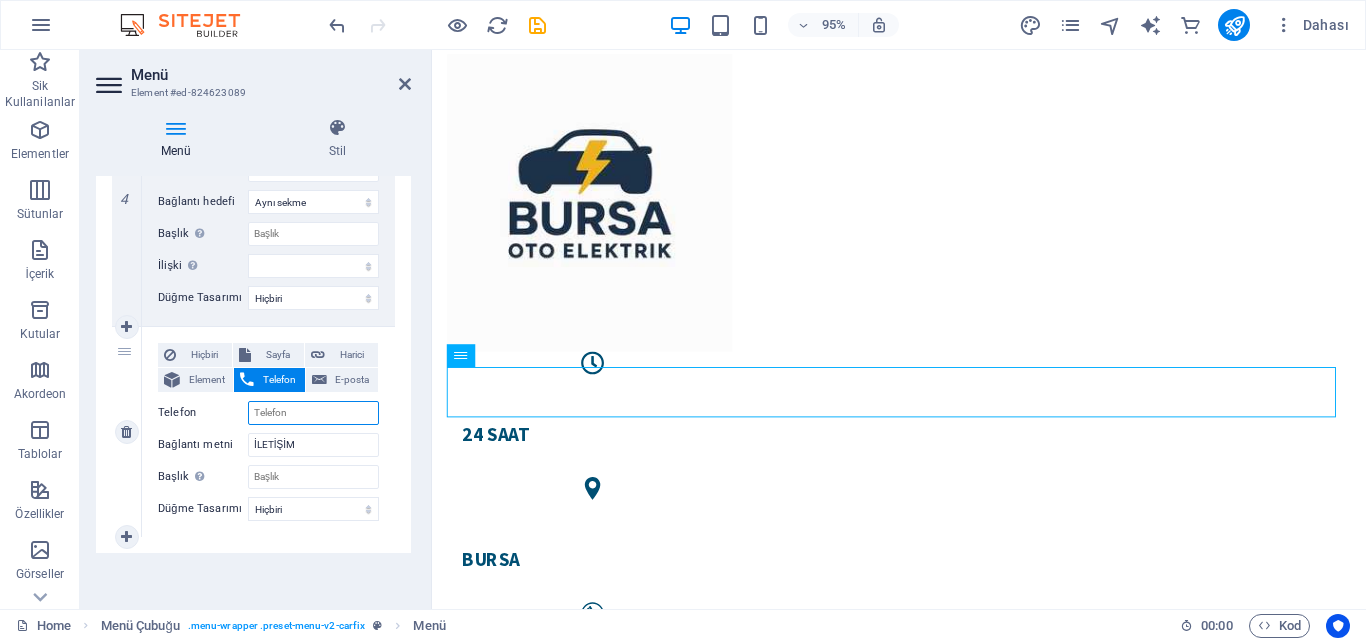 scroll, scrollTop: 1154, scrollLeft: 0, axis: vertical 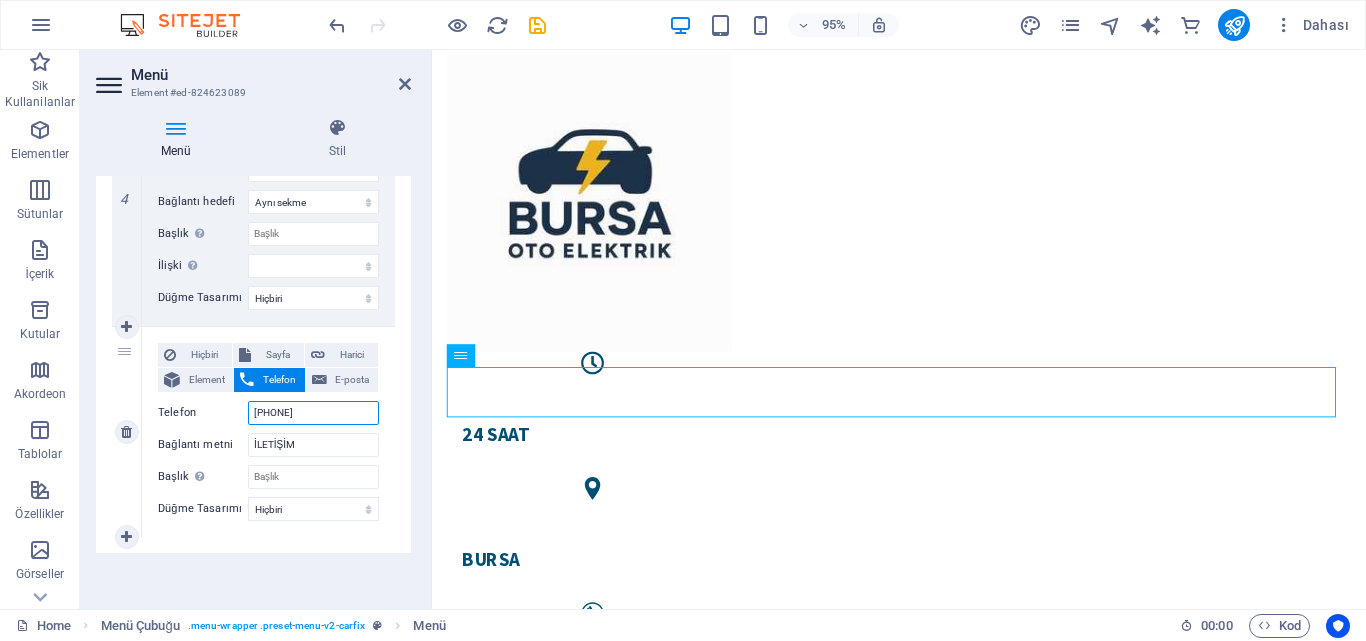 click on "[PHONE]" at bounding box center (313, 413) 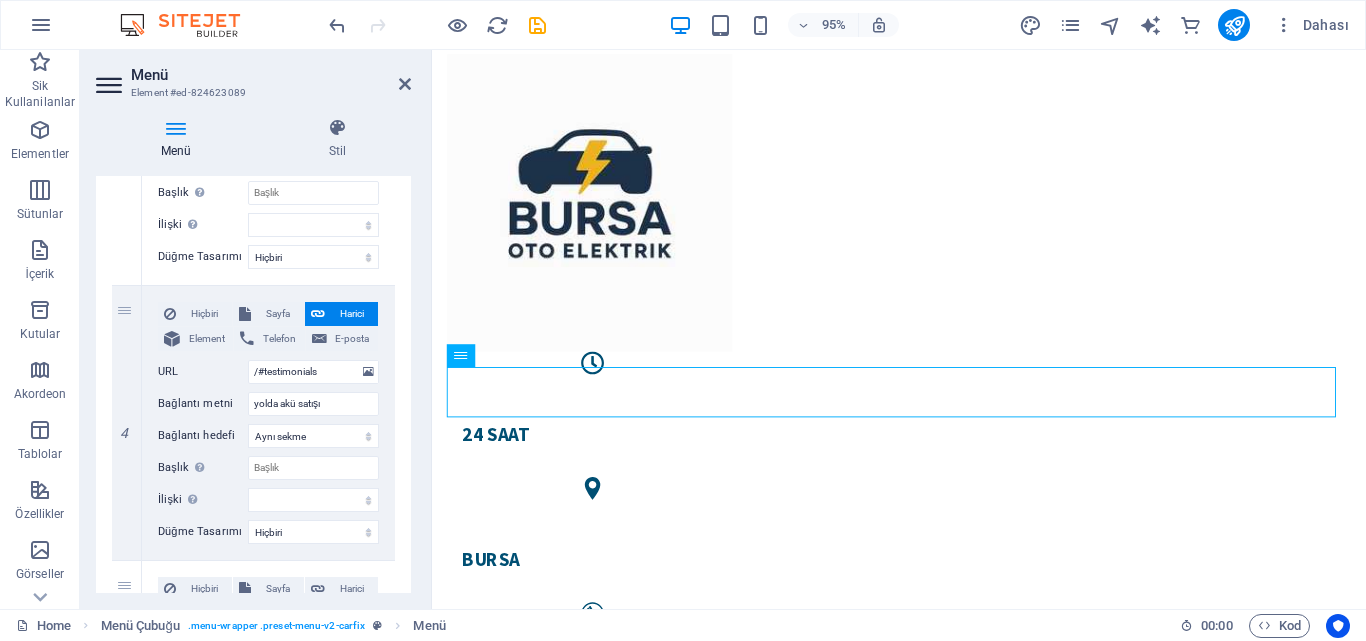 scroll, scrollTop: 897, scrollLeft: 0, axis: vertical 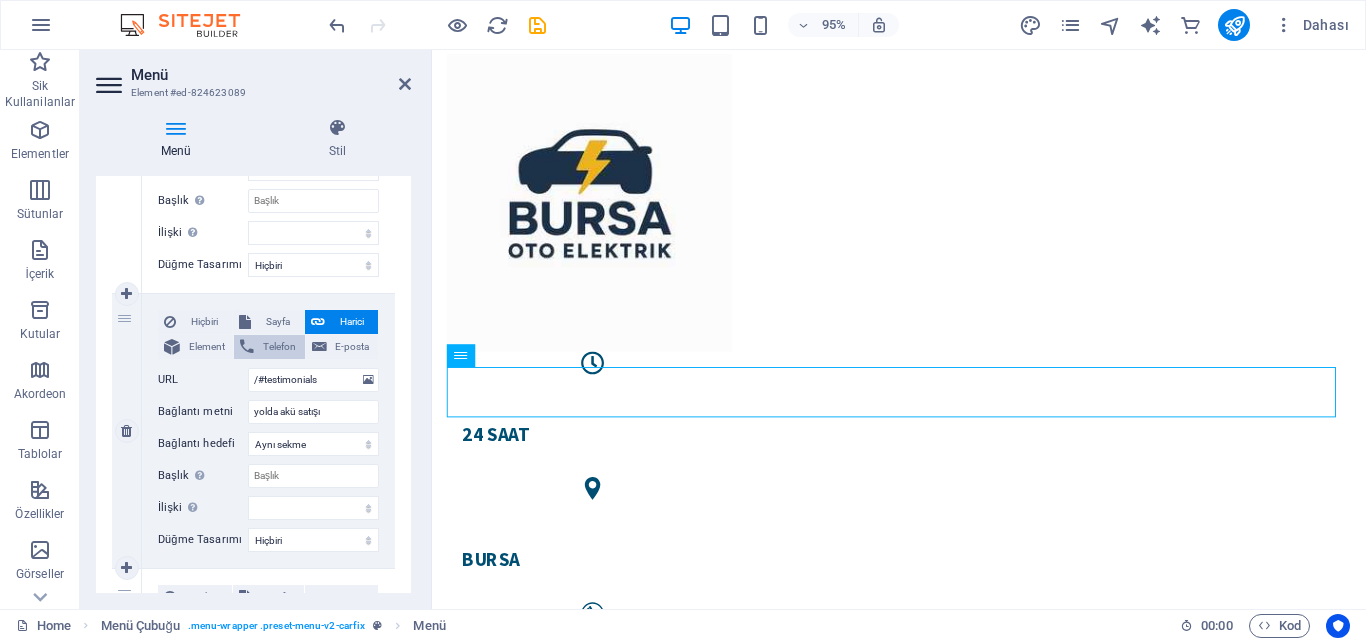 click on "Telefon" at bounding box center [279, 347] 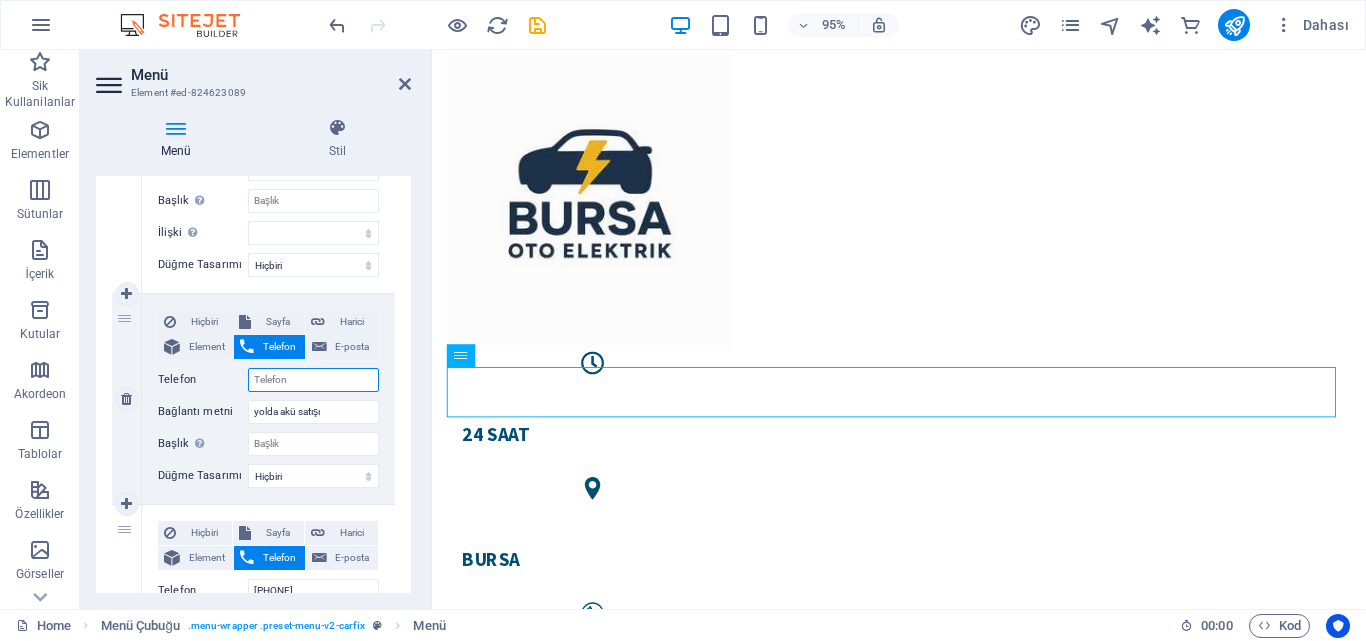 paste on "[PHONE]" 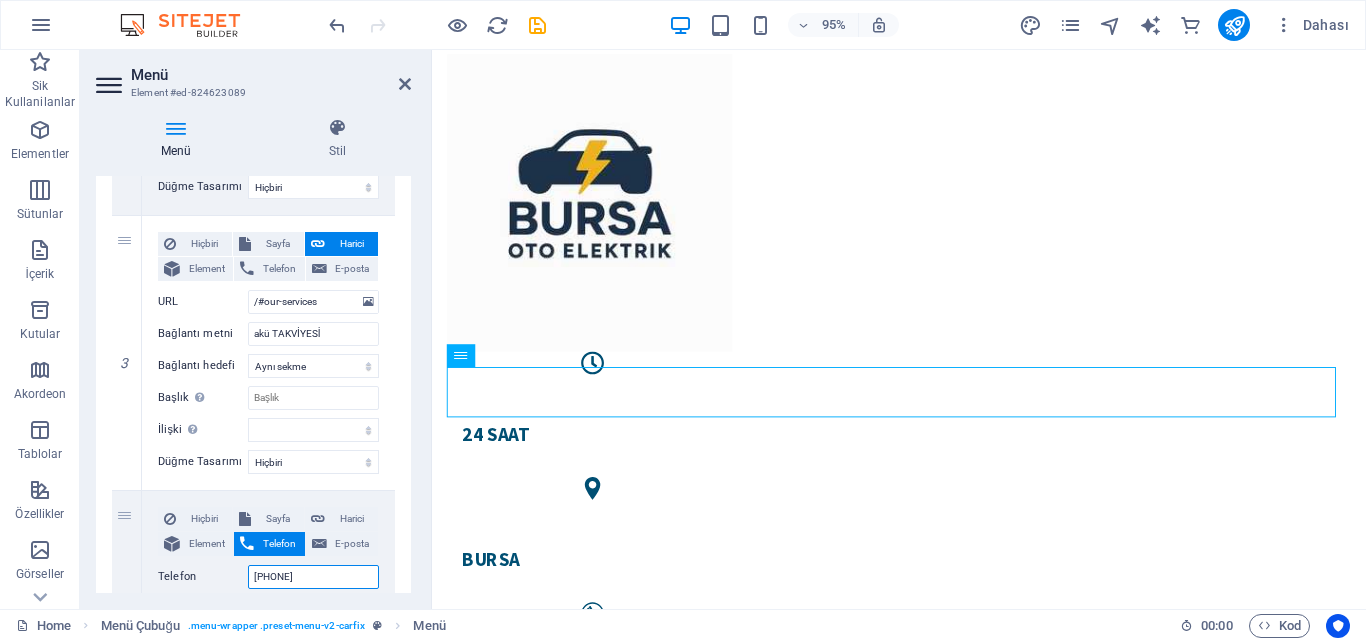 scroll, scrollTop: 664, scrollLeft: 0, axis: vertical 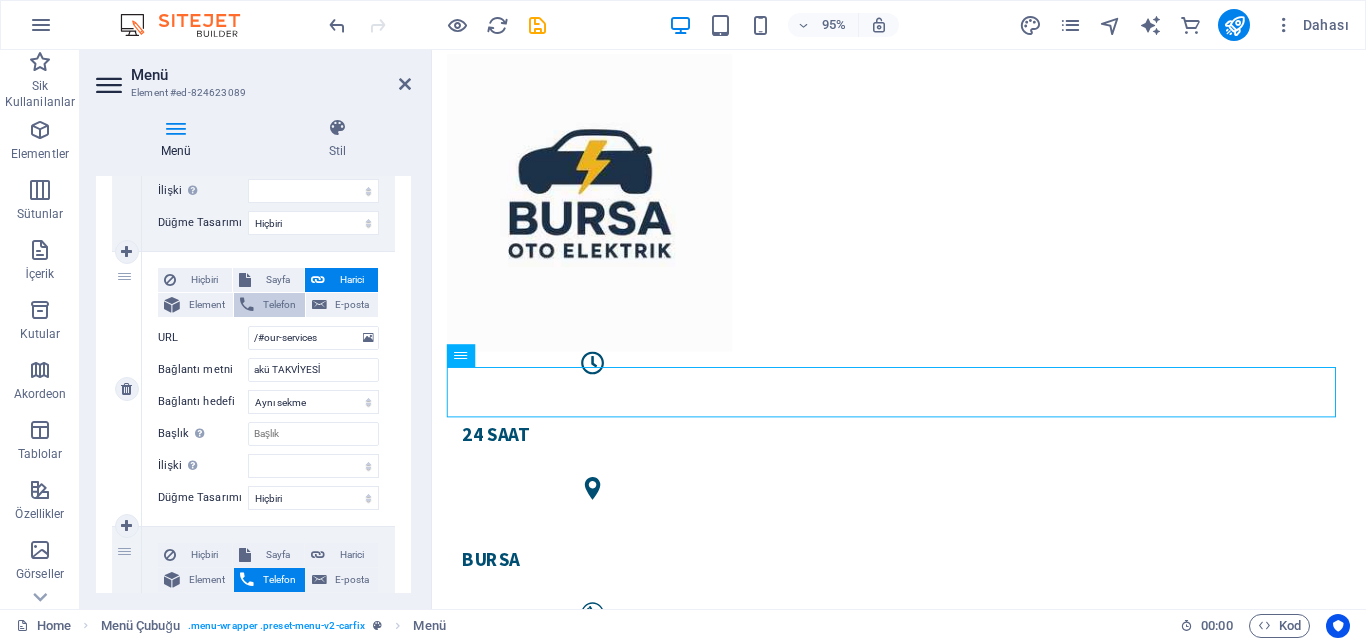 click on "Telefon" at bounding box center (279, 305) 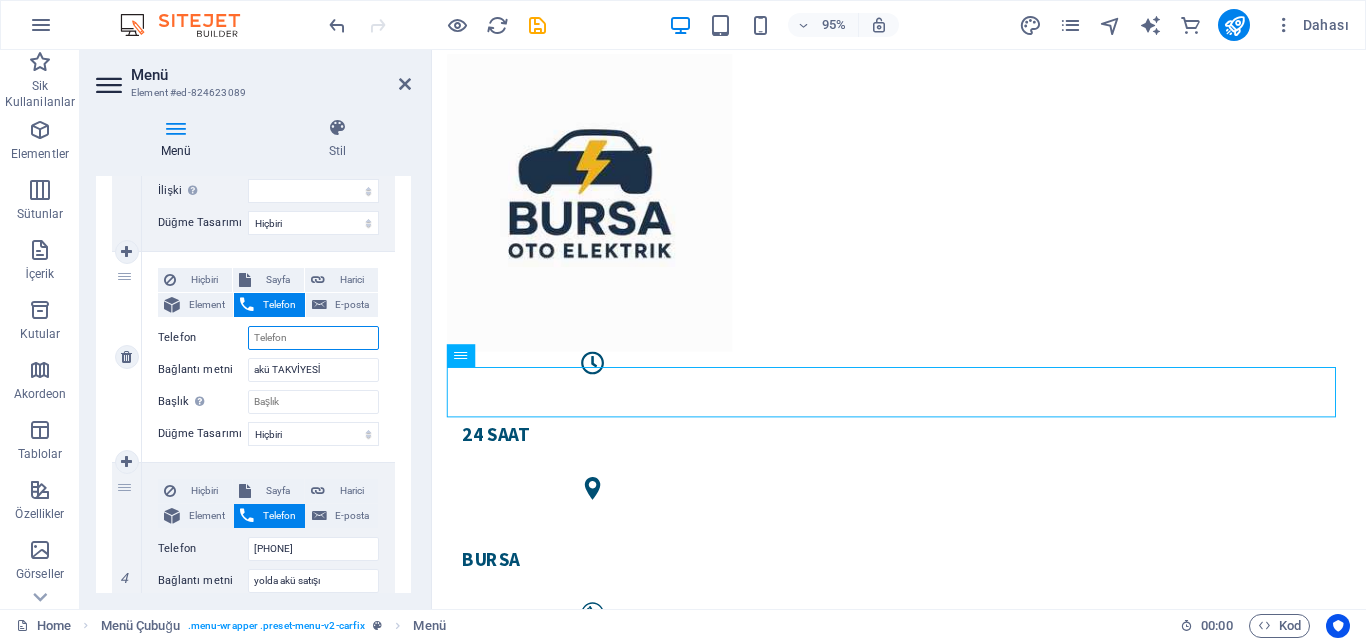 paste on "[PHONE]" 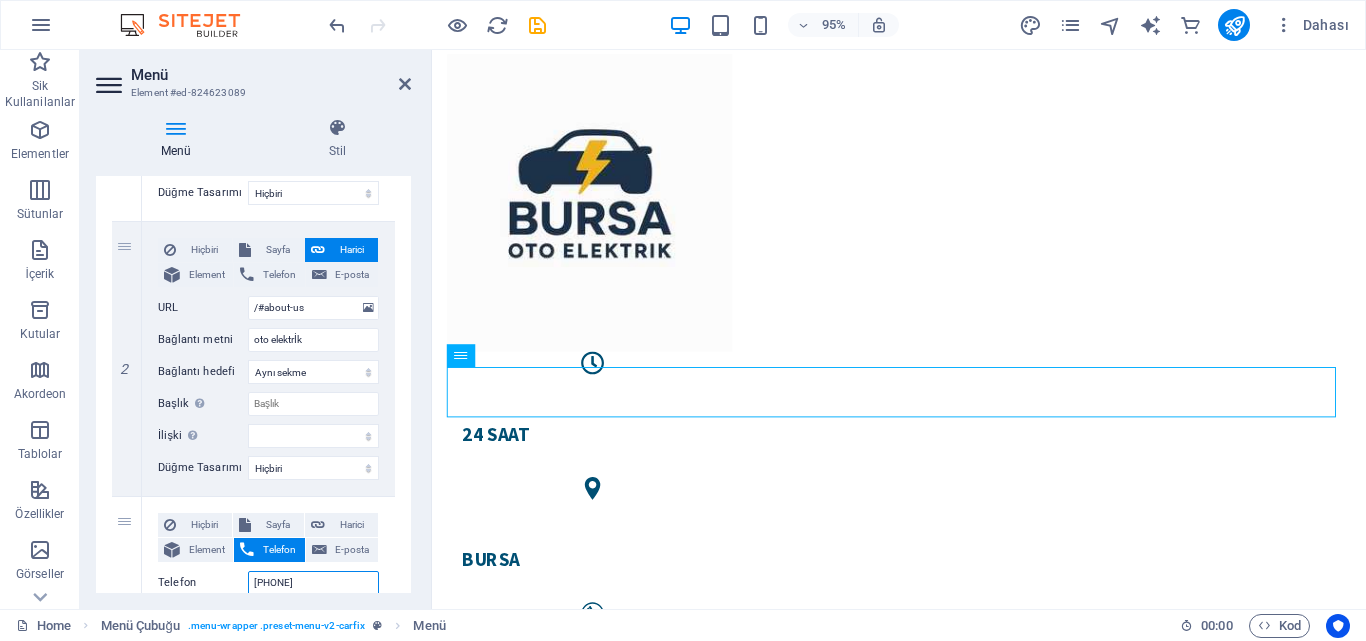 scroll, scrollTop: 405, scrollLeft: 0, axis: vertical 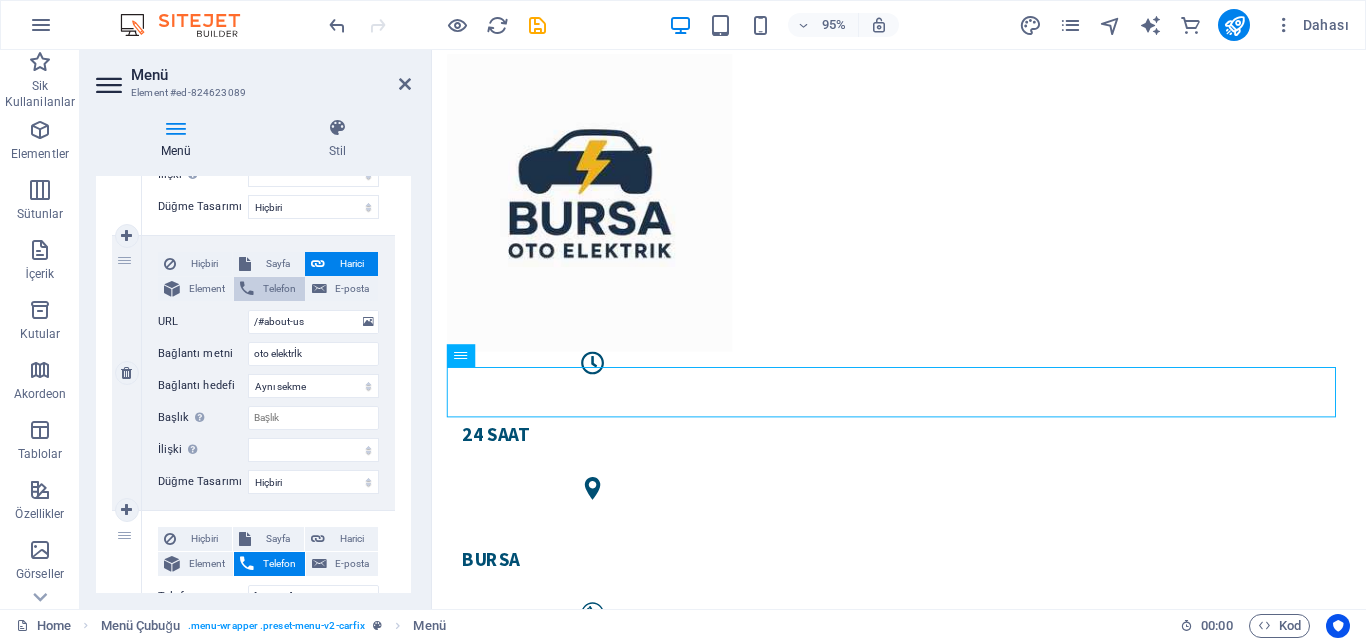 click on "Telefon" at bounding box center [279, 289] 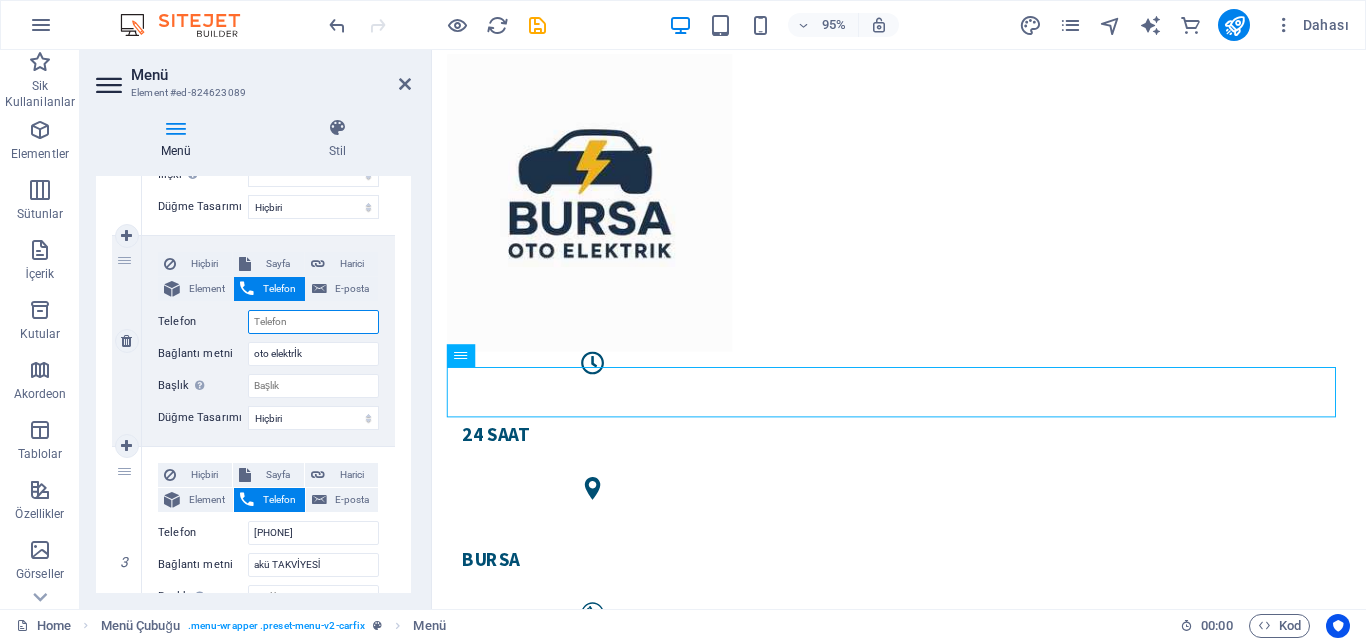 paste on "[PHONE]" 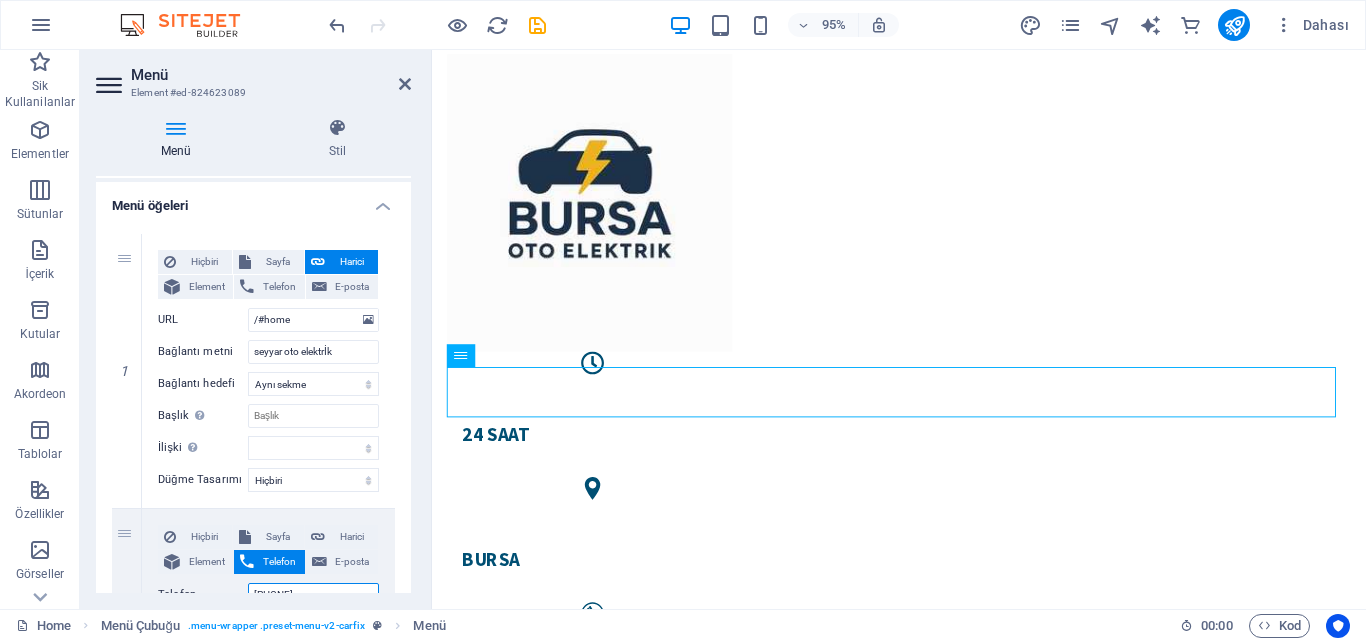 scroll, scrollTop: 126, scrollLeft: 0, axis: vertical 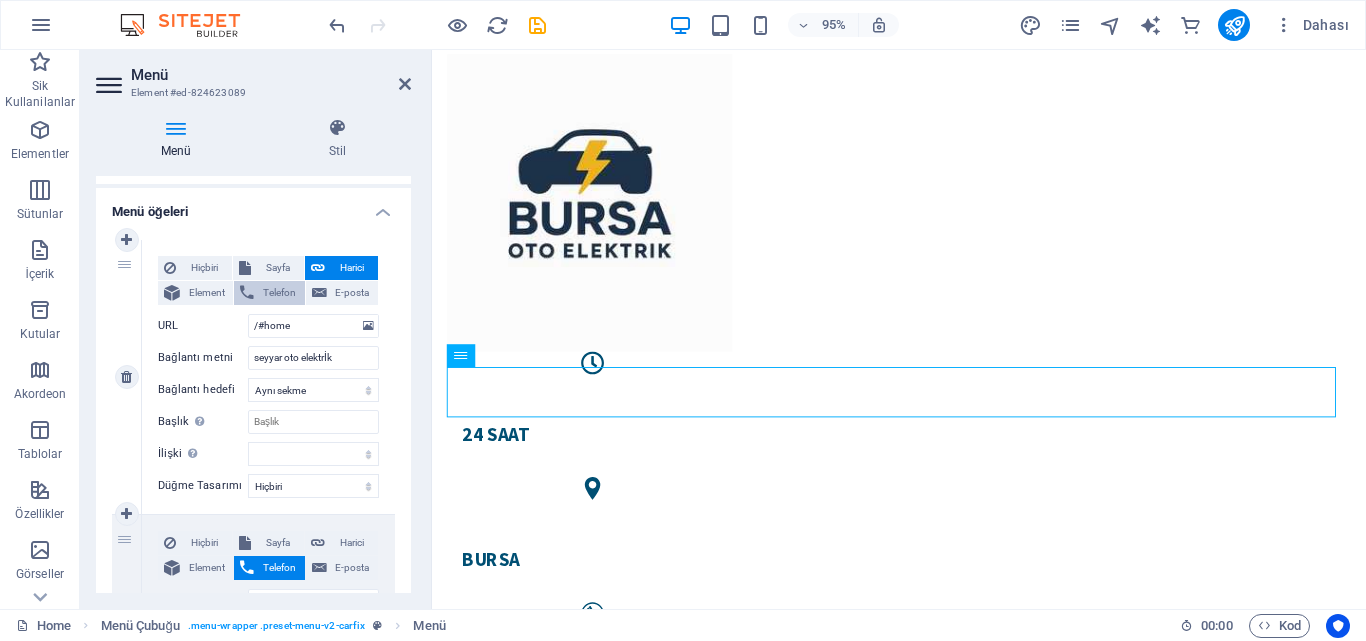 click on "Telefon" at bounding box center (279, 293) 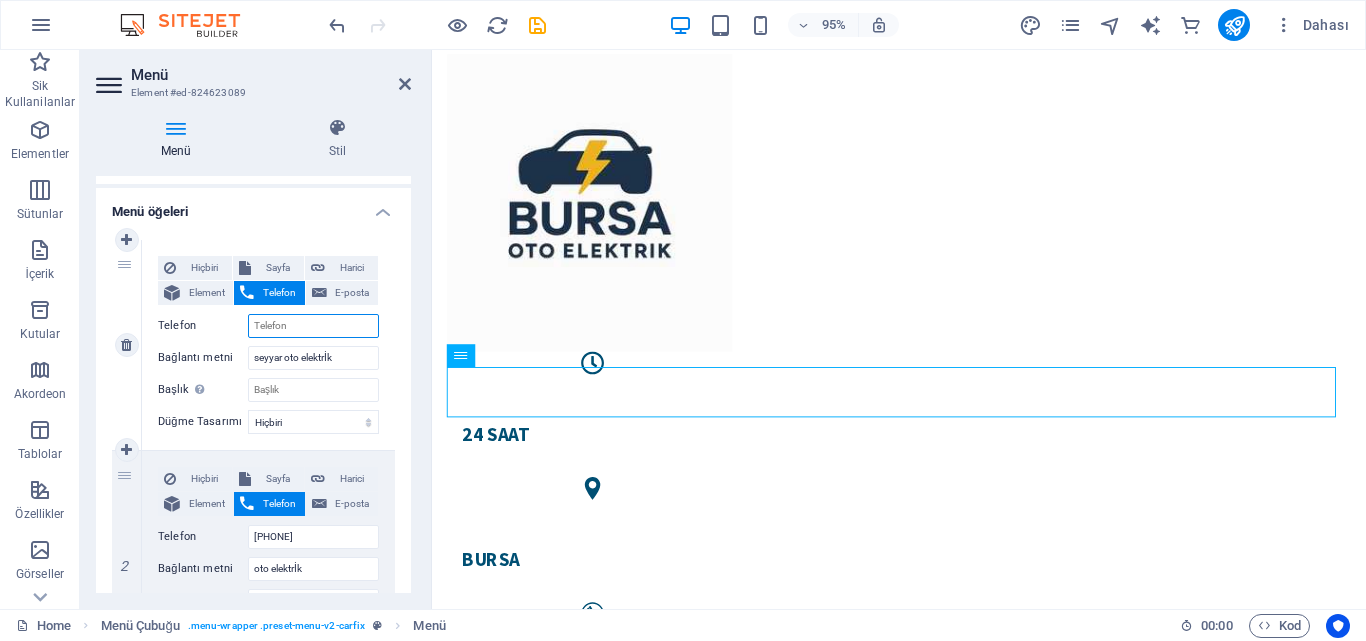 paste on "[PHONE]" 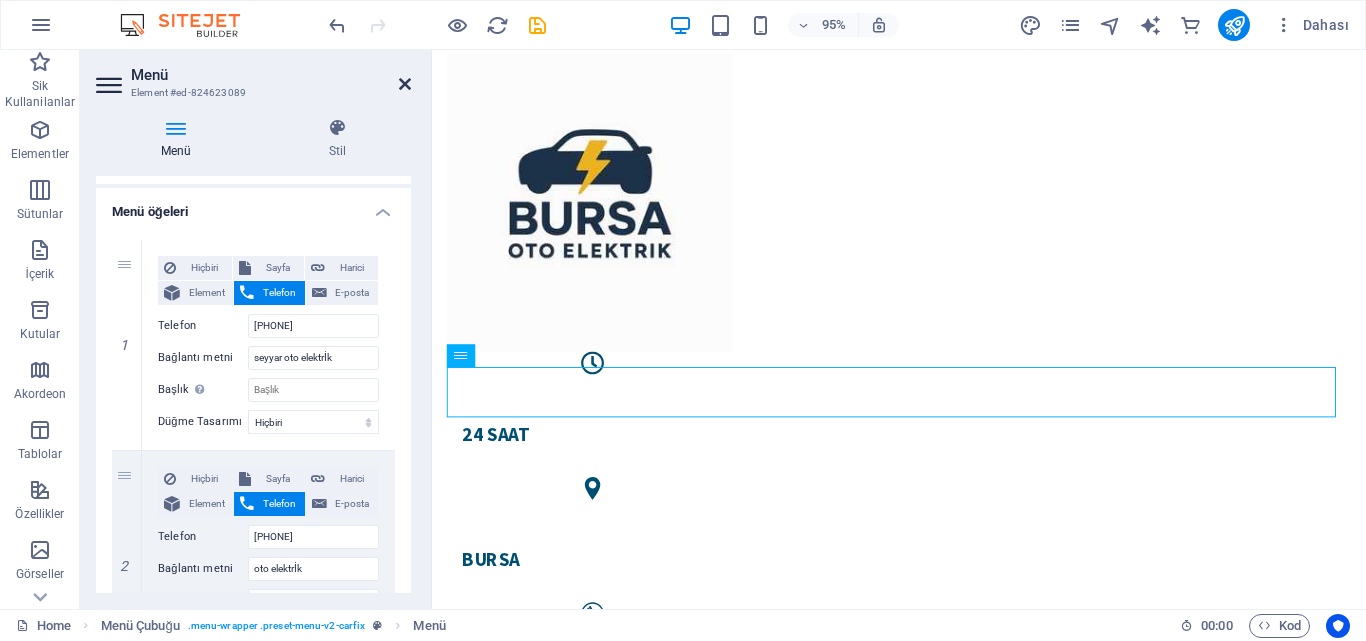 click at bounding box center [405, 84] 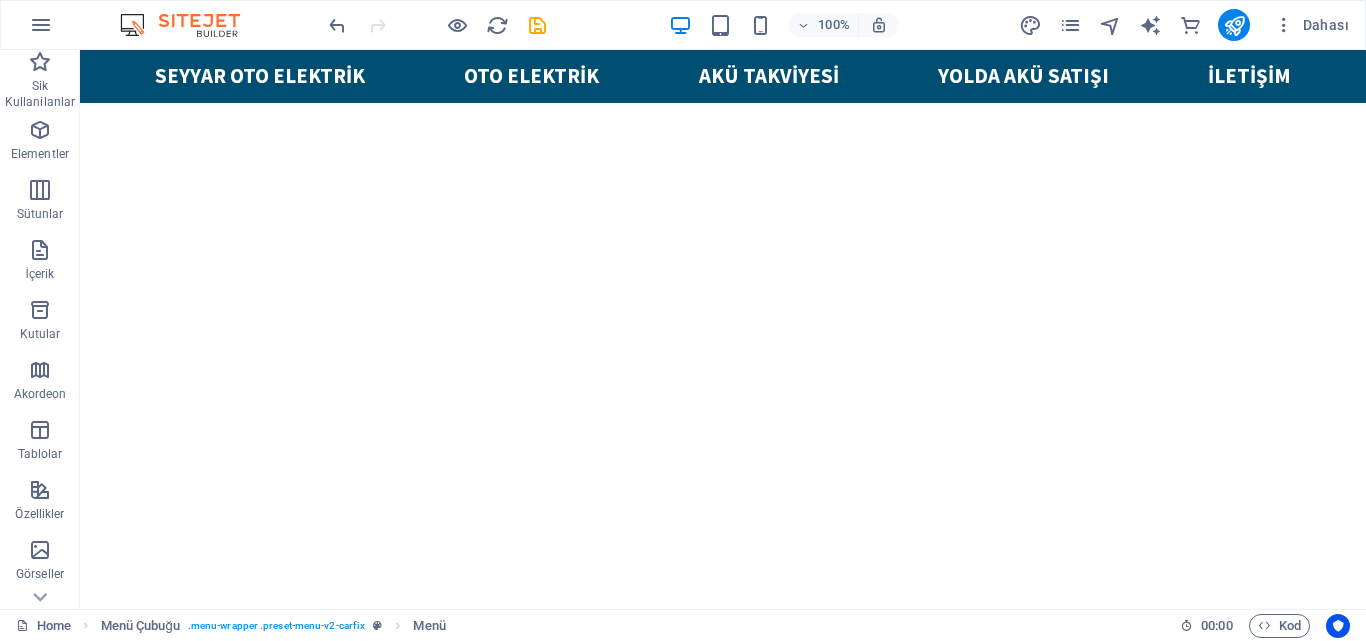 scroll, scrollTop: 1096, scrollLeft: 0, axis: vertical 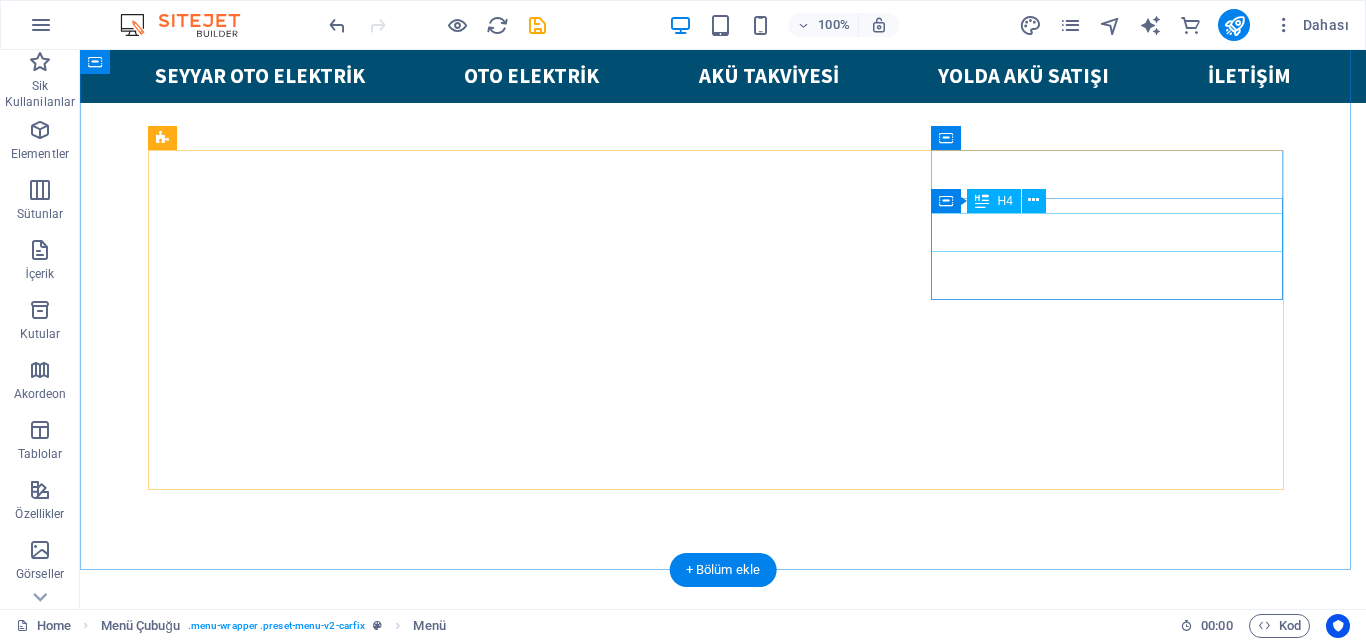 click on "Brake Repair" at bounding box center [331, 1532] 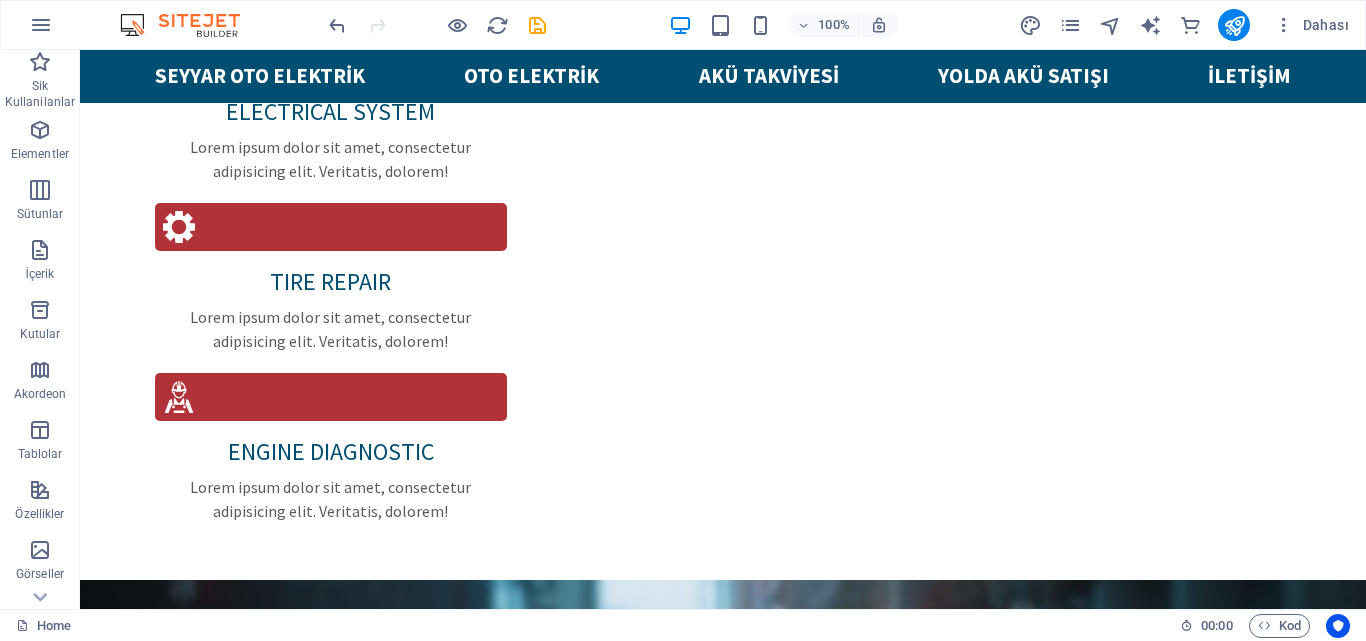 scroll, scrollTop: 2586, scrollLeft: 0, axis: vertical 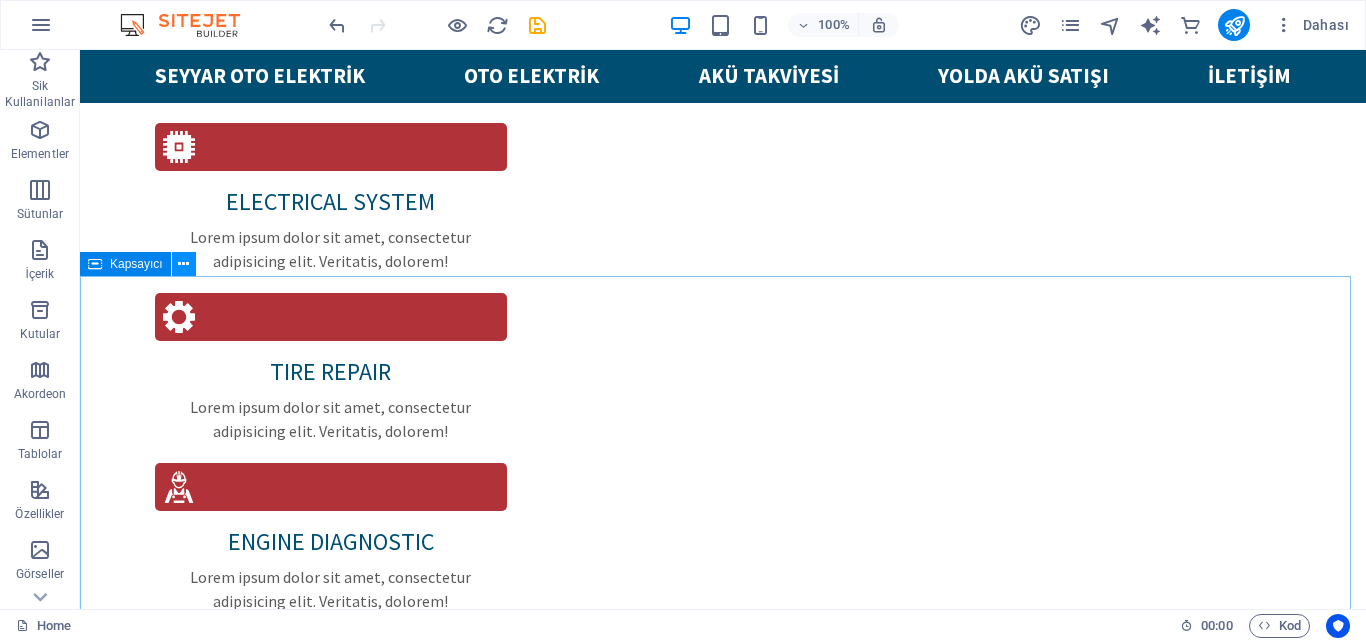 click at bounding box center [184, 264] 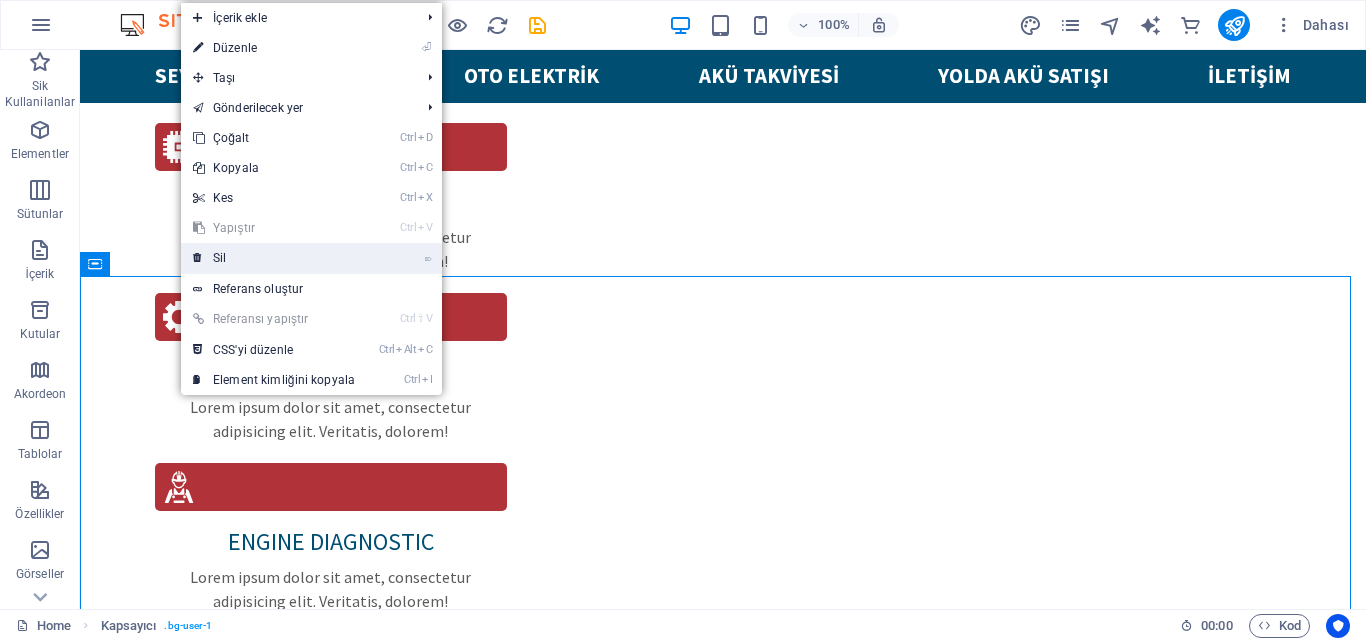 click on "⌦  Sil" at bounding box center [274, 258] 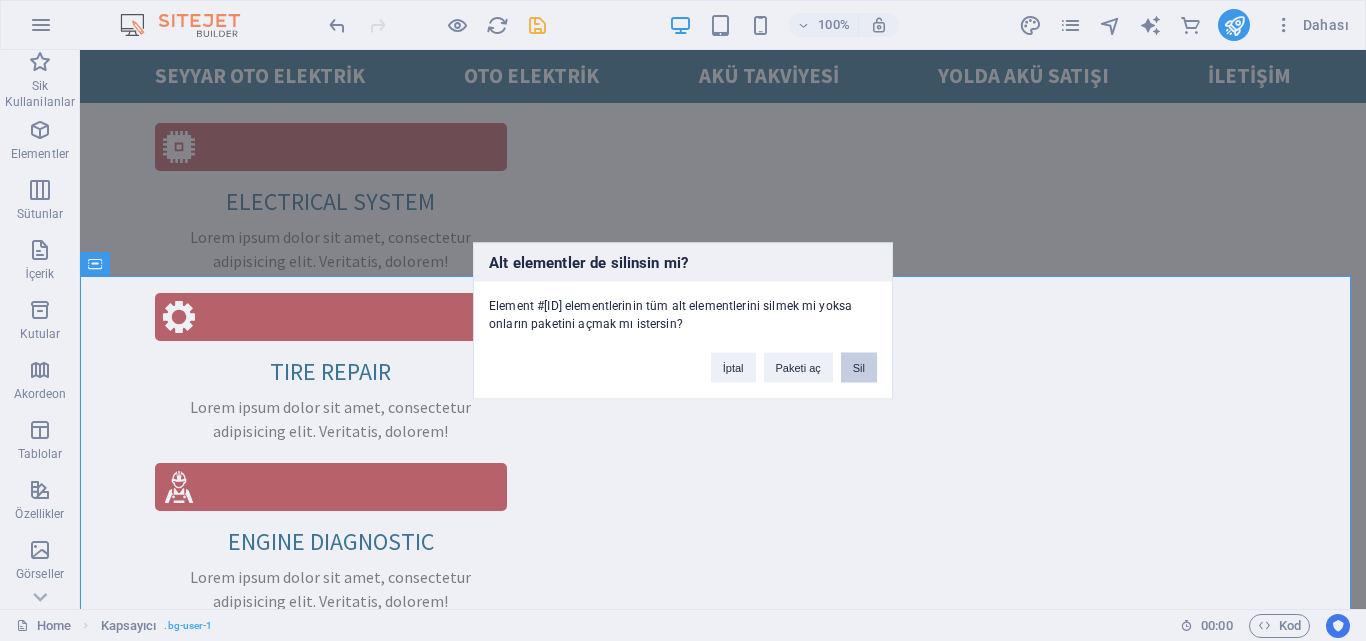 click on "Sil" at bounding box center (859, 367) 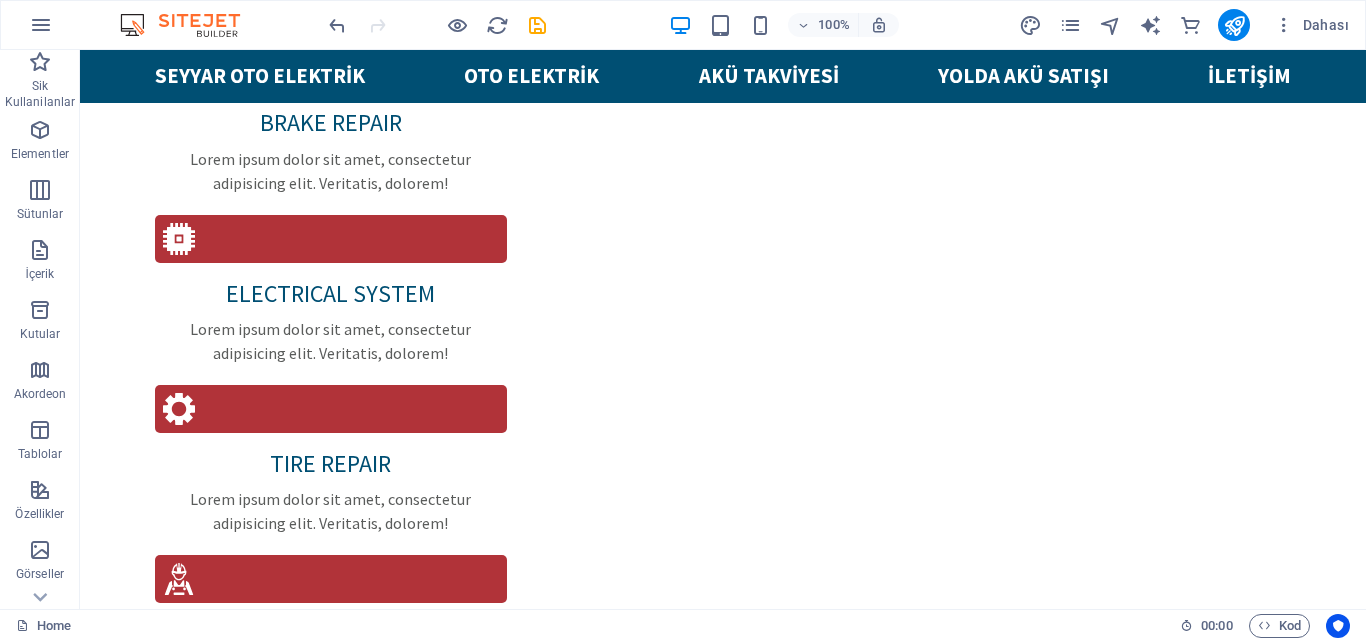 scroll, scrollTop: 2375, scrollLeft: 0, axis: vertical 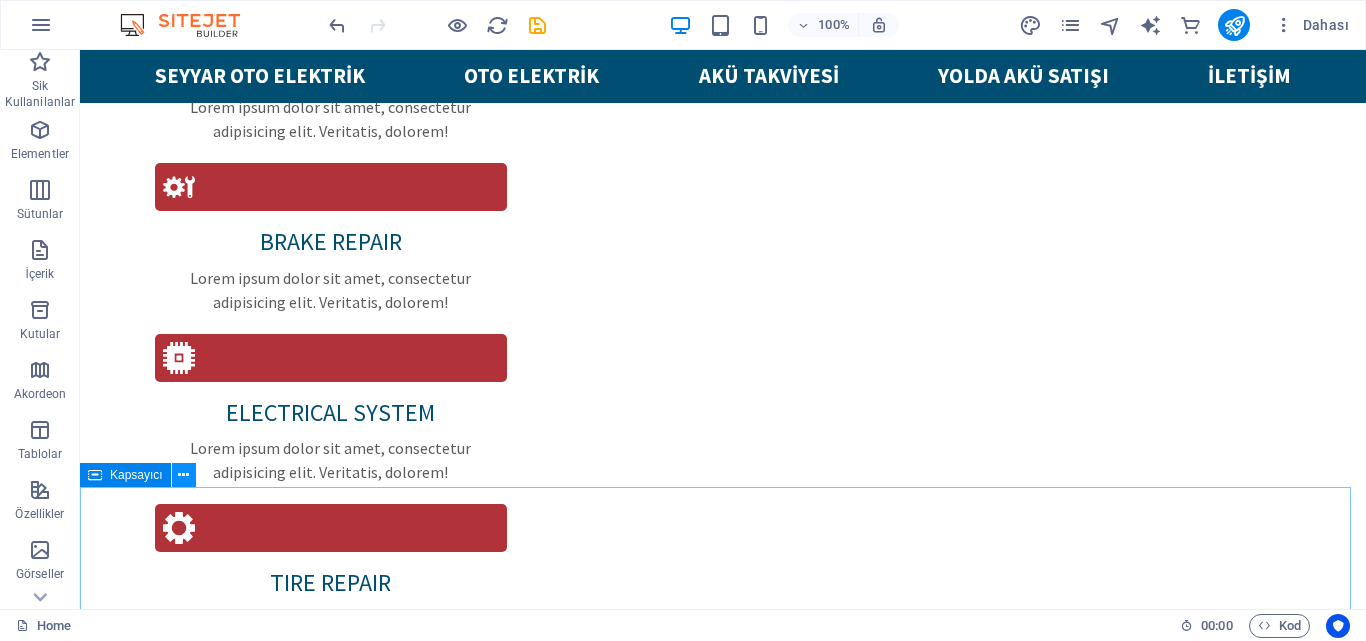 click at bounding box center [183, 475] 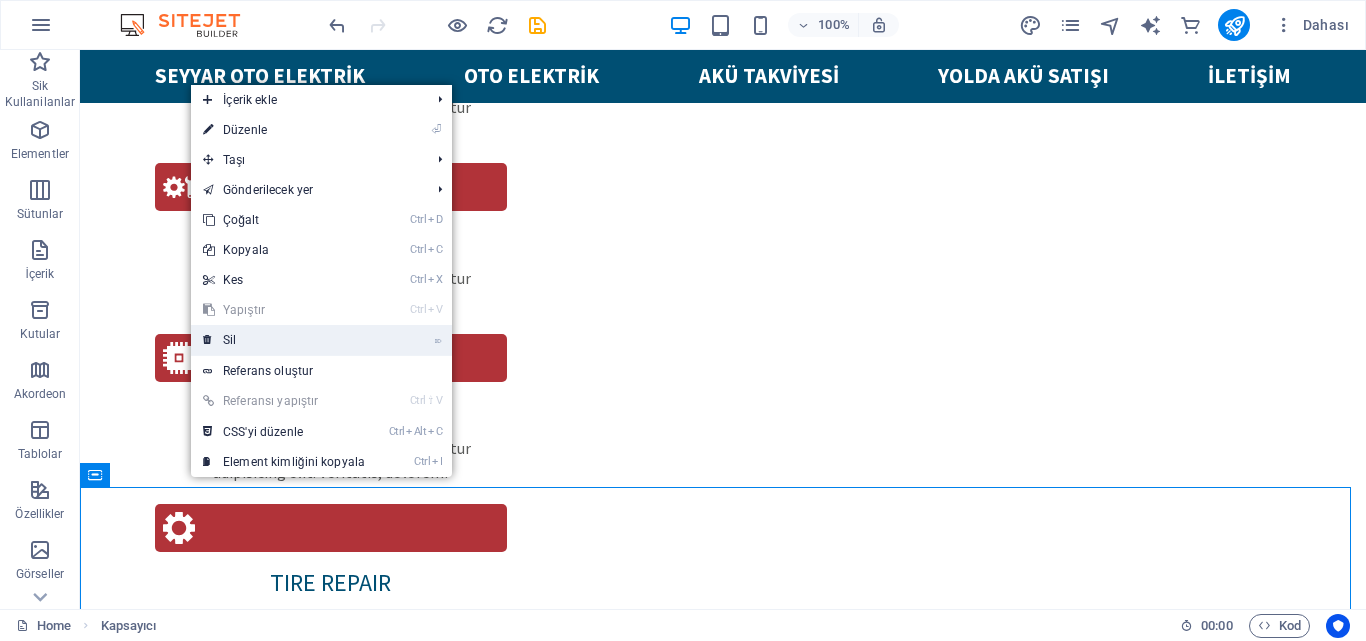 click on "⌦  Sil" at bounding box center (284, 340) 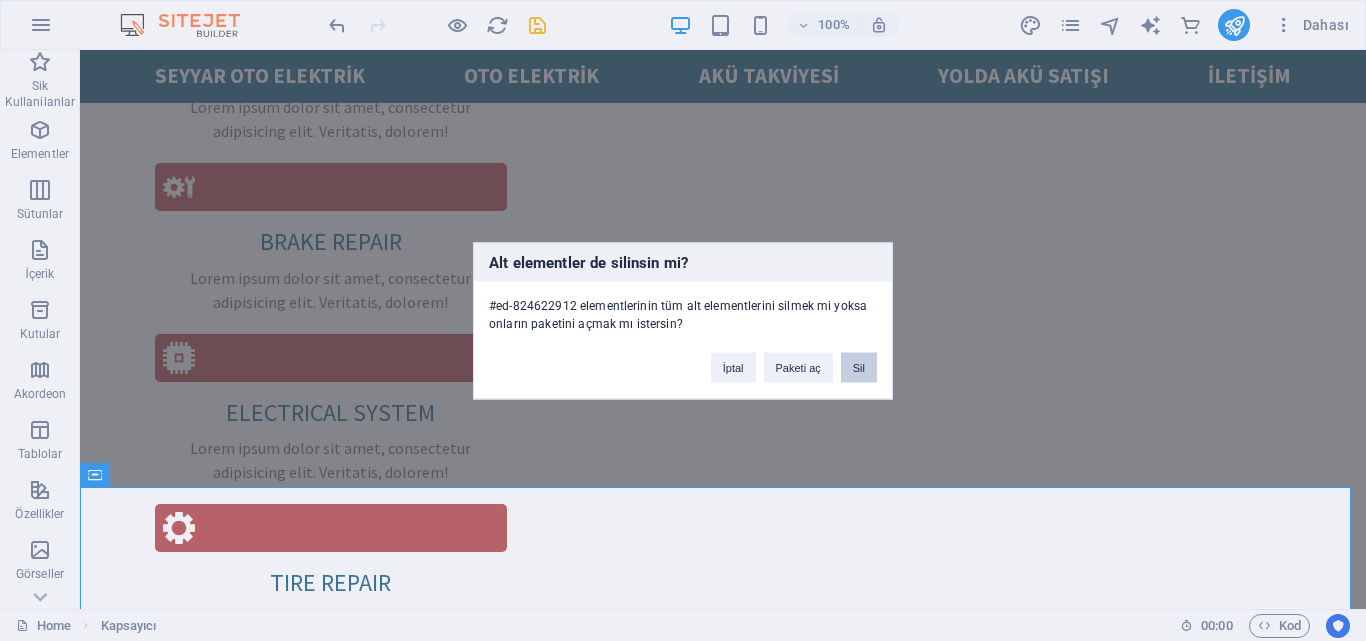 click on "Sil" at bounding box center (859, 367) 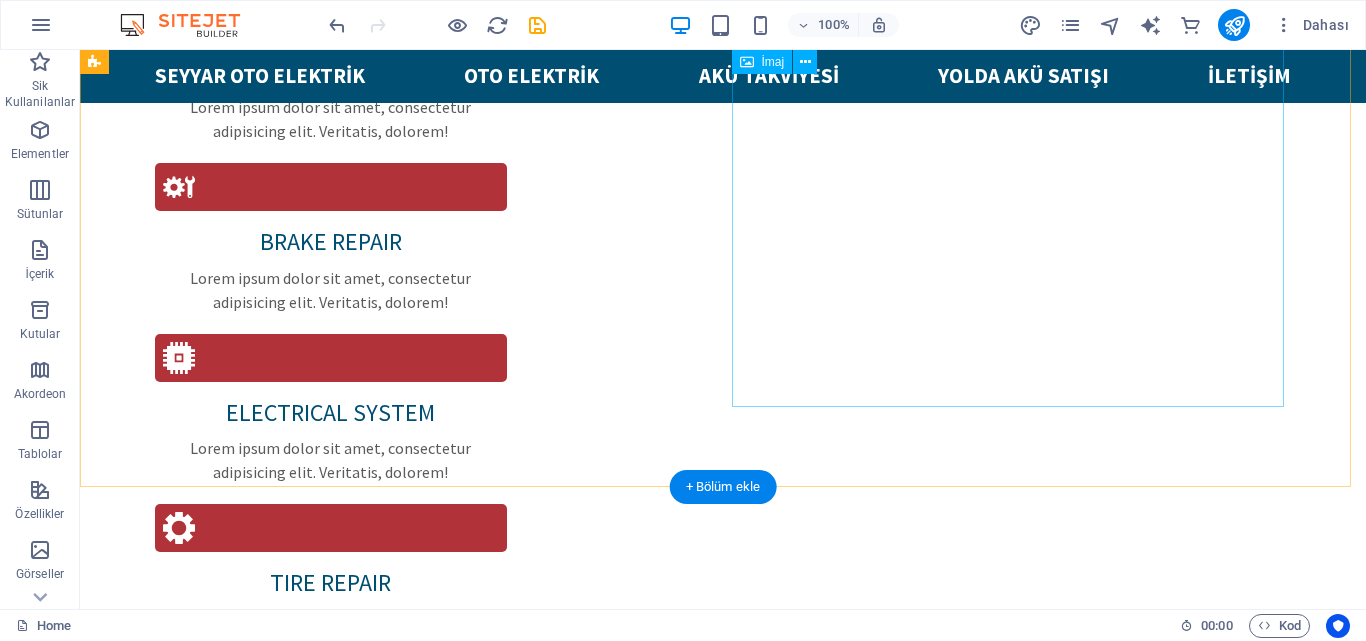 click at bounding box center [664, 2817] 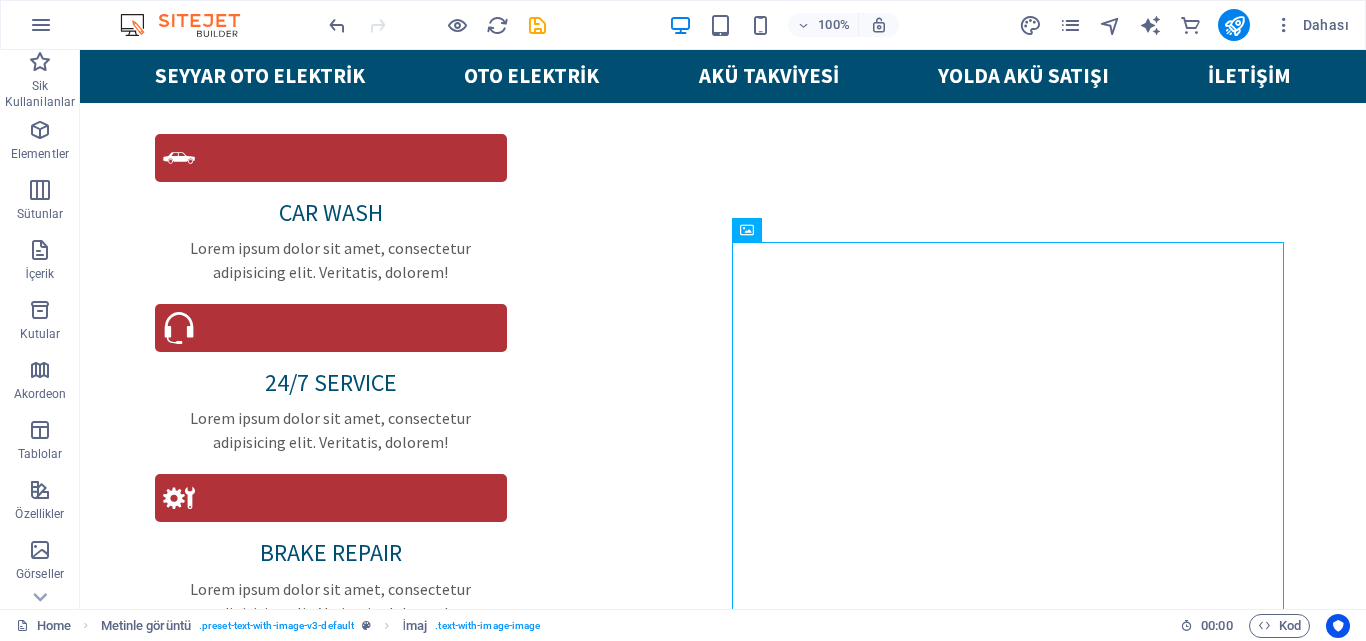 scroll, scrollTop: 2080, scrollLeft: 0, axis: vertical 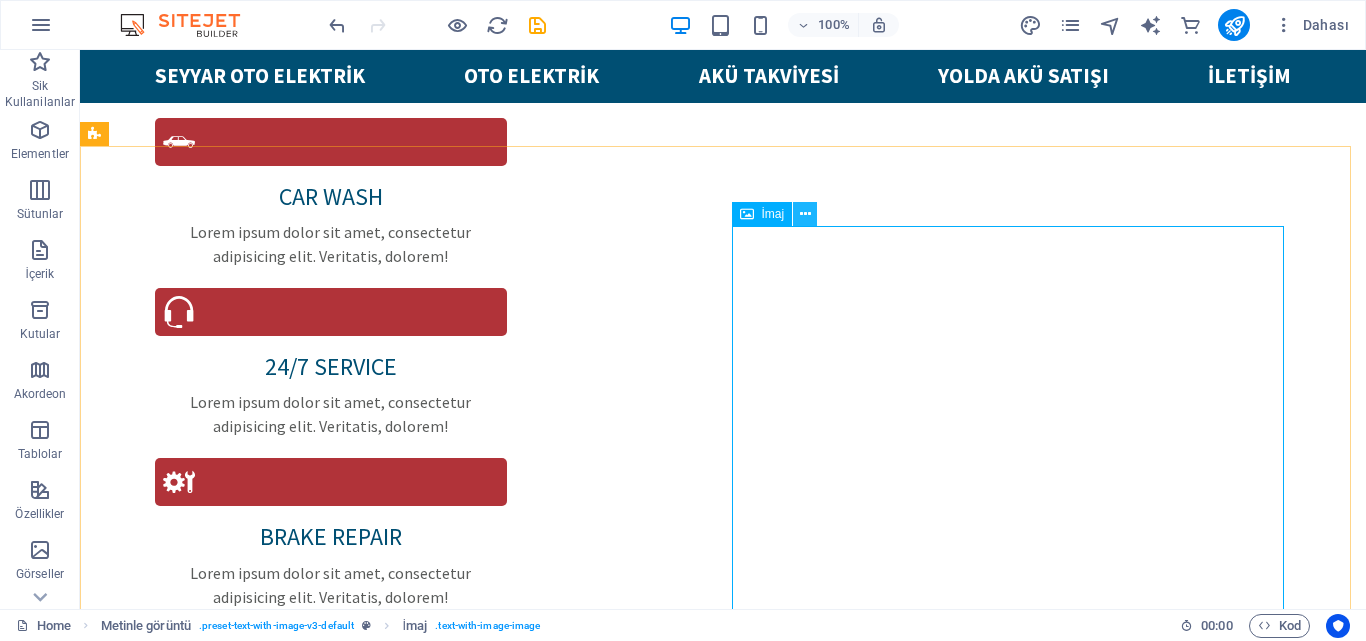 click at bounding box center (805, 214) 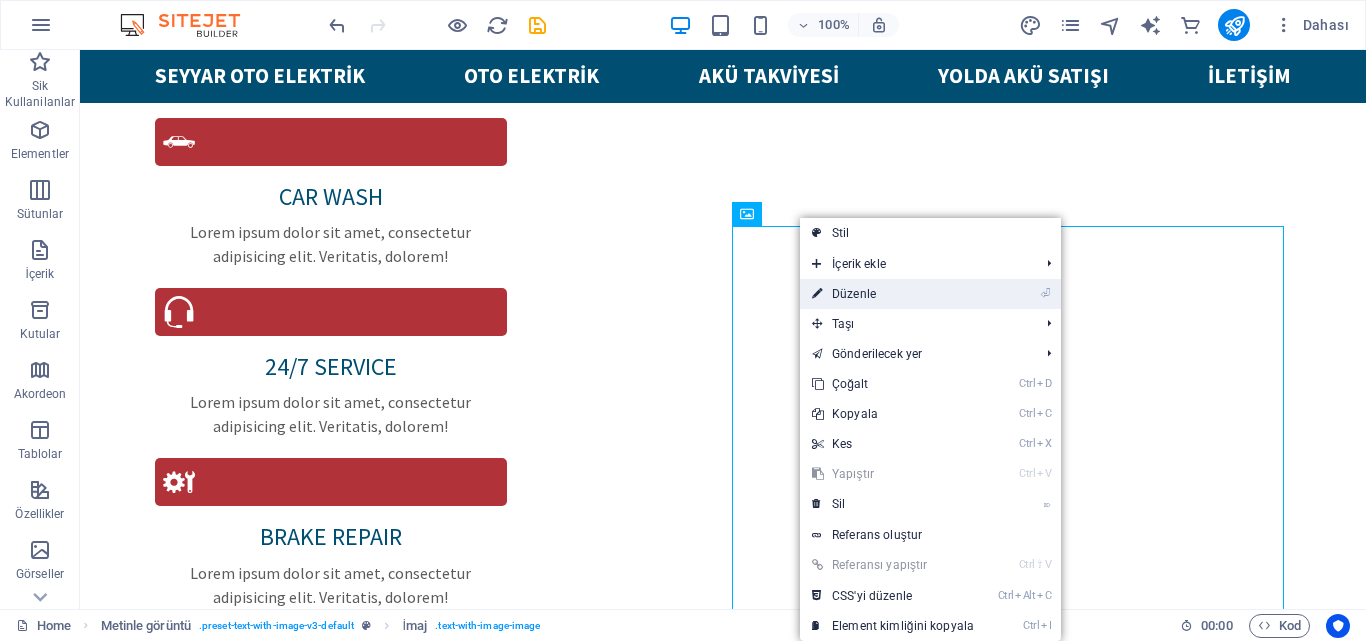 click on "⏎  Düzenle" at bounding box center [893, 294] 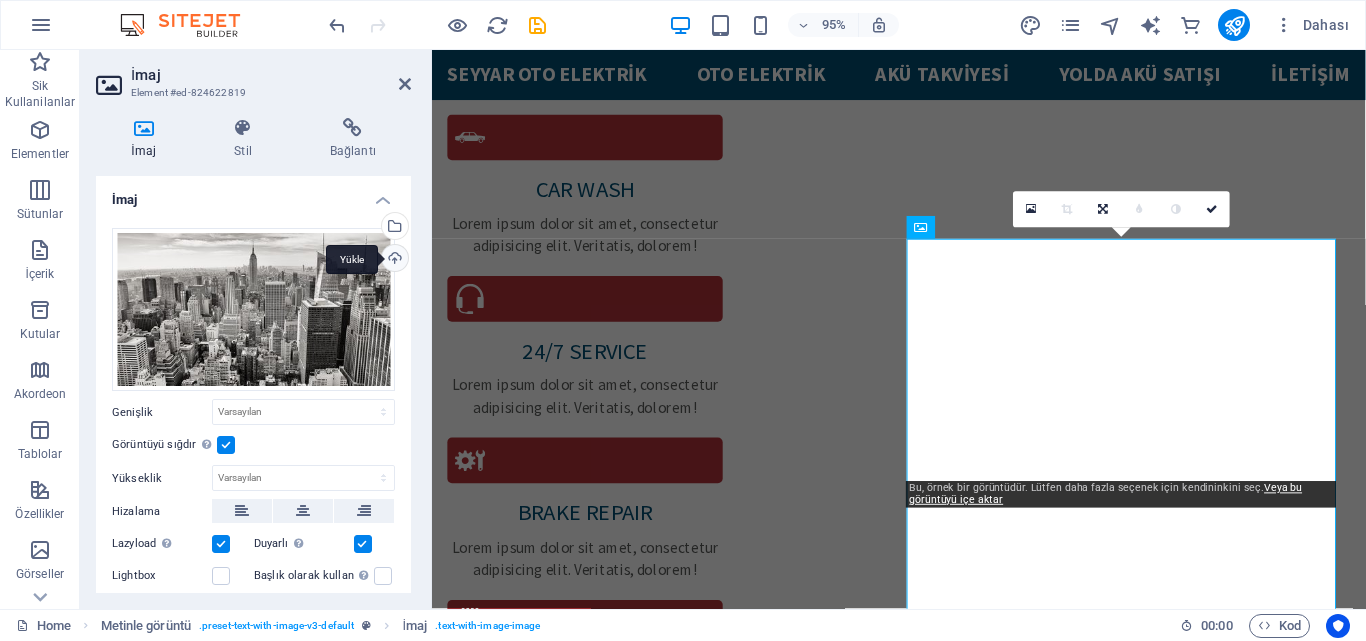 click on "Yükle" at bounding box center (393, 260) 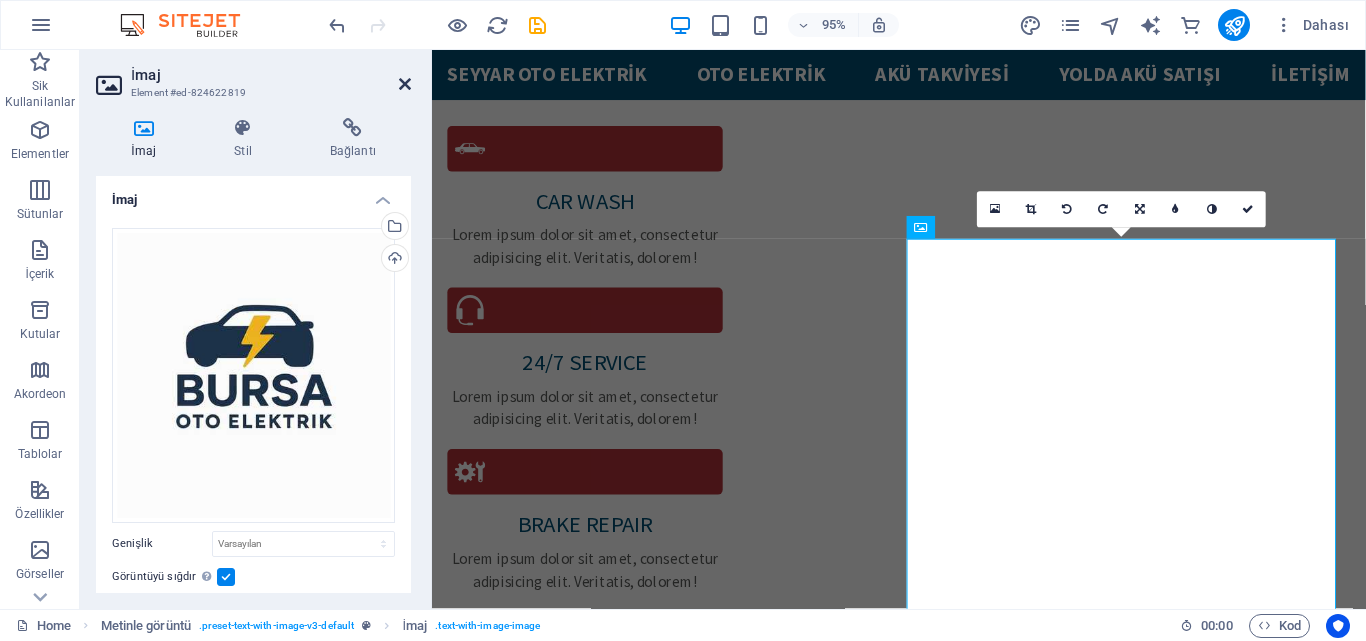 click at bounding box center [405, 84] 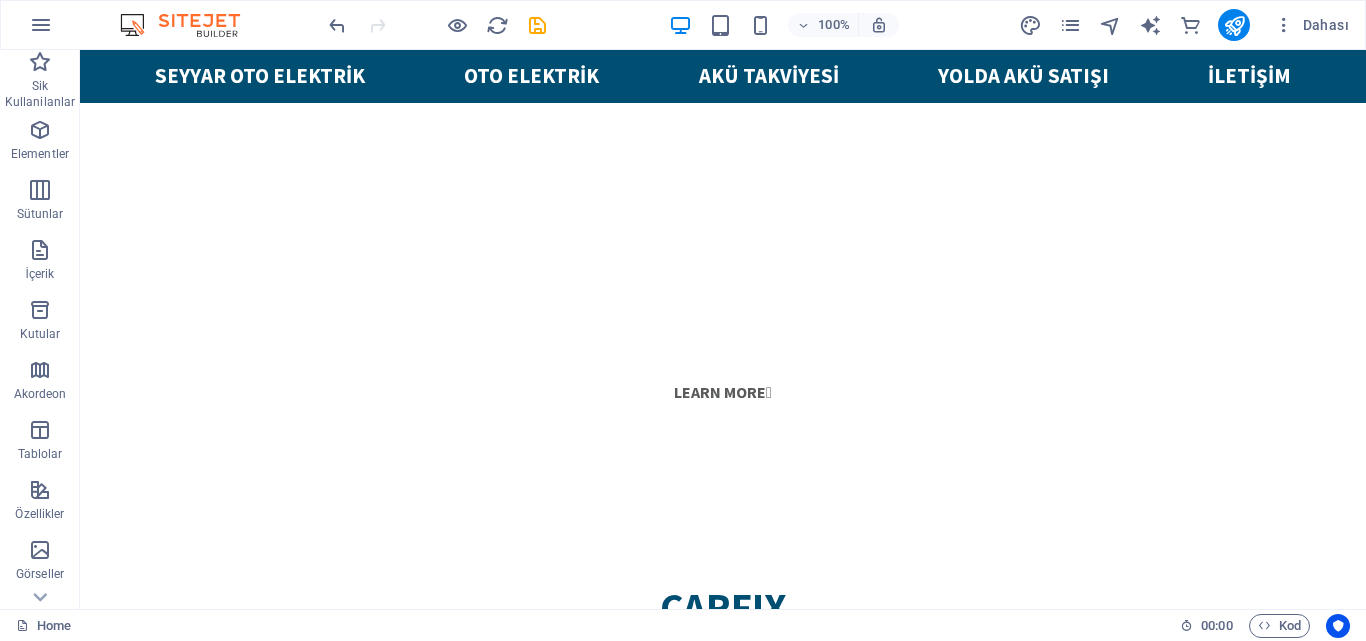 scroll, scrollTop: 1454, scrollLeft: 0, axis: vertical 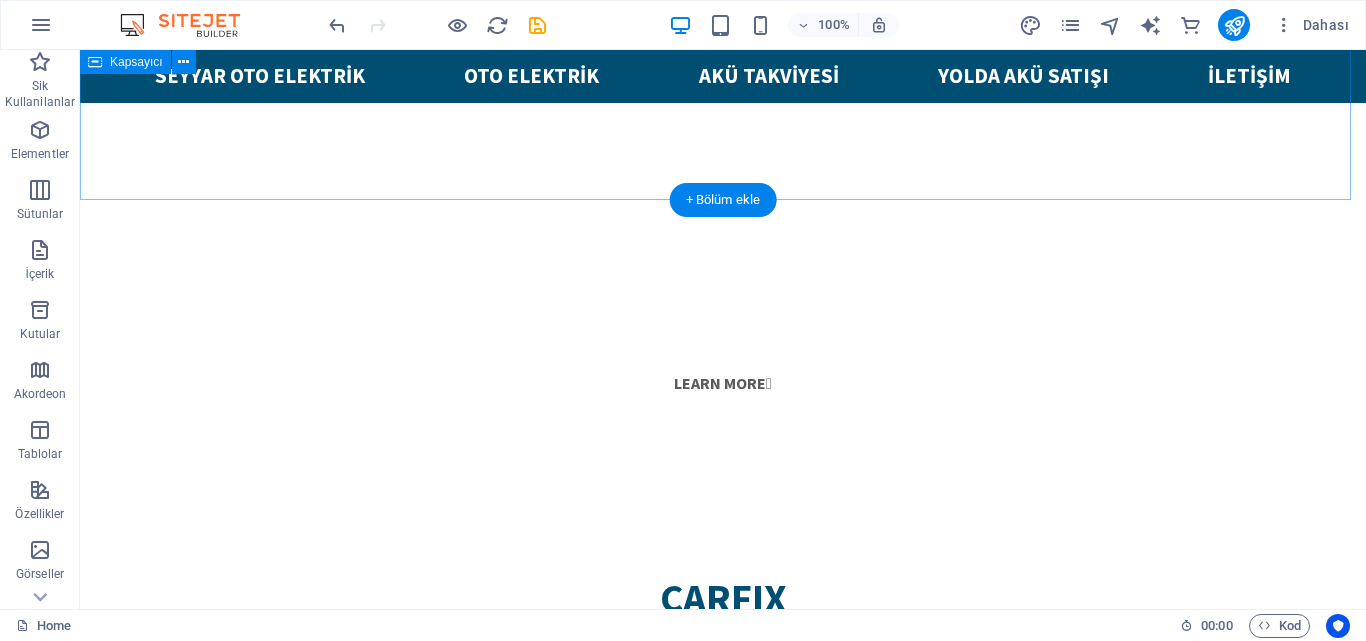 click on "CarFix Lorem ipsum dolor sit amet, consetetur sadipscing elitr,  sed diam nonumy eirmod tempor invidunt ut labore Car Wash
Lorem ipsum dolor sit amet, consectetur adipisicing elit. Veritatis, dolorem! 24/7 Service
Lorem ipsum dolor sit amet, consectetur adipisicing elit. Veritatis, dolorem! Brake Repair
Lorem ipsum dolor sit amet, consectetur adipisicing elit. Veritatis, dolorem! Electrical System
Lorem ipsum dolor sit amet, consectetur adipisicing elit. Veritatis, dolorem! Tire Repair
Lorem ipsum dolor sit amet, consectetur adipisicing elit. Veritatis, dolorem! Engine Diagnostic
Lorem ipsum dolor sit amet, consectetur adipisicing elit. Veritatis, dolorem!" at bounding box center [723, 1158] 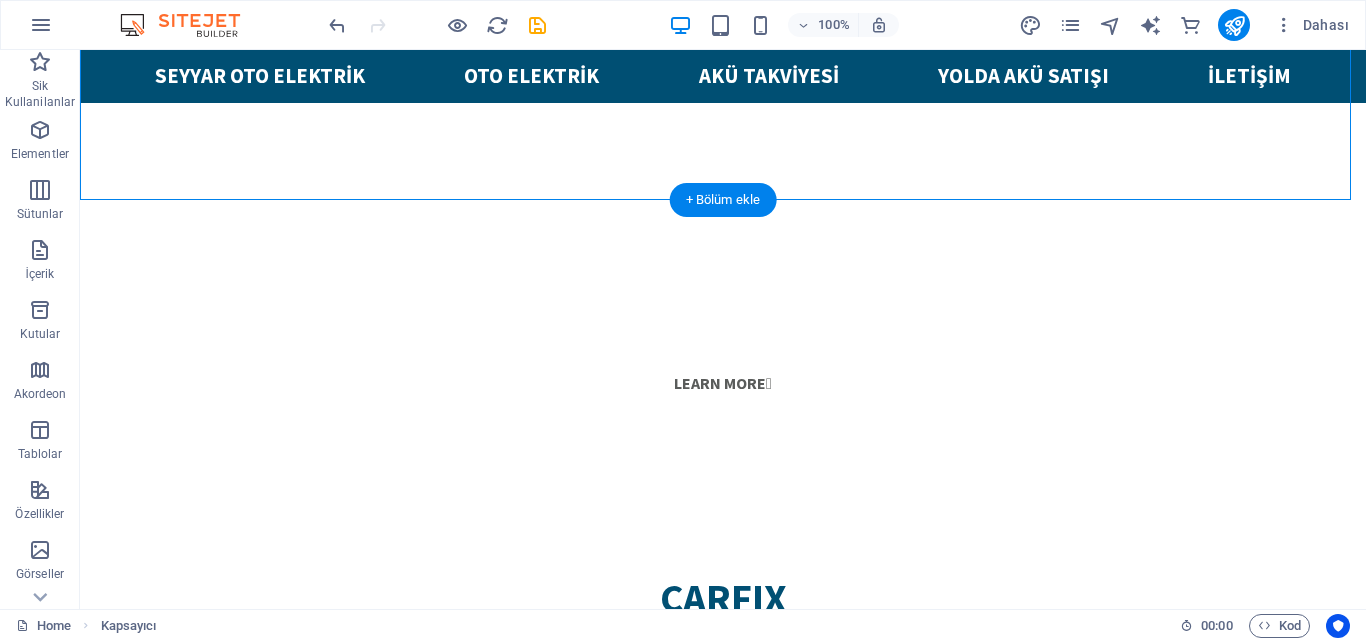 click at bounding box center (723, 2080) 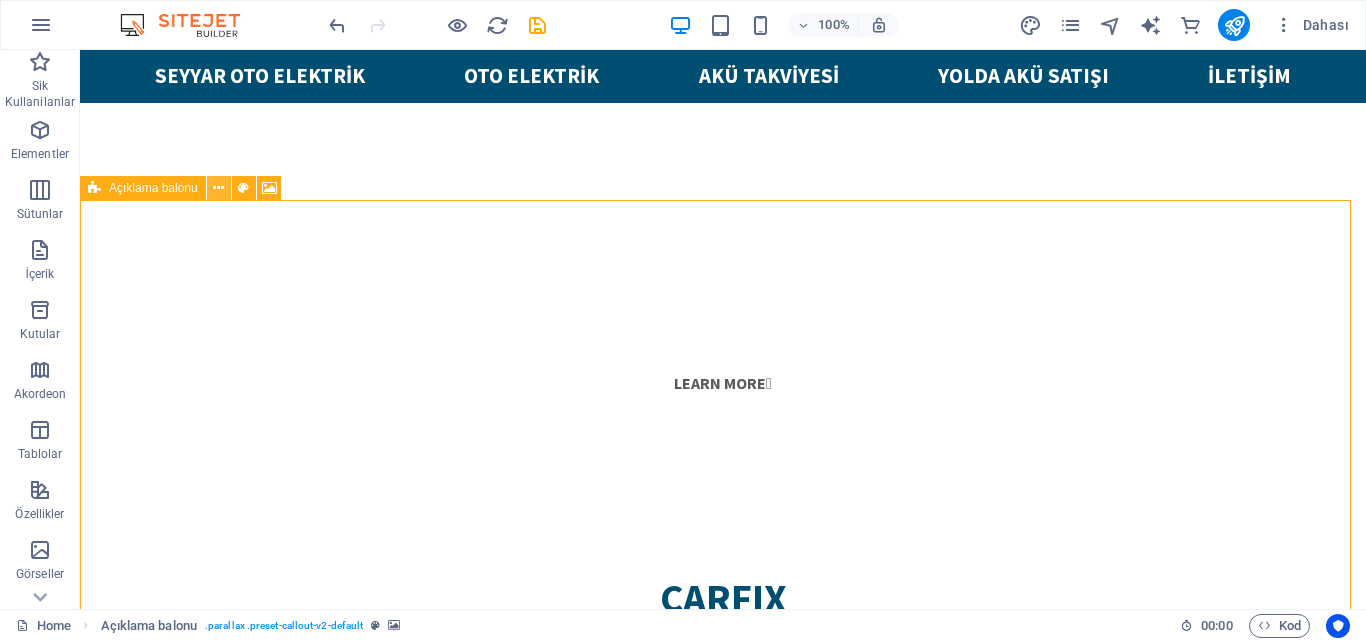 click at bounding box center (218, 188) 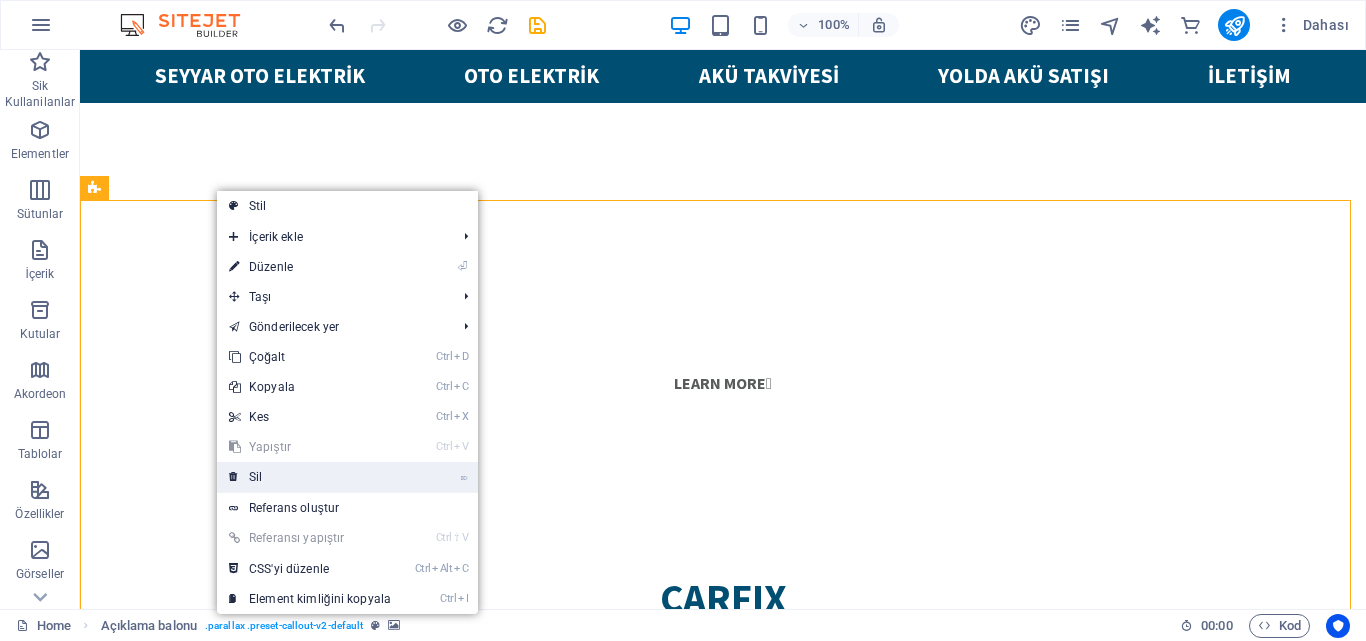 click on "⌦  Sil" at bounding box center (310, 477) 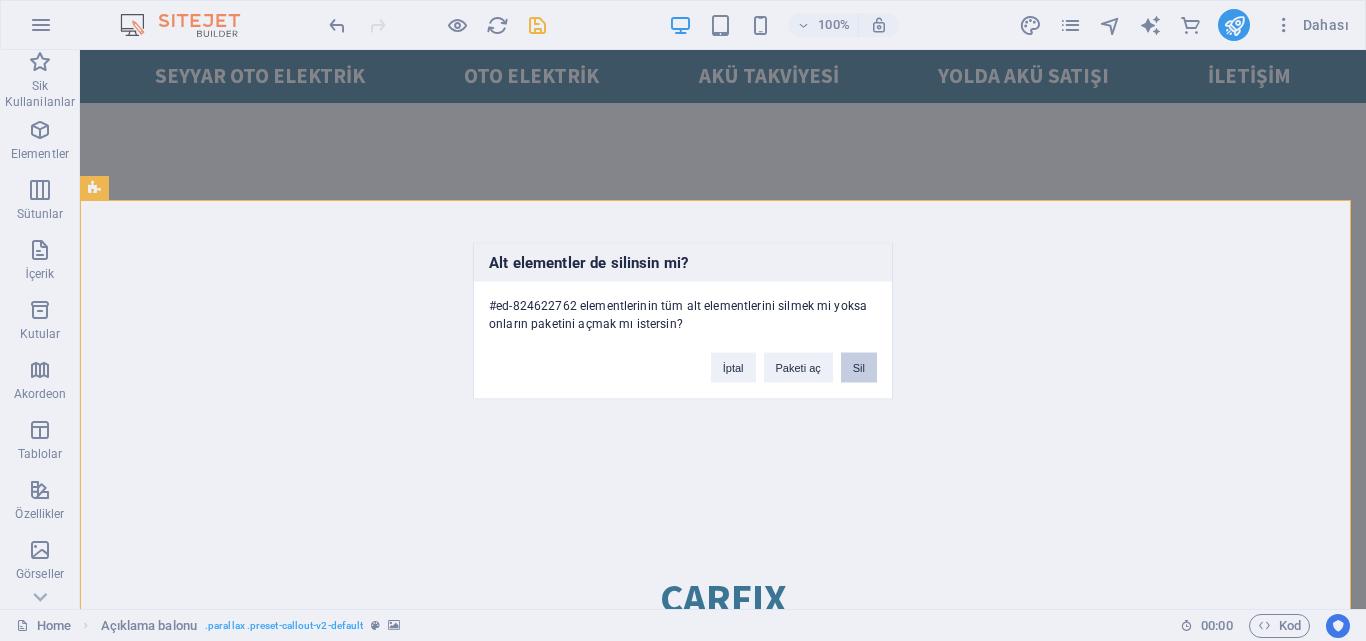 click on "Sil" at bounding box center (859, 367) 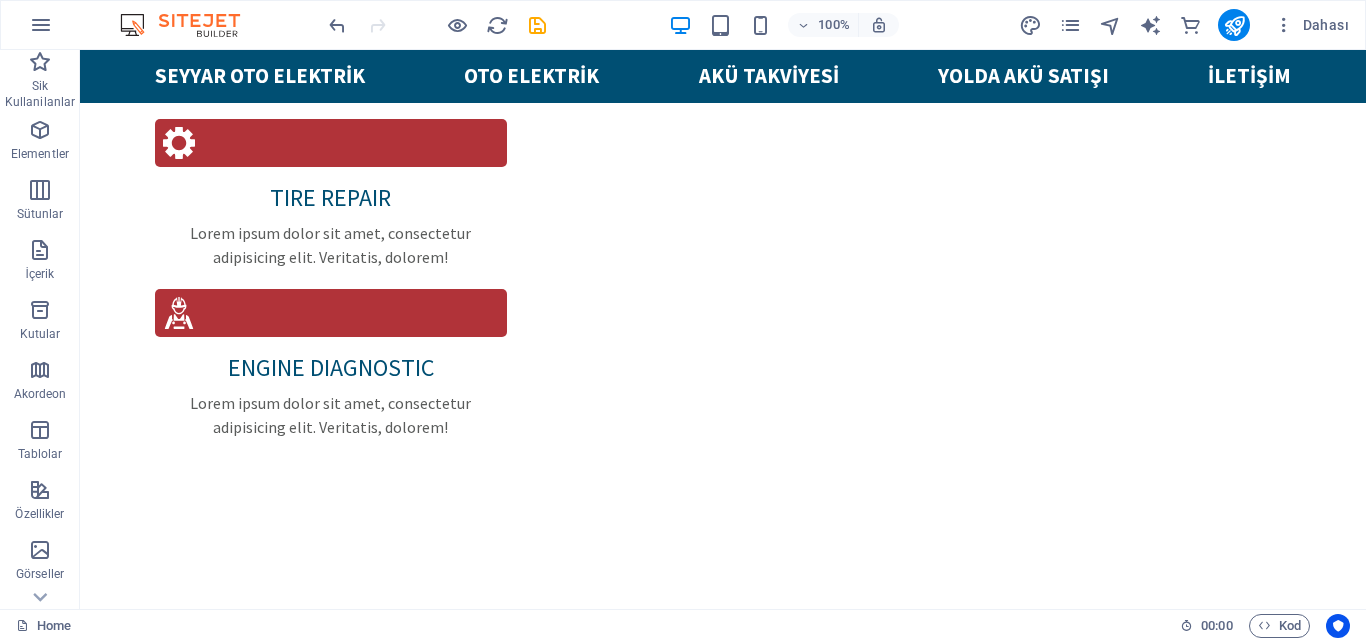 scroll, scrollTop: 2831, scrollLeft: 0, axis: vertical 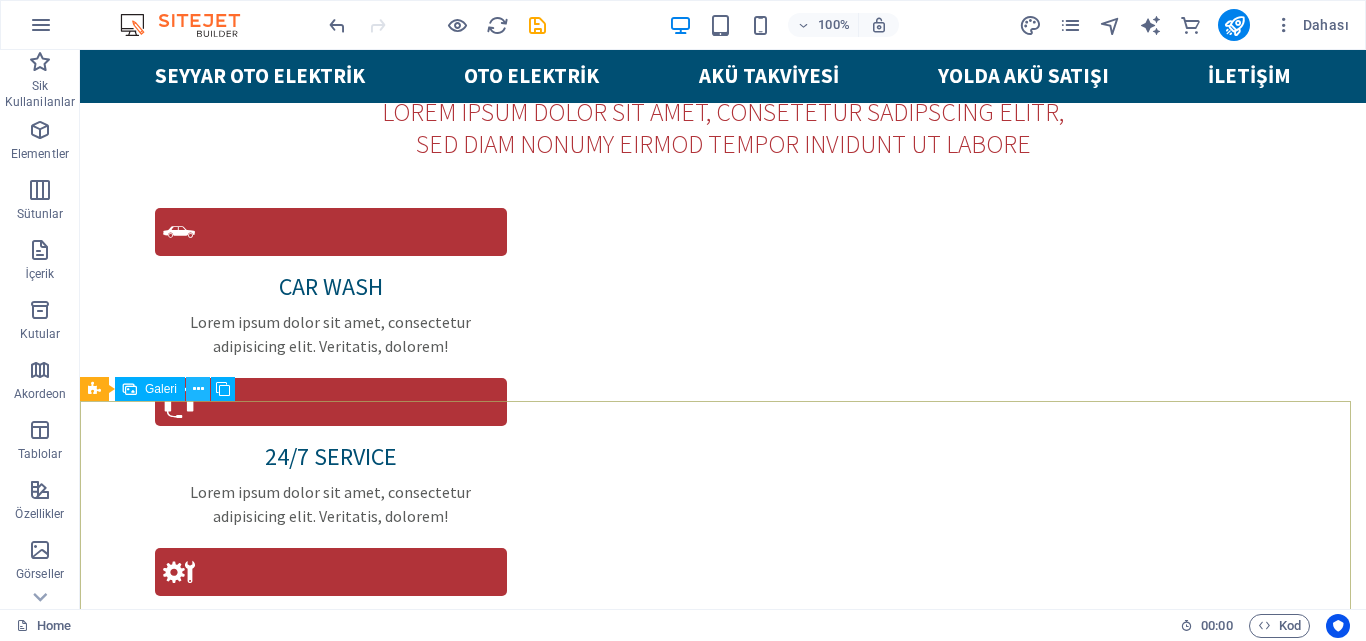click at bounding box center (198, 389) 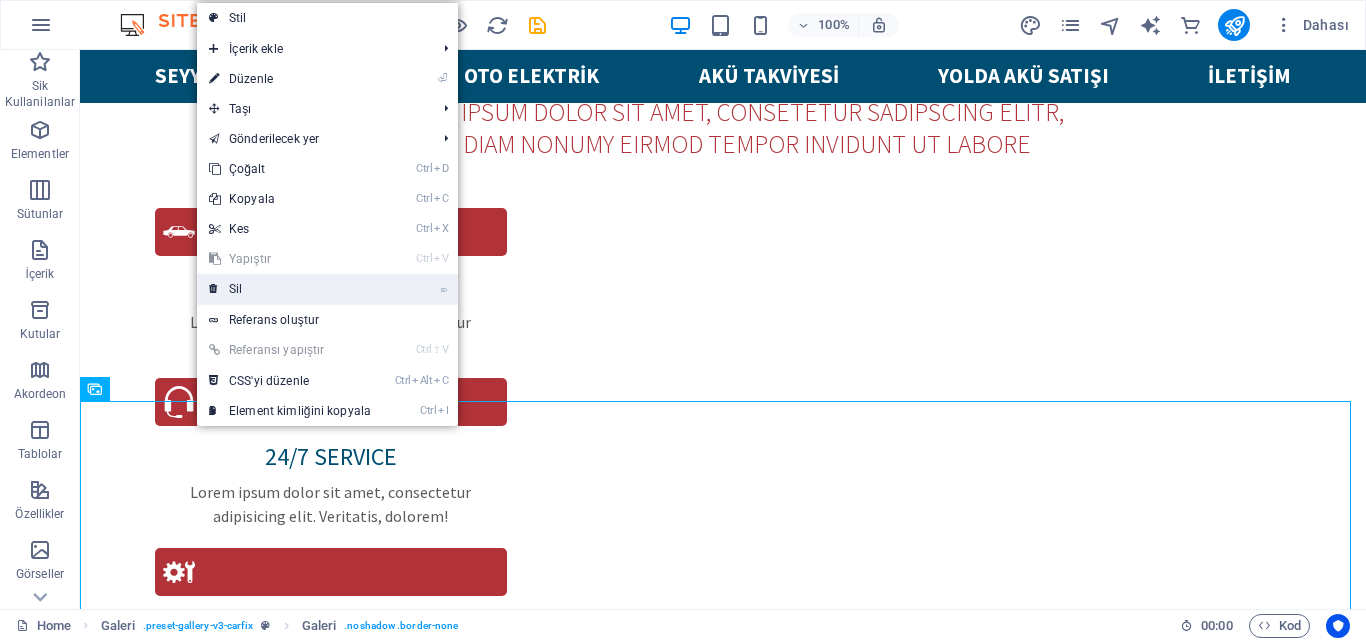 click on "⌦  Sil" at bounding box center [290, 289] 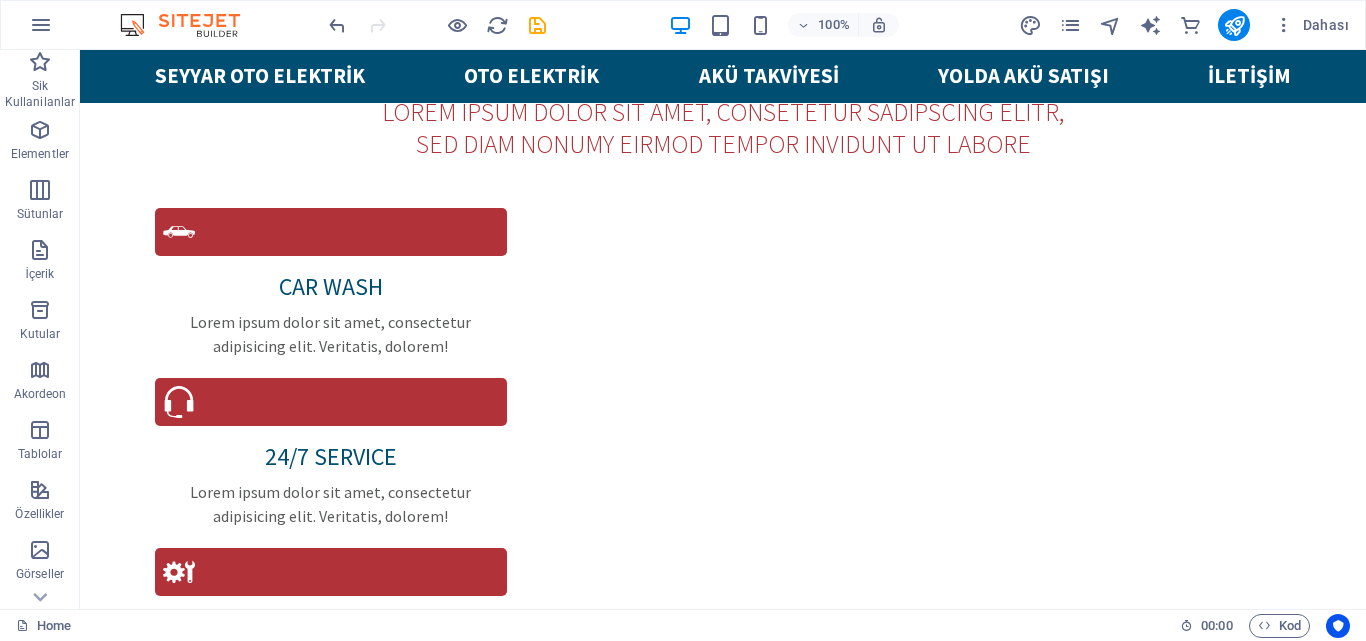 click on "Haritada dokunma hareketleriyle gezinmek için haritaya iki kez dokunup parmağınızı basılı tutun, ardından haritayı sürükleyin. ← Sola git → Sağa git ↑ Yukarı git ↓ Aşağı git + Yakınlaştır - Uzaklaştır Home %75 sola git End %75 sağa git Page Up %75 yukarı git Page Down %75 aşağı git Harita Arazi Uydu Etiketler Klavye kısayolları Harita Verileri Harita verileri ©2025 Google Harita verileri ©2025 Google 1 km  Metrik ve emperyal birimler arasında geçiş yapmak için tıklayın Şartlar Harita hatası bildirin" at bounding box center [723, 3459] 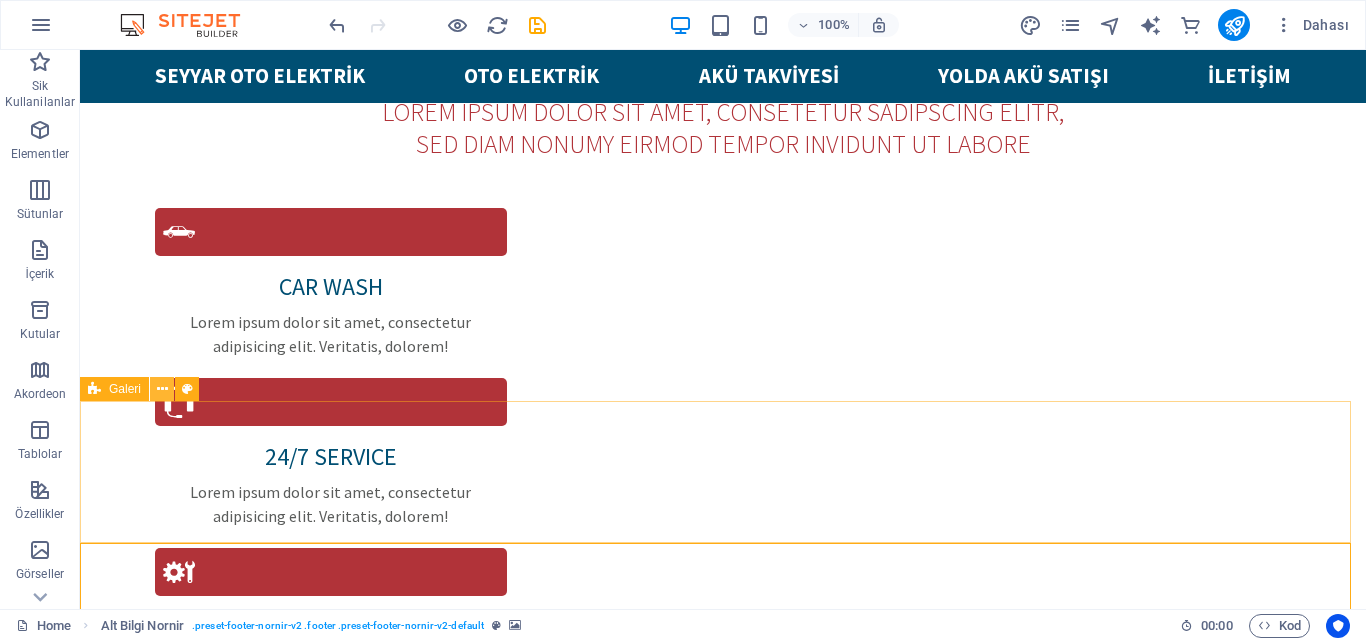 click at bounding box center (162, 389) 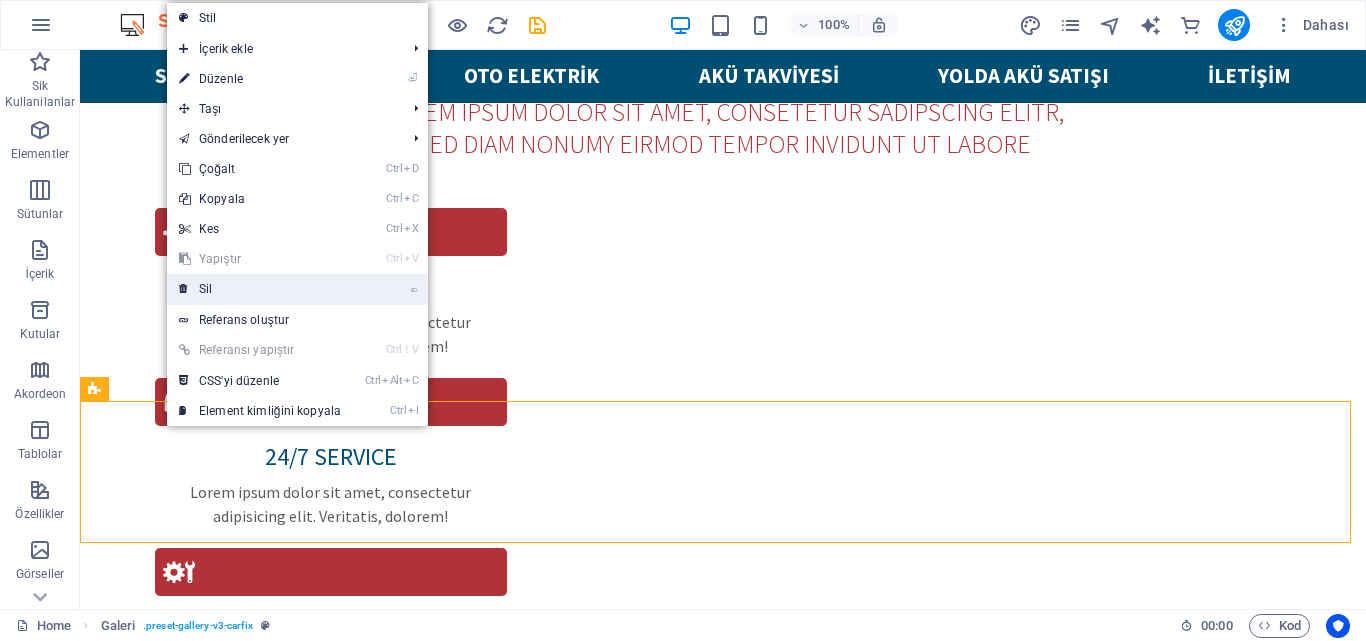 click on "⌦  Sil" at bounding box center [260, 289] 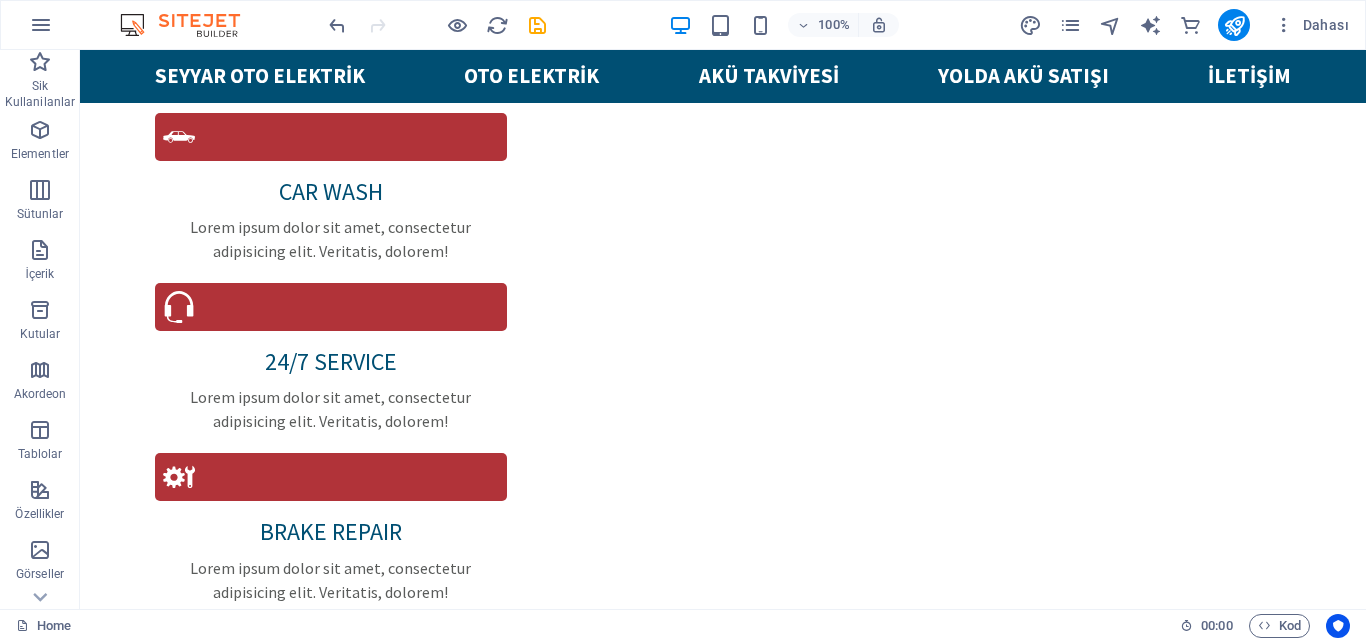 scroll, scrollTop: 2182, scrollLeft: 0, axis: vertical 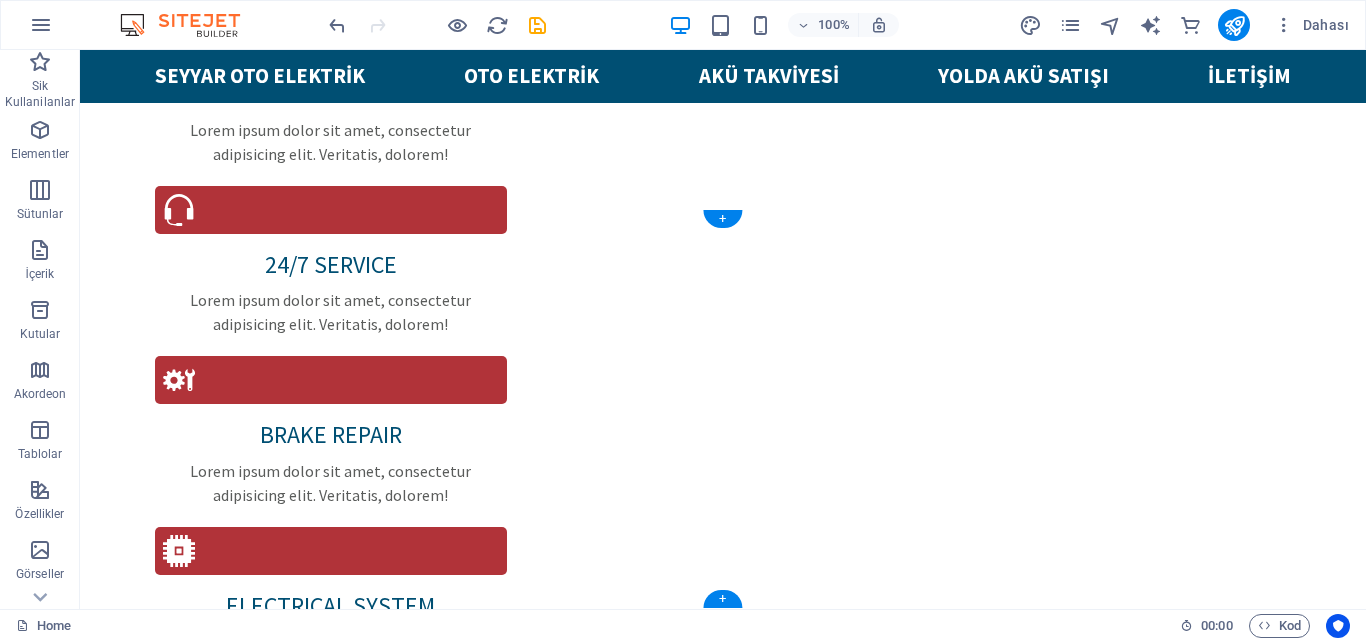 click on "Haritada dokunma hareketleriyle gezinmek için haritaya iki kez dokunup parmağınızı basılı tutun, ardından haritayı sürükleyin. ← Sola git → Sağa git ↑ Yukarı git ↓ Aşağı git + Yakınlaştır - Uzaklaştır Home %75 sola git End %75 sağa git Page Up %75 yukarı git Page Down %75 aşağı git Harita Arazi Uydu Etiketler Klavye kısayolları Harita Verileri Harita verileri ©2025 Google Harita verileri ©2025 Google 1 km  Metrik ve emperyal birimler arasında geçiş yapmak için tıklayın Şartlar Harita hatası bildirin" at bounding box center (723, 3125) 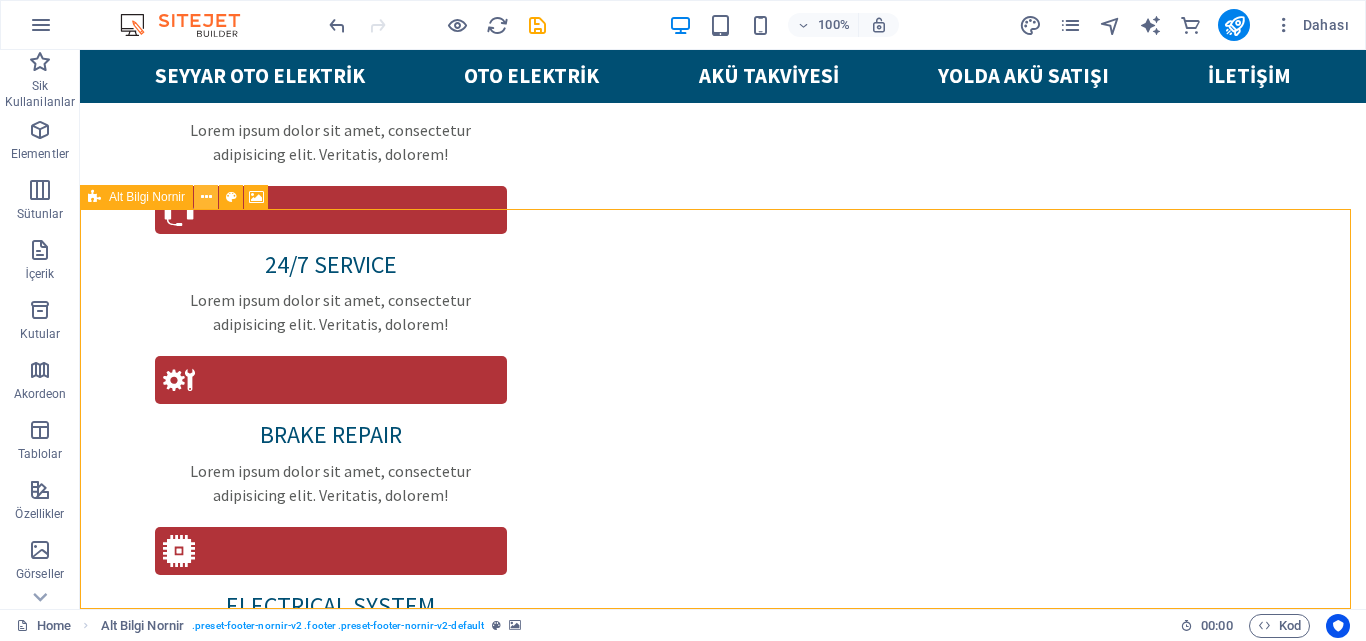 click at bounding box center [206, 197] 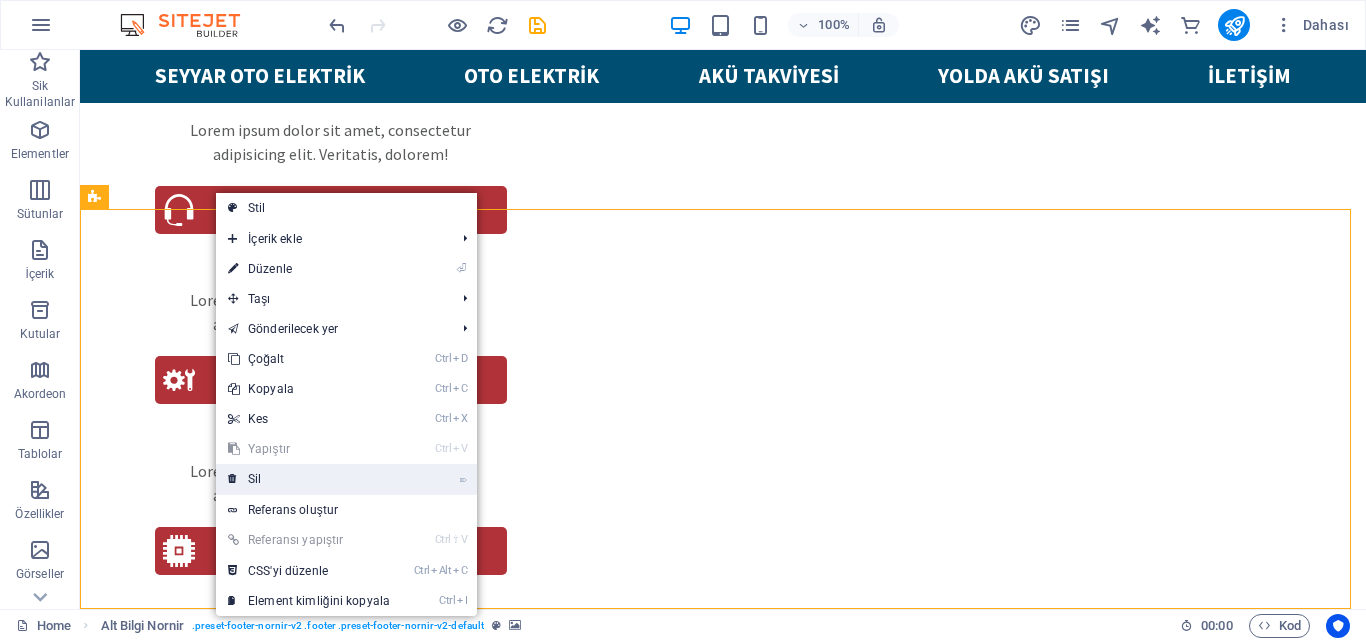 click on "⌦  Sil" at bounding box center [309, 479] 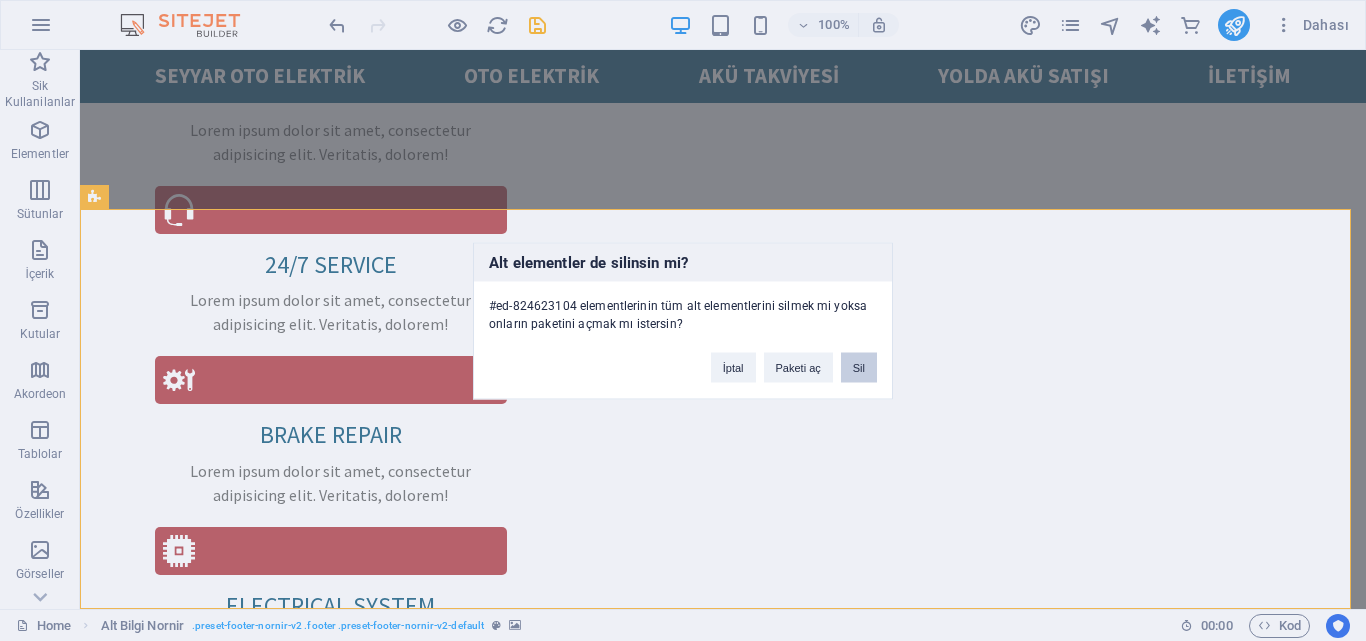 click on "Sil" at bounding box center (859, 367) 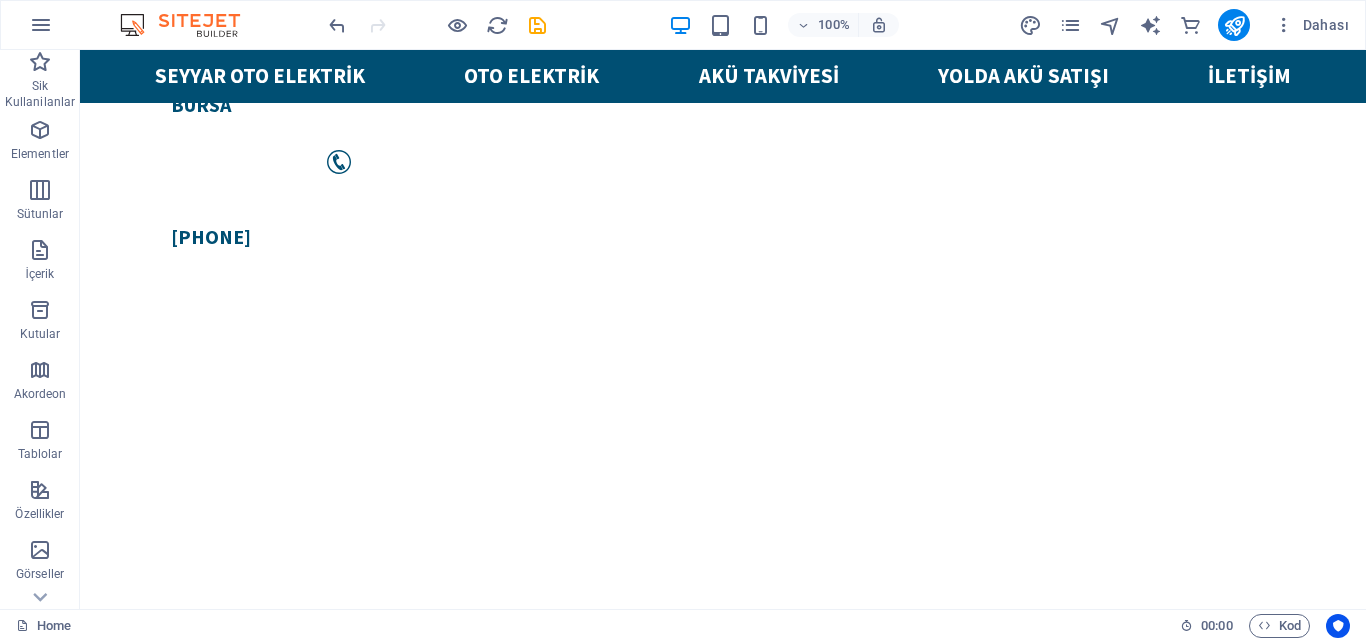 scroll, scrollTop: 506, scrollLeft: 0, axis: vertical 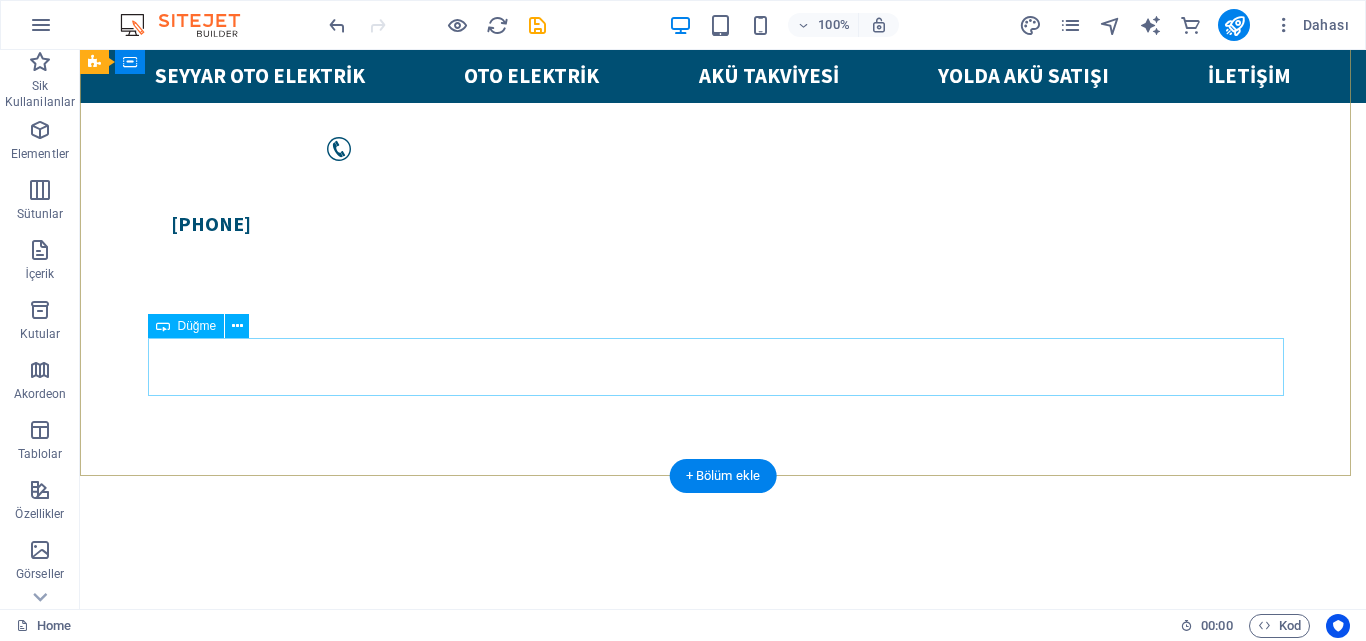 click on "Learn more  " at bounding box center [723, 1331] 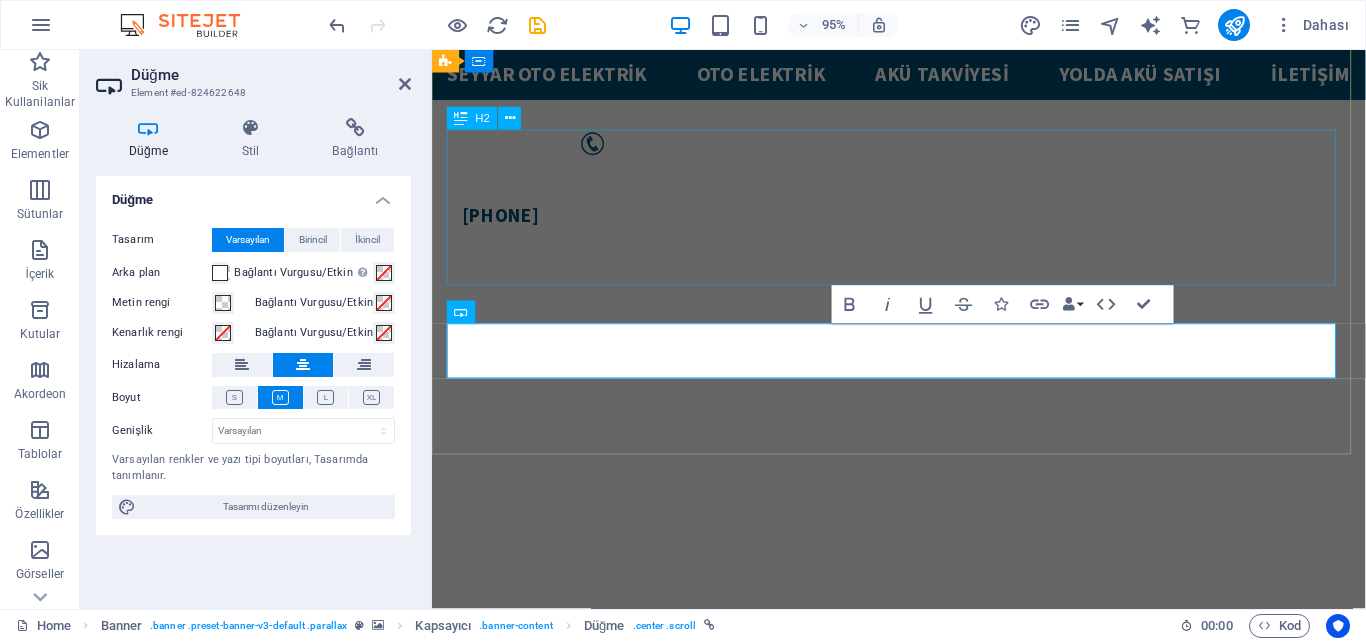 scroll, scrollTop: 0, scrollLeft: 6, axis: horizontal 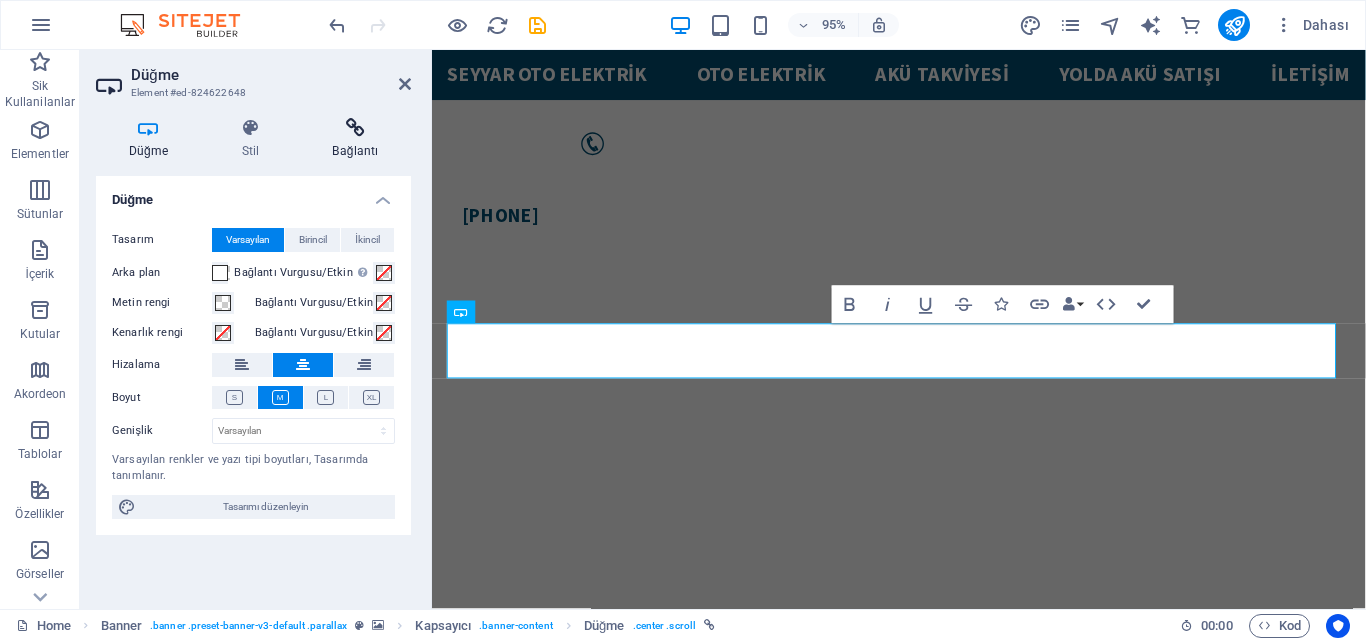 click at bounding box center [355, 128] 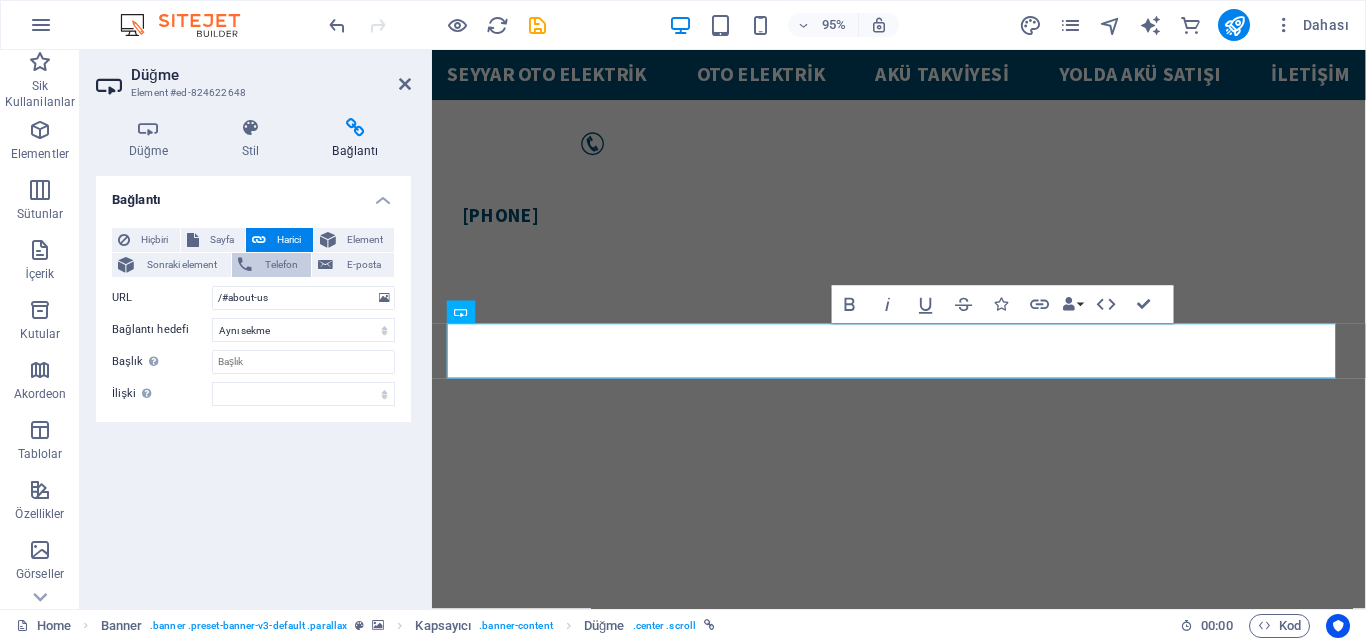 click on "Telefon" at bounding box center [282, 265] 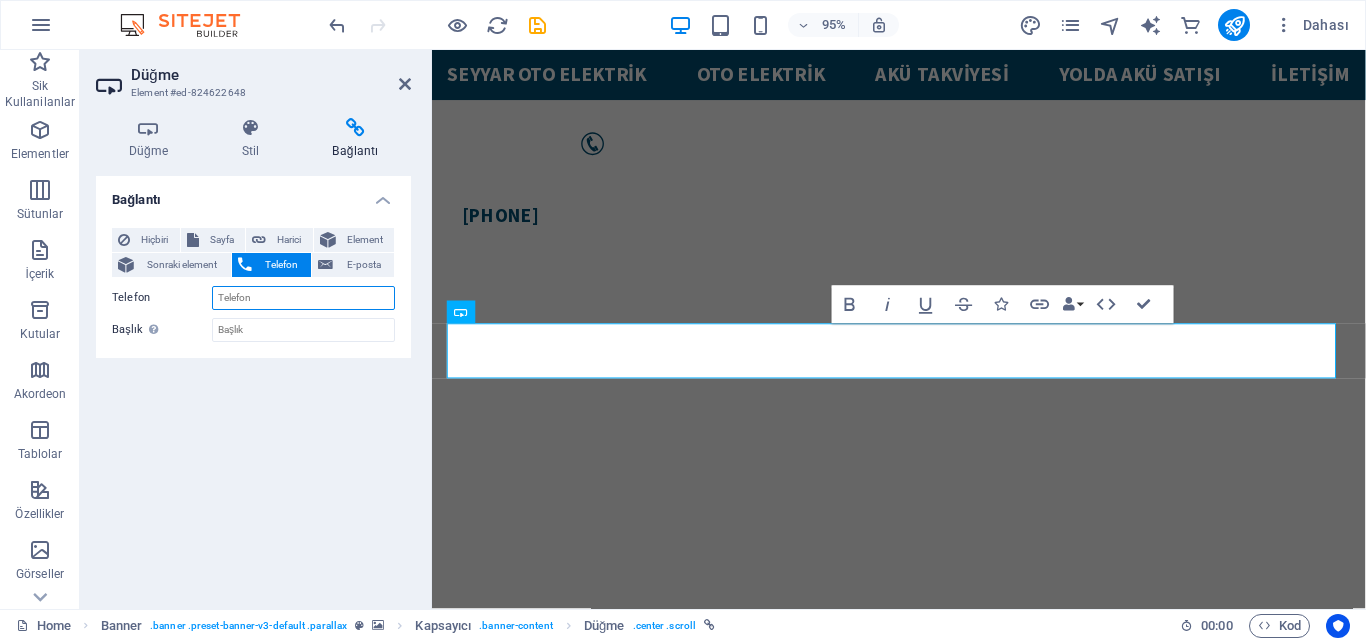 paste on "[PHONE]" 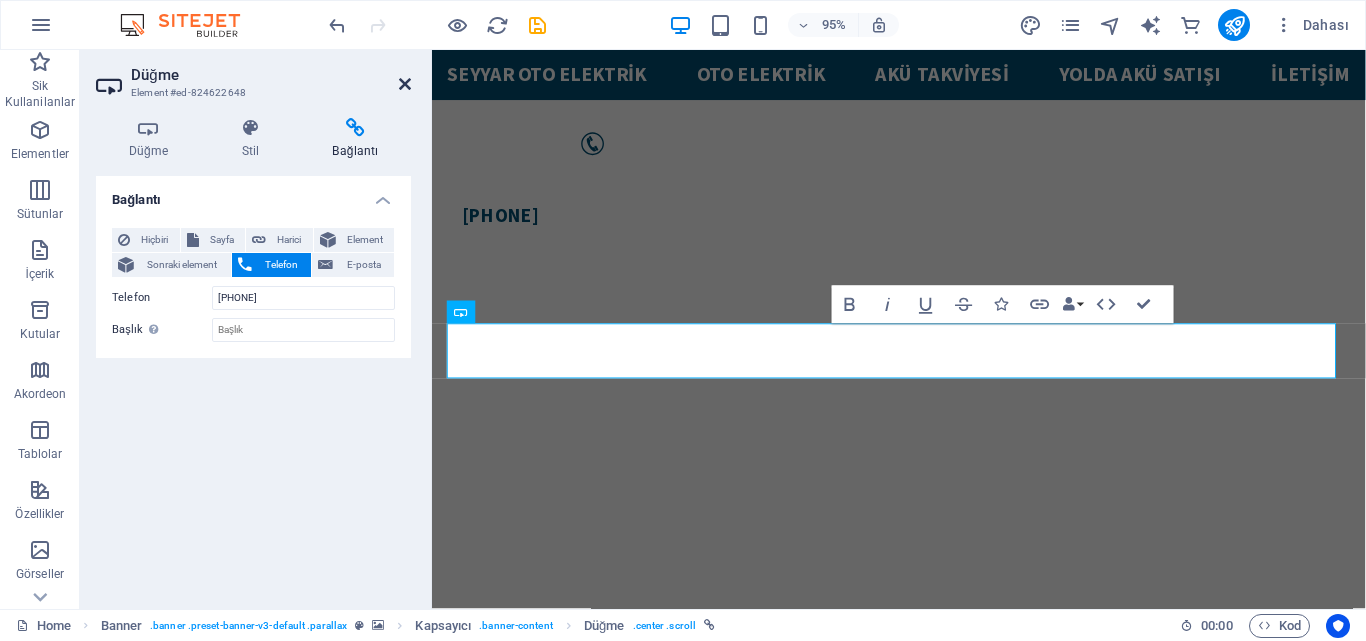 click at bounding box center [405, 84] 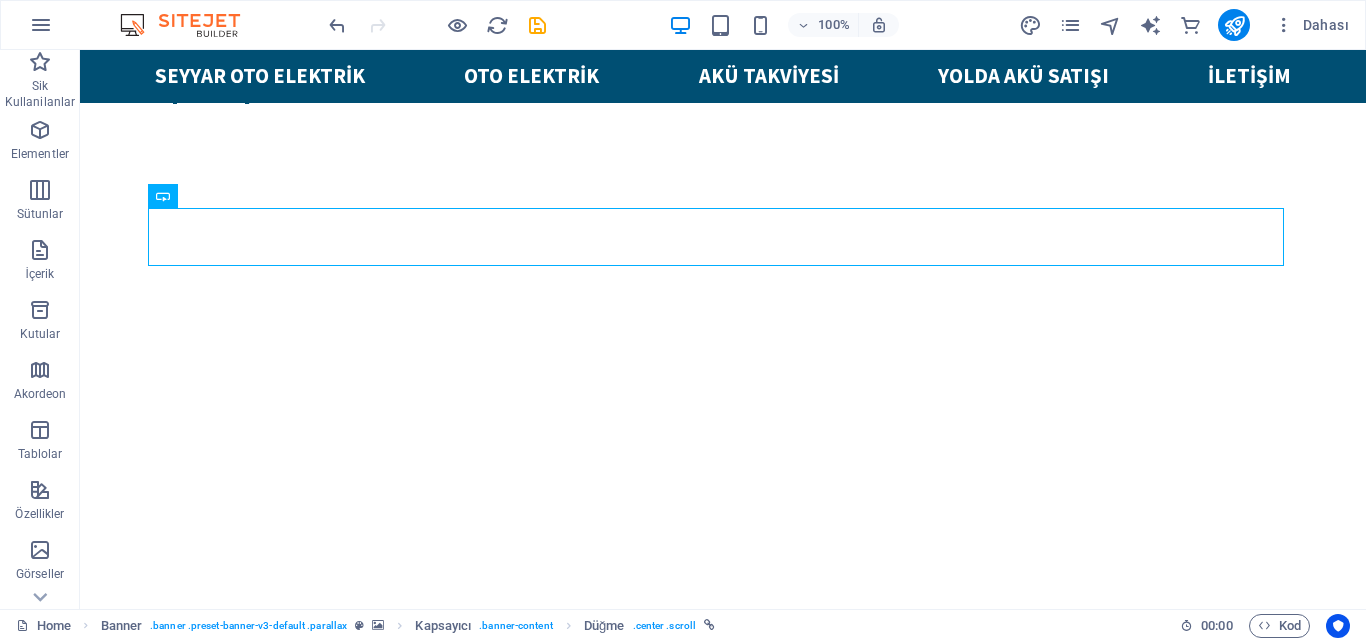 scroll, scrollTop: 631, scrollLeft: 0, axis: vertical 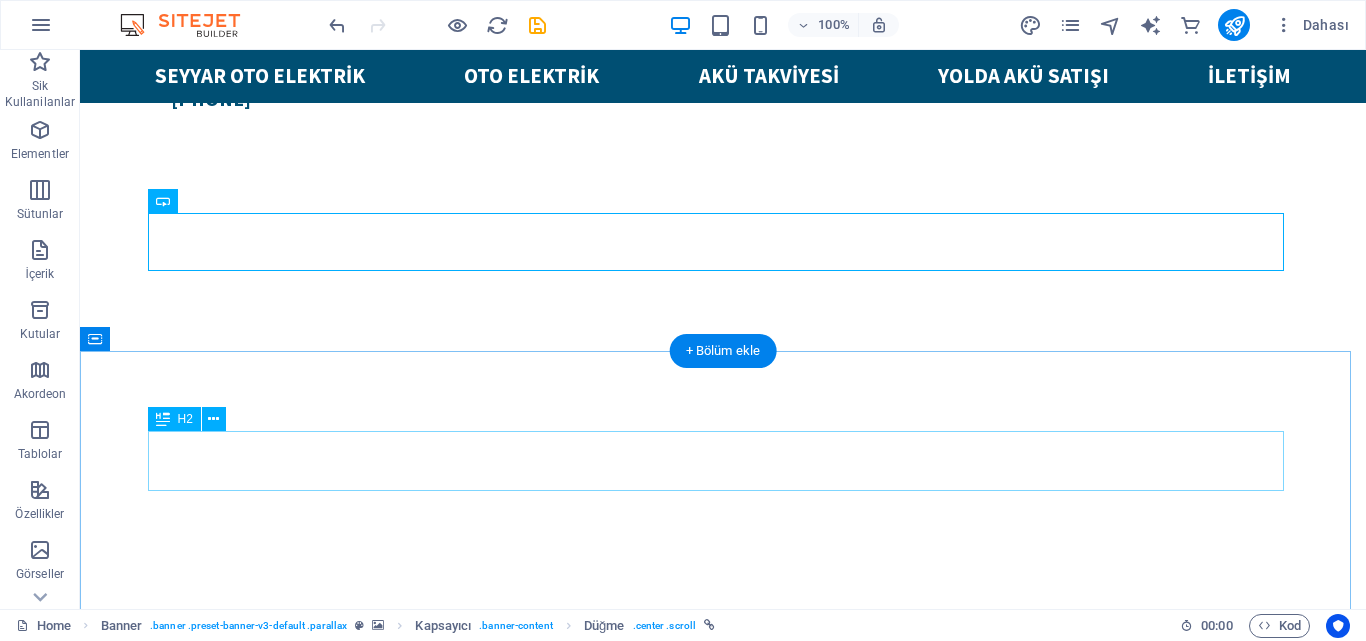 click on "CarFix" at bounding box center (723, 1421) 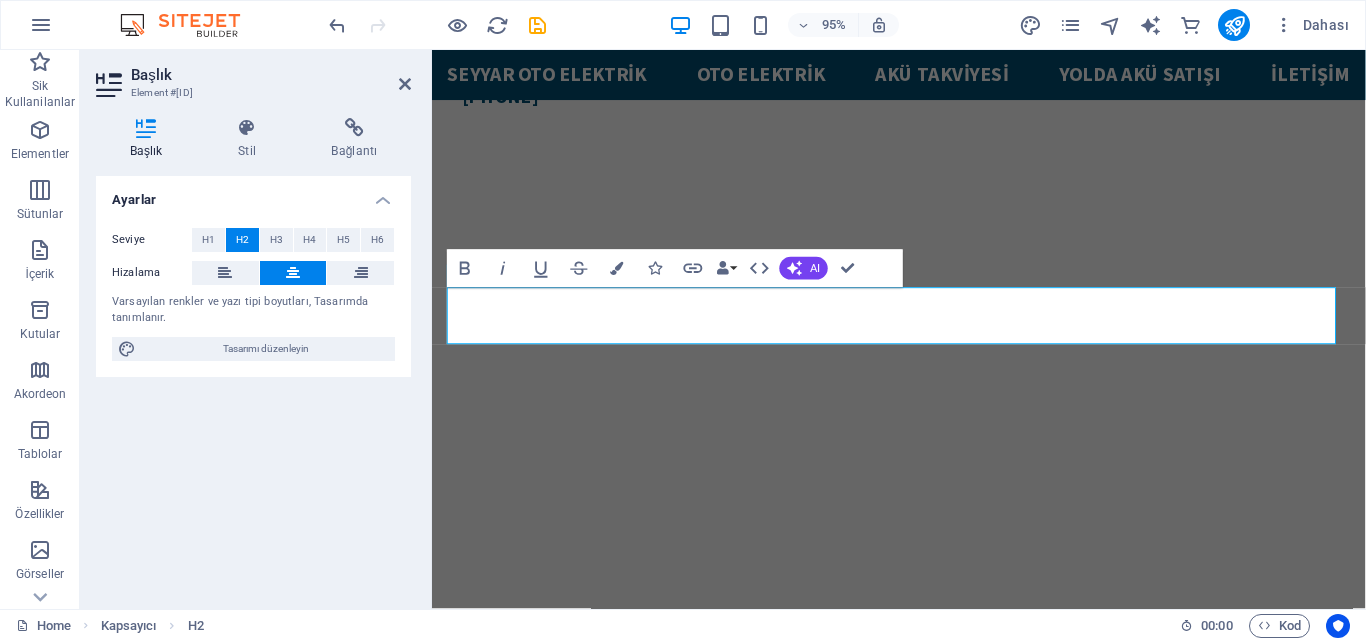 scroll, scrollTop: 768, scrollLeft: 0, axis: vertical 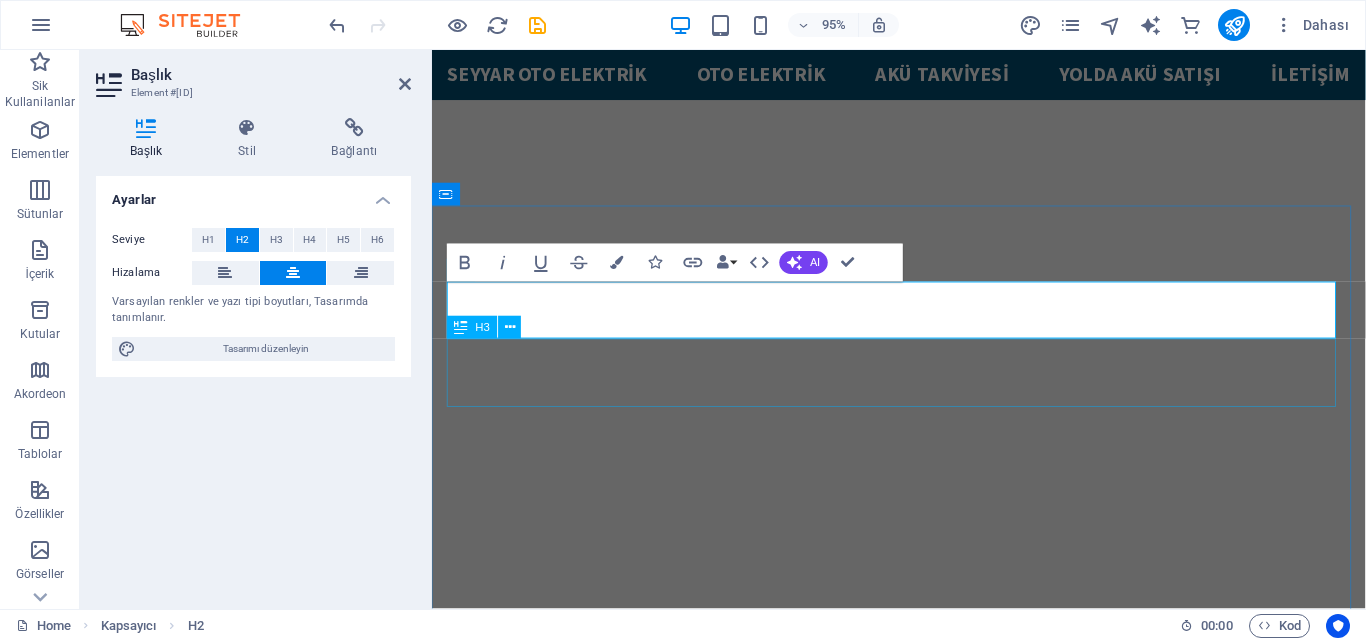 click on "Lorem ipsum dolor sit amet, consetetur sadipscing elitr,  sed diam nonumy eirmod tempor invidunt ut labore" at bounding box center [923, 1362] 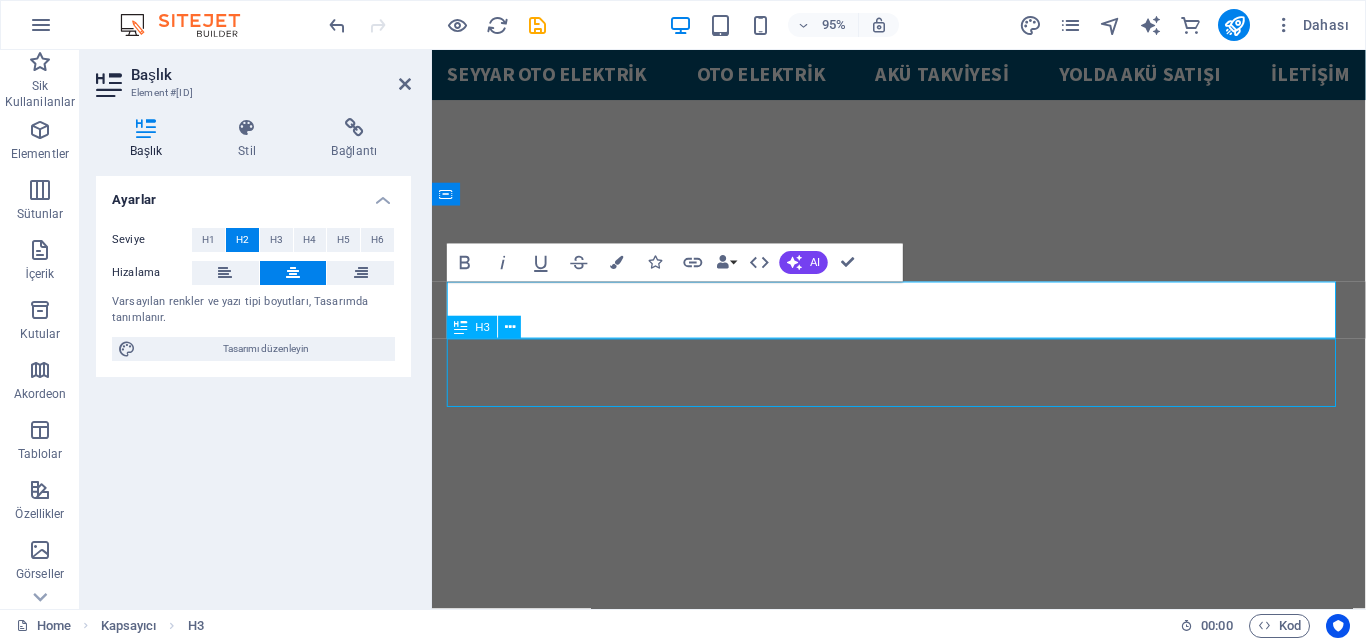 click on "Lorem ipsum dolor sit amet, consetetur sadipscing elitr,  sed diam nonumy eirmod tempor invidunt ut labore" at bounding box center [923, 1362] 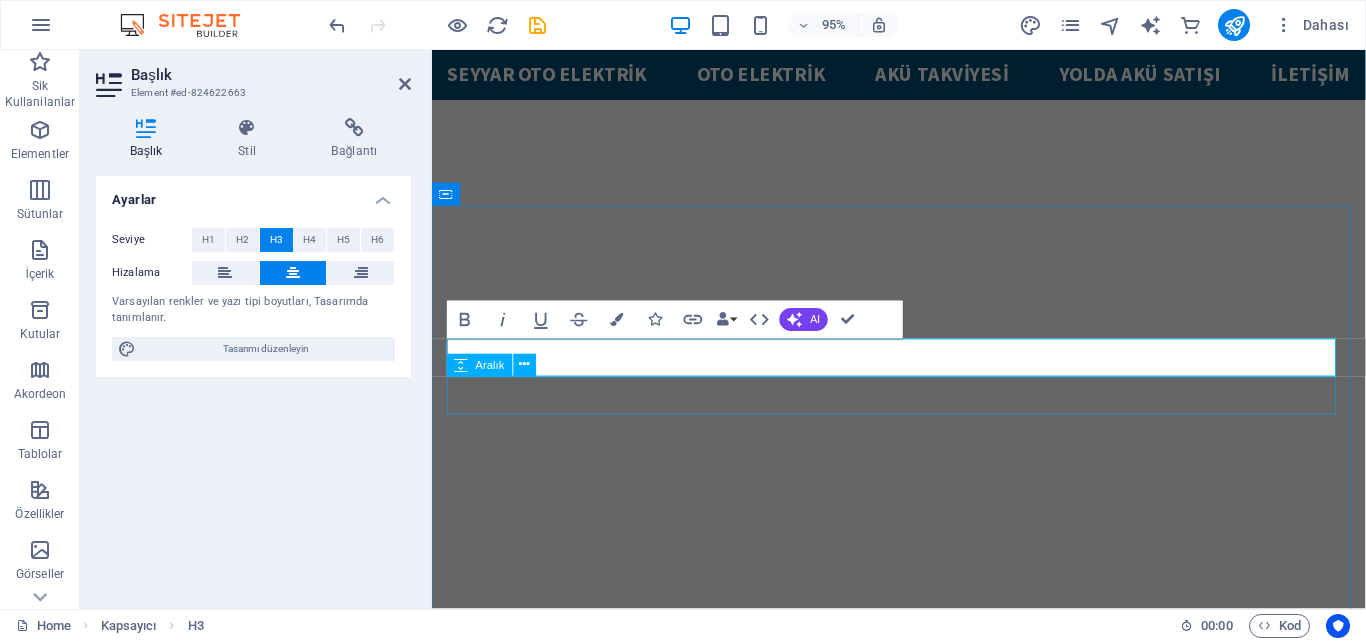 click at bounding box center (923, 1390) 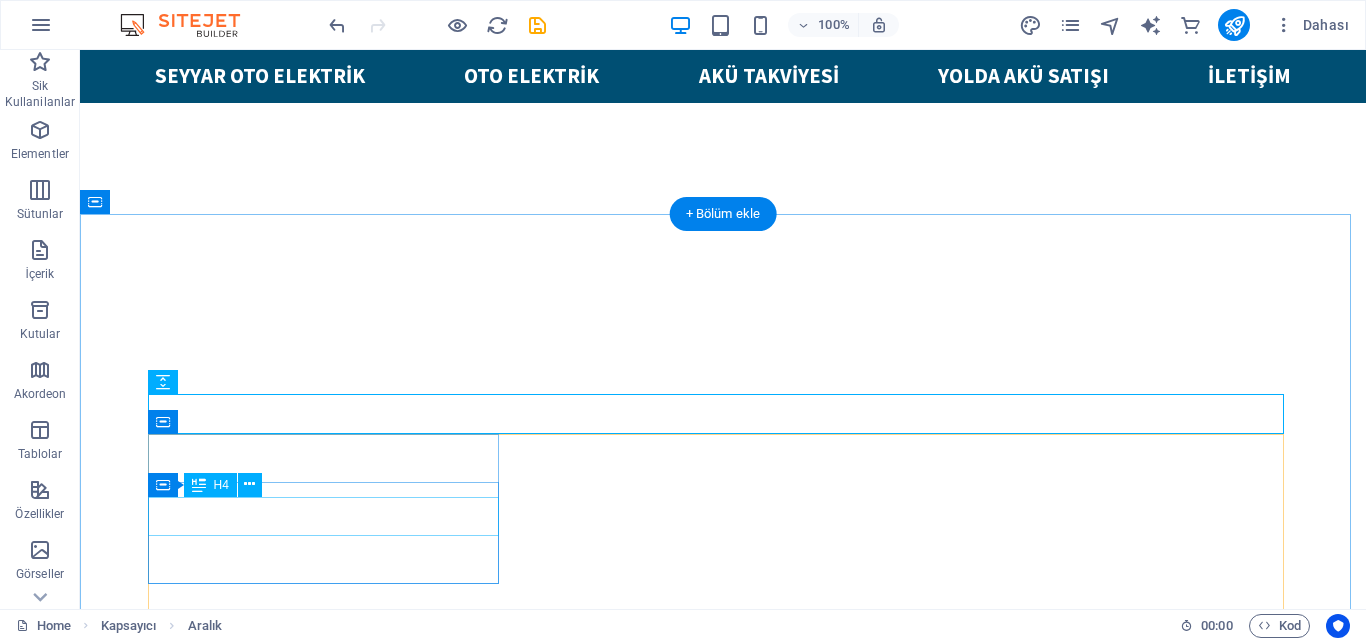 click on "Car Wash" at bounding box center (331, 1476) 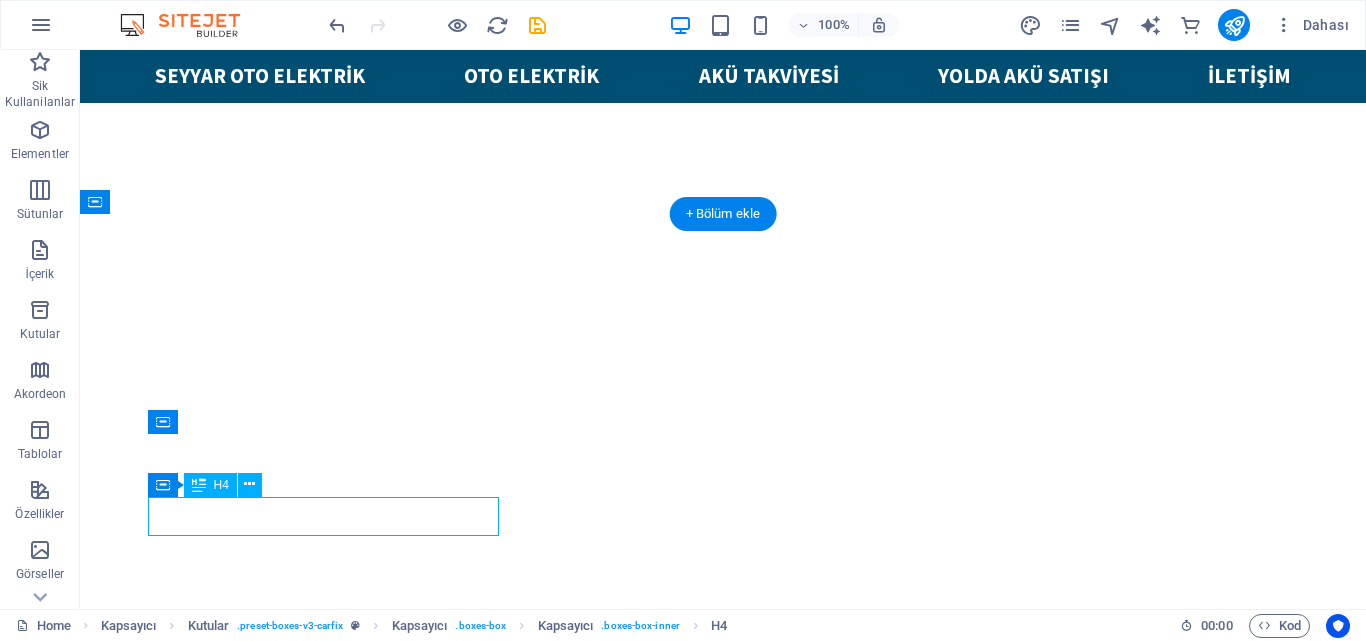 click on "Car Wash" at bounding box center [331, 1476] 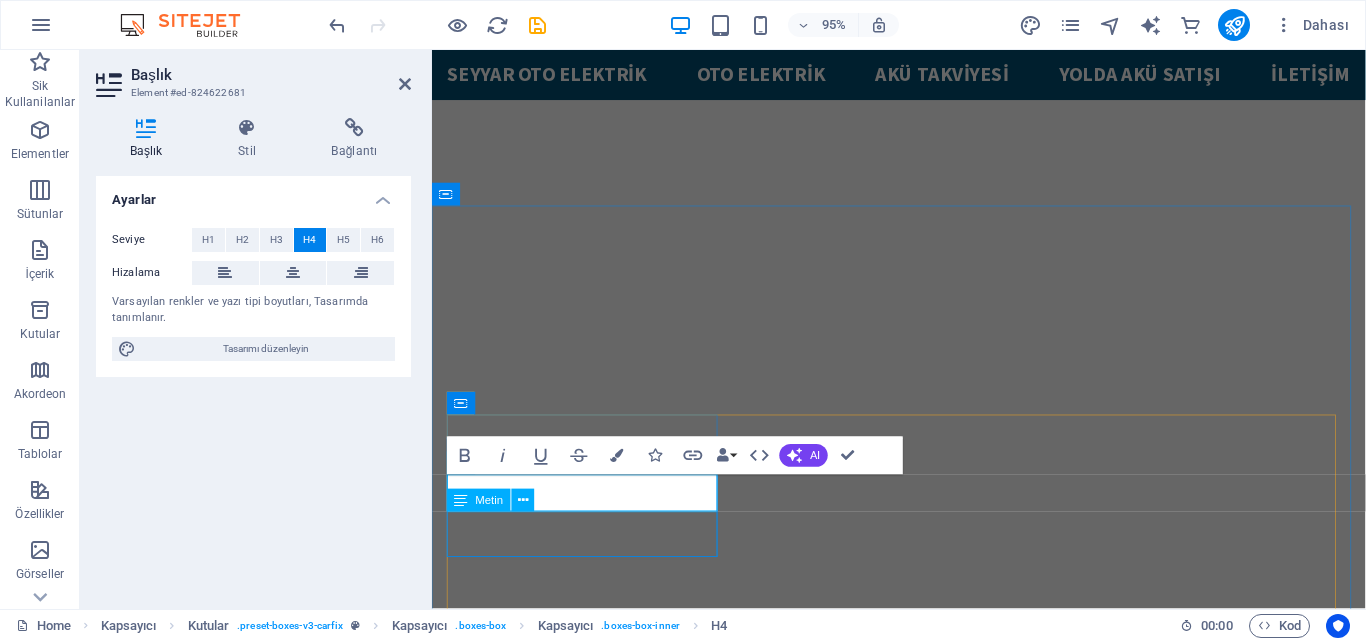 click on "Lorem ipsum dolor sit amet, consectetur adipisicing elit. Veritatis, dolorem!" at bounding box center (593, 1536) 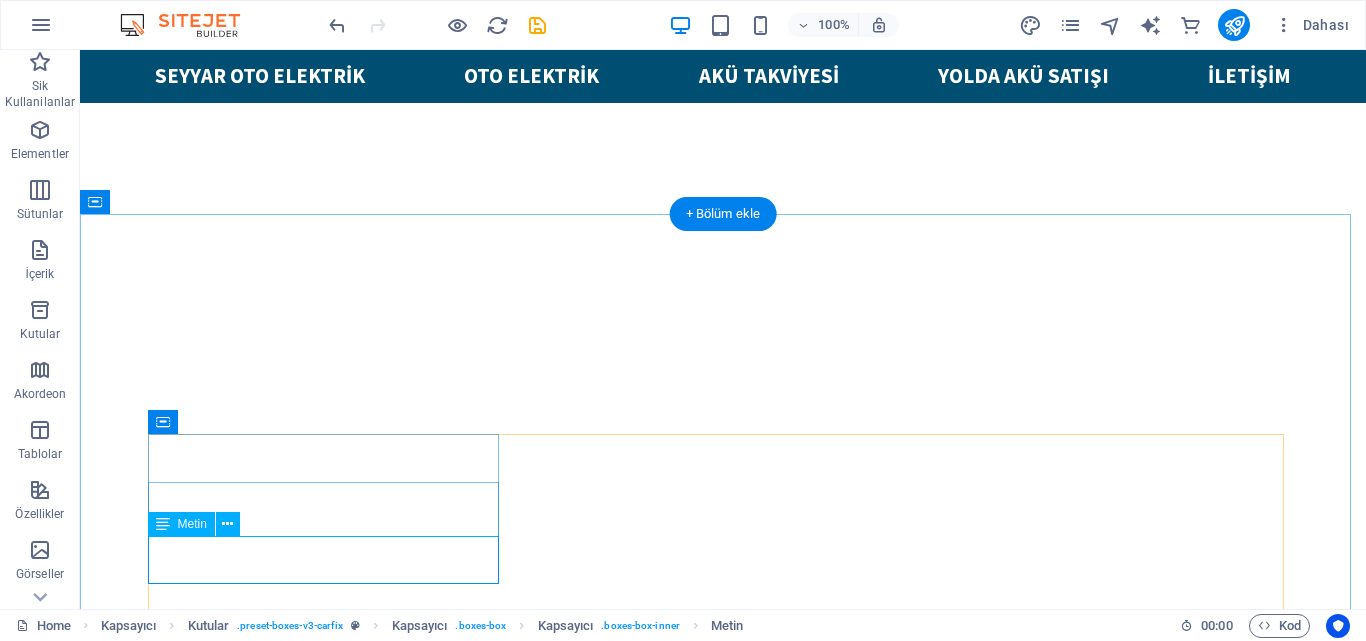 click on "Lorem ipsum dolor sit amet, consectetur adipisicing elit. Veritatis, dolorem!" at bounding box center (331, 1524) 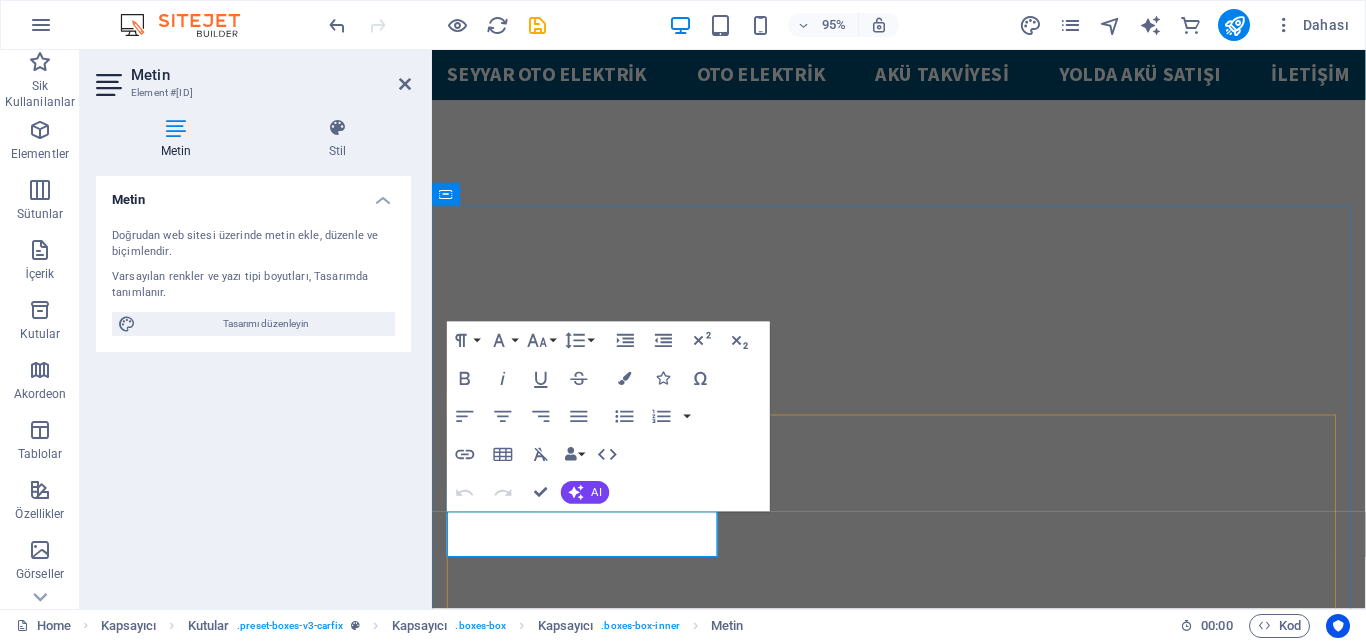 click on "Lorem ipsum dolor sit amet, consectetur adipisicing elit. Veritatis, dolorem!" at bounding box center [593, 1524] 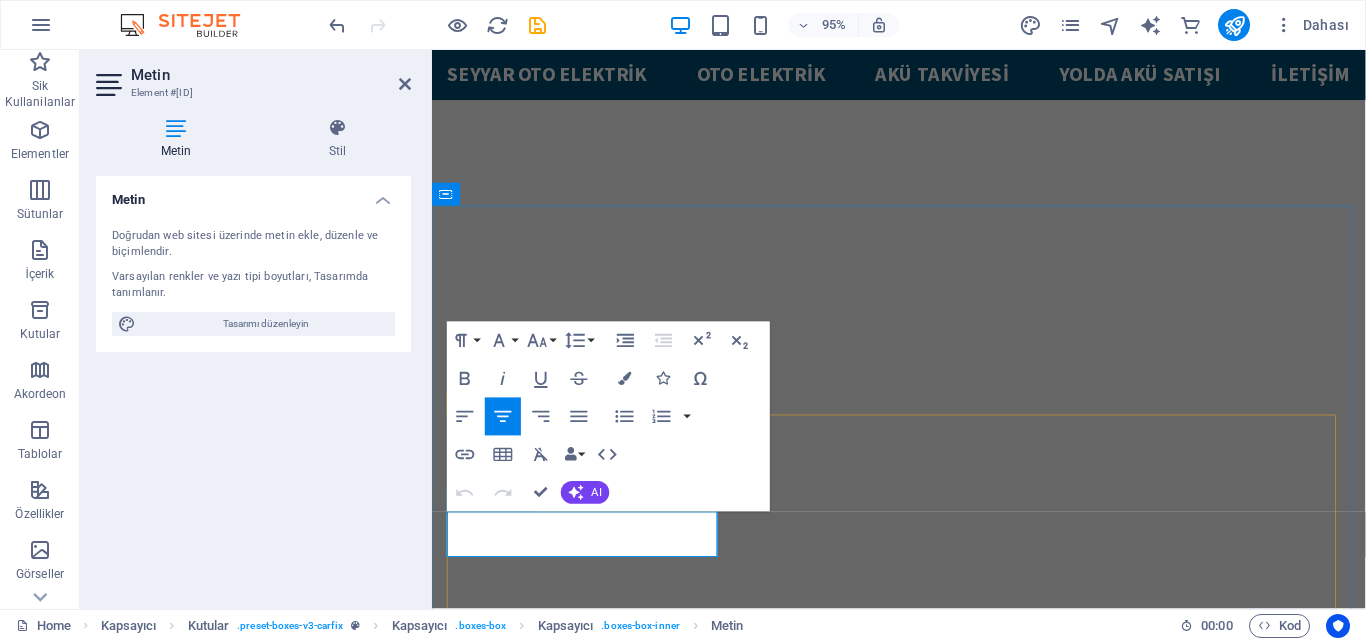 click on "Lorem ipsum dolor sit amet, consectetur adipisicing elit. Veritatis, dolorem!" at bounding box center (593, 1524) 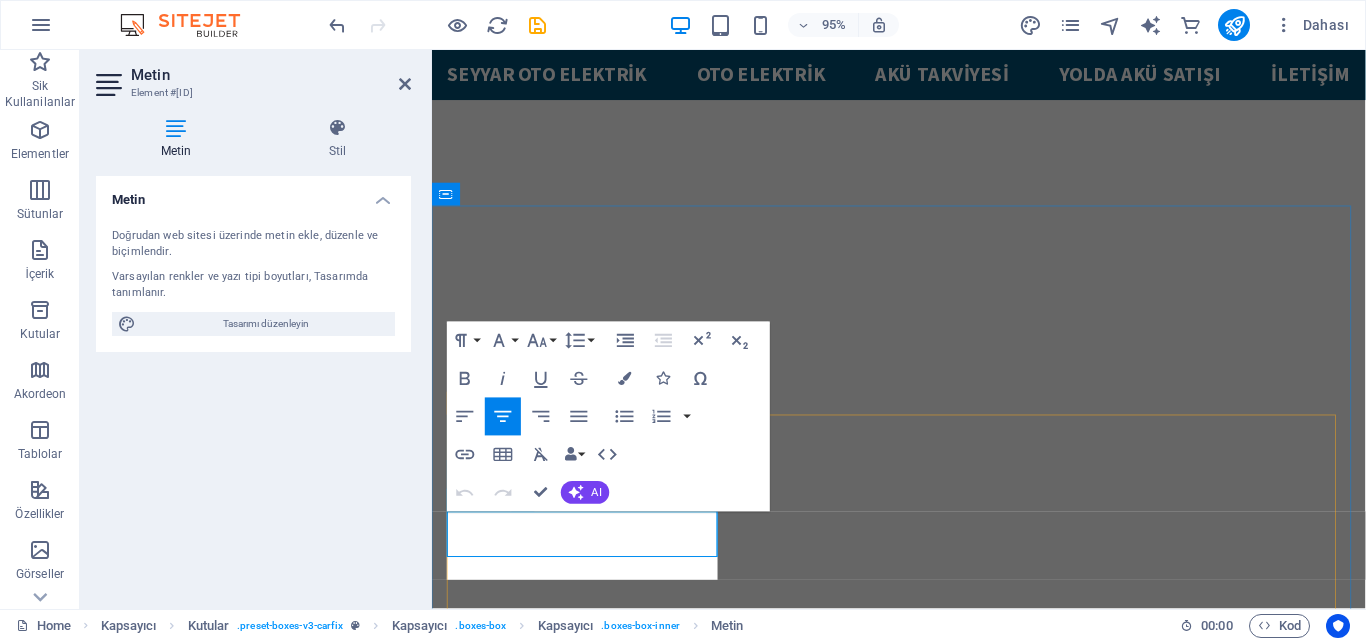 scroll, scrollTop: 1629, scrollLeft: 2, axis: both 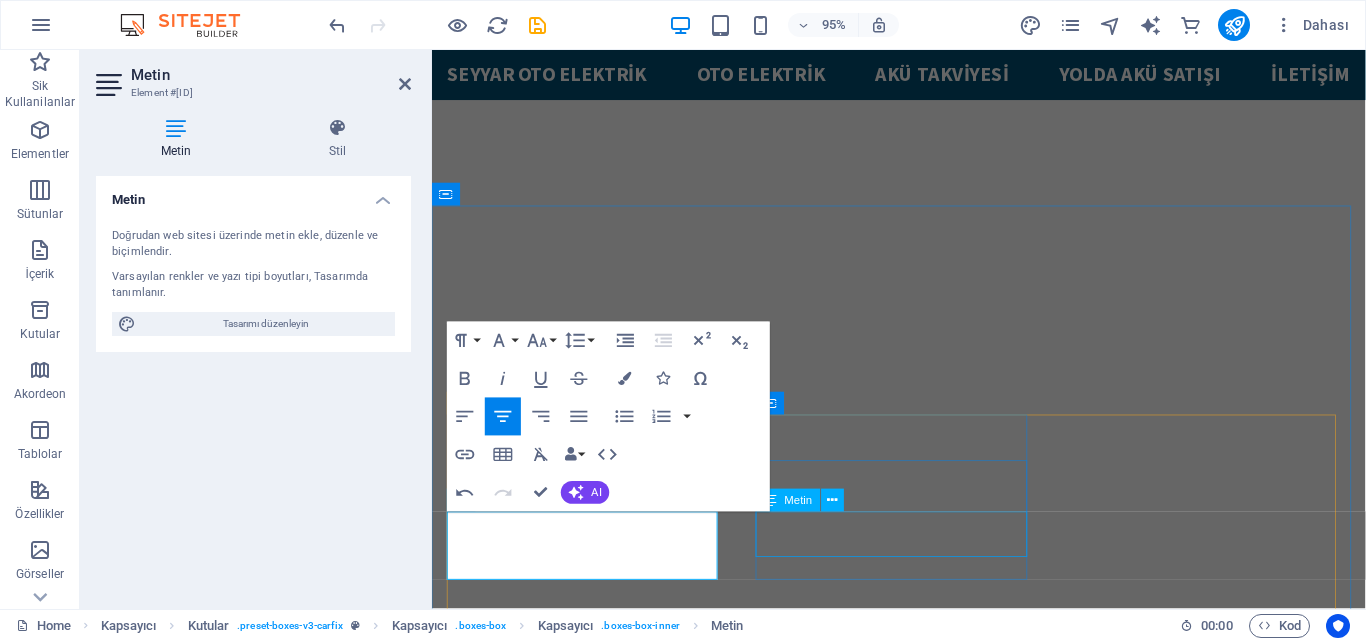 click on "Lorem ipsum dolor sit amet, consectetur adipisicing elit. Veritatis, dolorem!" at bounding box center [593, 1730] 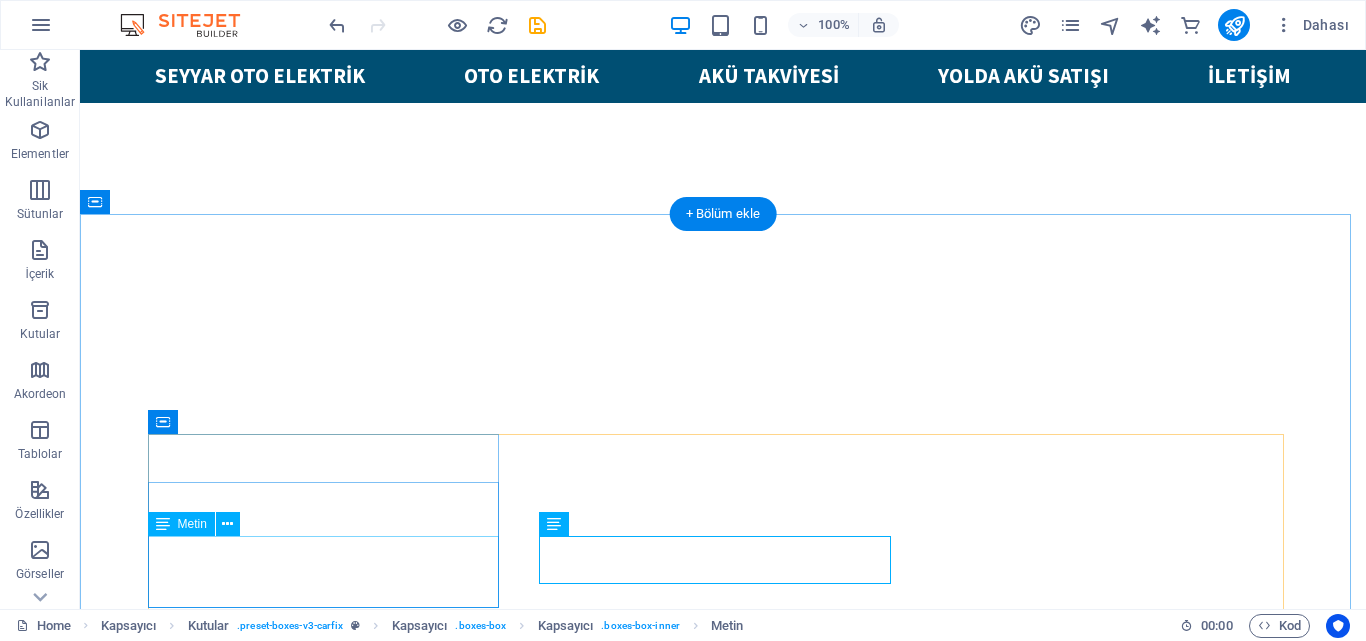 click on "Gerek aracınızın kaldığı yerde, gerek kapınızın önünde gerekirse iş yerinizin önünde SEYYAR OTO TAMİR yol yardımı." at bounding box center (331, 1536) 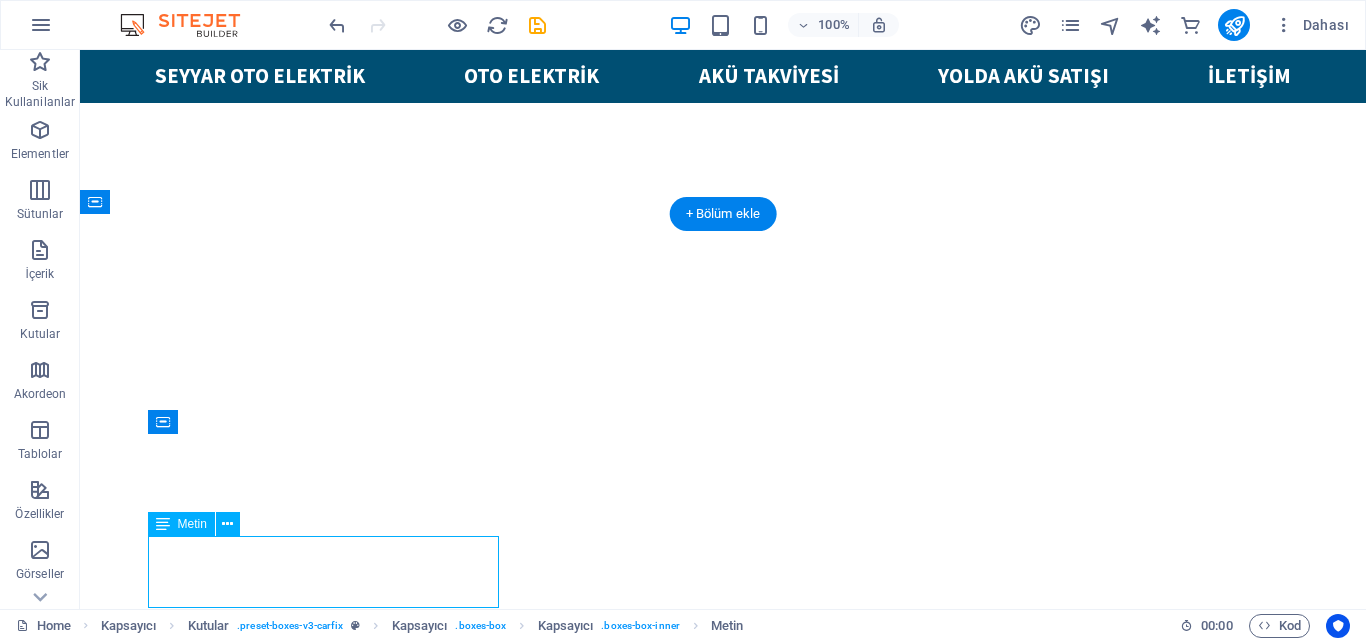 click on "Gerek aracınızın kaldığı yerde, gerek kapınızın önünde gerekirse iş yerinizin önünde SEYYAR OTO TAMİR yol yardımı." at bounding box center (331, 1536) 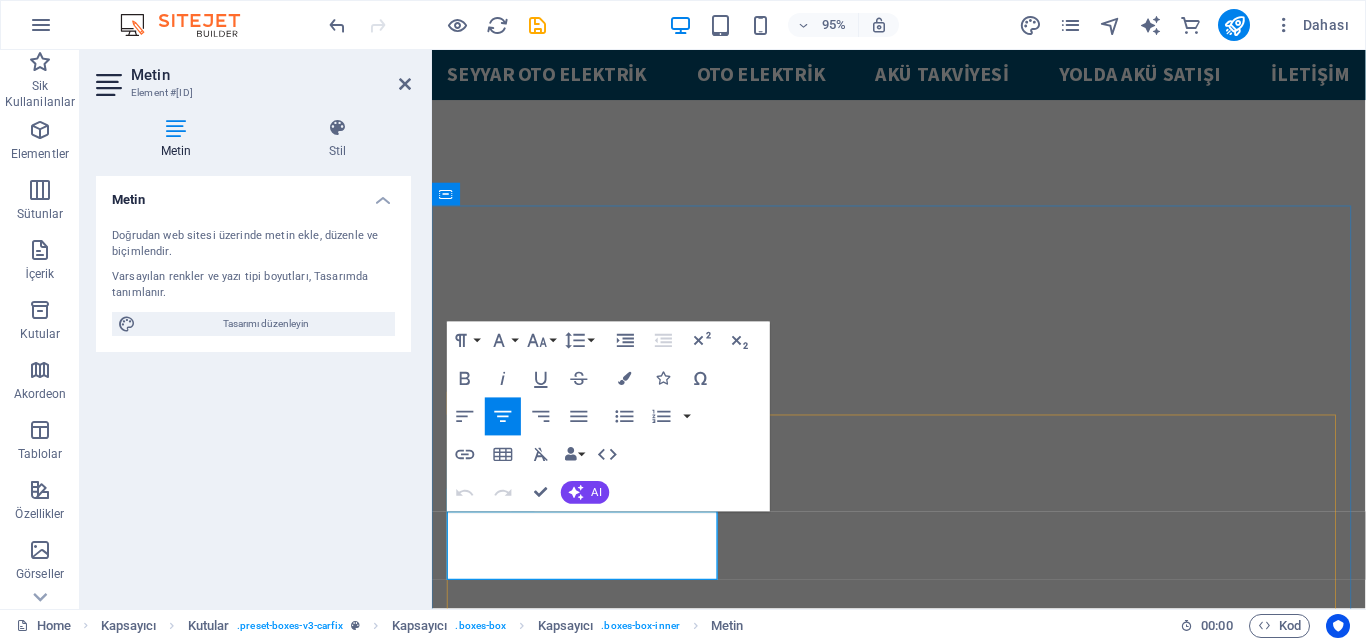 click on "Gerek aracınızın kaldığı yerde, gerek kapınızın önünde gerekirse iş yerinizin önünde SEYYAR OTO TAMİR yol yardımı." at bounding box center (593, 1536) 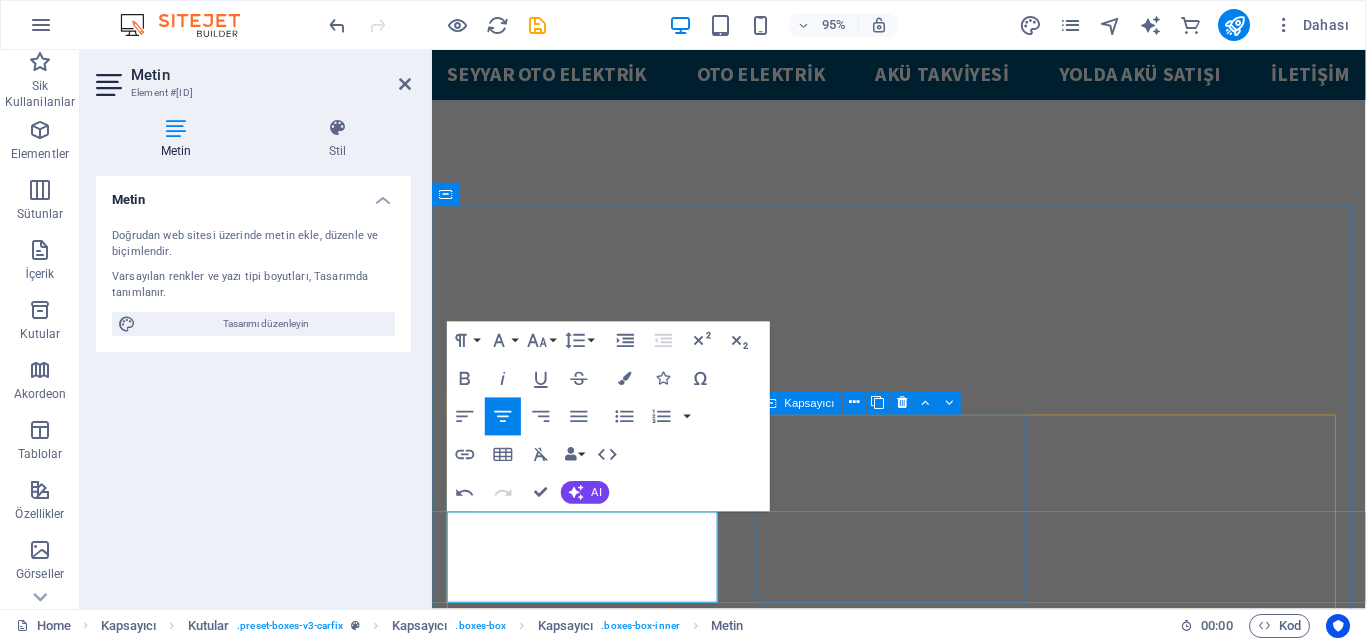 click on "24/7 Service
Lorem ipsum dolor sit amet, consectetur adipisicing elit. Veritatis, dolorem!" at bounding box center (593, 1703) 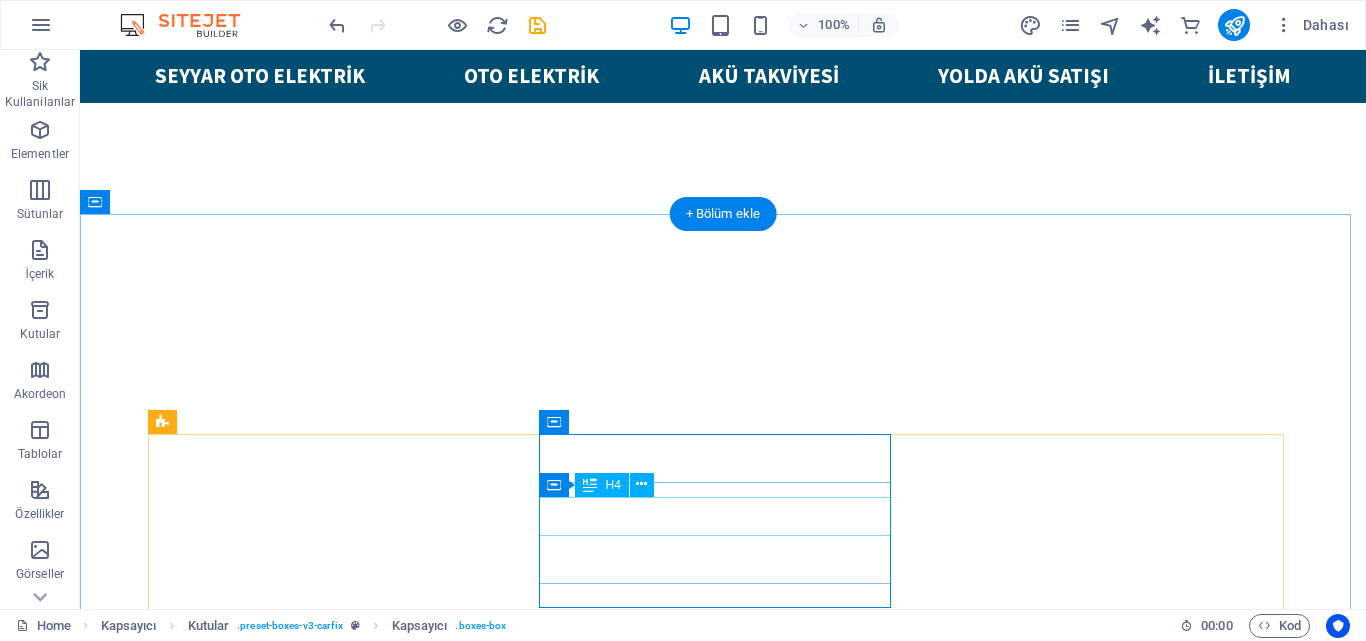 click on "24/7 Service" at bounding box center (331, 1670) 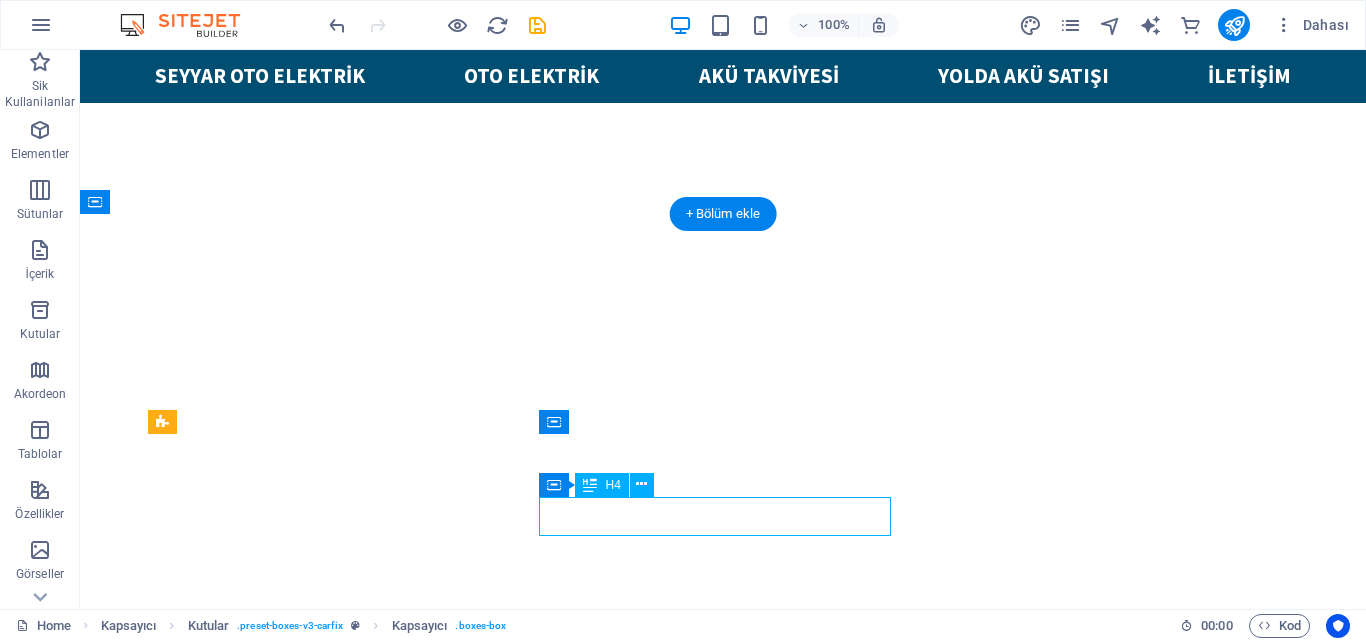 click on "24/7 Service" at bounding box center [331, 1670] 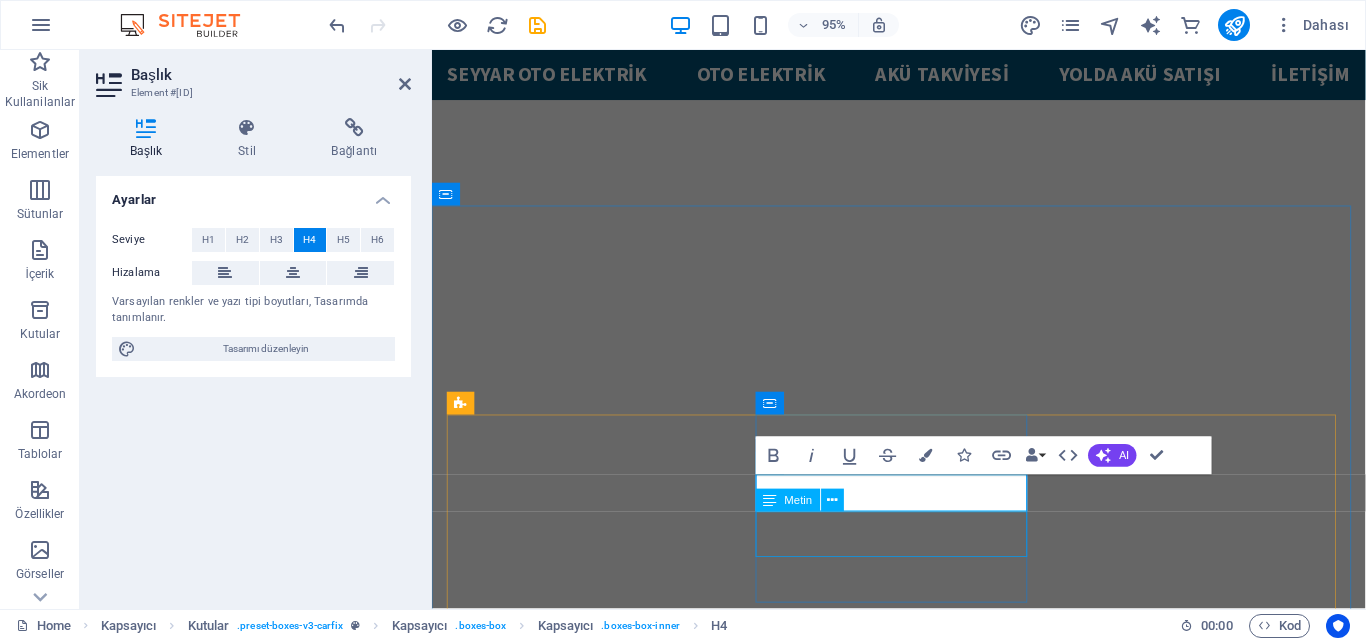 click on "Lorem ipsum dolor sit amet, consectetur adipisicing elit. Veritatis, dolorem!" at bounding box center [593, 1754] 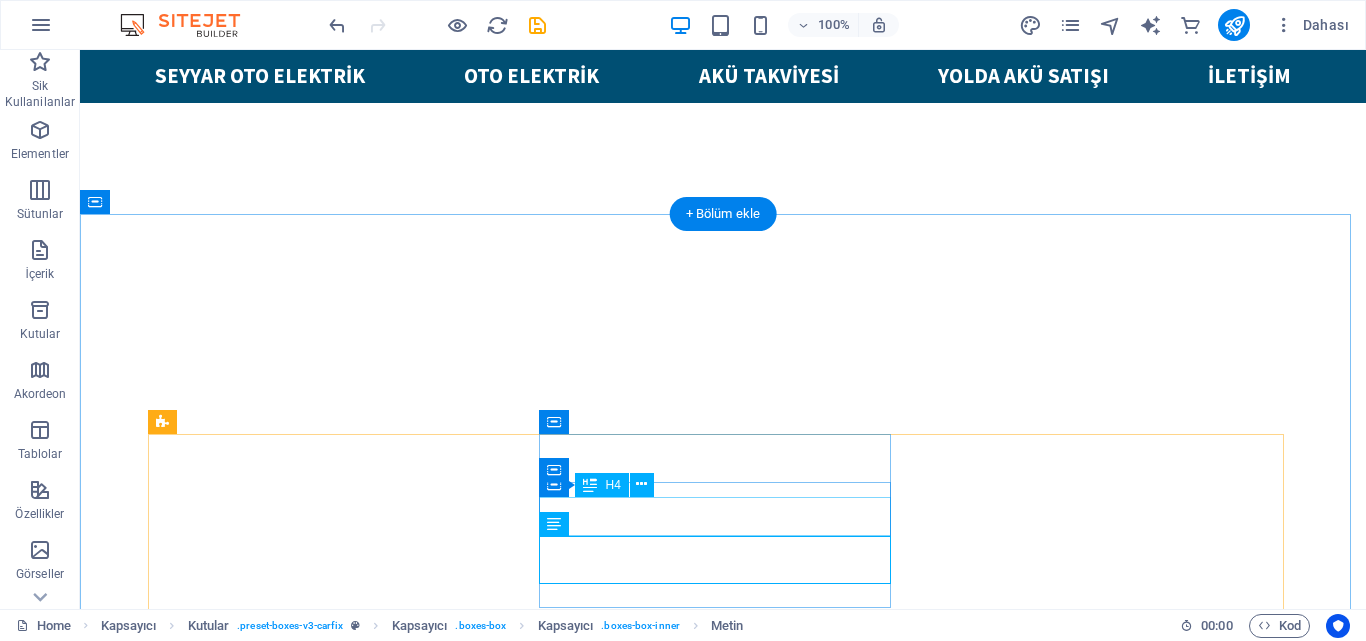 click on "7/24 ÇAĞRI MERKEZİ" at bounding box center [331, 1670] 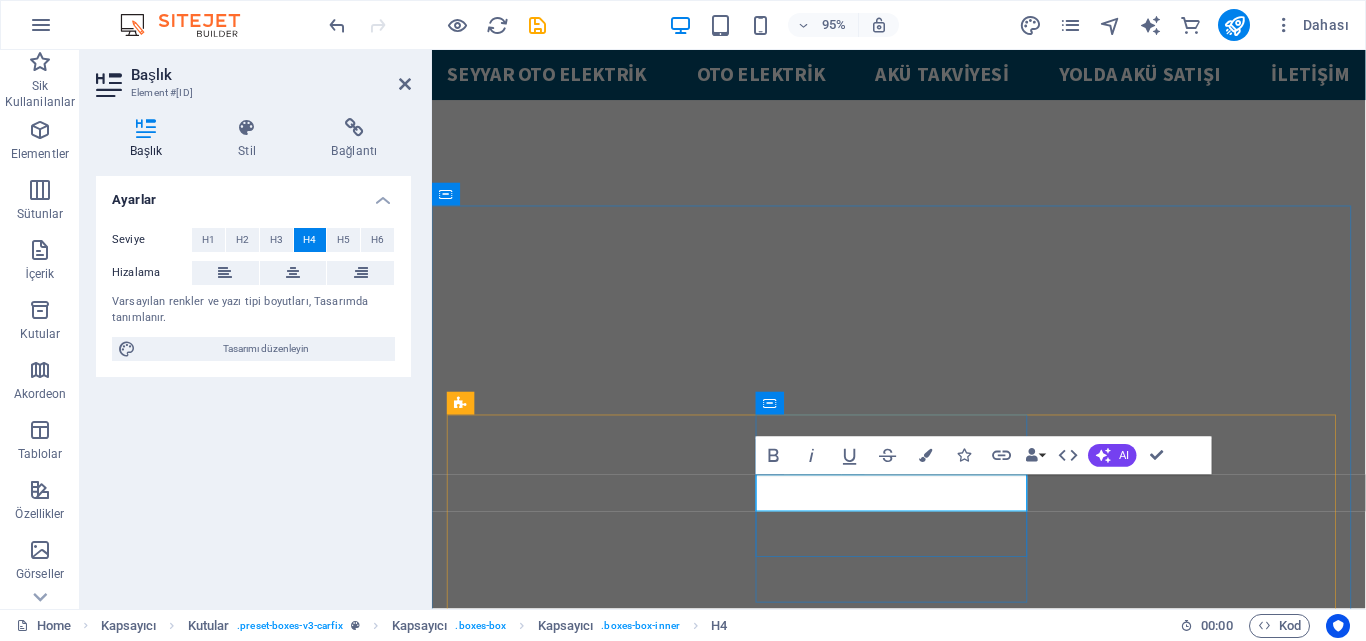 click on "7/24 ÇAĞRI MERKEZİ" at bounding box center [593, 1694] 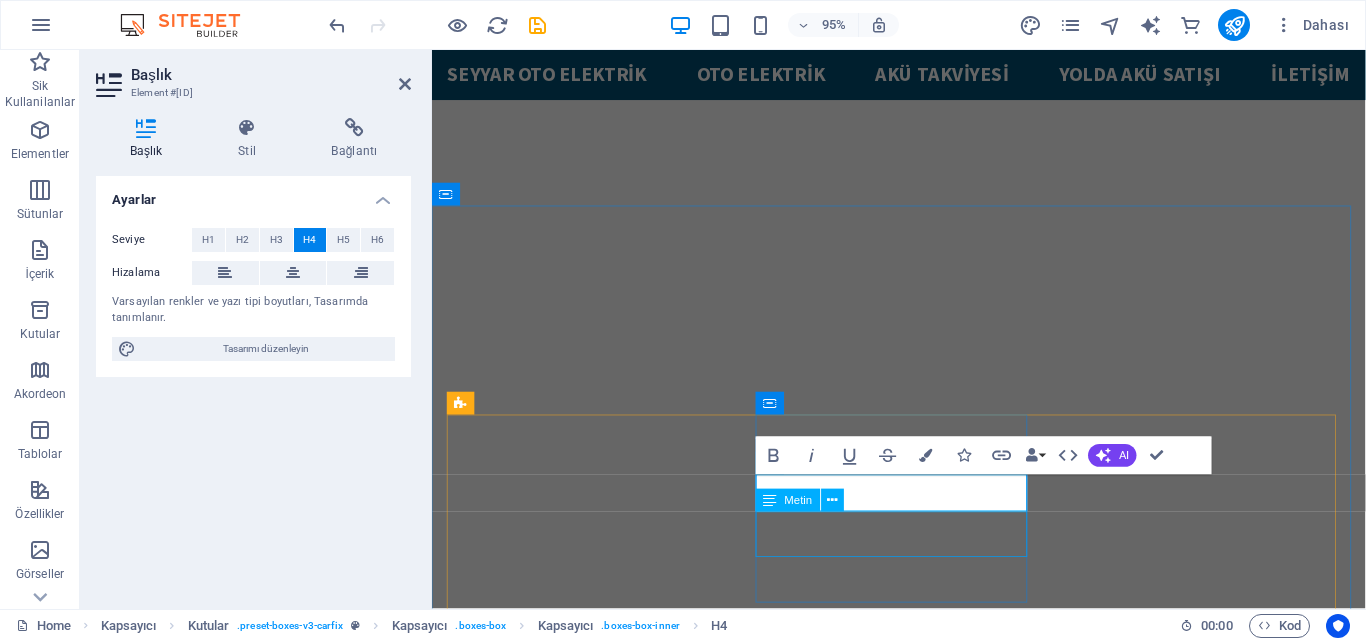 click on "Lorem ipsum dolor sit amet, consectetur adipisicing elit. Veritatis, dolorem!" at bounding box center [593, 1742] 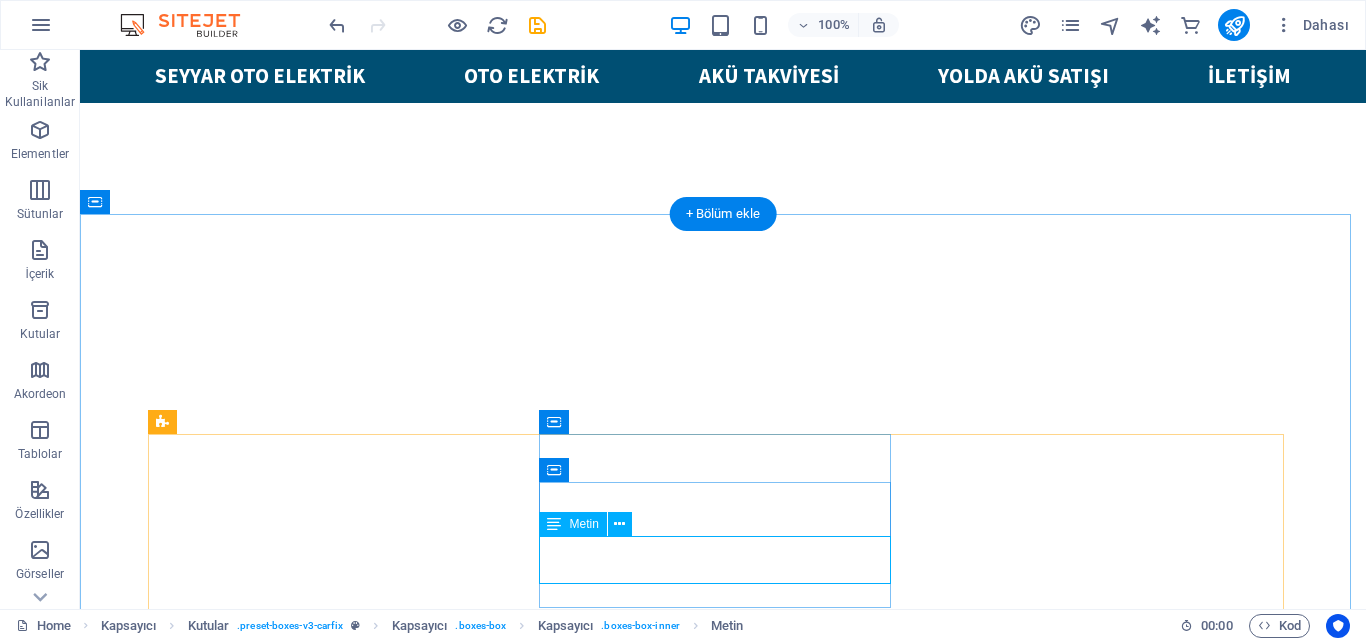 click on "Lorem ipsum dolor sit amet, consectetur adipisicing elit. Veritatis, dolorem!" at bounding box center (331, 1718) 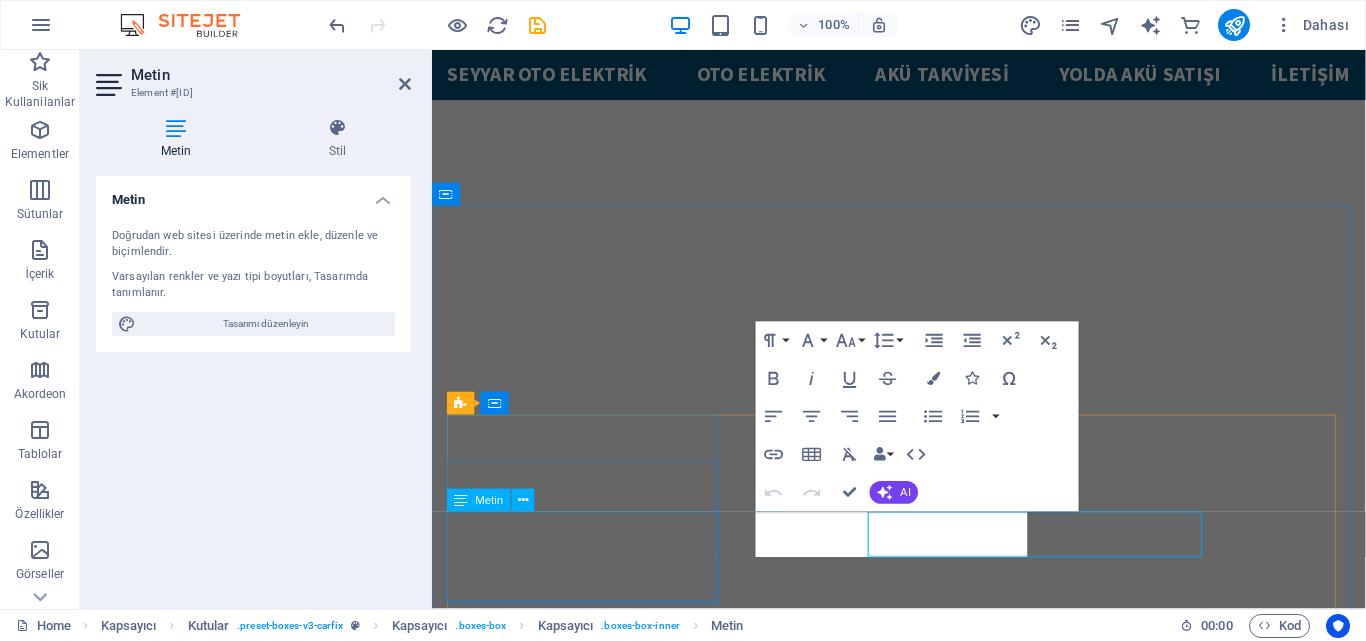 click on "Gerek aracınızın kaldığı yerde, gerek kapınızın önünde gerekirse iş yerinizin önünde SEYYAR OTO ELEKTRİK yol yardımı." at bounding box center (593, 1548) 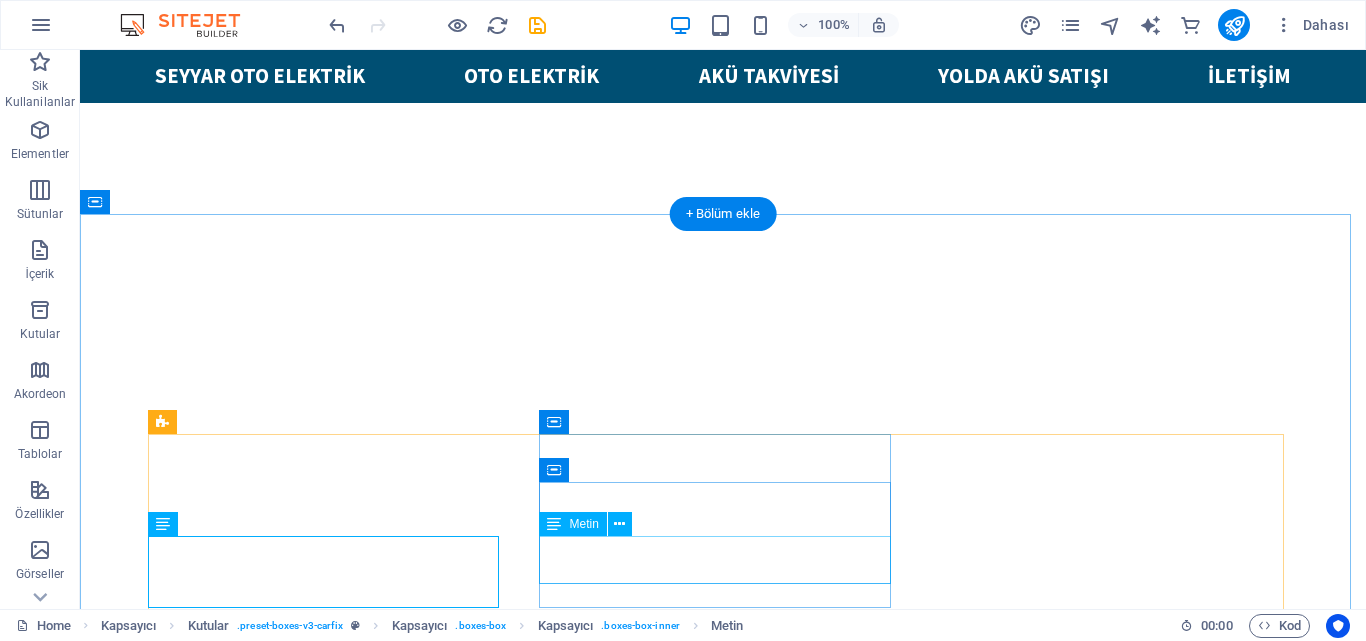click on "Lorem ipsum dolor sit amet, consectetur adipisicing elit. Veritatis, dolorem!" at bounding box center (331, 1718) 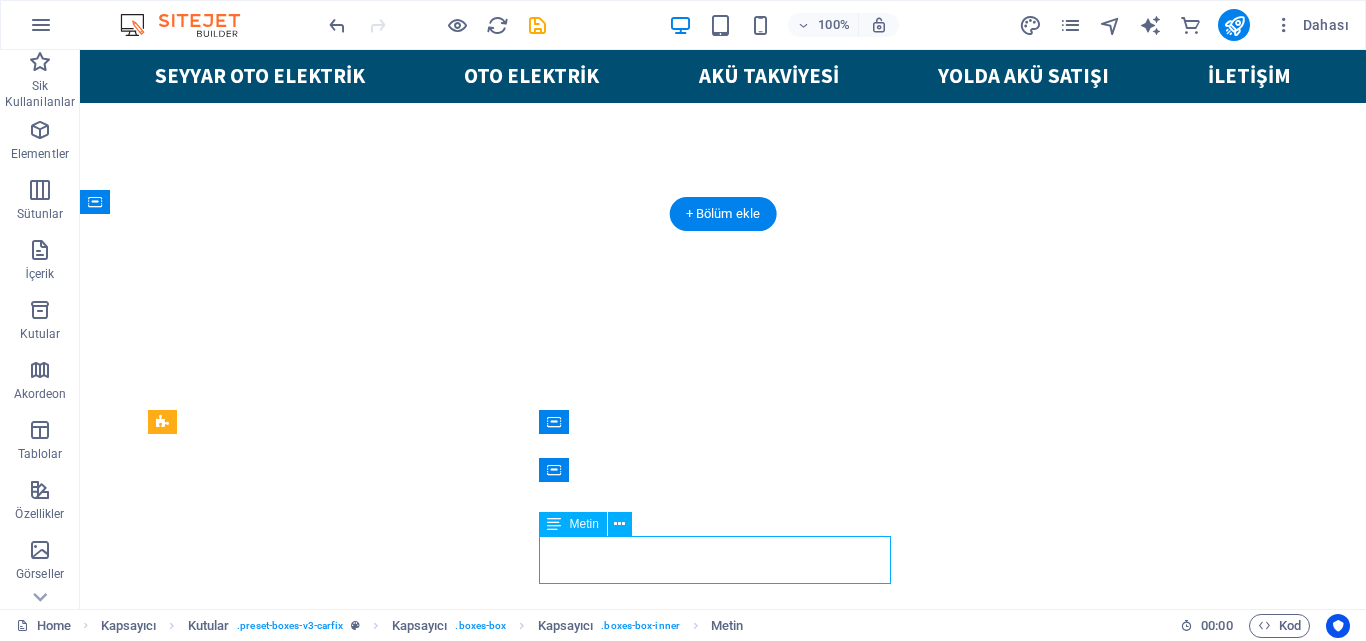 click on "Lorem ipsum dolor sit amet, consectetur adipisicing elit. Veritatis, dolorem!" at bounding box center (331, 1718) 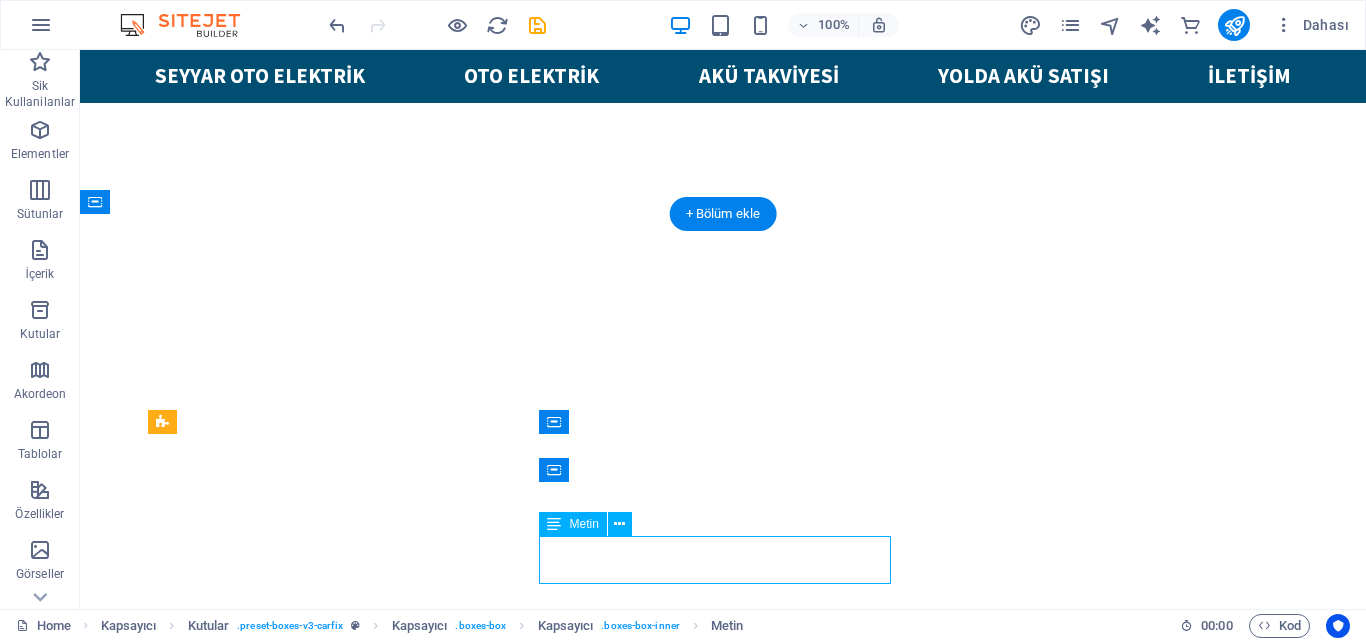 click on "7/24 ÇAĞRI MERKEZİ Lorem ipsum dolor sit amet, consectetur adipisicing elit. Veritatis, dolorem!" at bounding box center (331, 1667) 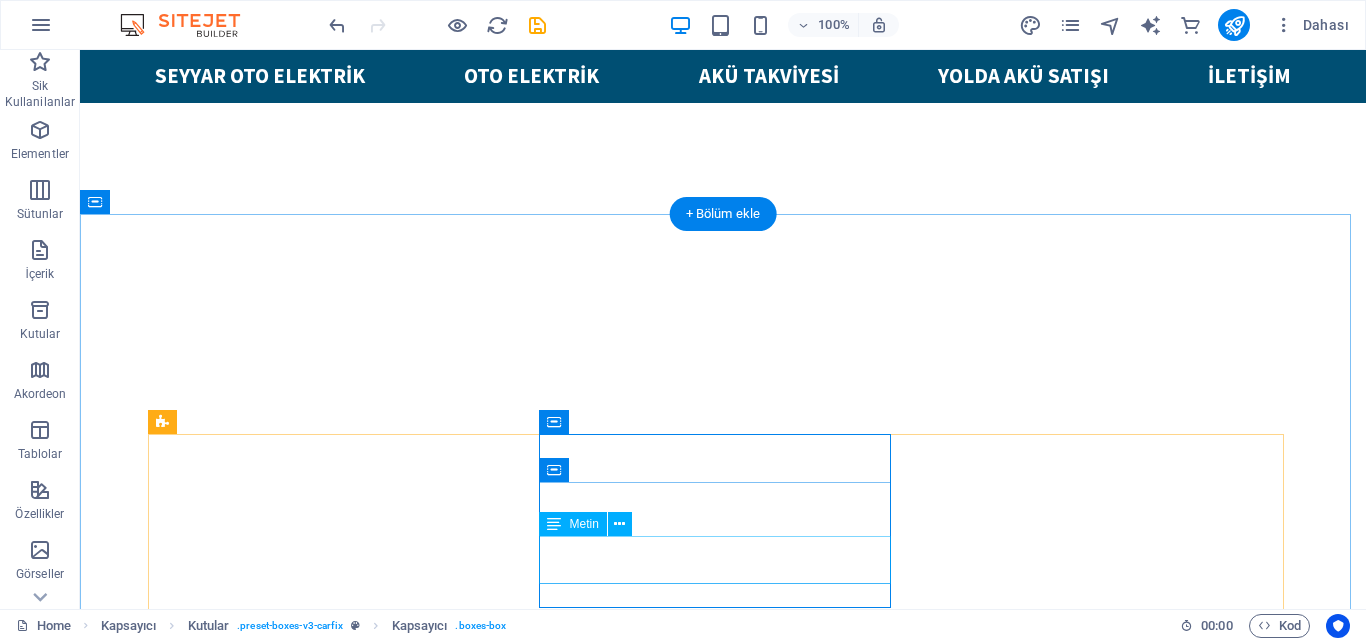 click on "Lorem ipsum dolor sit amet, consectetur adipisicing elit. Veritatis, dolorem!" at bounding box center (331, 1718) 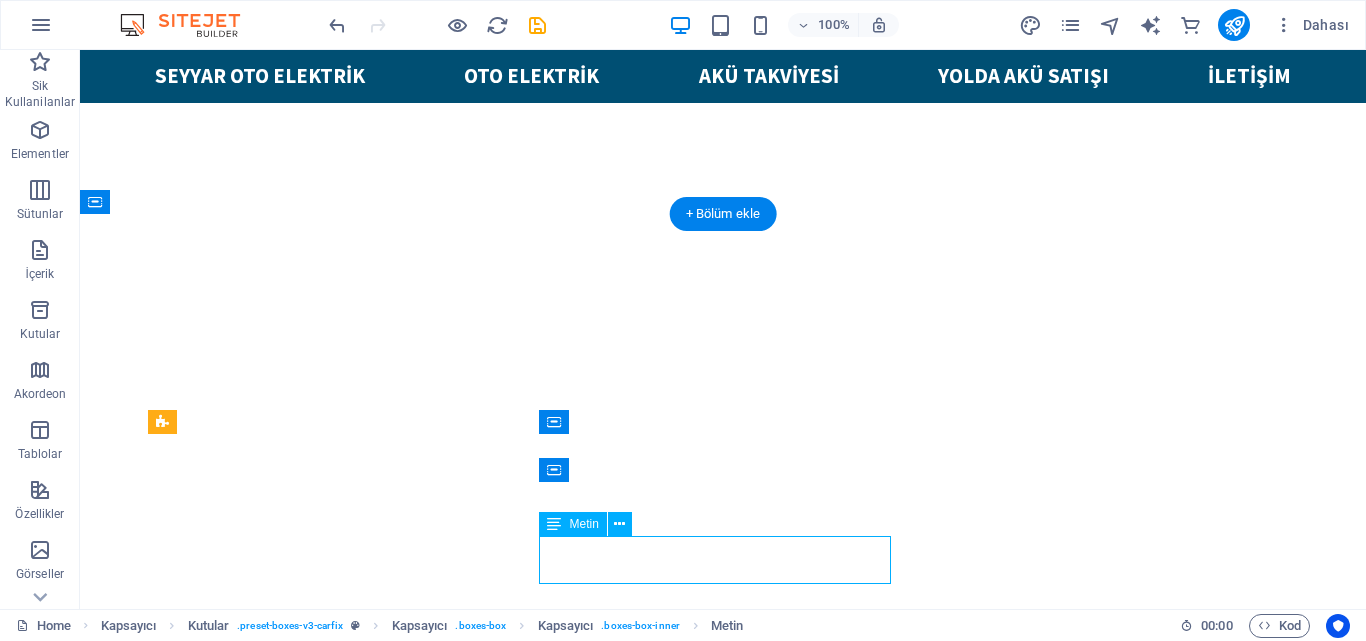 click on "Lorem ipsum dolor sit amet, consectetur adipisicing elit. Veritatis, dolorem!" at bounding box center (331, 1718) 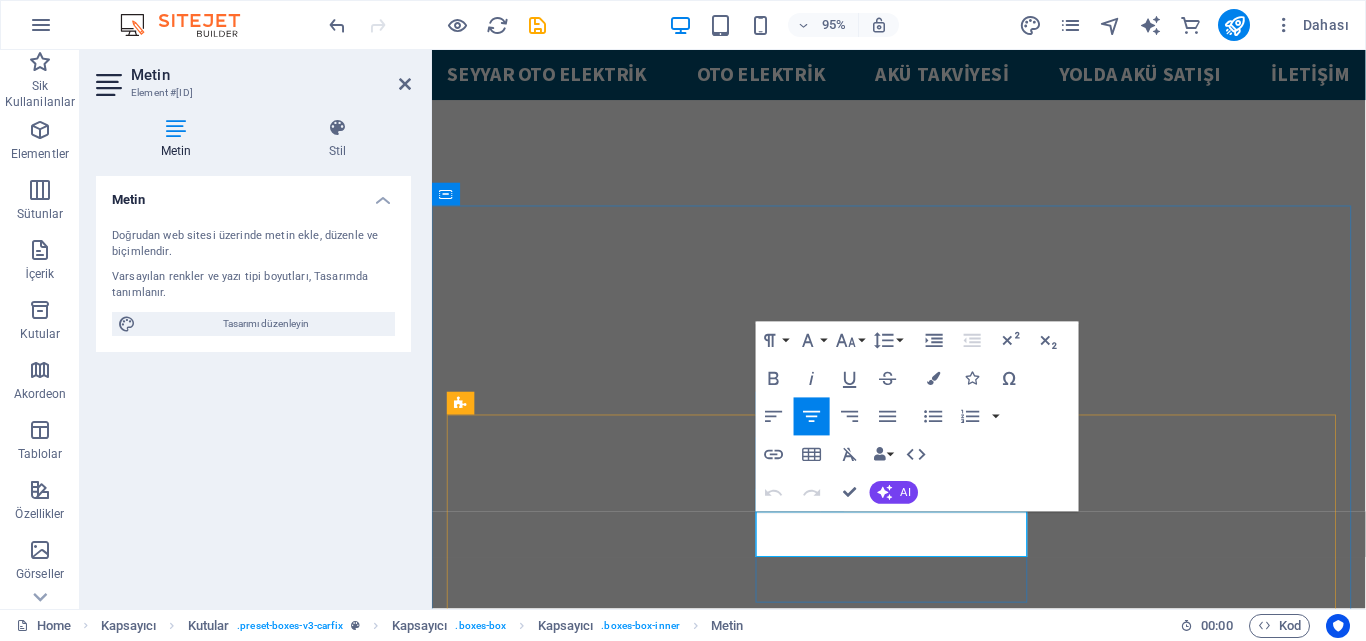 click on "Lorem ipsum dolor sit amet, consectetur adipisicing elit. Veritatis, dolorem!" at bounding box center [593, 1742] 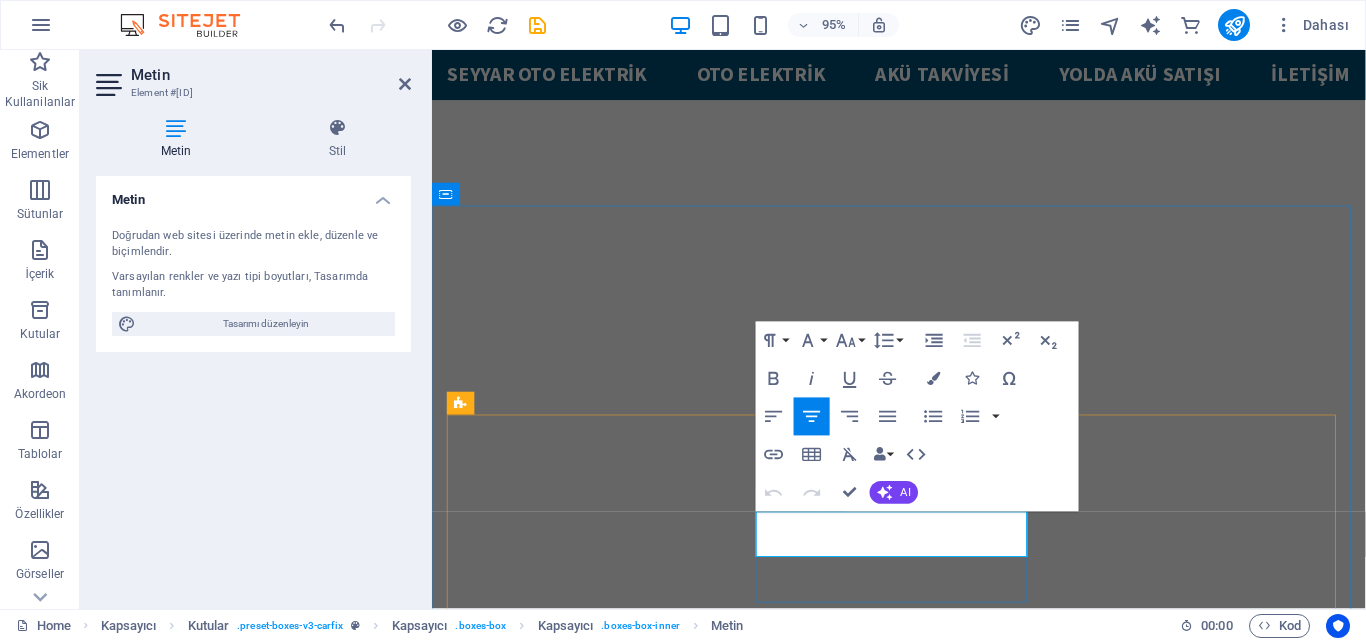 click on "Lorem ipsum dolor sit amet, consectetur adipisicing elit. Veritatis, dolorem!" at bounding box center [593, 1742] 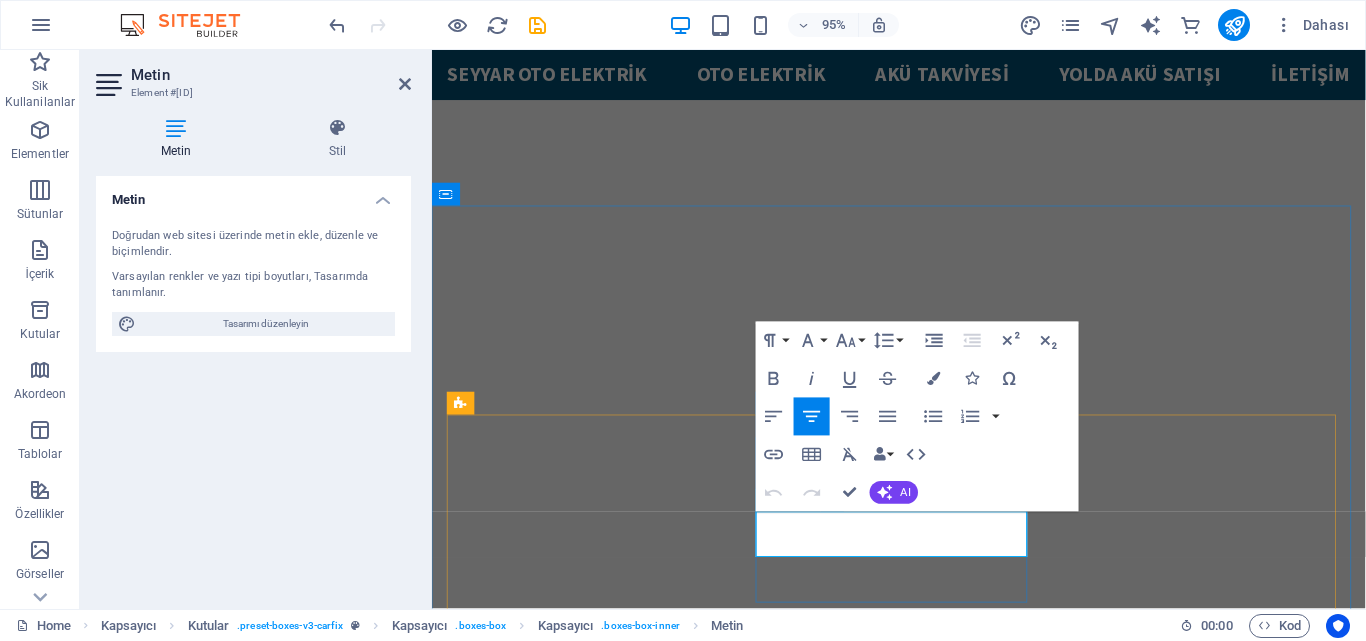 click on "Lorem ipsum dolor sit amet, consectetur adipisicing elit. Veritatis, dolorem!" at bounding box center (593, 1742) 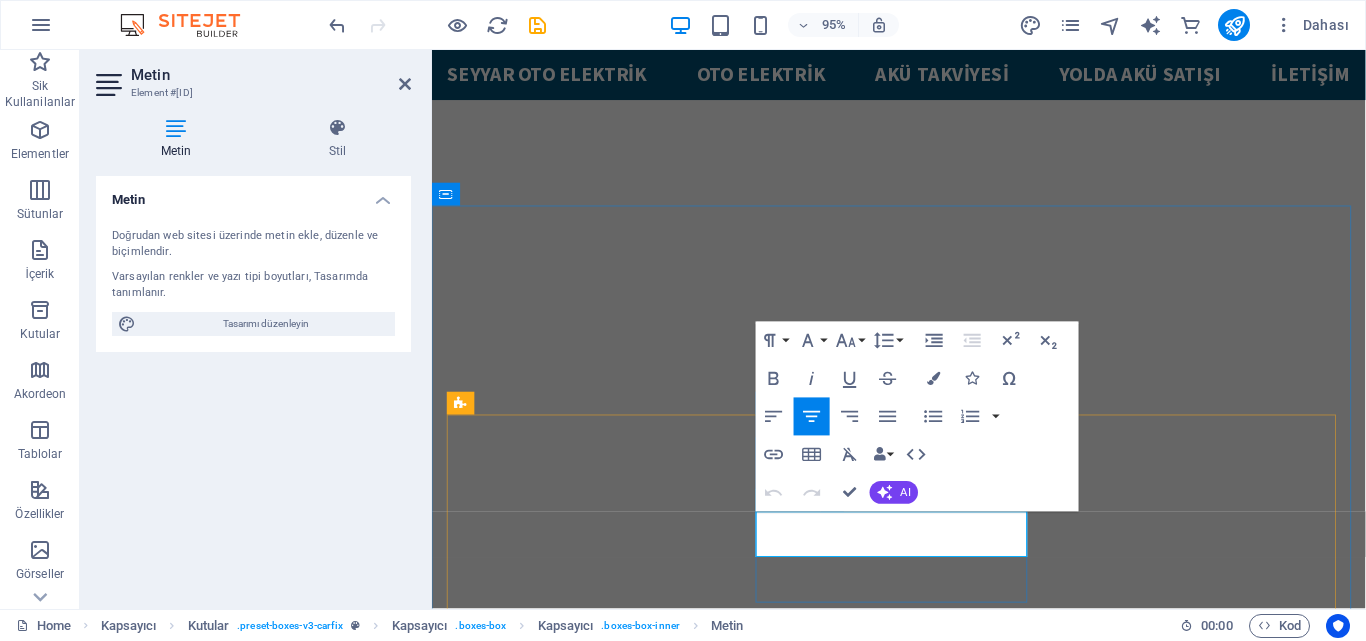 click on "Lorem ipsum dolor sit amet, consectetur adipisicing elit. Veritatis, dolorem!" at bounding box center [593, 1742] 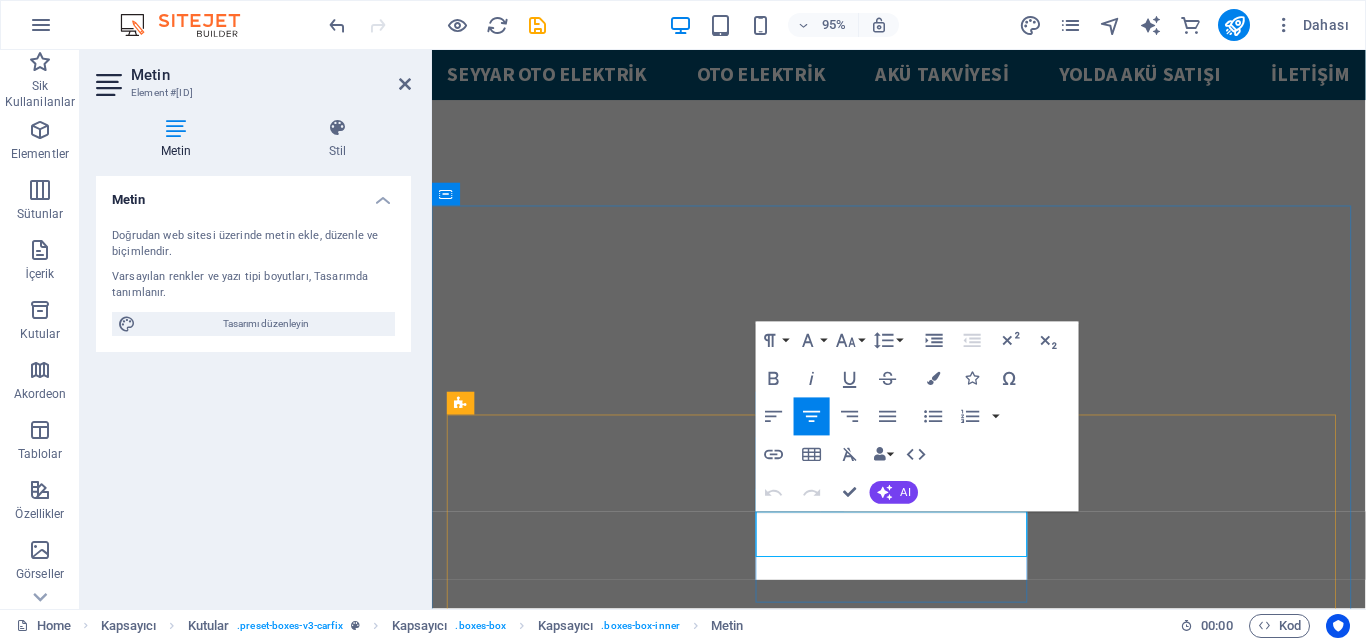 scroll, scrollTop: 1405, scrollLeft: 2, axis: both 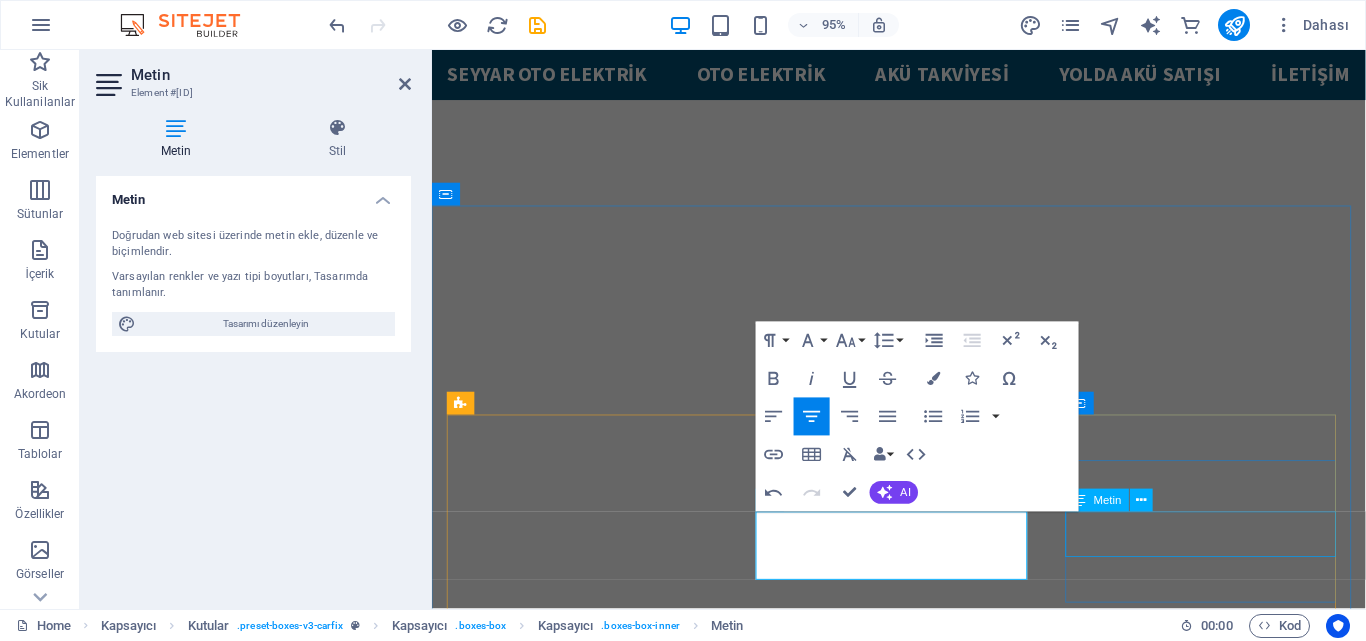 click on "Lorem ipsum dolor sit amet, consectetur adipisicing elit. Veritatis, dolorem!" at bounding box center [593, 1949] 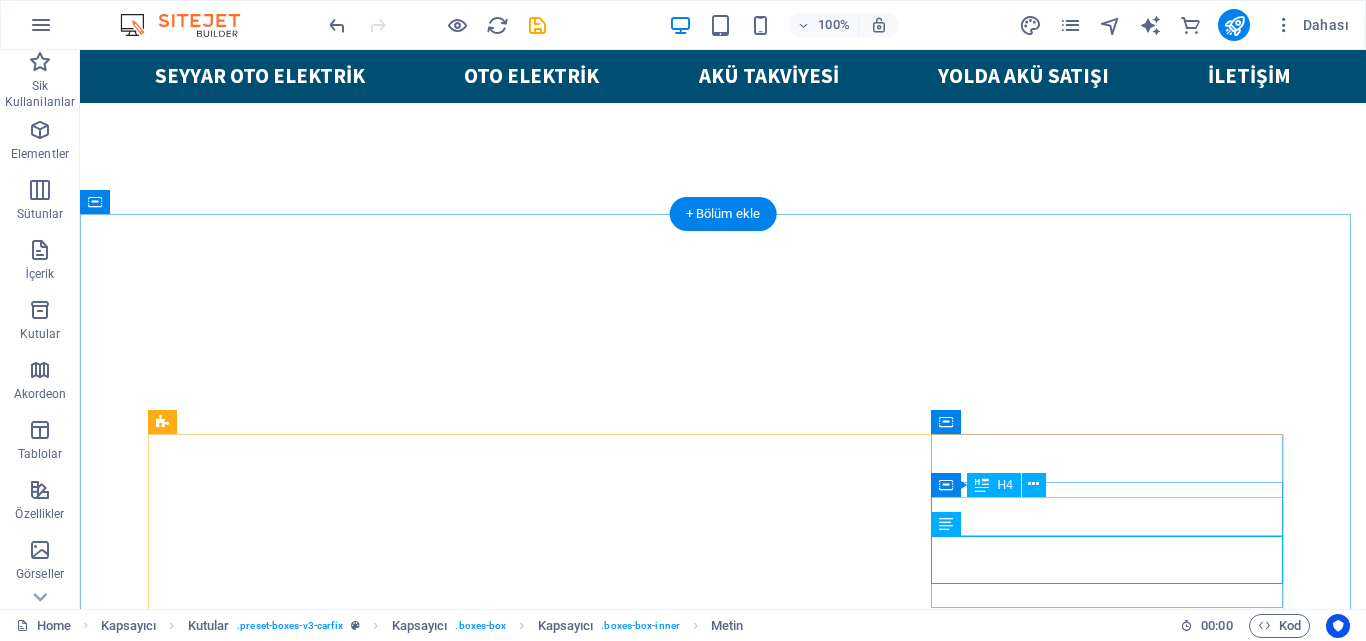 click on "Brake Repair" at bounding box center (331, 1840) 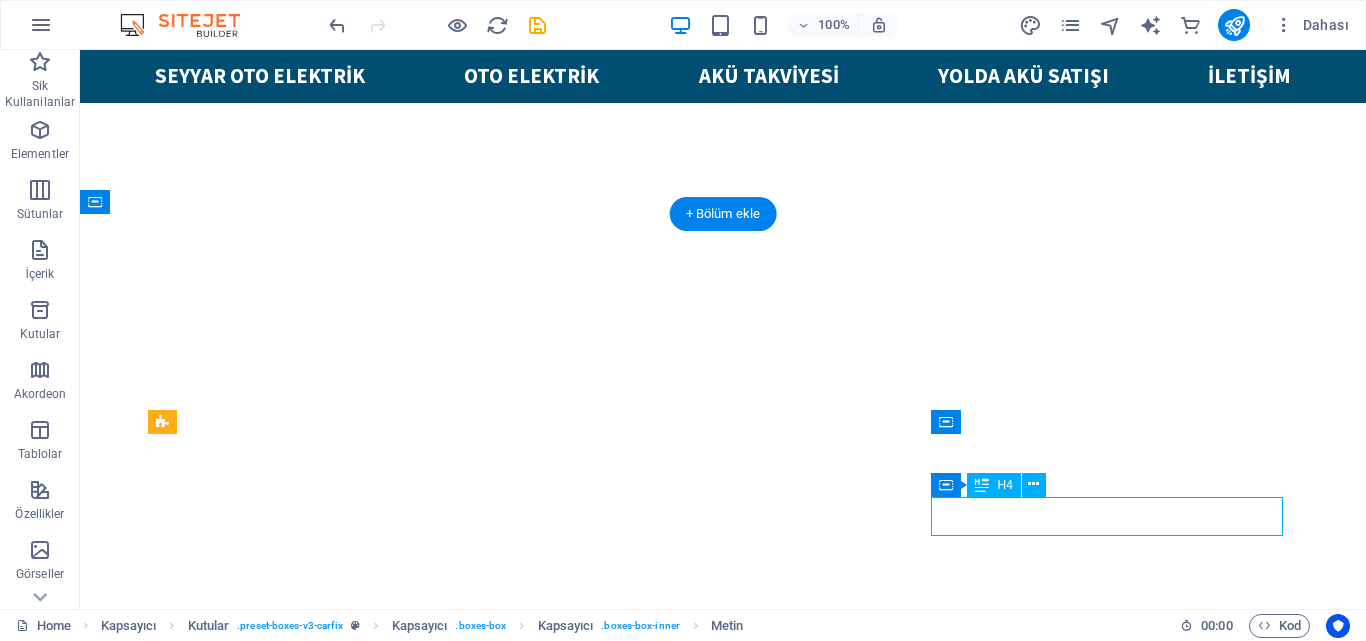 click on "Brake Repair" at bounding box center [331, 1840] 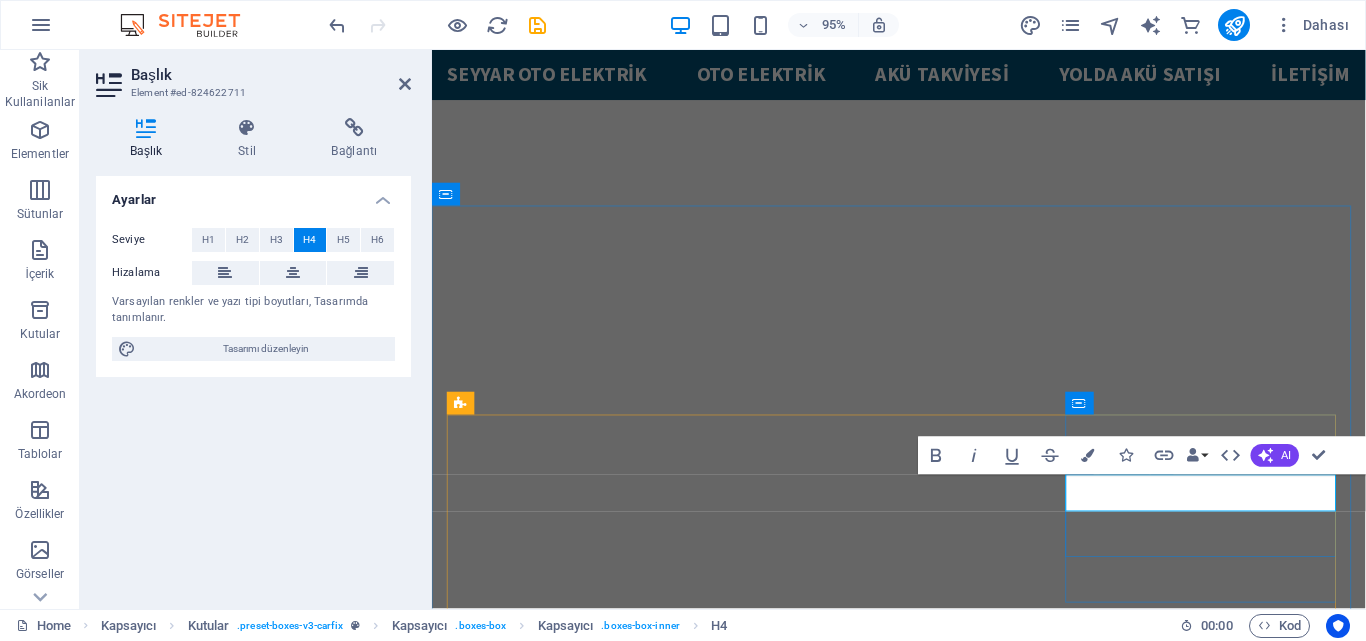 click on "Brake Repair" at bounding box center [593, 1888] 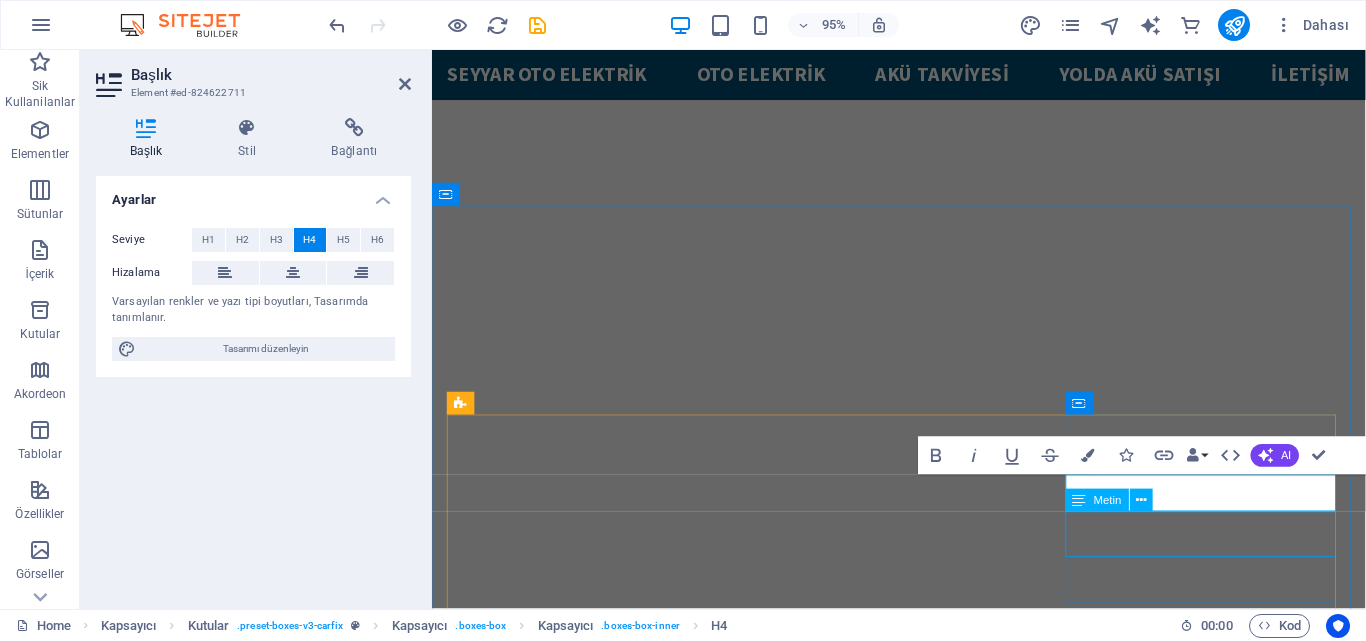 click on "Lorem ipsum dolor sit amet, consectetur adipisicing elit. Veritatis, dolorem!" at bounding box center [593, 1949] 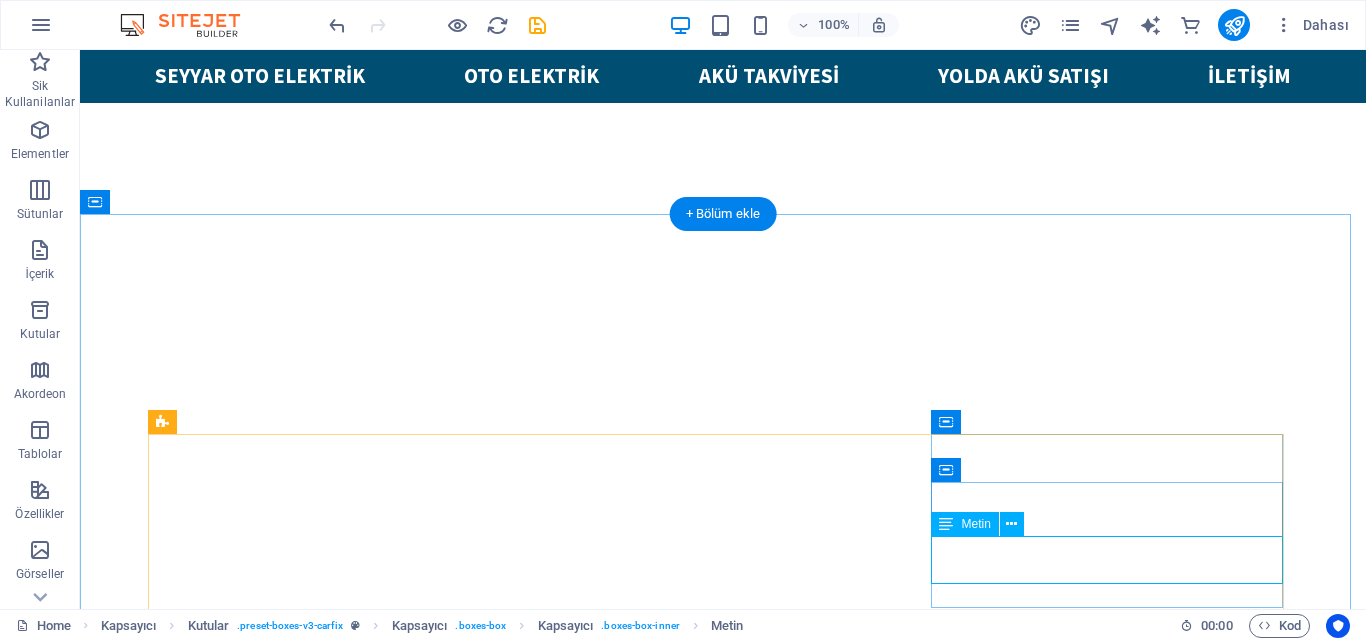 click on "Lorem ipsum dolor sit amet, consectetur adipisicing elit. Veritatis, dolorem!" at bounding box center [331, 1889] 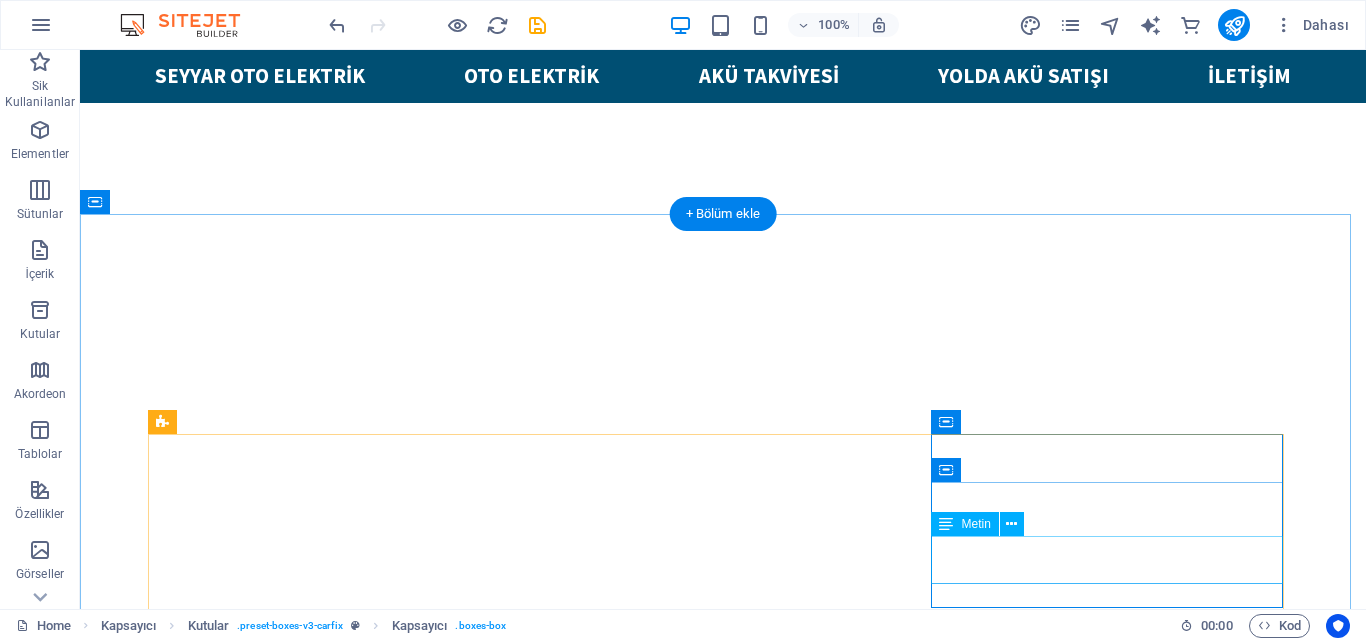 click on "Lorem ipsum dolor sit amet, consectetur adipisicing elit. Veritatis, dolorem!" at bounding box center [331, 1889] 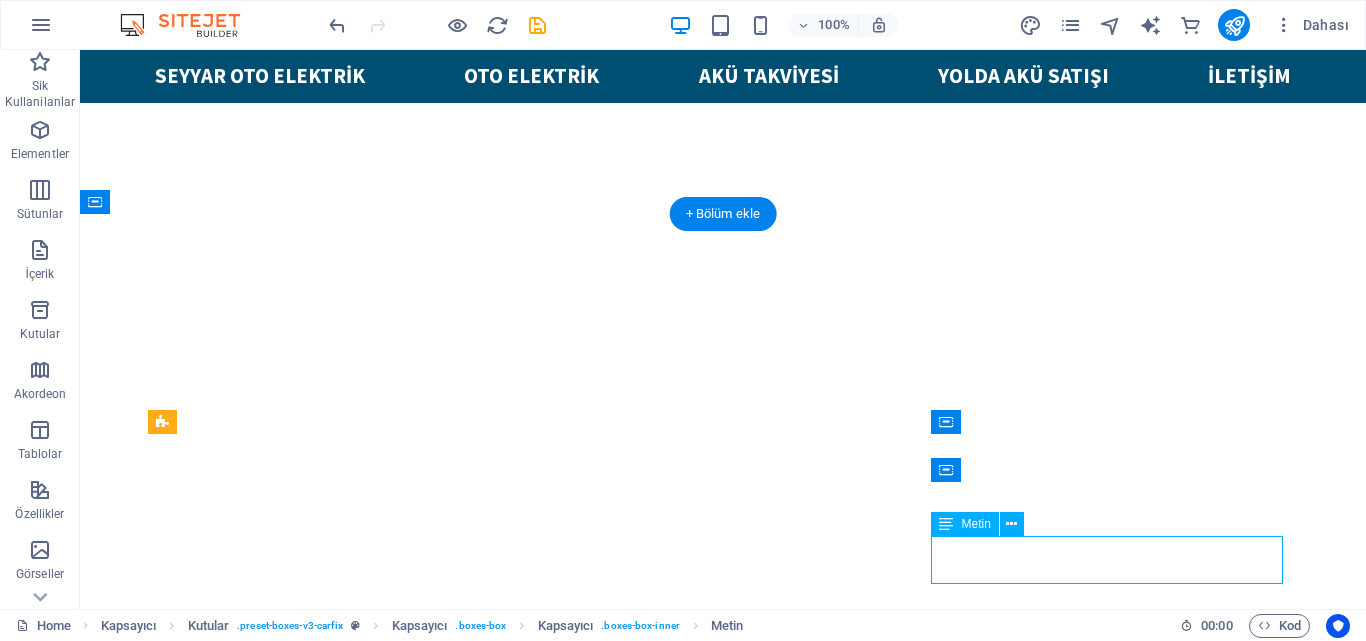 click on "Lorem ipsum dolor sit amet, consectetur adipisicing elit. Veritatis, dolorem!" at bounding box center (331, 1889) 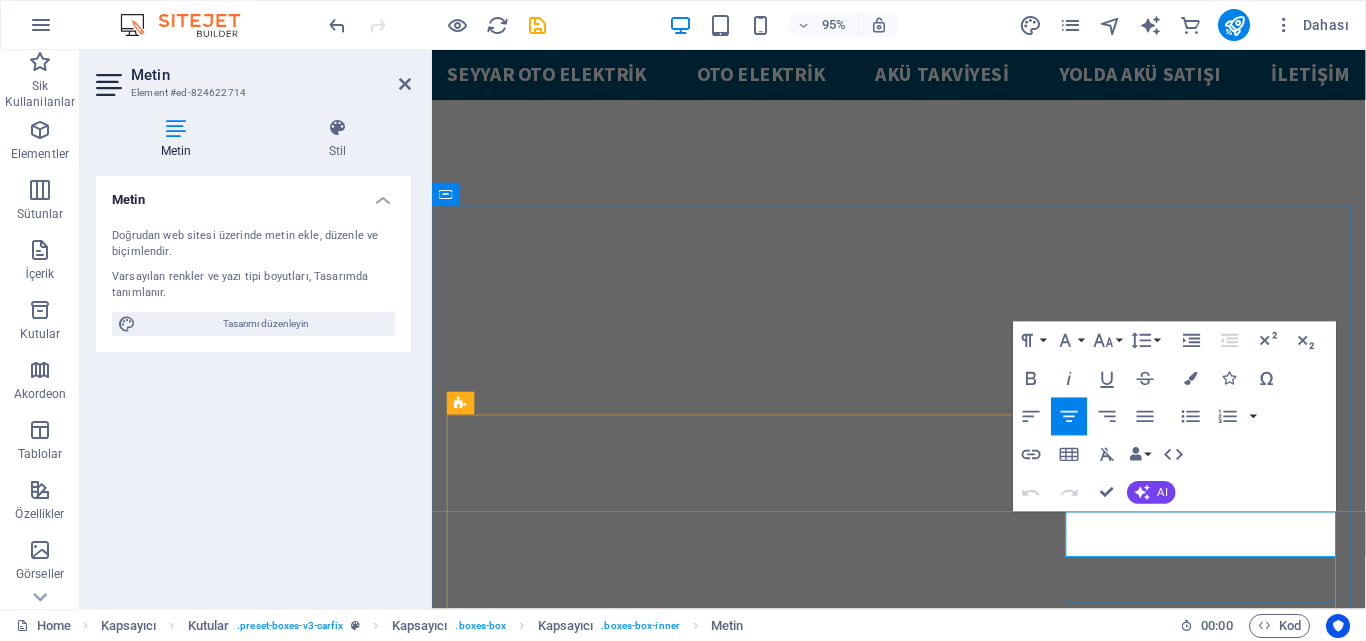 click on "Lorem ipsum dolor sit amet, consectetur adipisicing elit. Veritatis, dolorem!" at bounding box center [593, 1937] 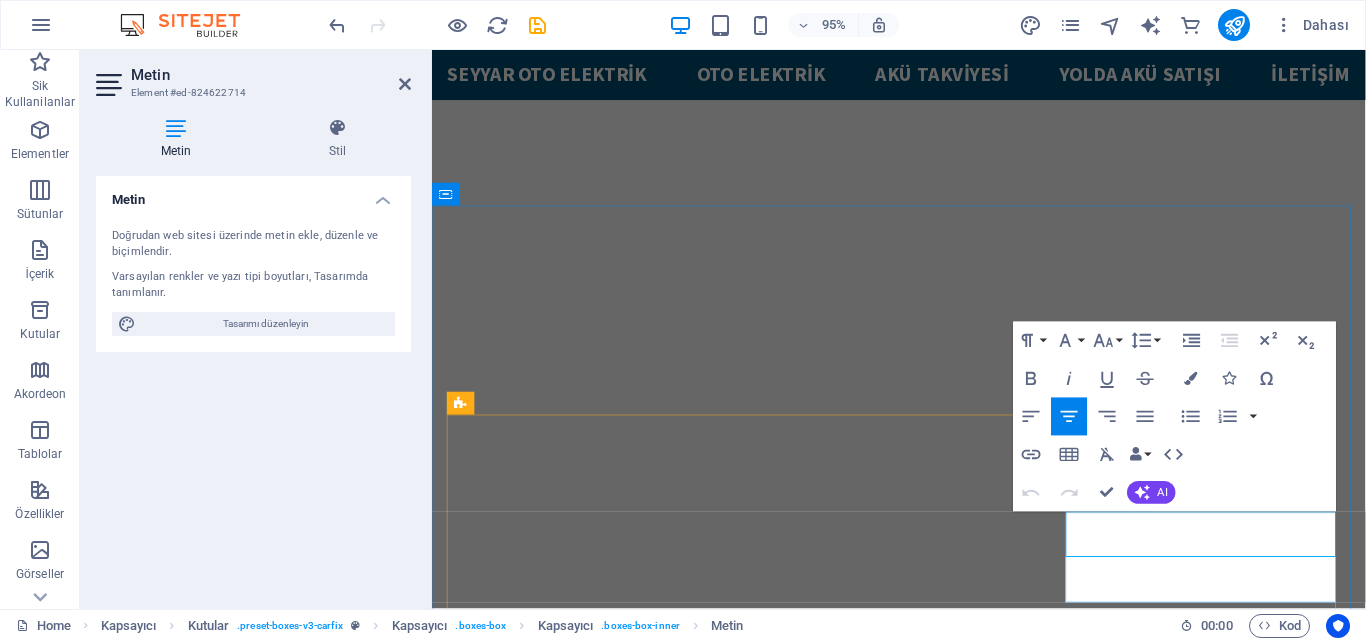 scroll, scrollTop: 2100, scrollLeft: 2, axis: both 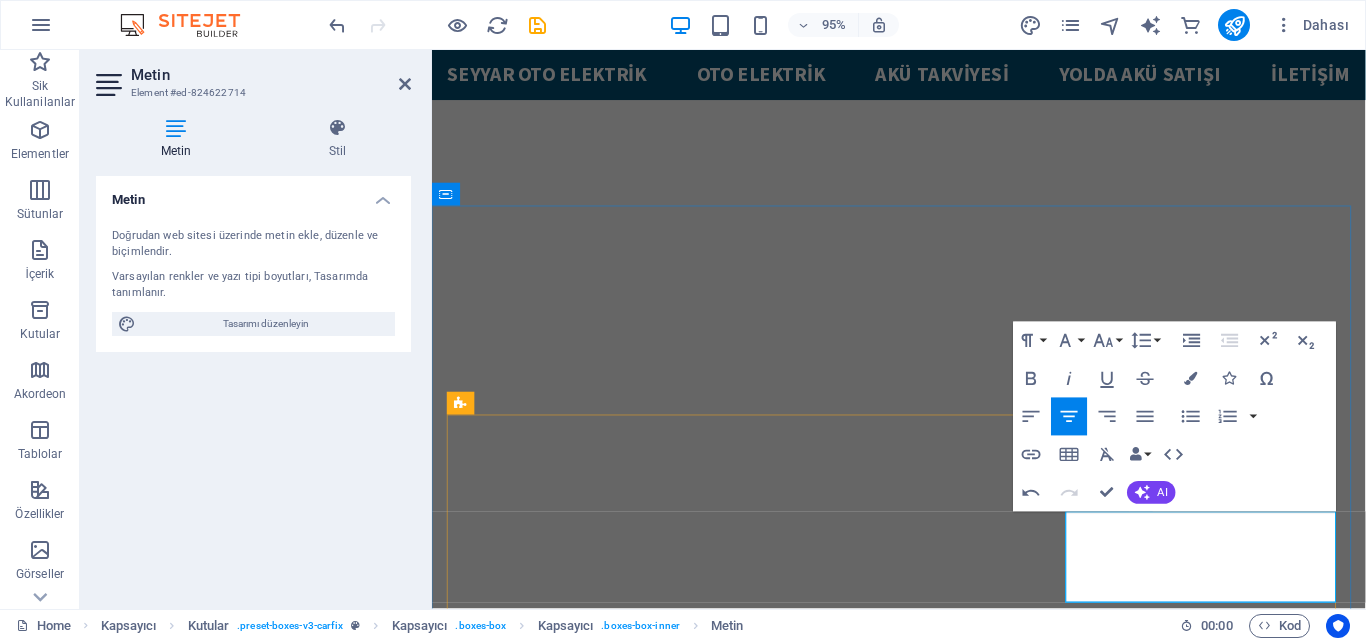 click on "Aracınız ve sizler bizim için değerlisiniz. Bulunduğunuz konumda giderilebilecek arızaları, SEYYAR OTO TAMİR hizmetimizle gideriyoruz." at bounding box center [593, 1973] 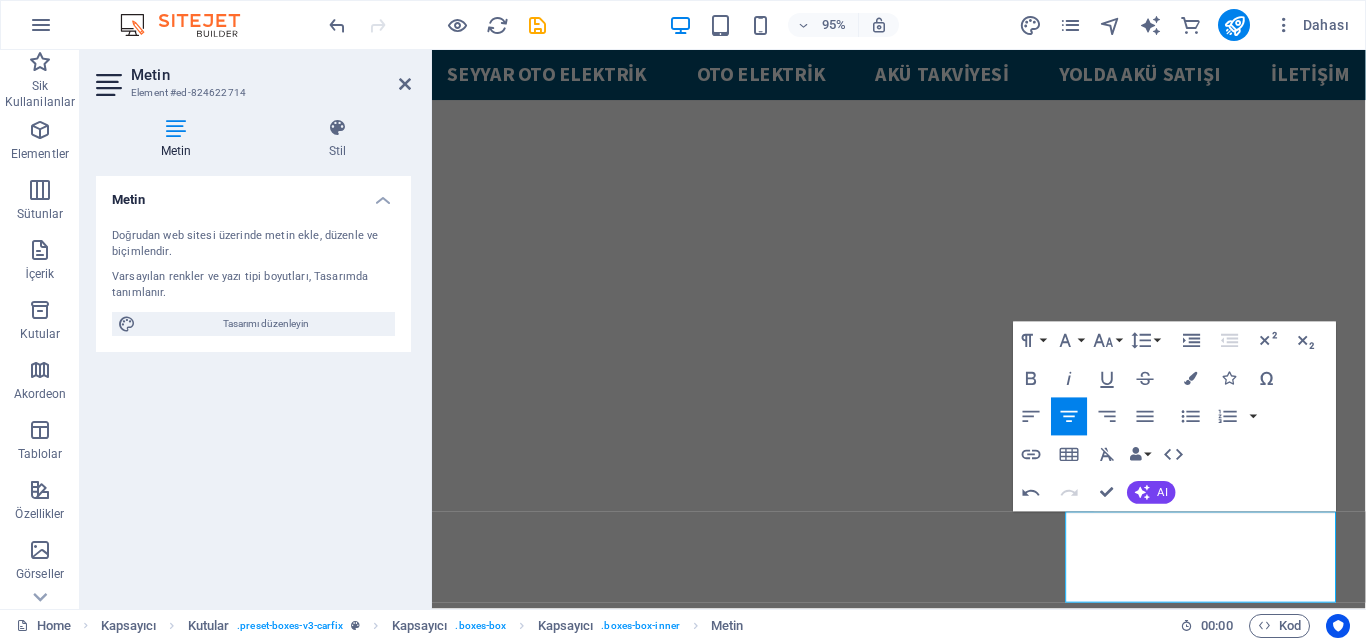 scroll, scrollTop: 1282, scrollLeft: 0, axis: vertical 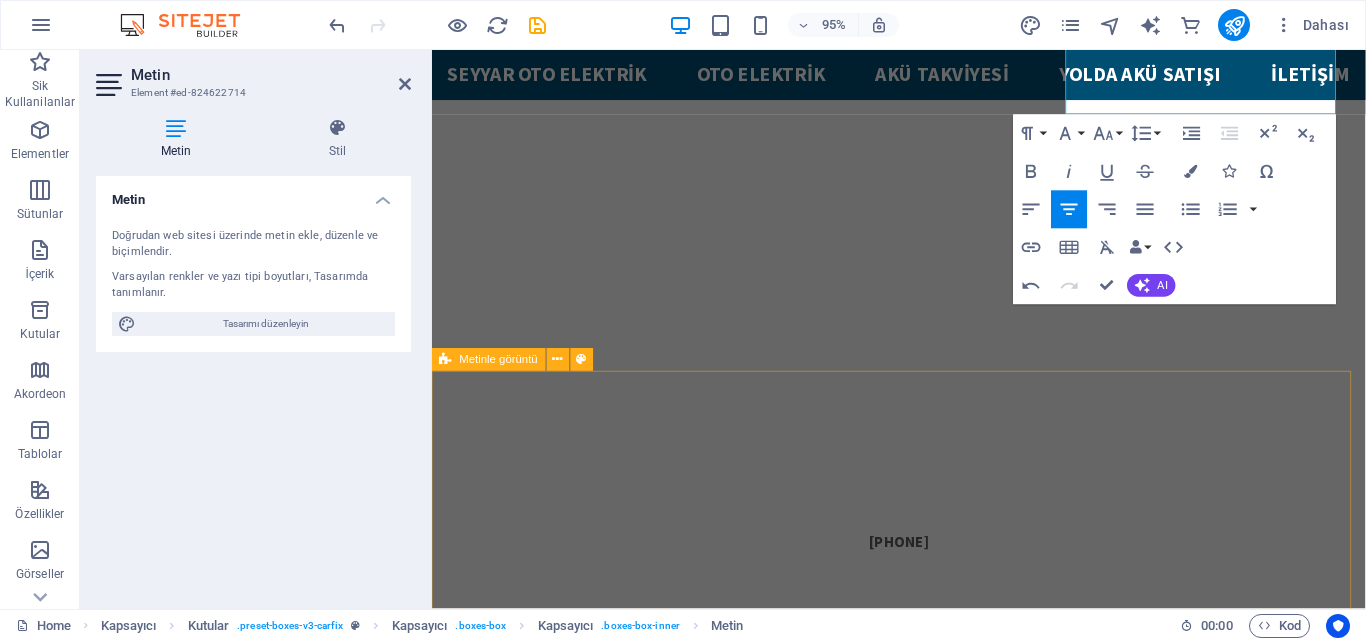 click on "About CarFix Duis autem vel eum iriure dolor in hendrerit in vulputate velit esse molestie consequat, vel illum dolore eu feugiat nulla facilisis at vero eros et accumsan et iusto odio dignissim qui blandit praesent luptatum zzril delenit augue duis dolore te feugait nulla facilisi. Lorem ipsum dolor sit amet, consectetuer adipiscing elit, sed diam nonummy nibh euismod tincidunt ut laoreet dolore magna aliquam erat volutpat.   Ut wisi enim ad minim veniam, quis nostrud exerci tation ullamcorper suscipit lobortis nisl ut aliquip ex ea commodo consequat. Duis autem vel eum iriure dolor in hendrerit in vulputate velit esse molestie consequat, vel illum dolore eu feugiat nulla facilisis at vero eros et accumsan et iusto odio dignissim qui blandit praesent luptatum zzril delenit augue duis dolore te feugait nulla facilisi.   Nam liber tempor cum soluta nobis eleifend option congue nihil imperdiet doming id quod mazim placerat facer" at bounding box center (923, 2864) 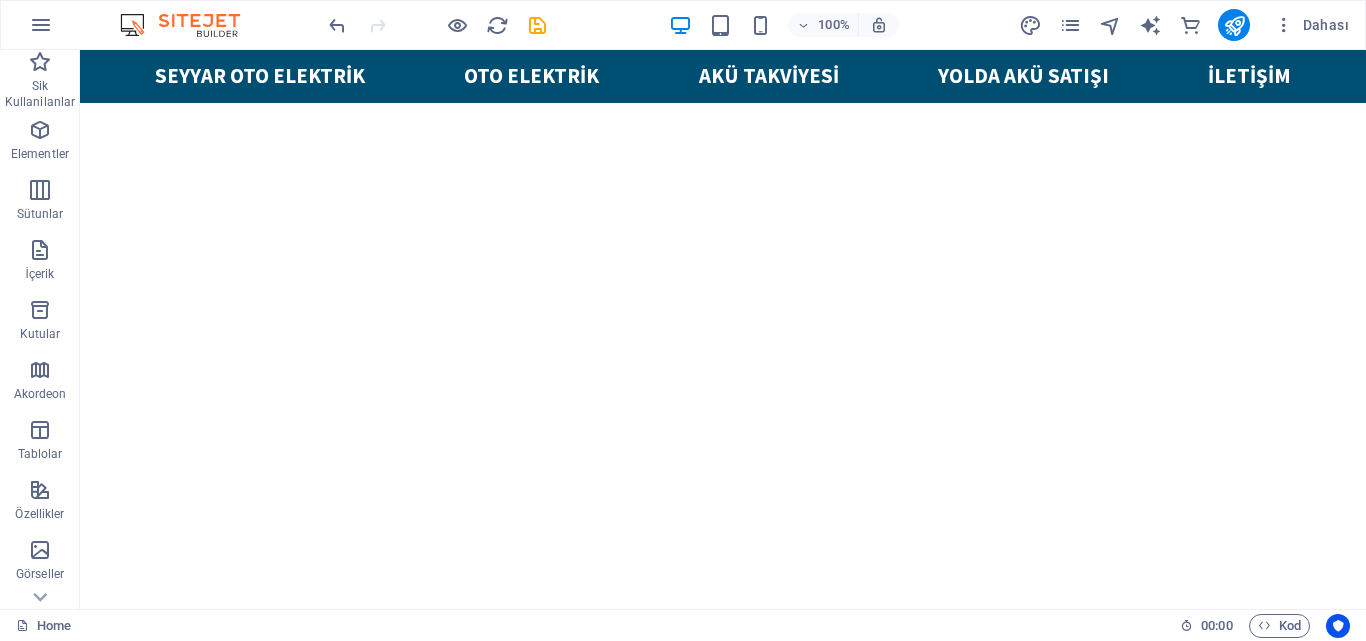 scroll, scrollTop: 990, scrollLeft: 0, axis: vertical 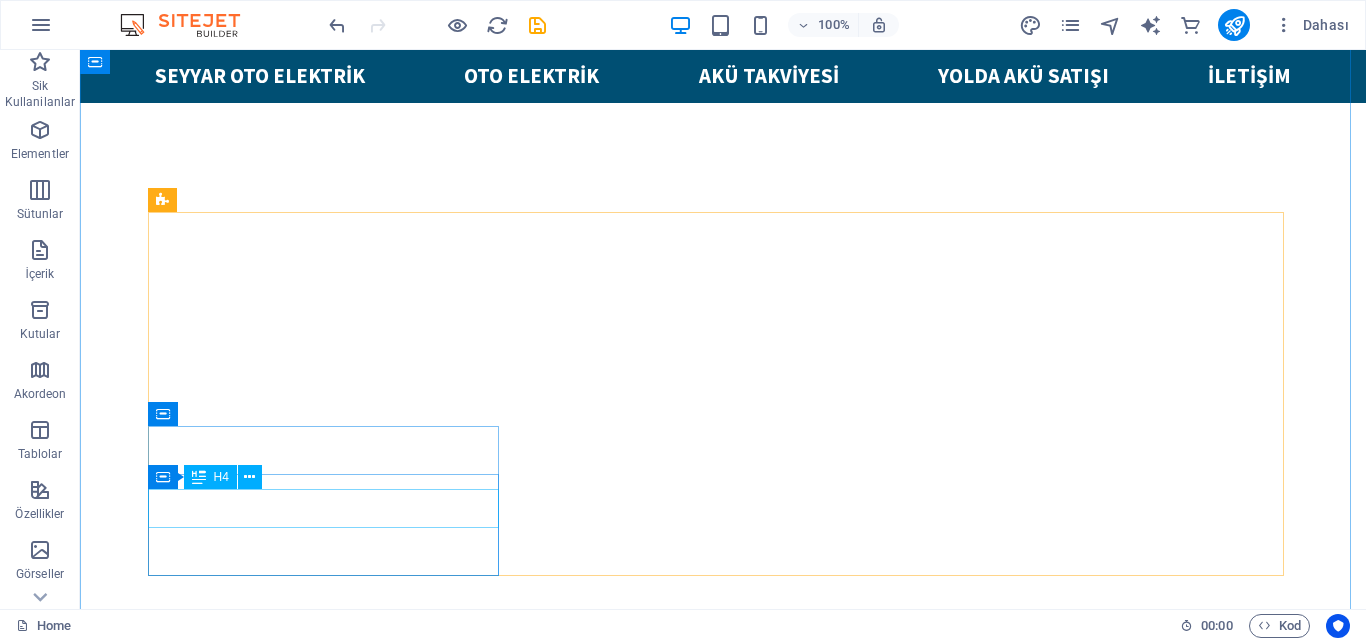 click on "Electrical System" at bounding box center [331, 1813] 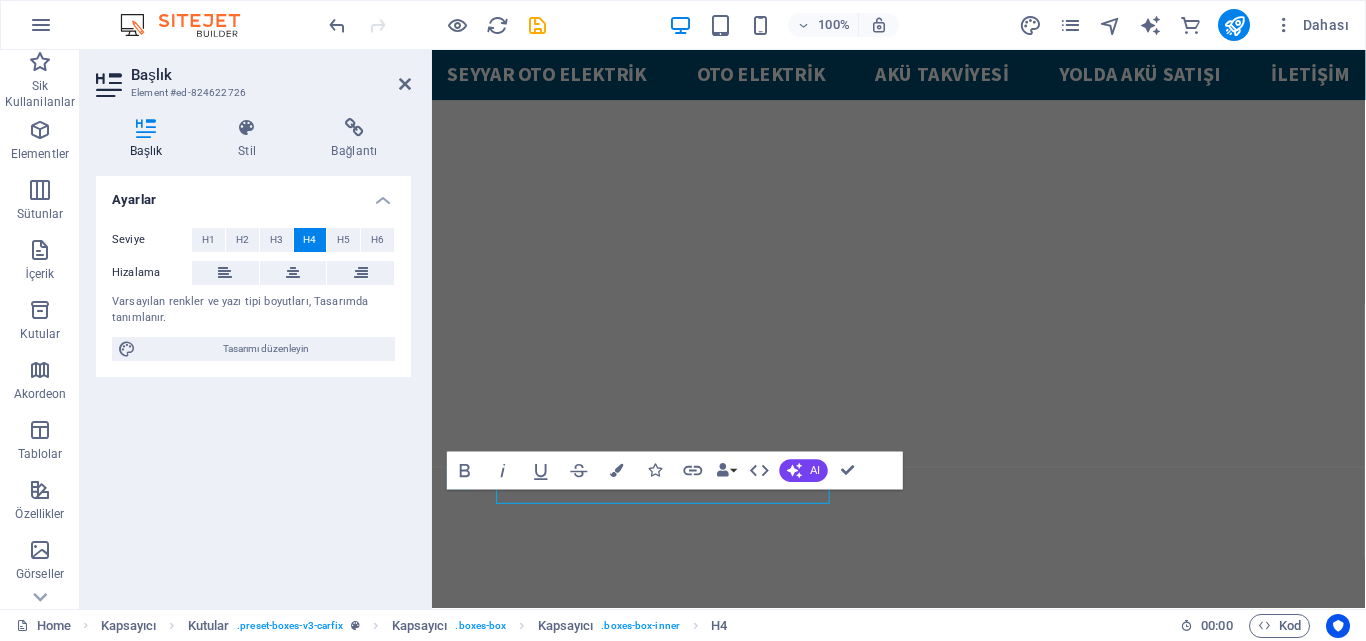 click on "Ayarlar Seviye H1 H2 H3 H4 H5 H6 Hizalama Varsayılan renkler ve yazı tipi boyutları, Tasarımda tanımlanır. Tasarımı düzenleyin" at bounding box center [253, 384] 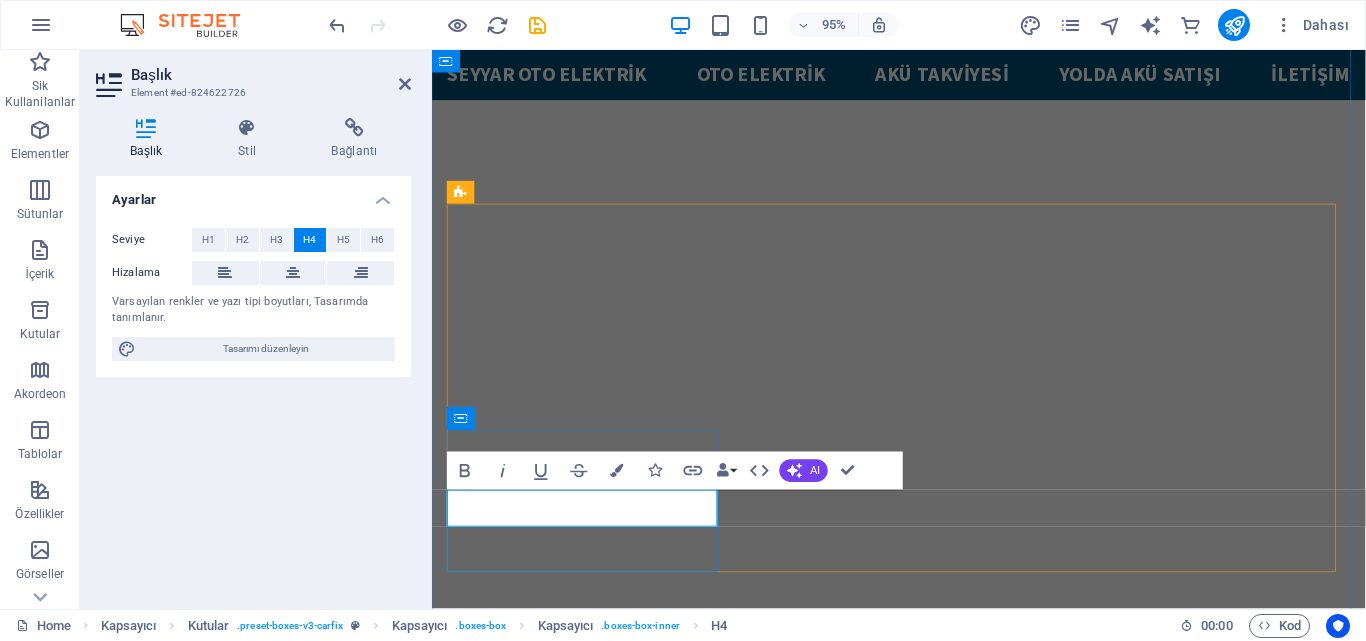 click on "Electrical System" at bounding box center [593, 1885] 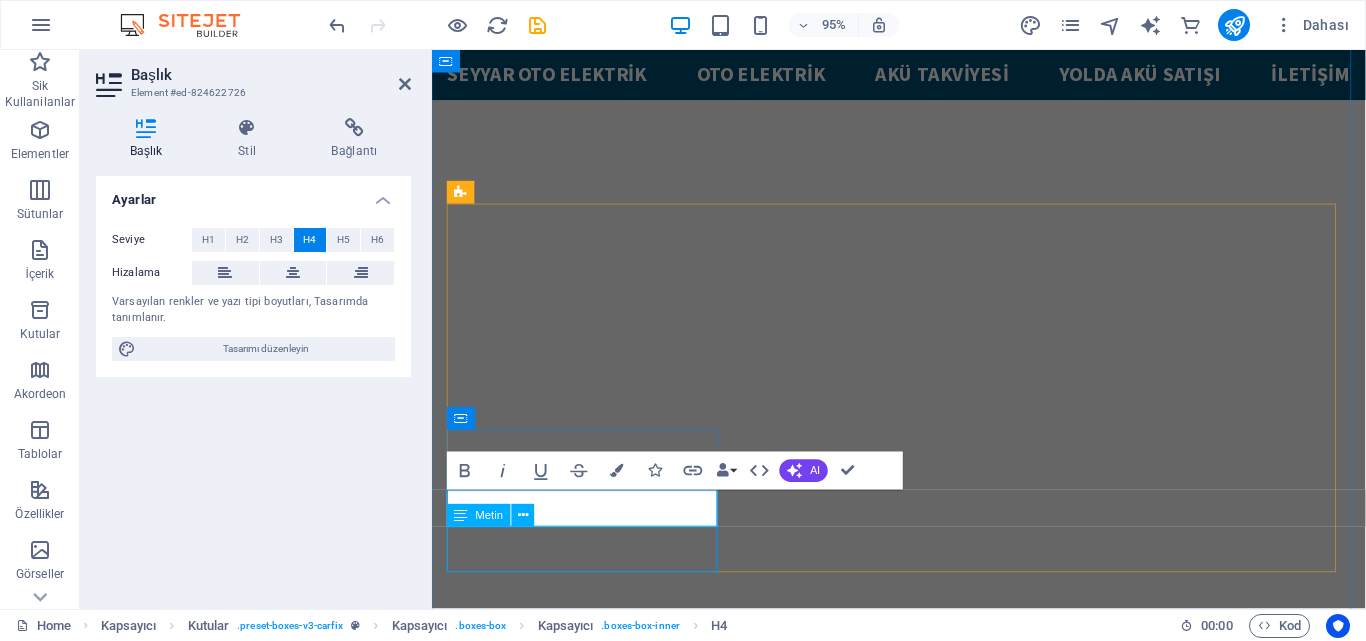 click on "Lorem ipsum dolor sit amet, consectetur adipisicing elit. Veritatis, dolorem!" at bounding box center (593, 1945) 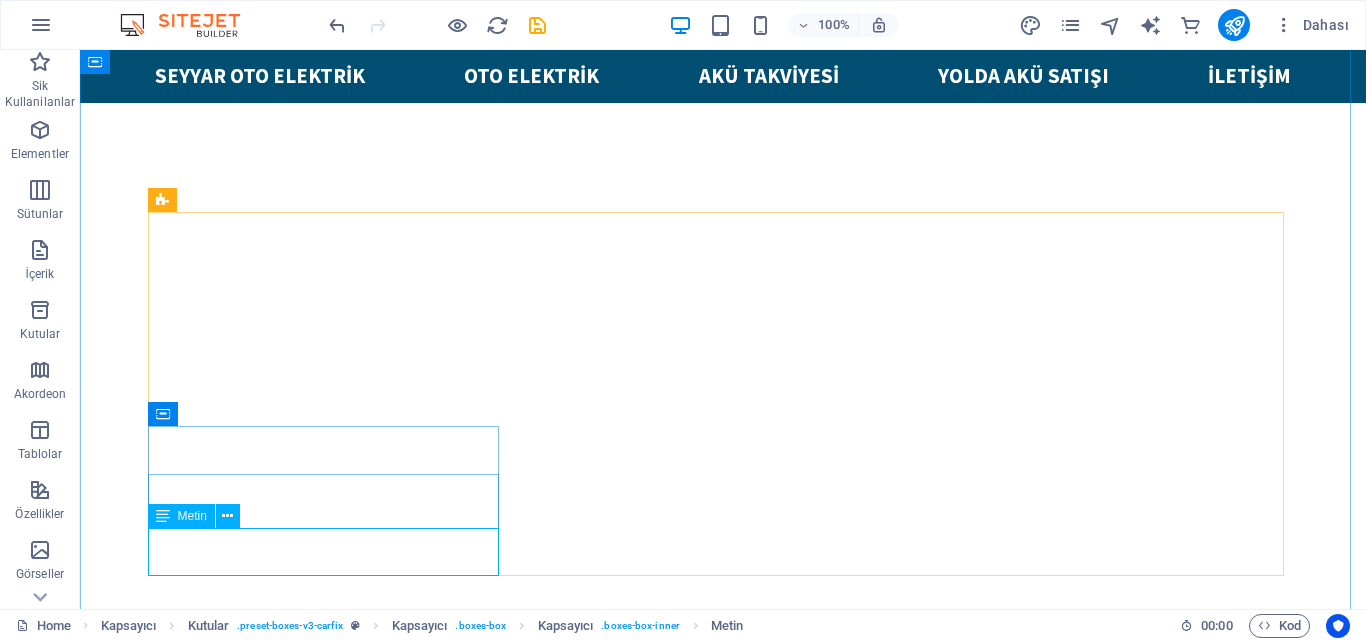 click on "Lorem ipsum dolor sit amet, consectetur adipisicing elit. Veritatis, dolorem!" at bounding box center [331, 1861] 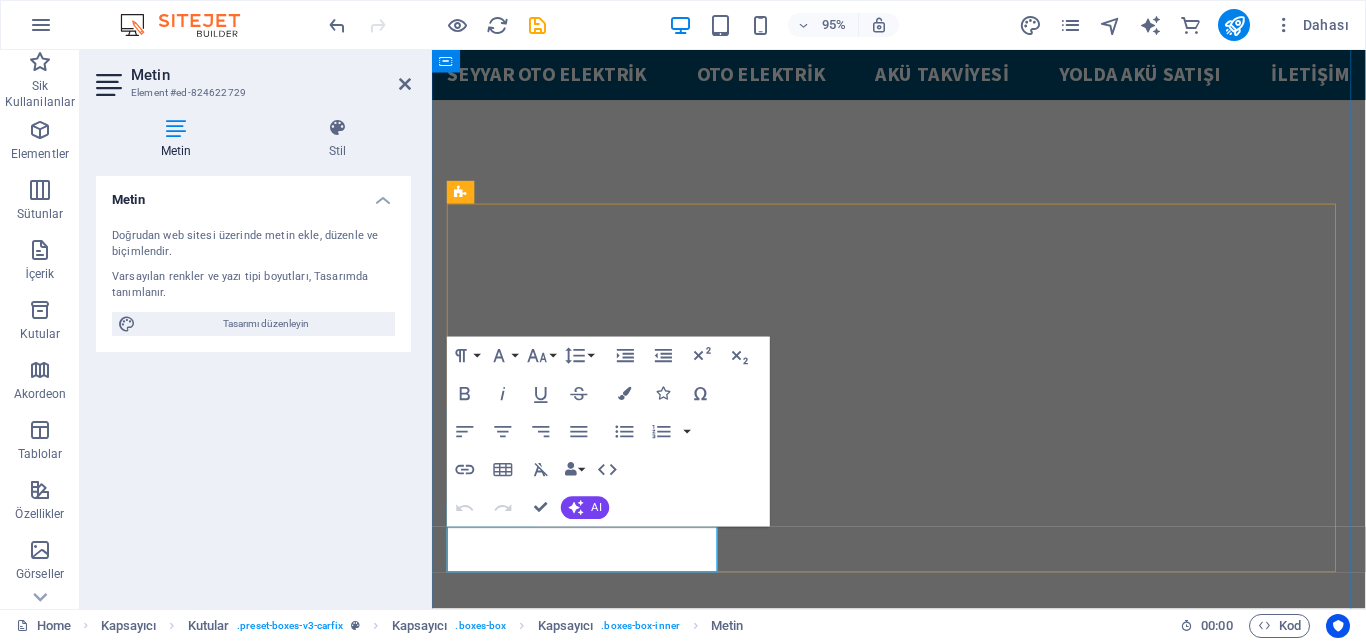 click on "Lorem ipsum dolor sit amet, consectetur adipisicing elit. Veritatis, dolorem!" at bounding box center [593, 1933] 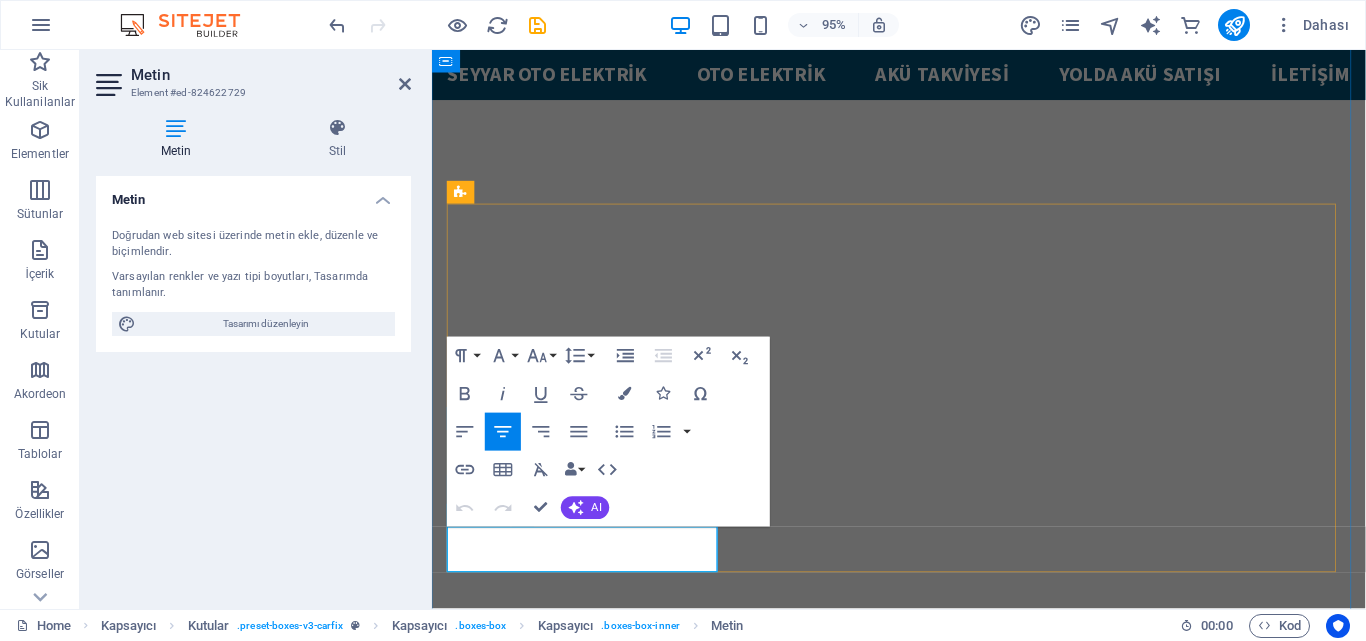 click on "Lorem ipsum dolor sit amet, consectetur adipisicing elit. Veritatis, dolorem!" at bounding box center [593, 1933] 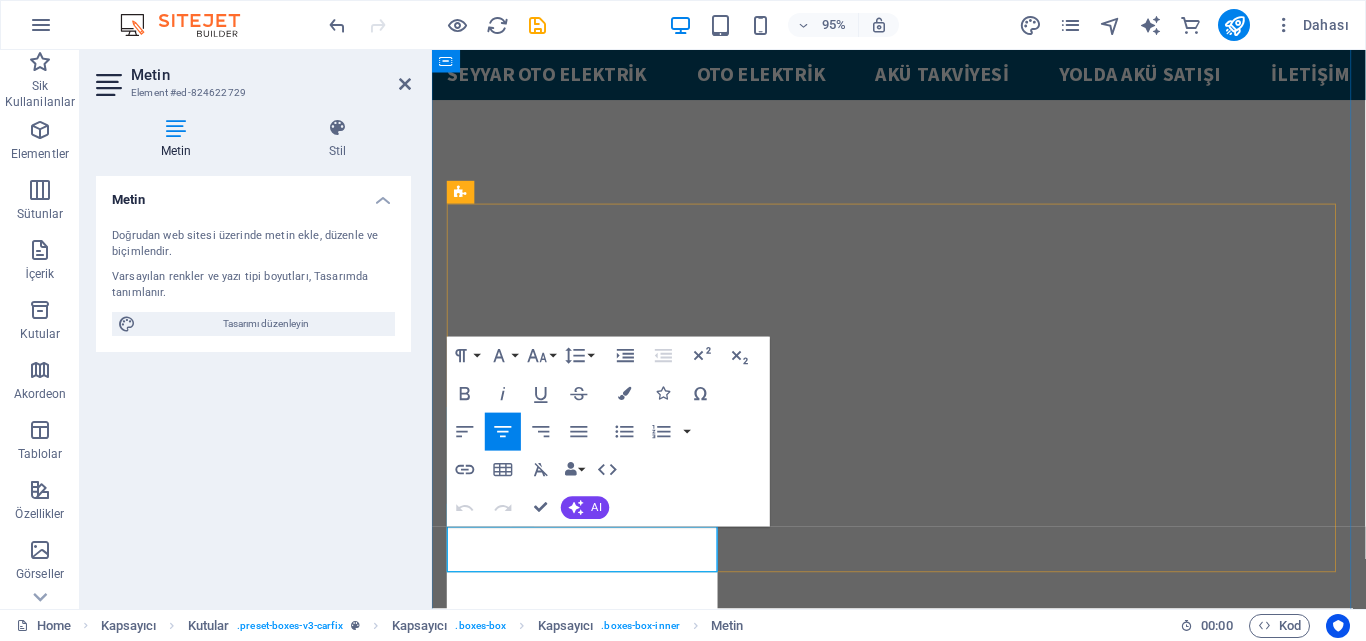 scroll, scrollTop: 2100, scrollLeft: 2, axis: both 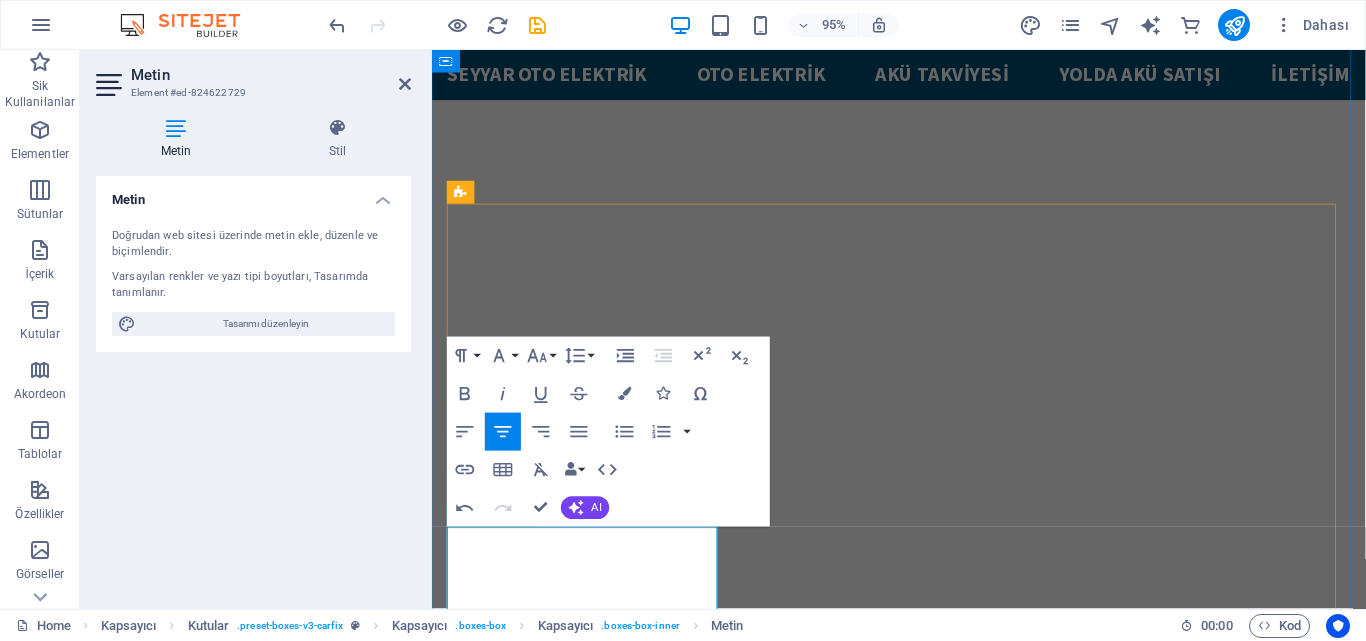 click on "Aracınız ve sizler bizim için değerlisiniz. Bulunduğunuz konumda giderilebilecek arızaları, SEYYAR OTO TAMİR hizmetimizle gideriyoruz." at bounding box center [593, 1969] 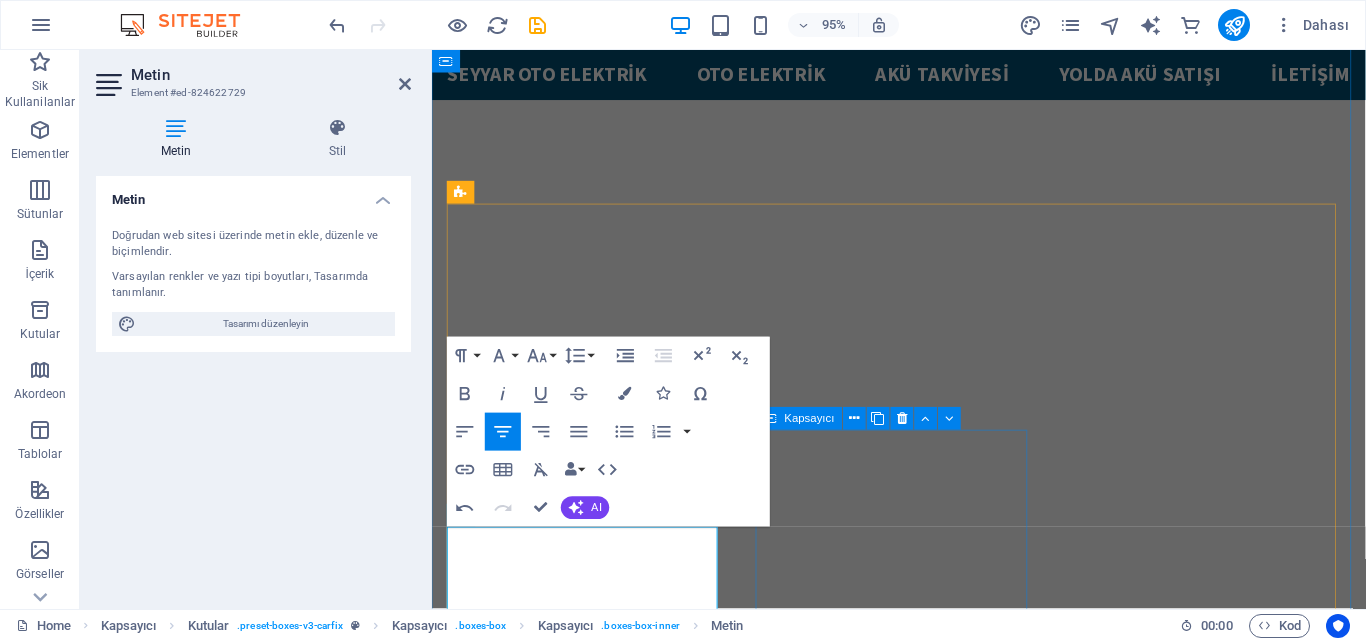 click on "Tire Repair
Lorem ipsum dolor sit amet, consectetur adipisicing elit. Veritatis, dolorem!" at bounding box center [593, 2112] 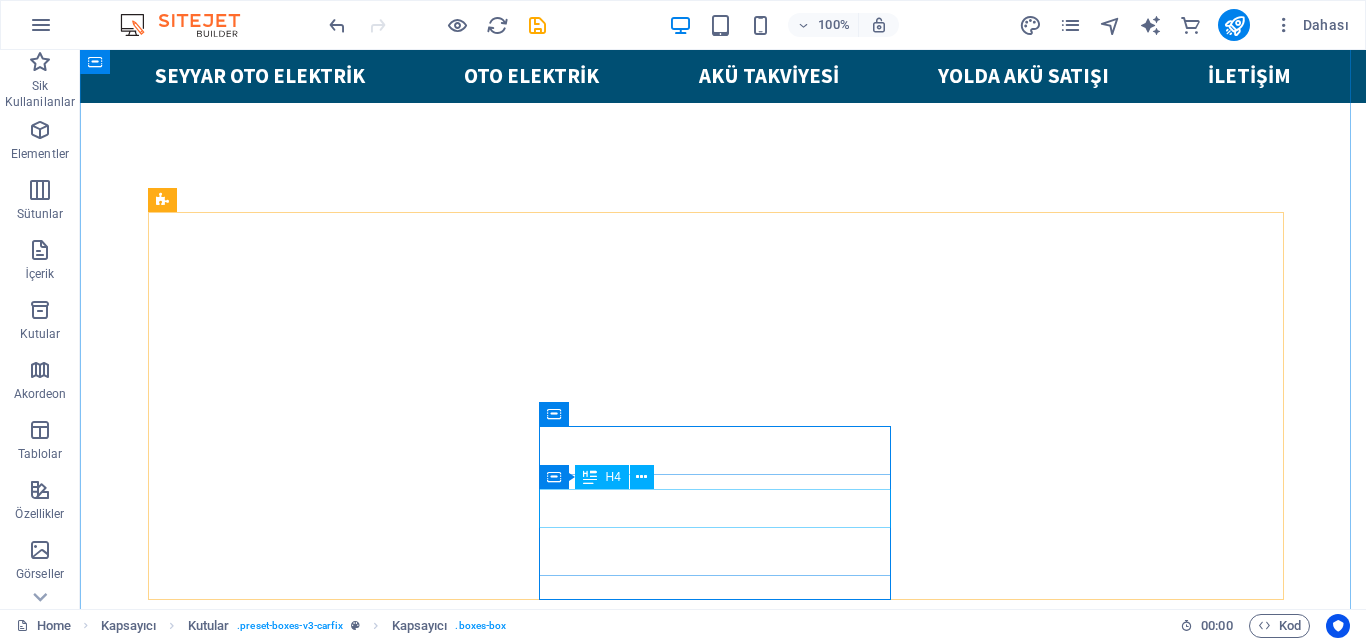 click on "Tire Repair" at bounding box center [331, 2007] 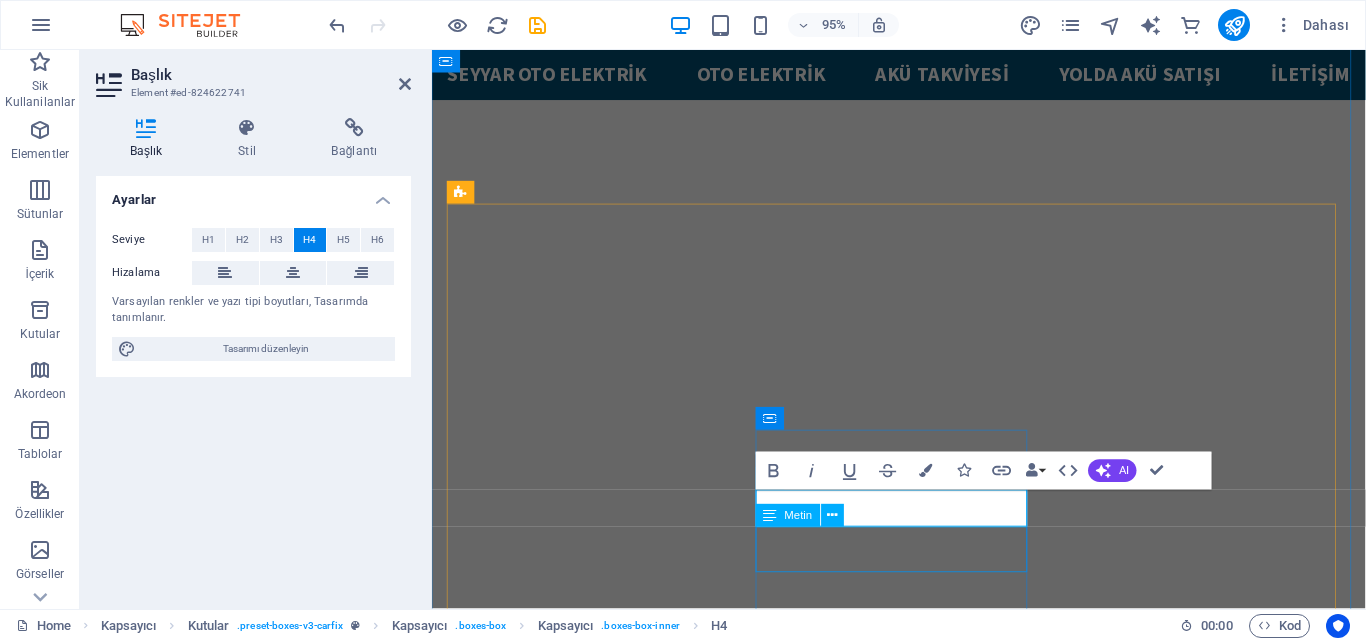 click on "Lorem ipsum dolor sit amet, consectetur adipisicing elit. Veritatis, dolorem!" at bounding box center [593, 2163] 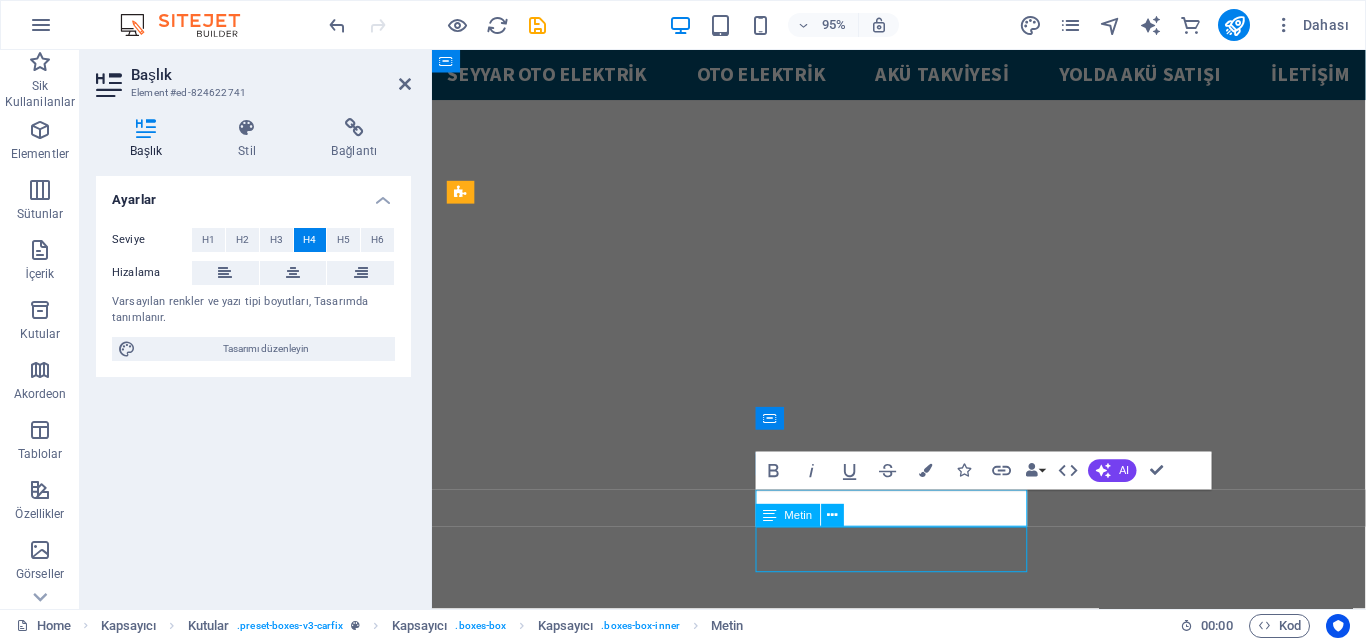 click on "Lorem ipsum dolor sit amet, consectetur adipisicing elit. Veritatis, dolorem!" at bounding box center (593, 2163) 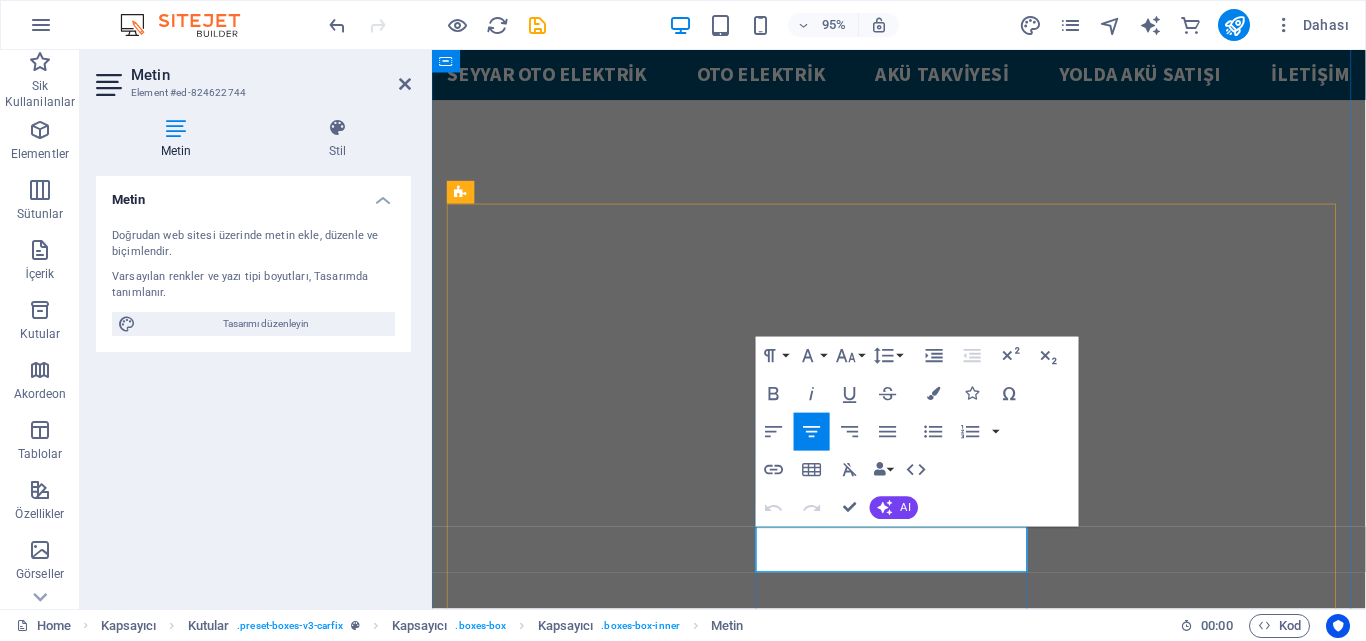click on "Lorem ipsum dolor sit amet, consectetur adipisicing elit. Veritatis, dolorem!" at bounding box center (593, 2151) 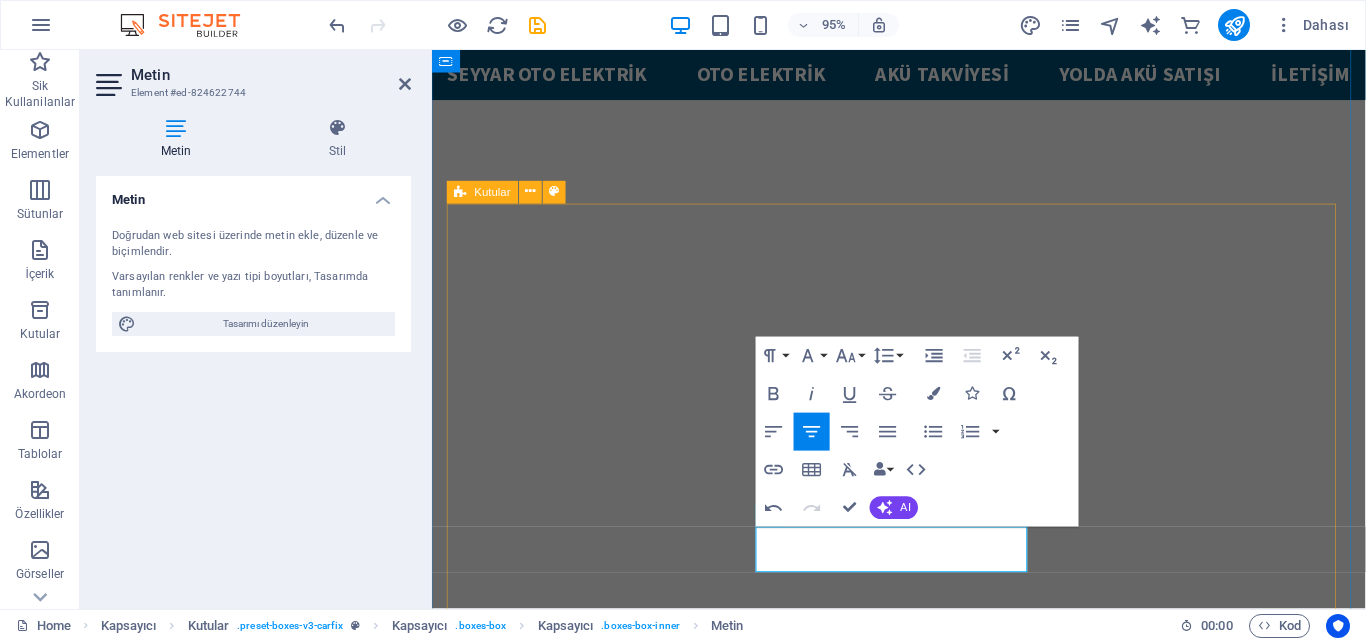 click on "YOL YARDIM Gerek aracınızın kaldığı yerde, gerek kapınızın önünde gerekirse iş yerinizin önünde SEYYAR OTO ELEKTRİK yol yardımı. 7/24 ÇAĞRI MERKEZİ Sizler için 7/24 telefonun başındayız. 7/24 bizleri arayarak hizmetlerimizden yararlanabilirsiniz. SEYYAR OTO ELEKTRİK Aracınız ve sizler bizim için değerlisiniz. Bulunduğunuz konumda giderilebilecek arızaları, SEYYAR OTO ELEKTRİK hizmetimizle gideriyoruz. OTO ELEKTRİK Aracınız ve sizler bizim için değerlisiniz. Bulunduğunuz konumda giderilebilecek arızaları, SEYYAR OTO ELEKTRİK hizmetimizle gideriyoruz. AKÜ TAKVİYESİ Akünüz bittiyse dert değil hemen şarj ediyoruz. Engine Diagnostic
Lorem ipsum dolor sit amet, consectetur adipisicing elit. Veritatis, dolorem!" at bounding box center (923, 1772) 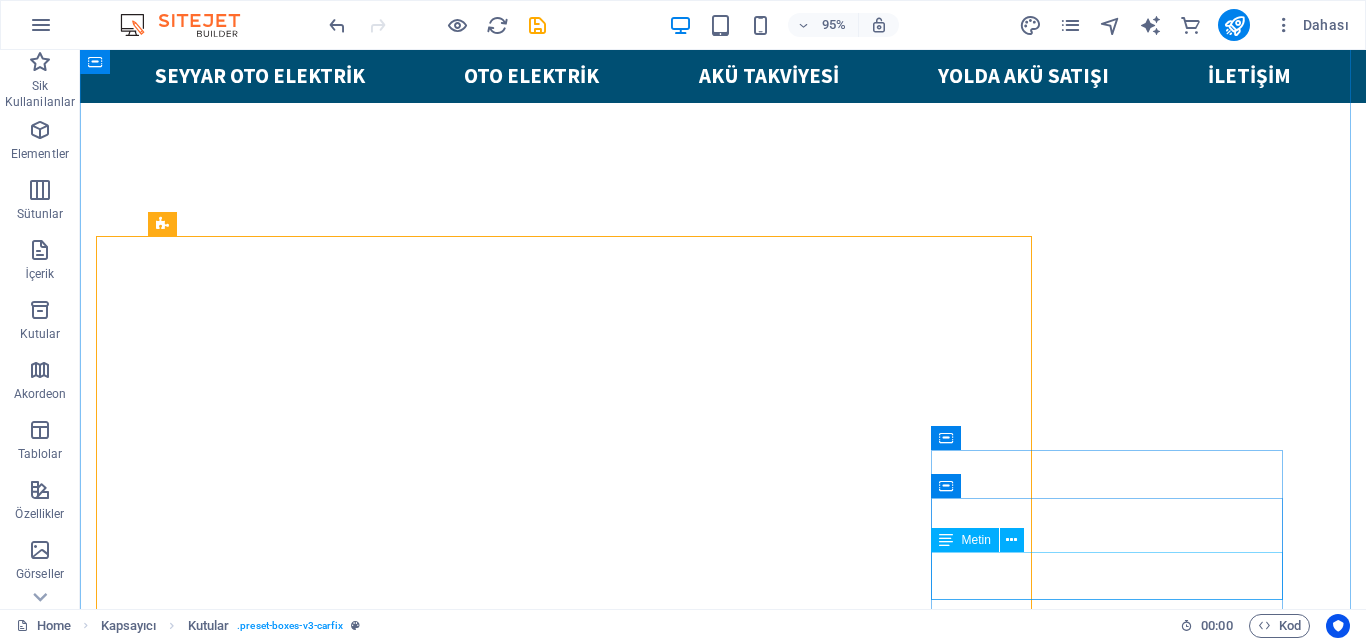 scroll, scrollTop: 966, scrollLeft: 0, axis: vertical 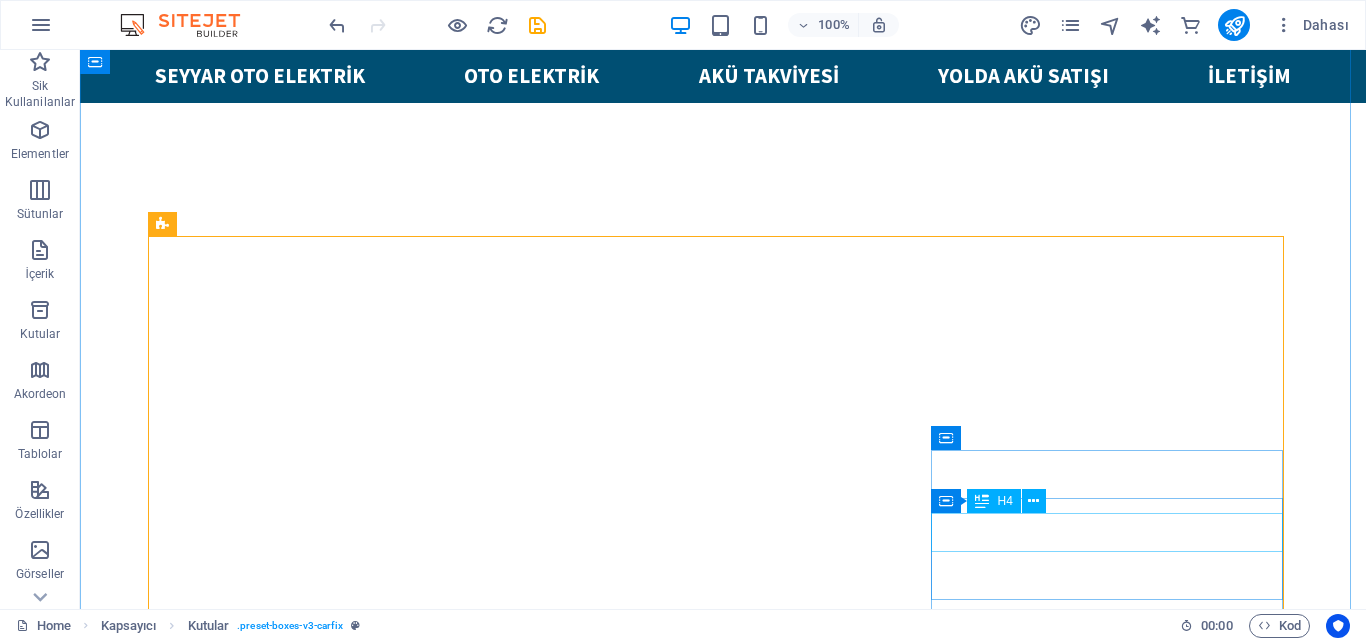 click on "Engine Diagnostic" at bounding box center (331, 2177) 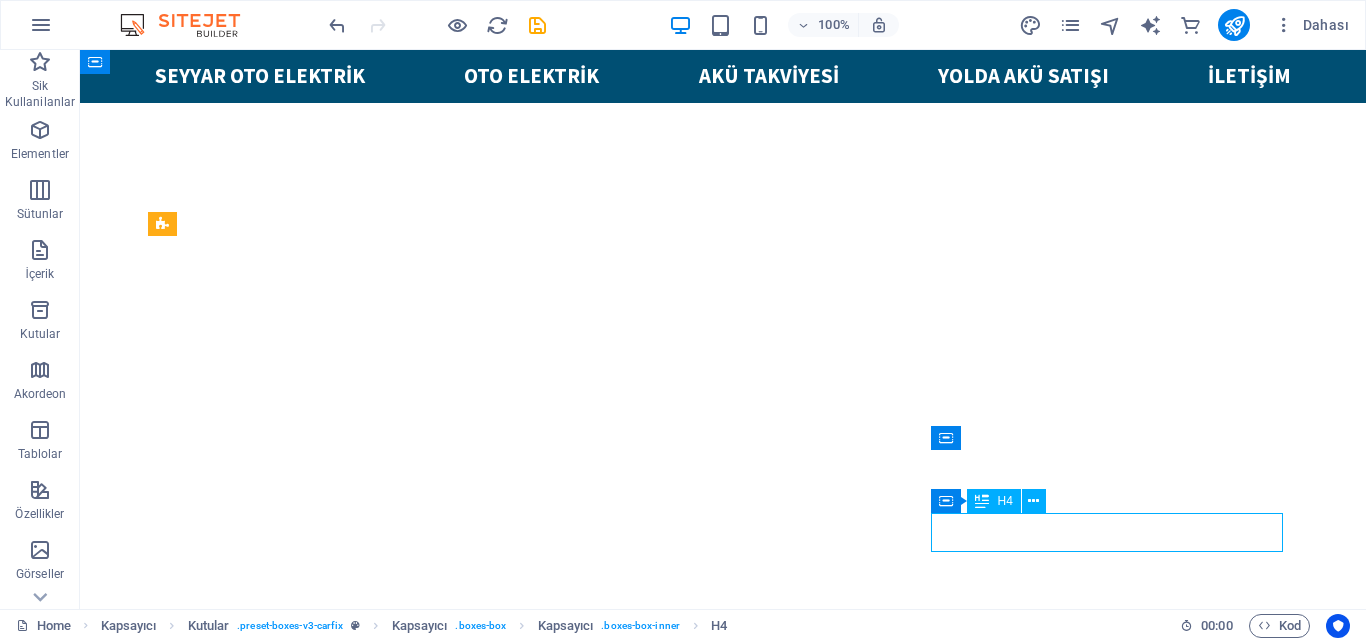 click on "Engine Diagnostic" at bounding box center (331, 2177) 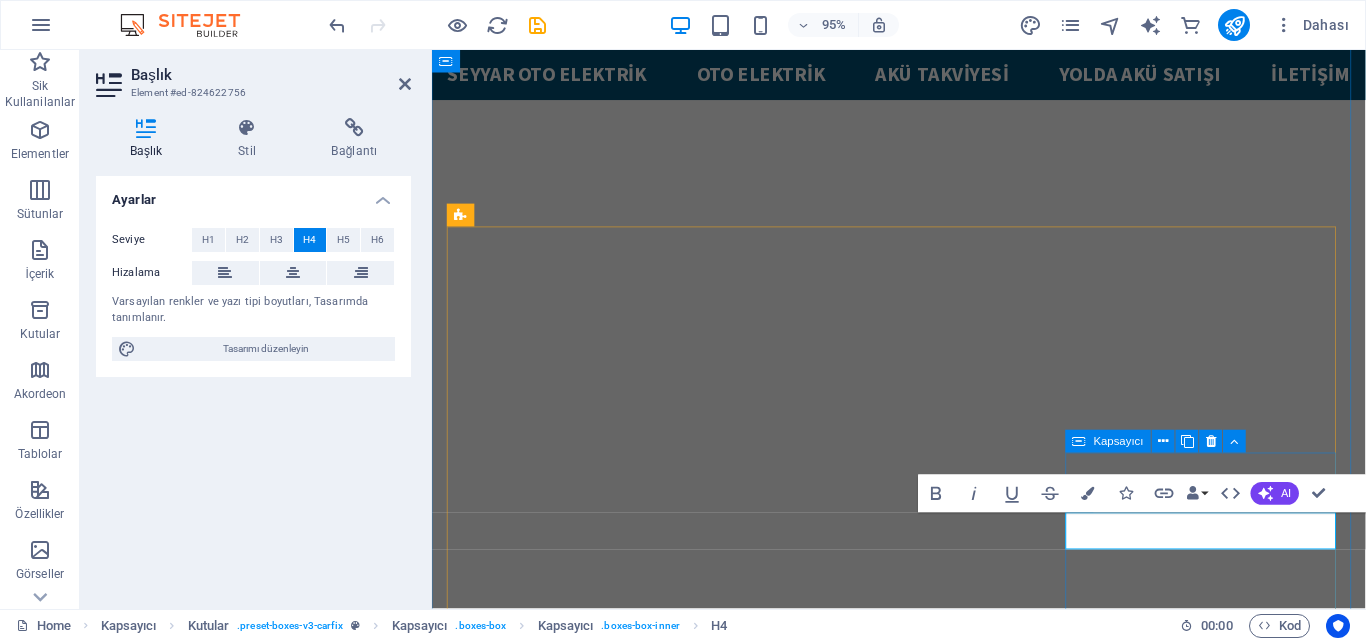 click on "yoldA AKÜ SATIŞI
Lorem ipsum dolor sit amet, consectetur adipisicing elit. Veritatis, dolorem!" at bounding box center (593, 2306) 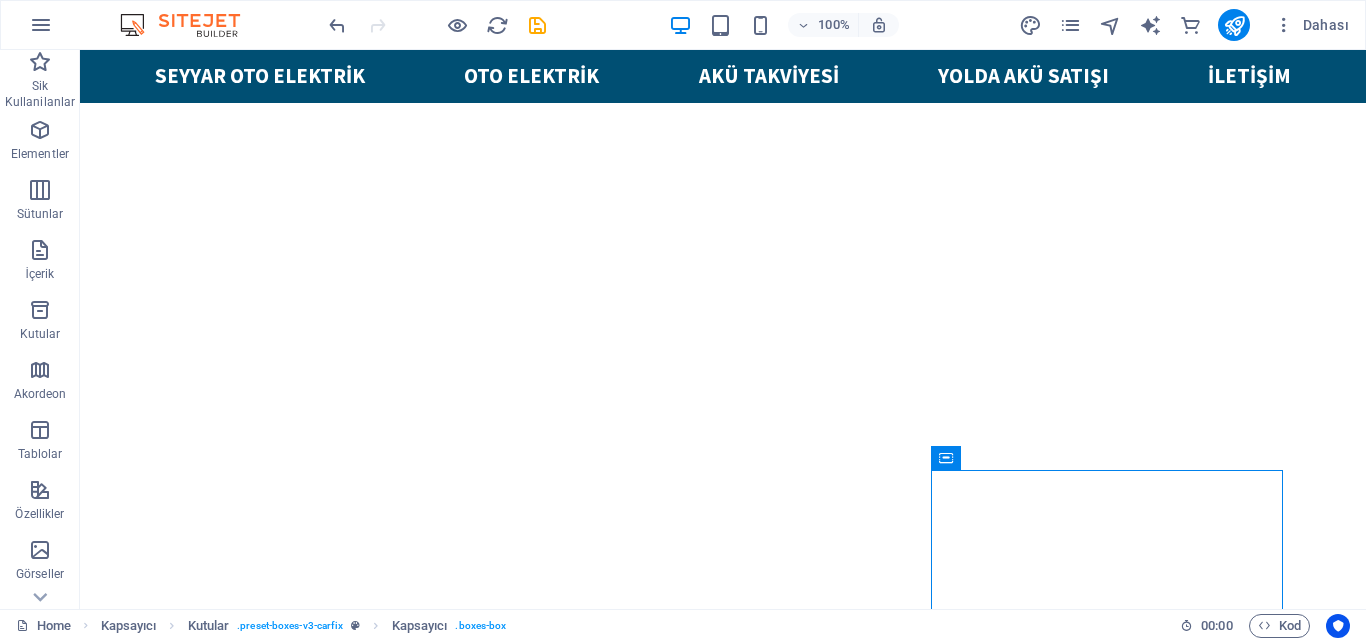scroll, scrollTop: 1127, scrollLeft: 0, axis: vertical 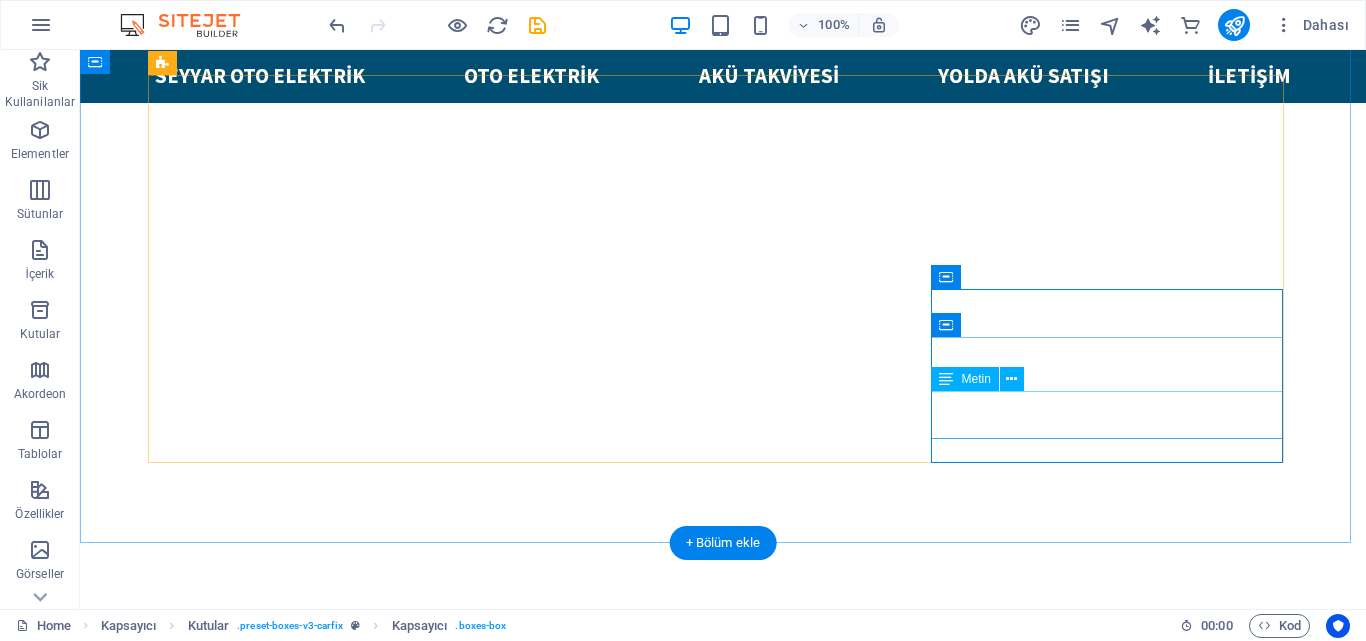 click on "Lorem ipsum dolor sit amet, consectetur adipisicing elit. Veritatis, dolorem!" at bounding box center [331, 2064] 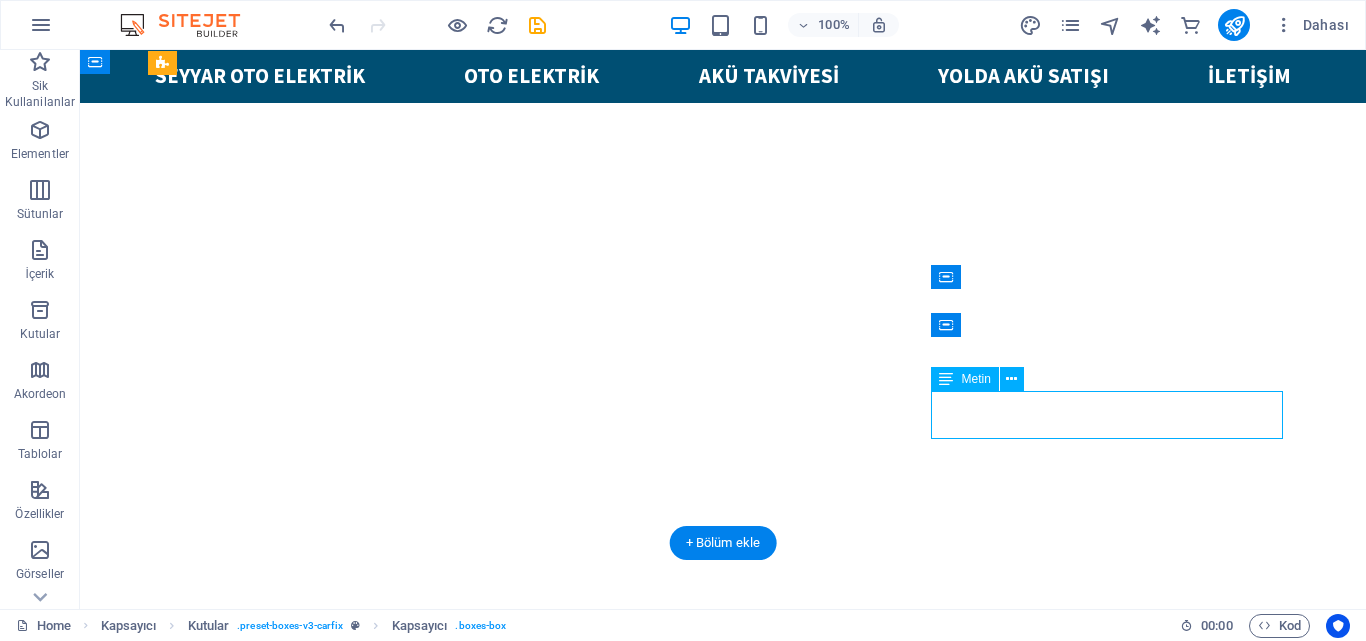 click on "Lorem ipsum dolor sit amet, consectetur adipisicing elit. Veritatis, dolorem!" at bounding box center [331, 2064] 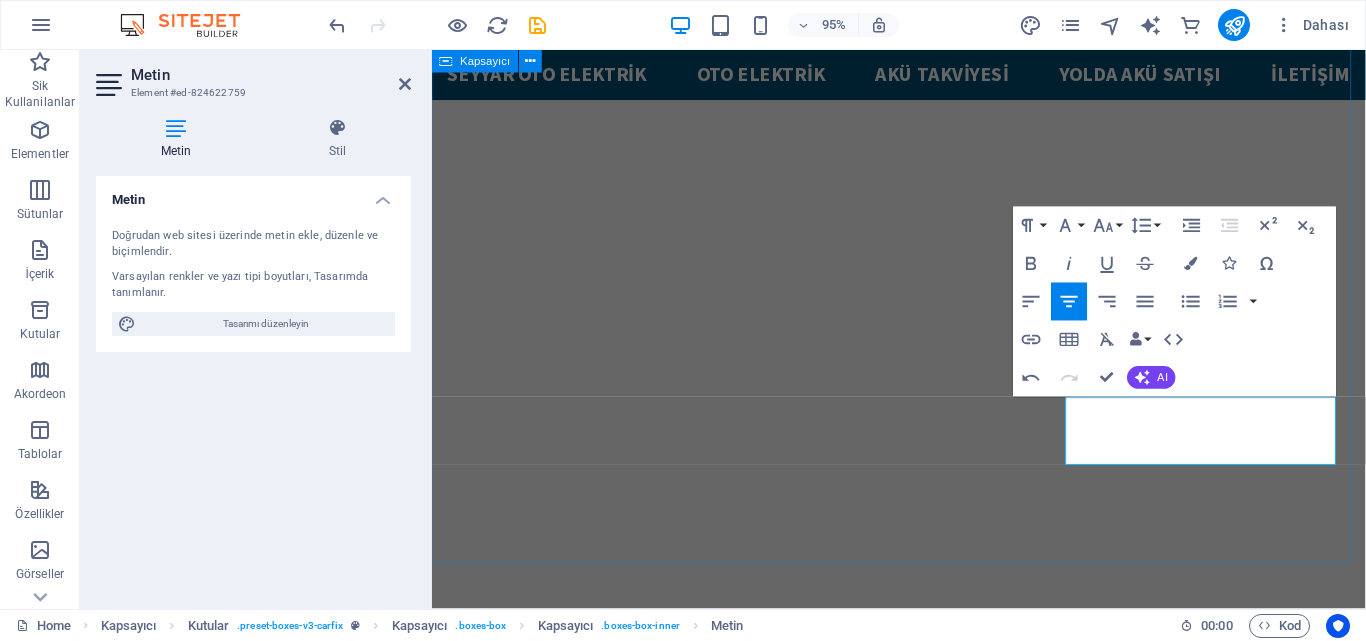 click on "BURSA 7/24 OTO ELEKTRİK HİZMETLERİMİZ YOL YARDIM Gerek aracınızın kaldığı yerde, gerek kapınızın önünde gerekirse iş yerinizin önünde SEYYAR OTO ELEKTRİK yol yardımı. 7/24 ÇAĞRI MERKEZİ Sizler için 7/24 telefonun başındayız. 7/24 bizleri arayarak hizmetlerimizden yararlanabilirsiniz. SEYYAR OTO ELEKTRİK Aracınız ve sizler bizim için değerlisiniz. Bulunduğunuz konumda giderilebilecek arızaları, SEYYAR OTO ELEKTRİK hizmetimizle gideriyoruz. OTO ELEKTRİK Aracınız ve sizler bizim için değerlisiniz. Bulunduğunuz konumda giderilebilecek arızaları, SEYYAR OTO ELEKTRİK hizmetimizle gideriyoruz. AKÜ TAKVİYESİ Akünüz bittiyse dert değil hemen şarj ediyoruz. yoldA AKÜ SATIŞI Akünüzün ömrü dolduysa ve yeni akü gerekiyorsa hemen arayın akünüzü getirelim montajını yapalım." at bounding box center [923, 1577] 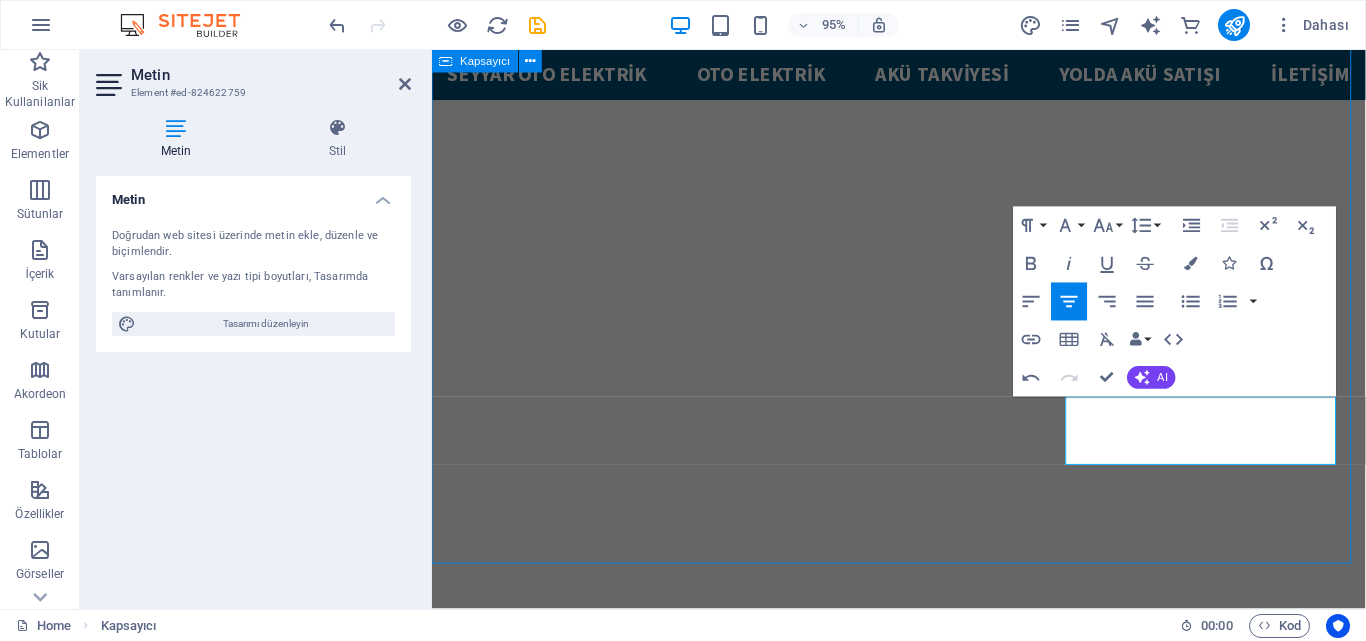scroll, scrollTop: 1103, scrollLeft: 0, axis: vertical 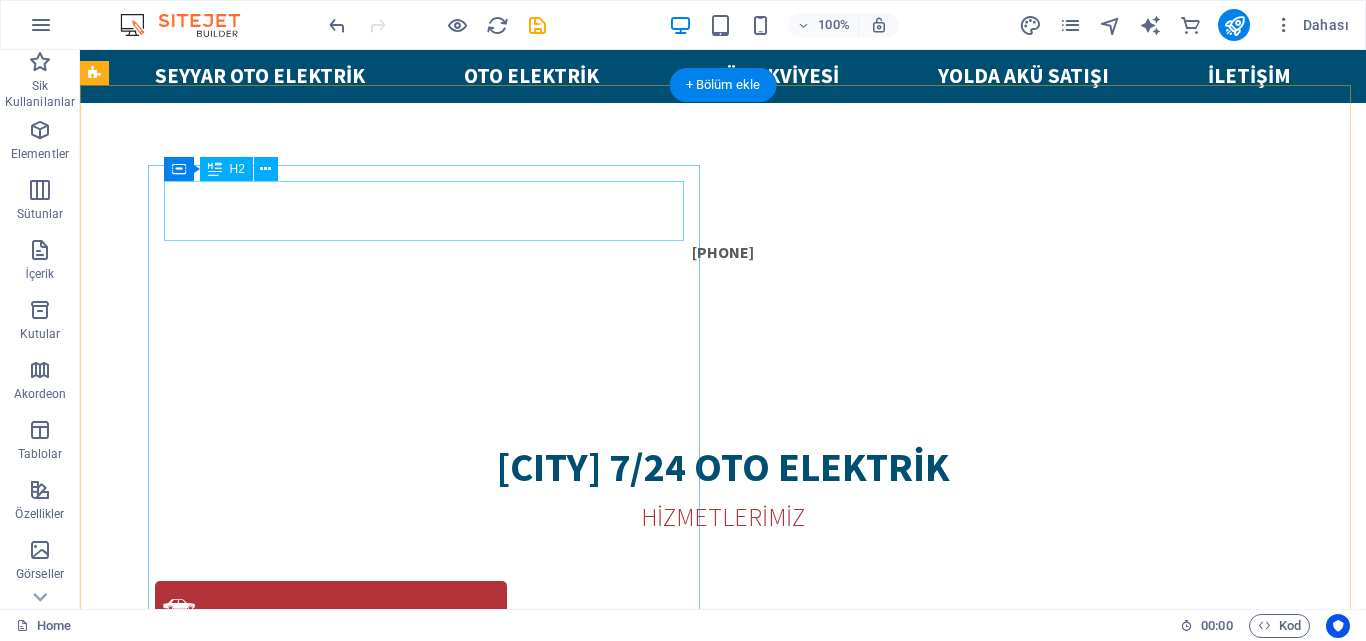 click on "About CarFix" at bounding box center [664, 1856] 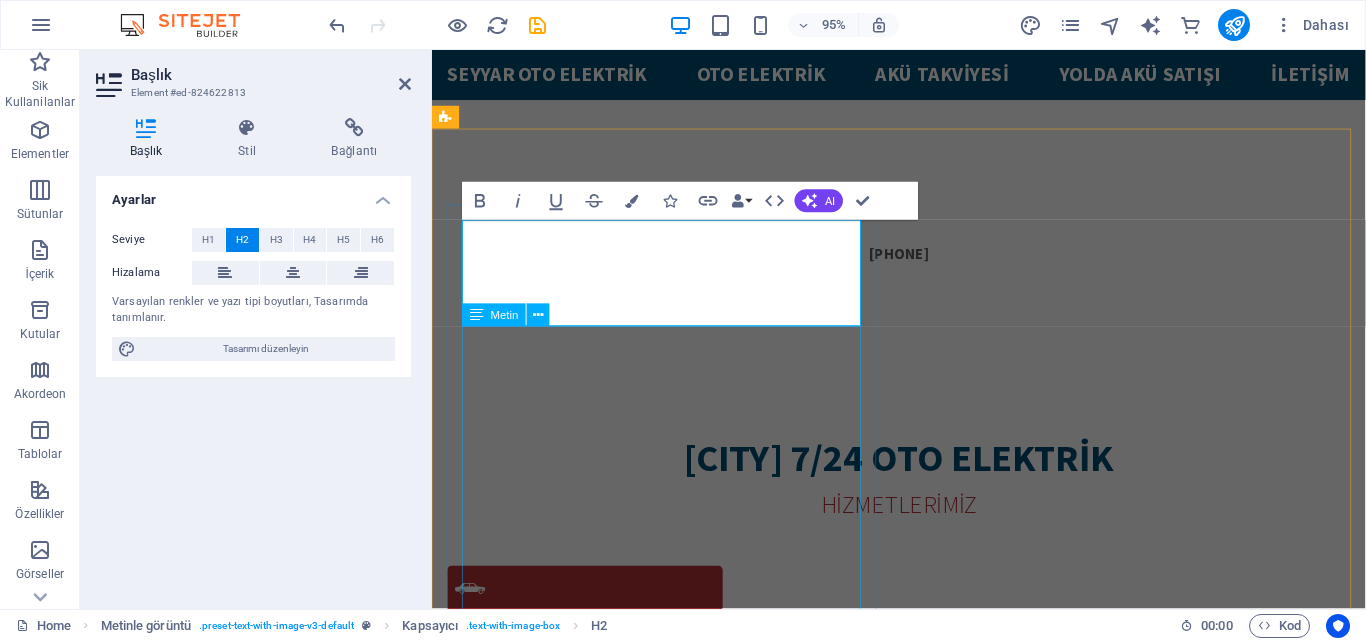 click on "Duis autem vel eum iriure dolor in hendrerit in vulputate velit esse molestie consequat, vel illum dolore eu feugiat nulla facilisis at vero eros et accumsan et iusto odio dignissim qui blandit praesent luptatum zzril delenit augue duis dolore te feugait nulla facilisi. Lorem ipsum dolor sit amet, consectetuer adipiscing elit, sed diam nonummy nibh euismod tincidunt ut laoreet dolore magna aliquam erat volutpat.   Ut wisi enim ad minim veniam, quis nostrud exerci tation ullamcorper suscipit lobortis nisl ut aliquip ex ea commodo consequat. Duis autem vel eum iriure dolor in hendrerit in vulputate velit esse molestie consequat, vel illum dolore eu feugiat nulla facilisis at vero eros et accumsan et iusto odio dignissim qui blandit praesent luptatum zzril delenit augue duis dolore te feugait nulla facilisi.   Nam liber tempor cum soluta nobis eleifend option congue nihil imperdiet doming id quod mazim placerat facer" at bounding box center [923, 2142] 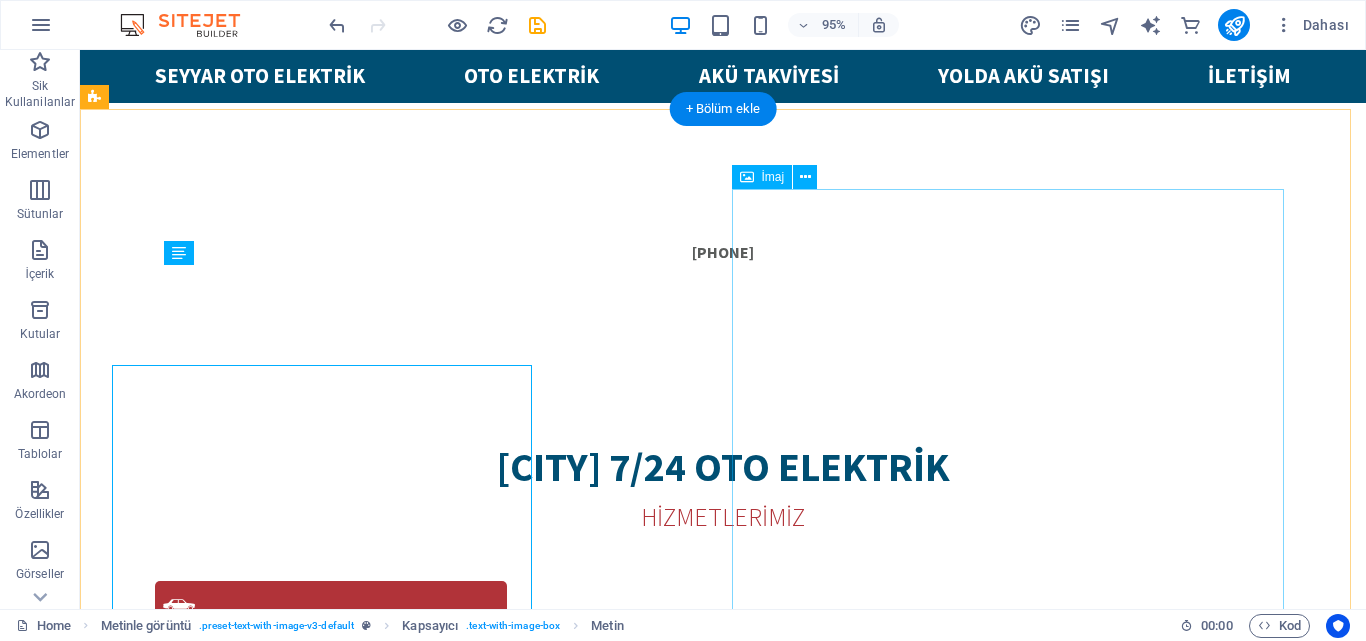 scroll, scrollTop: 1561, scrollLeft: 0, axis: vertical 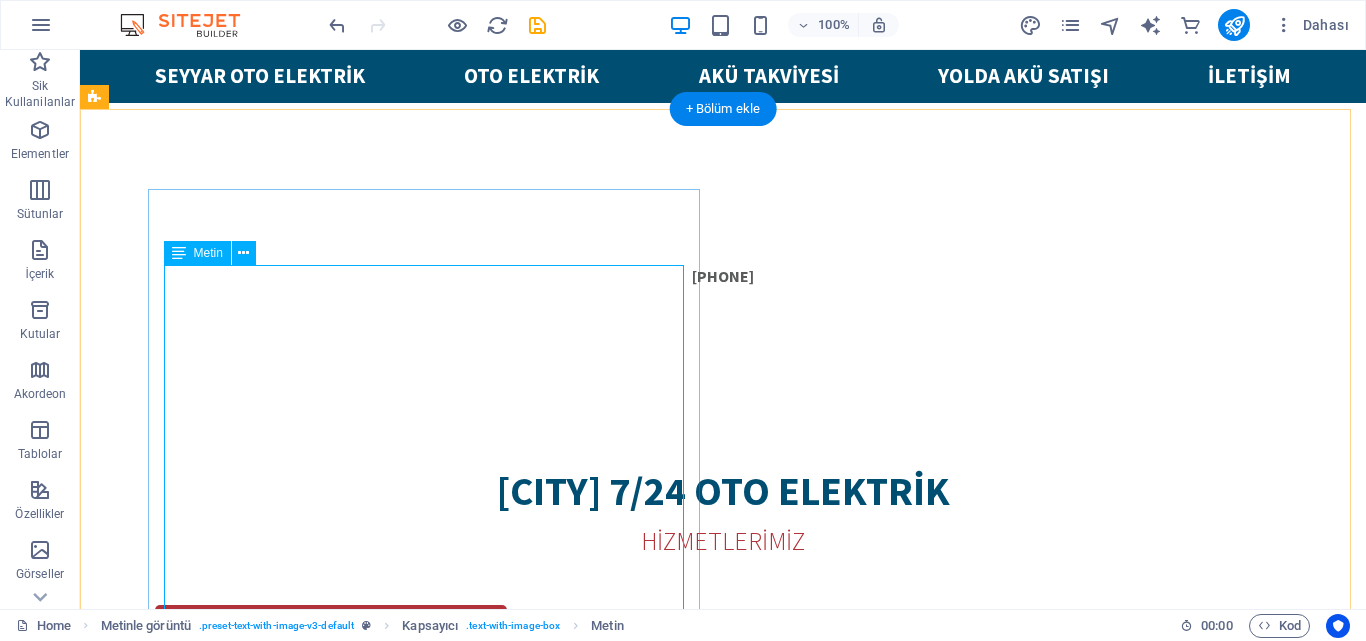click on "Duis autem vel eum iriure dolor in hendrerit in vulputate velit esse molestie consequat, vel illum dolore eu feugiat nulla facilisis at vero eros et accumsan et iusto odio dignissim qui blandit praesent luptatum zzril delenit augue duis dolore te feugait nulla facilisi. Lorem ipsum dolor sit amet, consectetuer adipiscing elit, sed diam nonummy nibh euismod tincidunt ut laoreet dolore magna aliquam erat volutpat.   Ut wisi enim ad minim veniam, quis nostrud exerci tation ullamcorper suscipit lobortis nisl ut aliquip ex ea commodo consequat. Duis autem vel eum iriure dolor in hendrerit in vulputate velit esse molestie consequat, vel illum dolore eu feugiat nulla facilisis at vero eros et accumsan et iusto odio dignissim qui blandit praesent luptatum zzril delenit augue duis dolore te feugait nulla facilisi.   Nam liber tempor cum soluta nobis eleifend option congue nihil imperdiet doming id quod mazim placerat facer" at bounding box center (664, 2022) 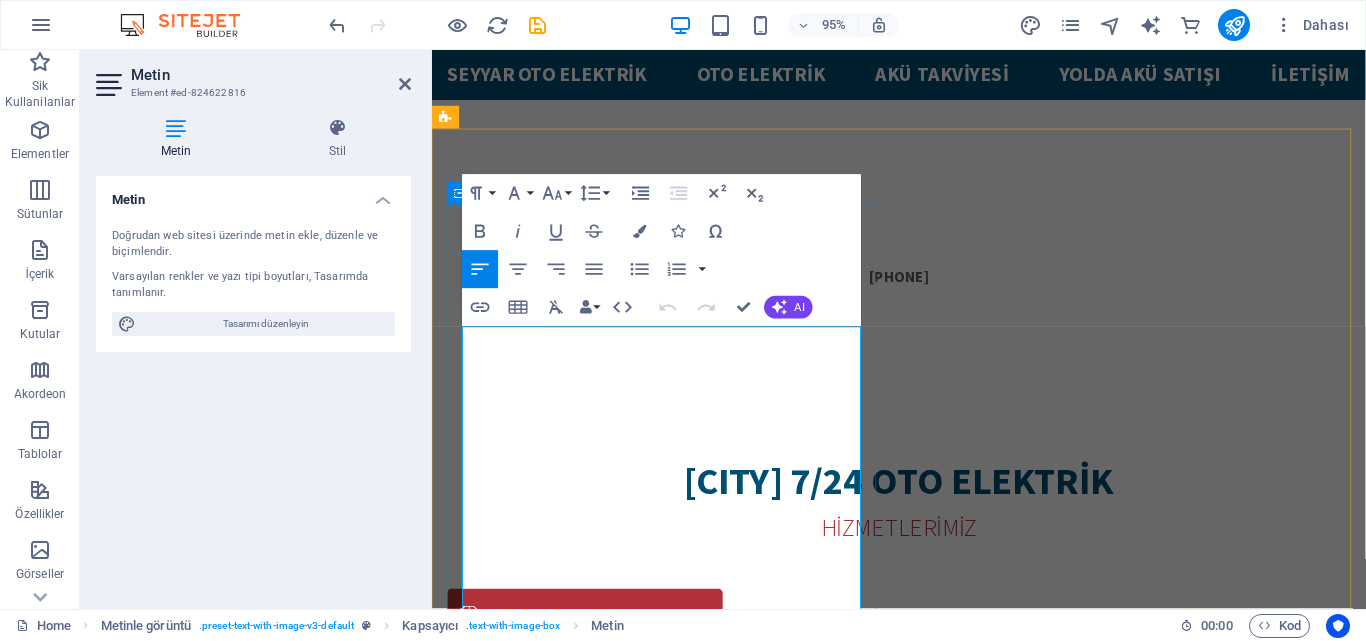 scroll, scrollTop: 1585, scrollLeft: 0, axis: vertical 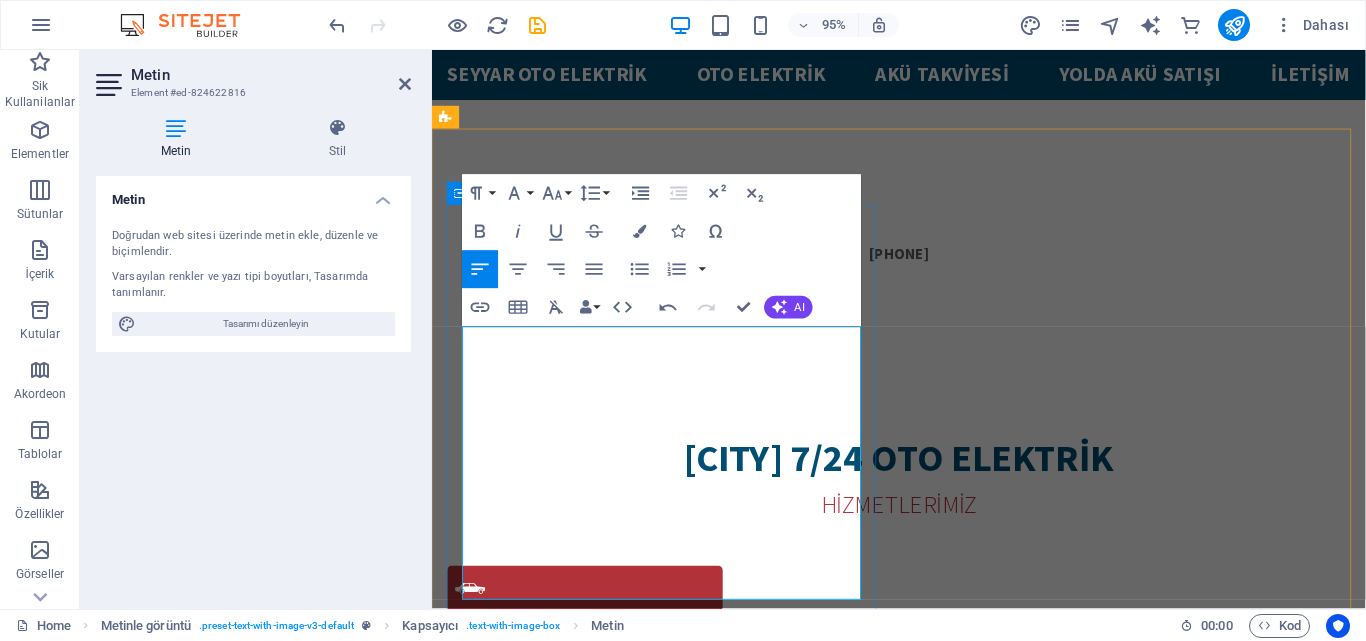 click on "Ut wisi enim ad minim veniam, quis nostrud exerci tation ullamcorper suscipit lobortis nisl ut aliquip ex ea commodo consequat. Duis autem vel eum iriure dolor in hendrerit in vulputate velit esse molestie consequat, vel illum dolore eu feugiat nulla facilisis at vero eros et accumsan et iusto odio dignissim qui blandit praesent luptatum zzril delenit augue duis dolore te feugait nulla facilisi." at bounding box center [923, 2106] 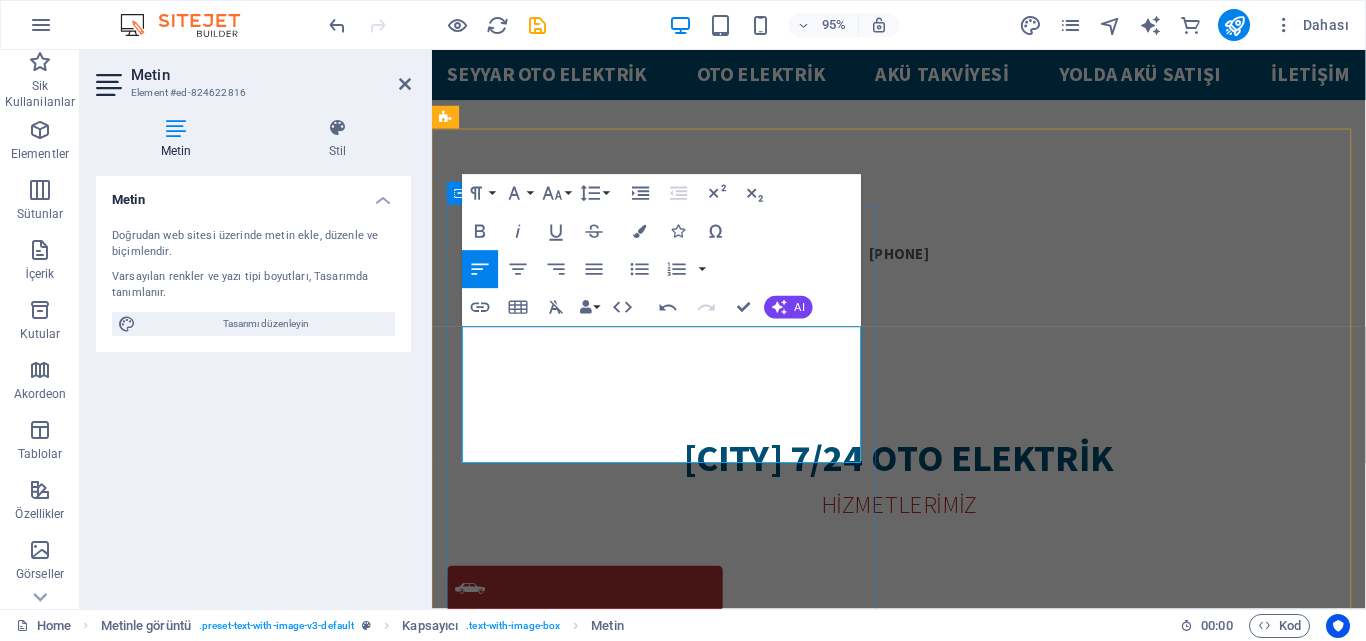click on "Nam liber tempor cum soluta nobis eleifend option congue nihil imperdiet doming id quod mazim placerat facer" at bounding box center (923, 2130) 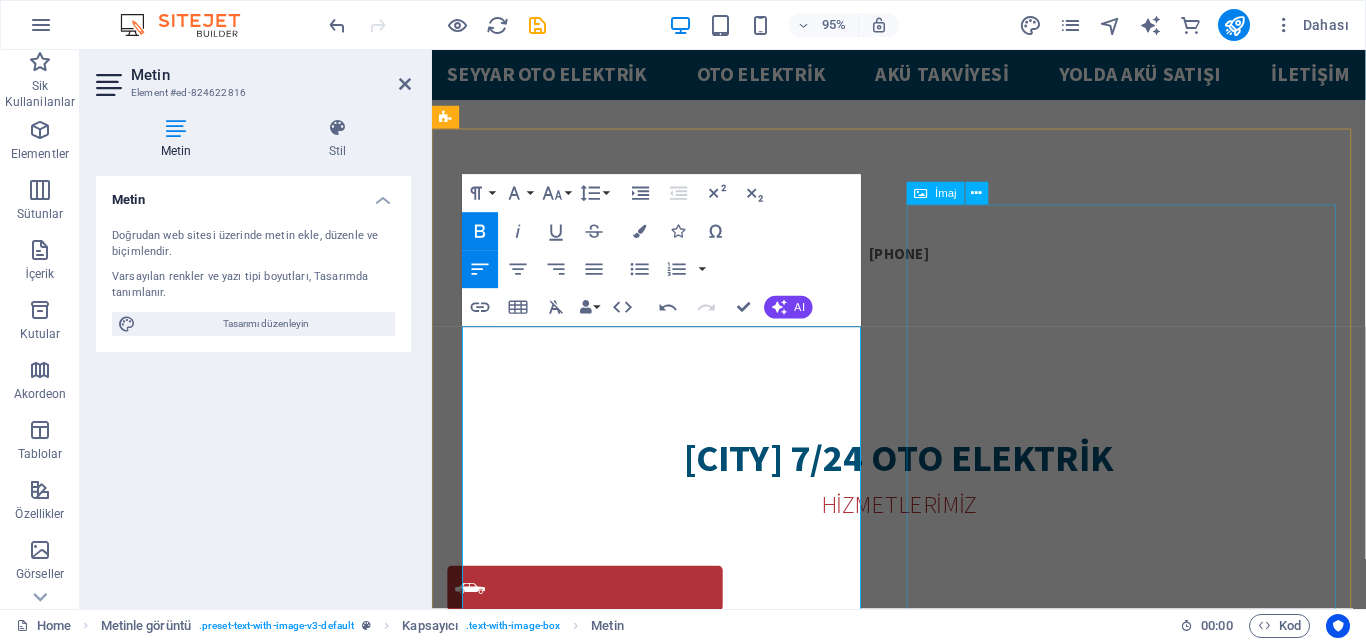 click at bounding box center [923, 2793] 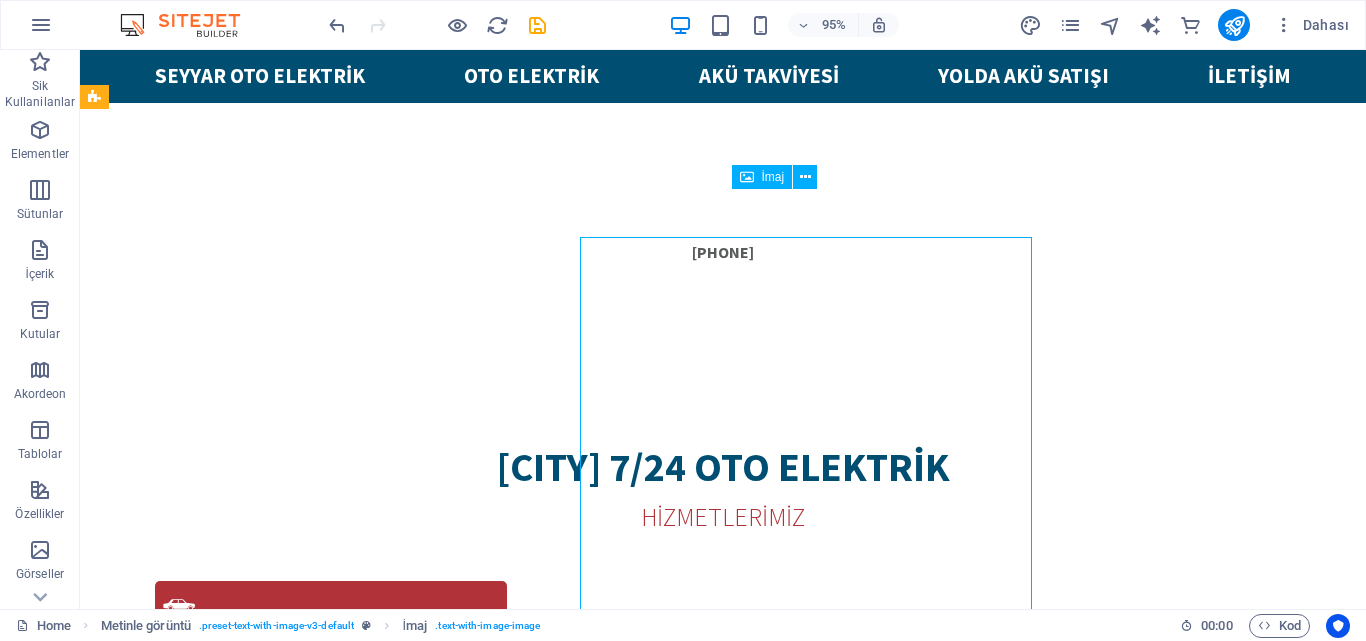 scroll, scrollTop: 1561, scrollLeft: 0, axis: vertical 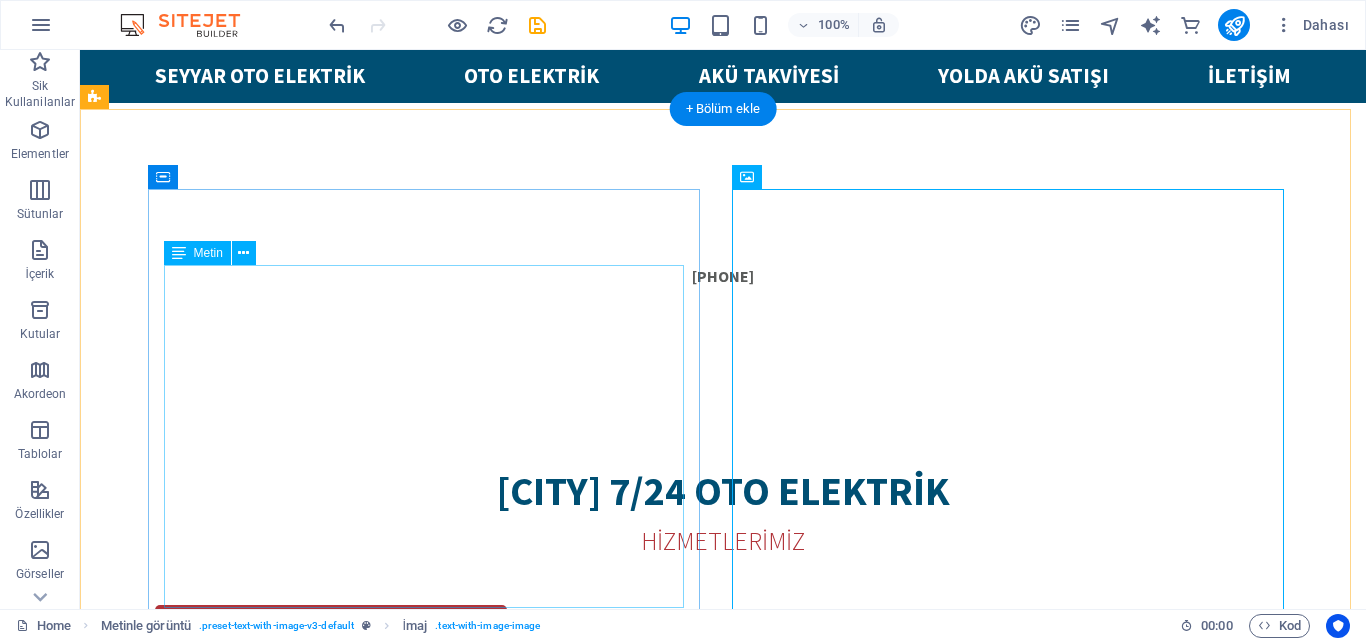 click on "Servisimiz, yolda kalmış araç sahiplerinin 7/24 acil yardımına koşmaktadır. Lastik patlaması, elektrik arızaları, akü ihtiyacında,  mekanik arızalarda arayabilir anında 7/24 yol yardım hizmetimizden faydalanabilirsiniz. Aracınızın tam konumunu bizlere bildirerek Seyyar Oto Tamir Yol Yardım hizmetimizden kısa sürede faydalanabilirsiniz. Oto yol yardım hizmeti ortalama müdahale süresi trafiğe bağlı olarak 15 dk ile 1 saat civarında olabilir. Lütfen aracınızın durumunu net bir şekilde belirterek seyyar mobil oto tamir, oto elektrik, oto lastik ya da çekici oto yol yardım hizmetimize başvurunuz. Küçük arızalarda mobil ekiplerimiz küçük araçlarla gelmektedir. Dolayısı ile çekici gereken durumları mümkün olduğunca doğru analiz edip bilgilendirme yapınız. Bir telefonla yol yardım ekiplerimiz yanınızda." at bounding box center [664, 2022] 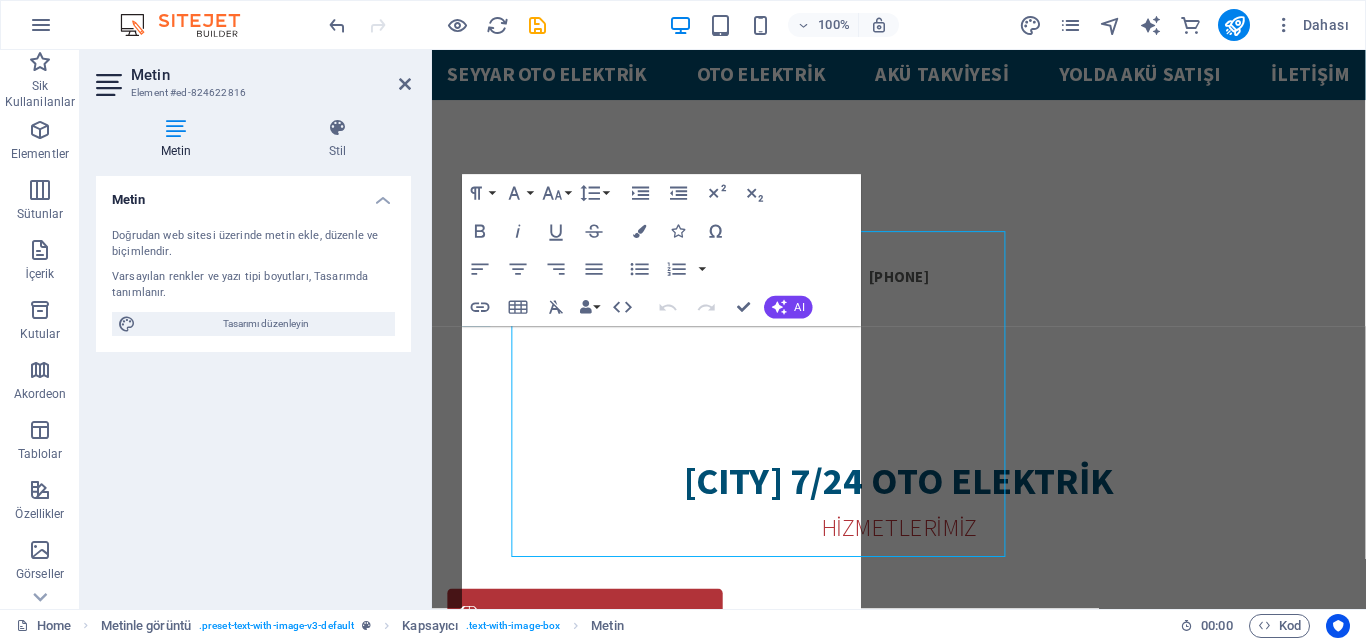 scroll, scrollTop: 1585, scrollLeft: 0, axis: vertical 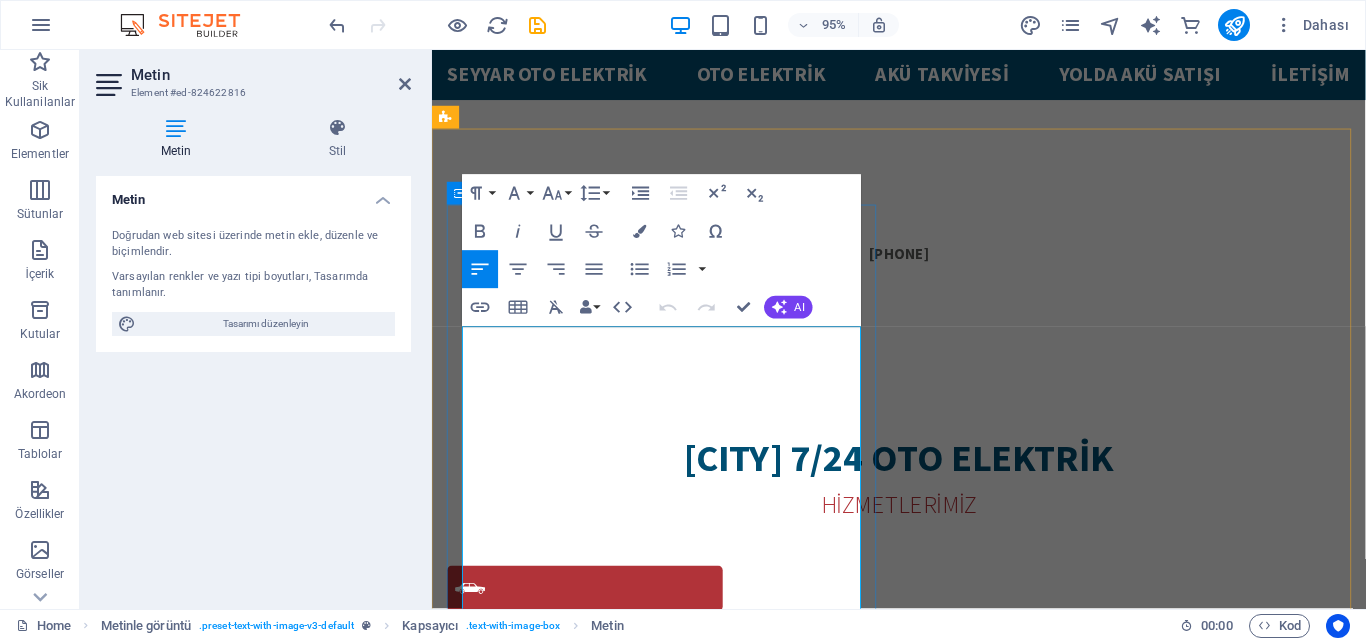 drag, startPoint x: 541, startPoint y: 367, endPoint x: 598, endPoint y: 401, distance: 66.37017 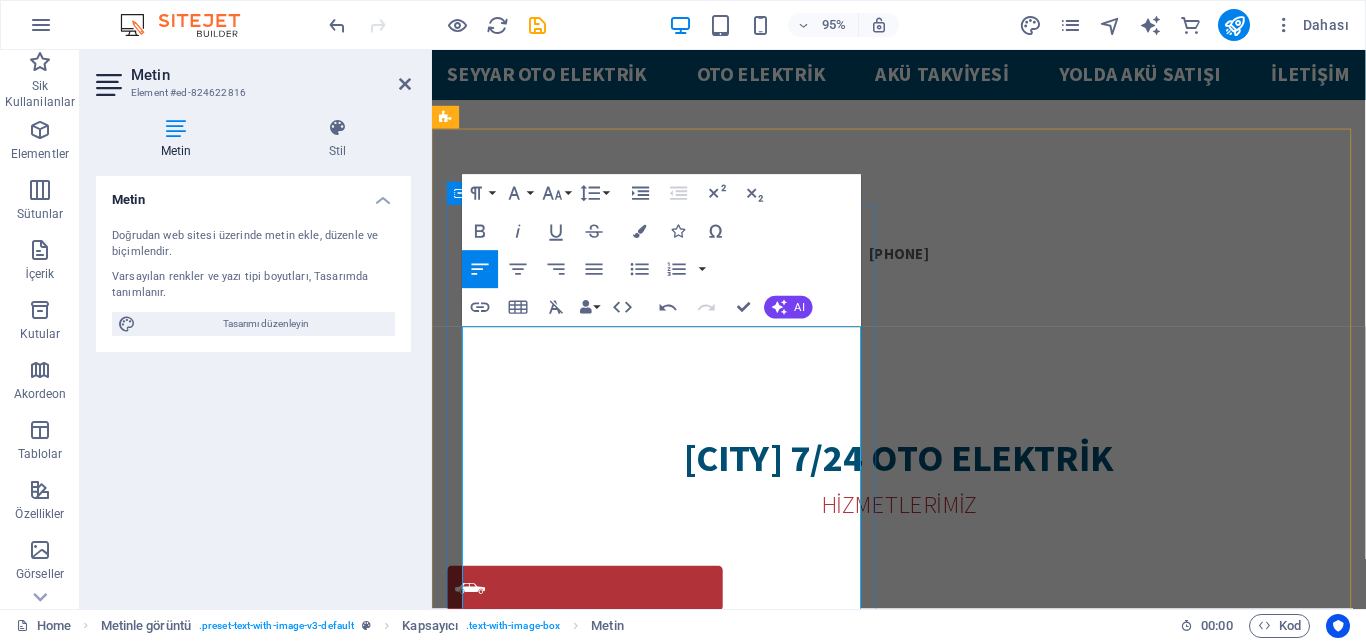 drag, startPoint x: 718, startPoint y: 398, endPoint x: 882, endPoint y: 396, distance: 164.01219 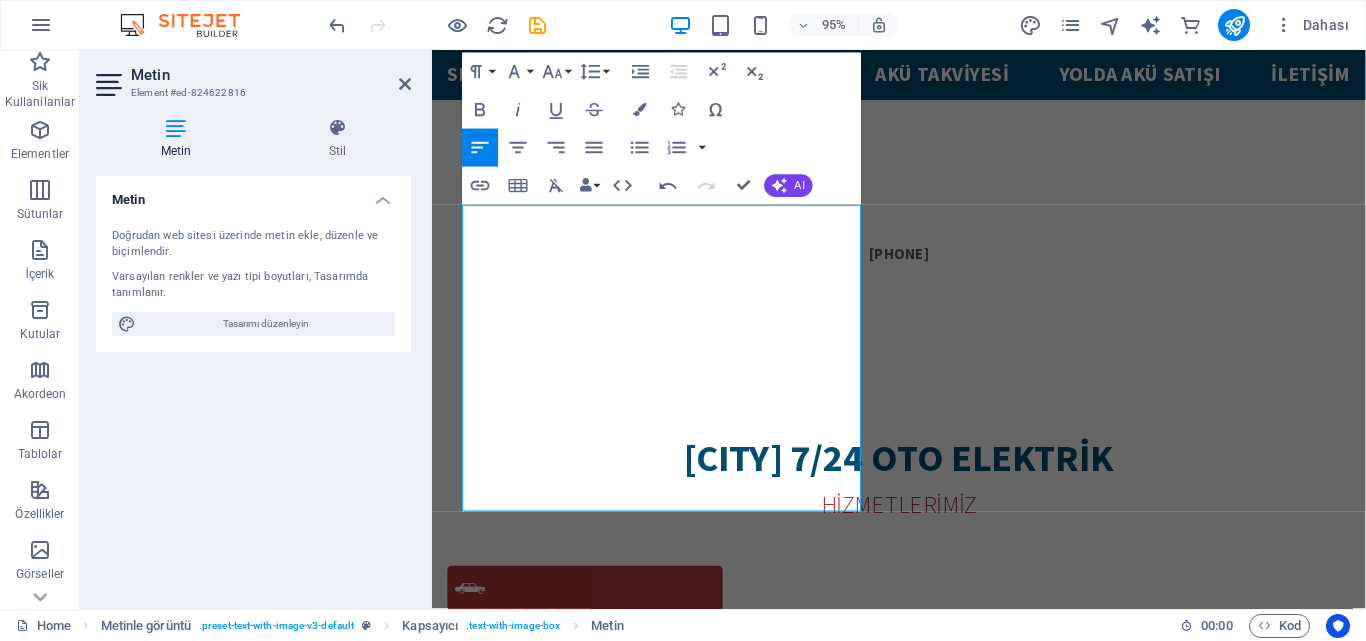 scroll, scrollTop: 1713, scrollLeft: 0, axis: vertical 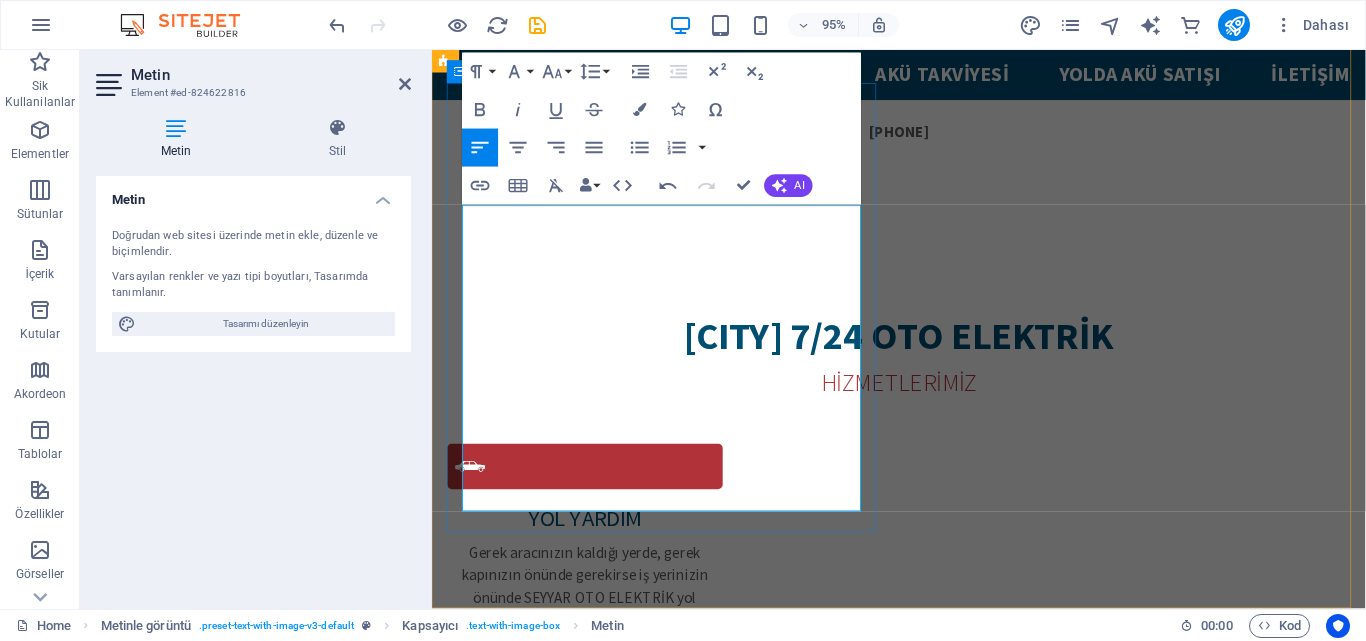 drag, startPoint x: 464, startPoint y: 531, endPoint x: 720, endPoint y: 484, distance: 260.2787 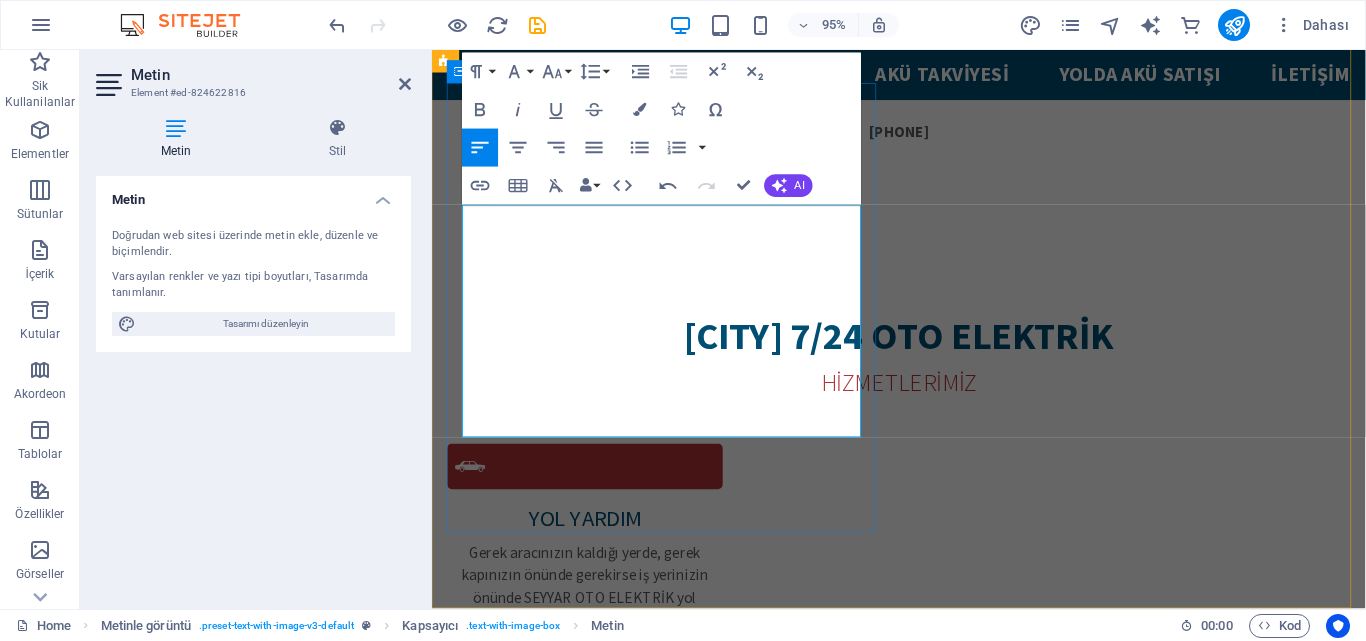 click on "bursa 7/24 oto elektrİK Servisimiz, yolda kalmış araç sahiplerinin 7/24 acil yardımına koşmaktadır.  Aracınızın tam konumunu bizlere bildirerek 7/24 OTO ELEKTRİK hizmetimizden kısa sürede faydalanabilirsiniz. Oto yol yardım hizmeti ortalama müdahale süresi trafiğe bağlı olarak 15 dk ile 1 saat civarında olabilir. Küçük arızalarda mobil ekiplerimiz küçük araçlarla gelmektedir. Dolayısı ile çekici gereken durumları mümkün olduğunca doğru analiz edip bilgilendirme yapınız. Bir telefonla yol yardım ekiplerimiz yanınızda." at bounding box center [923, 1947] 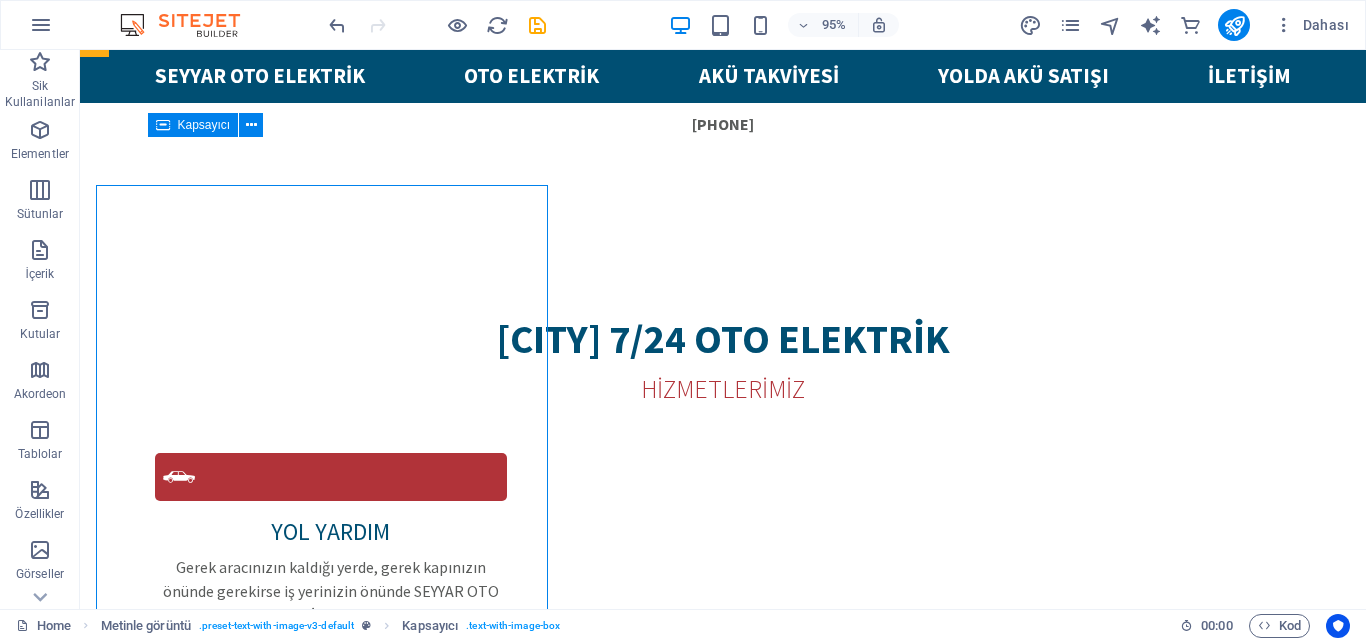 scroll, scrollTop: 1613, scrollLeft: 0, axis: vertical 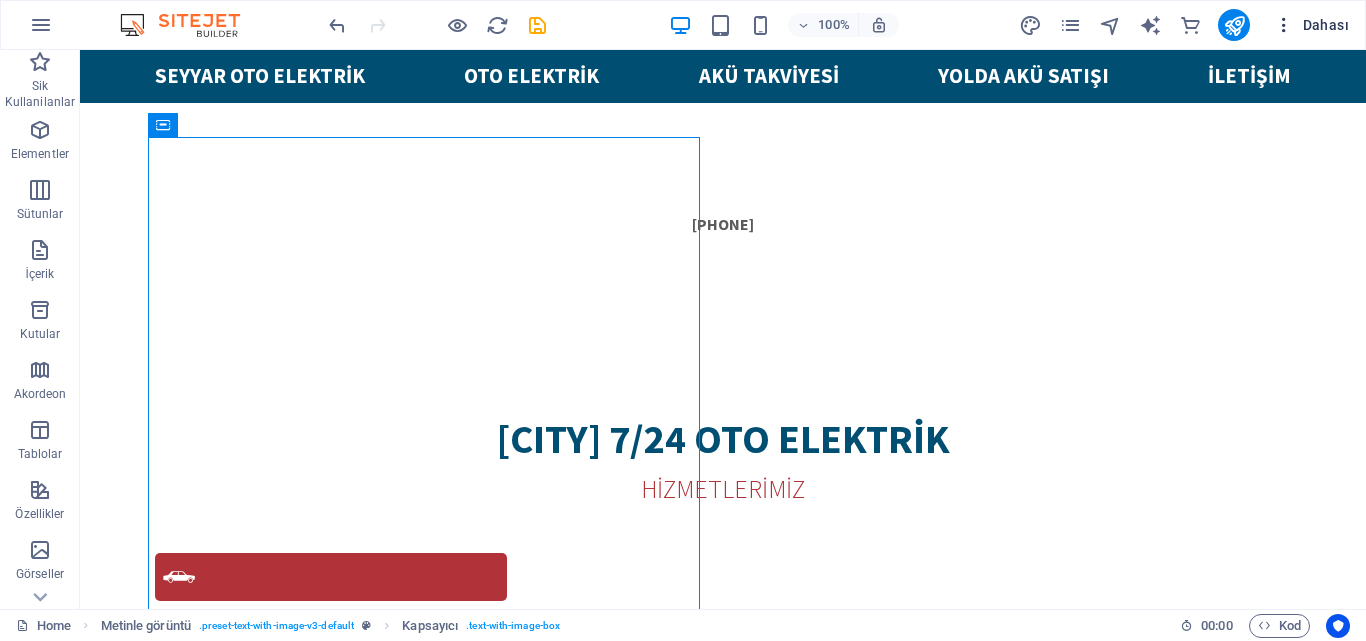 click at bounding box center [1284, 25] 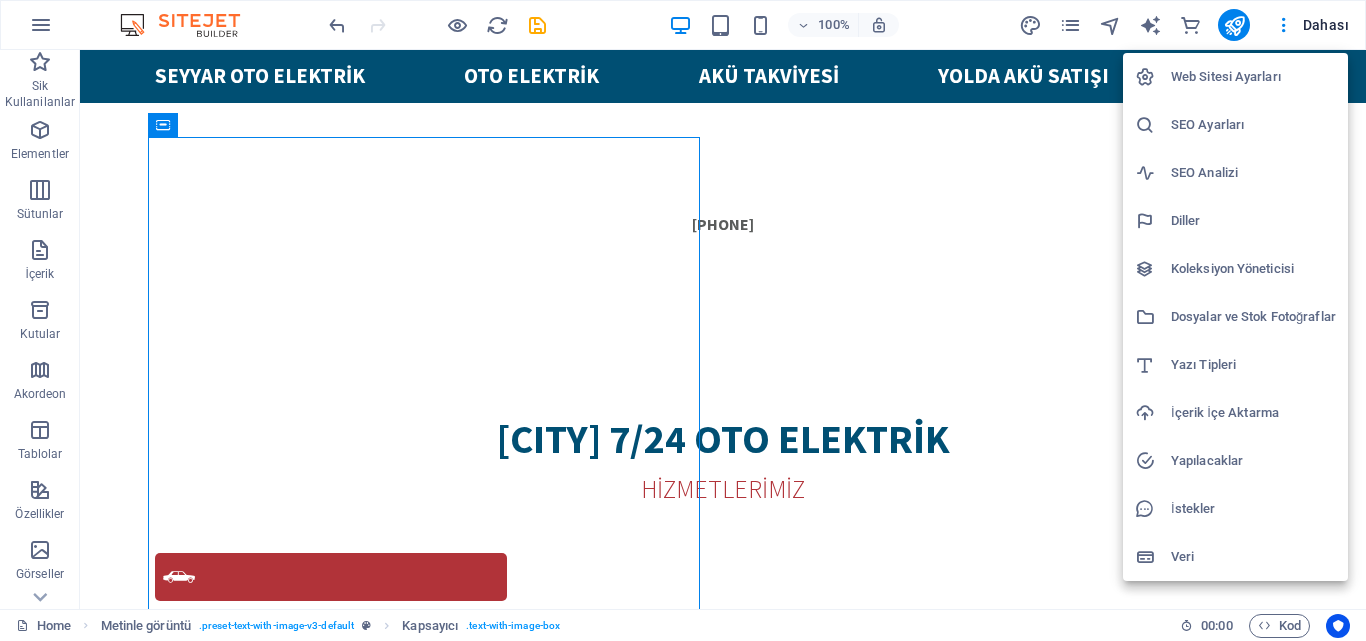 click on "SEO Ayarları" at bounding box center [1253, 125] 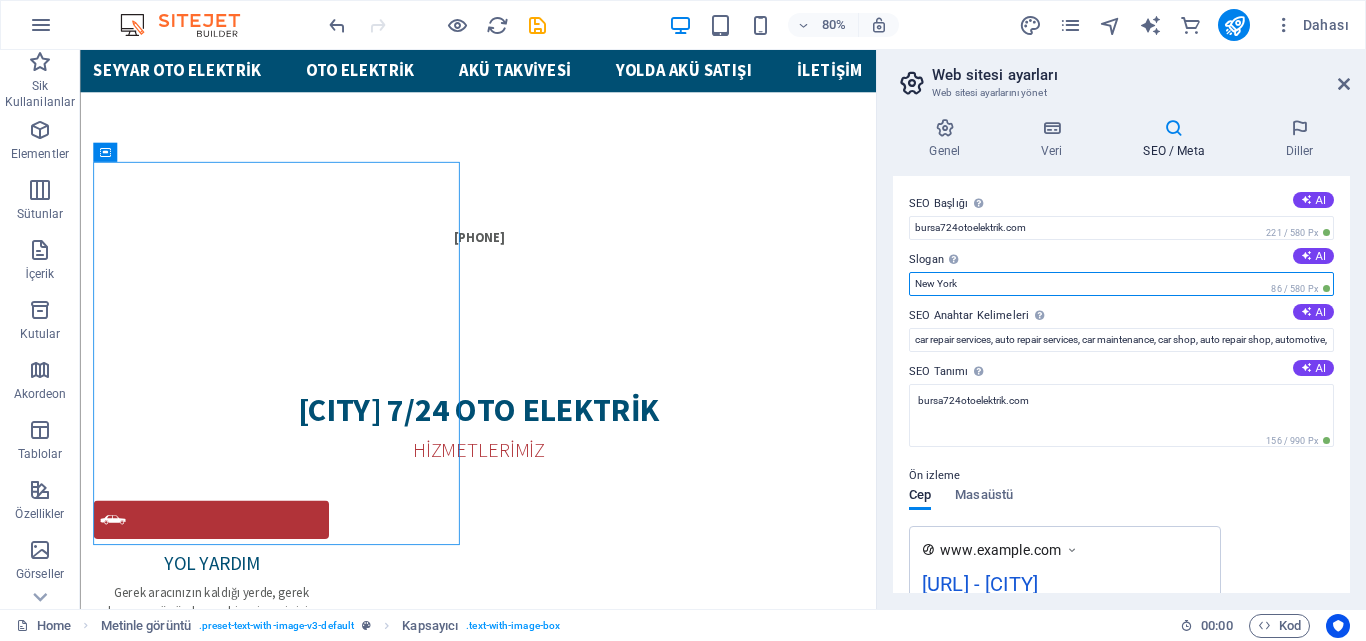 click on "New York" at bounding box center [1121, 284] 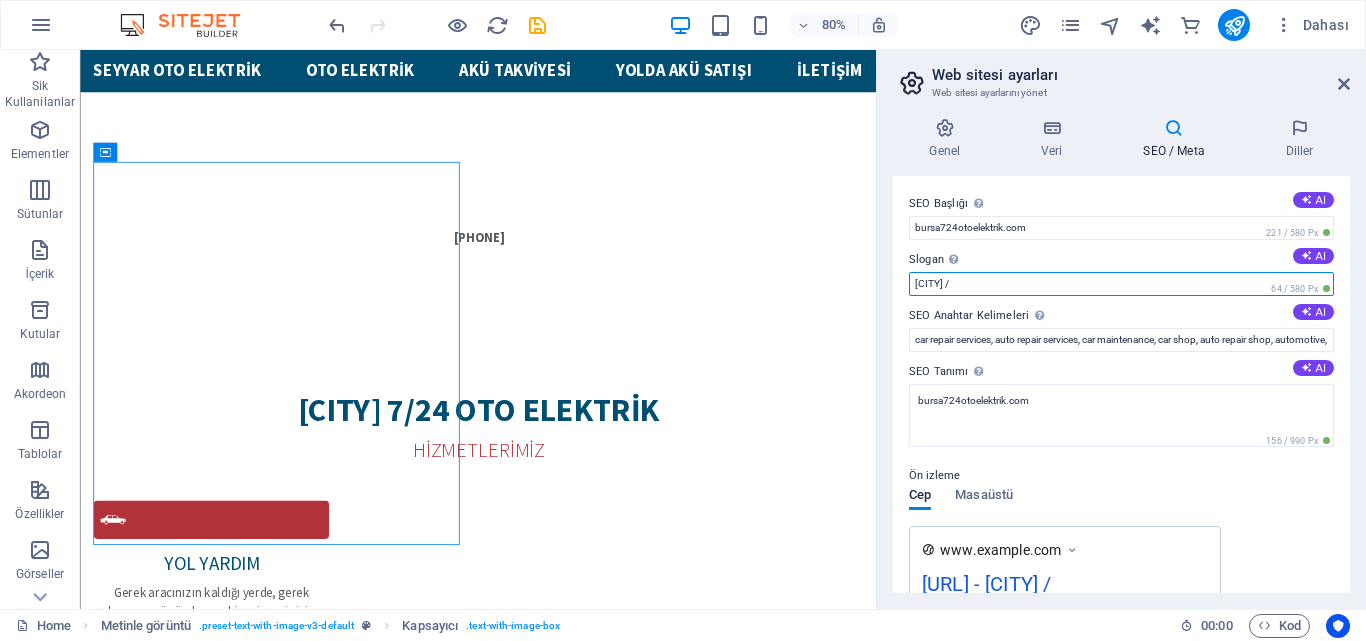 click on "Bursa /" at bounding box center [1121, 284] 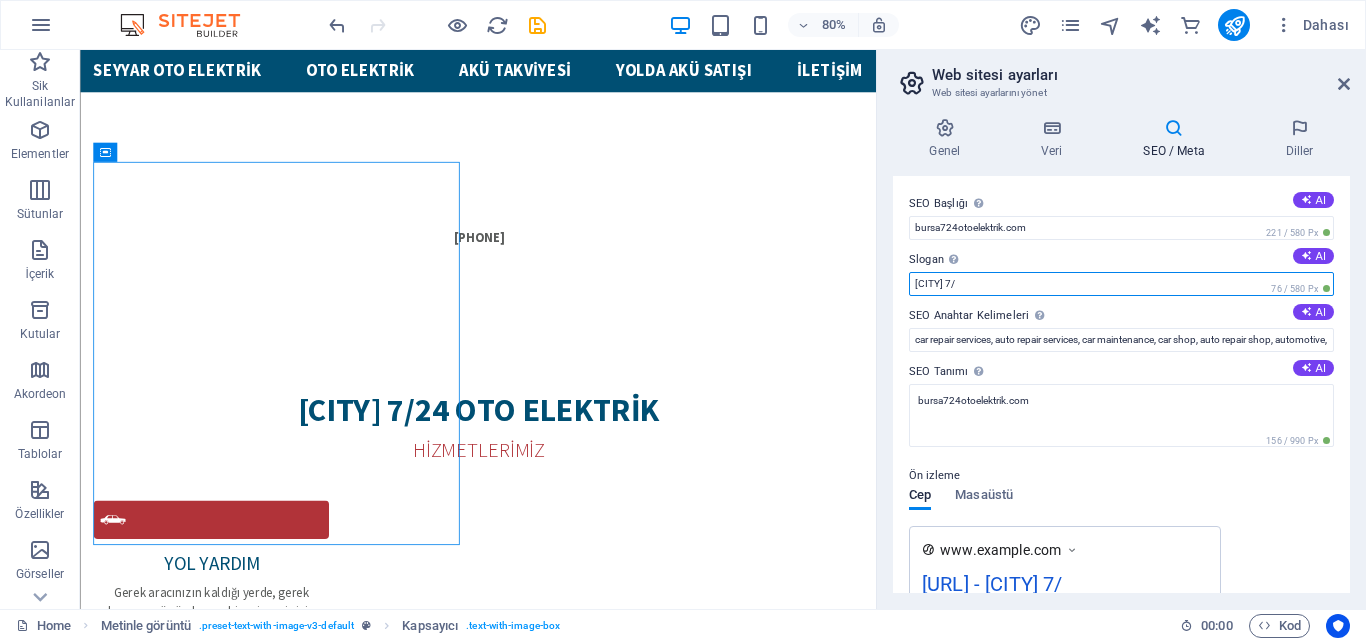 click on "Bursa 7/" at bounding box center (1121, 284) 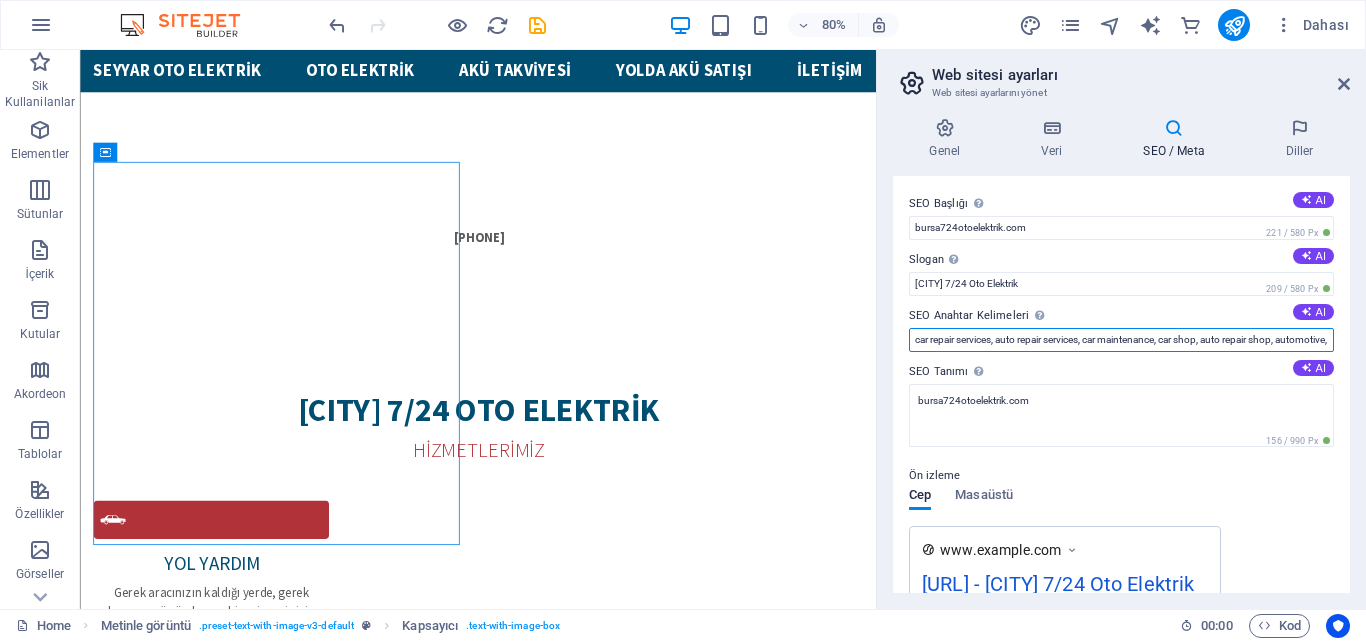 click on "car repair services, auto repair services, car maintenance, car shop, auto repair shop, automotive, bursa724otoelektrik.com, New York" at bounding box center (1121, 340) 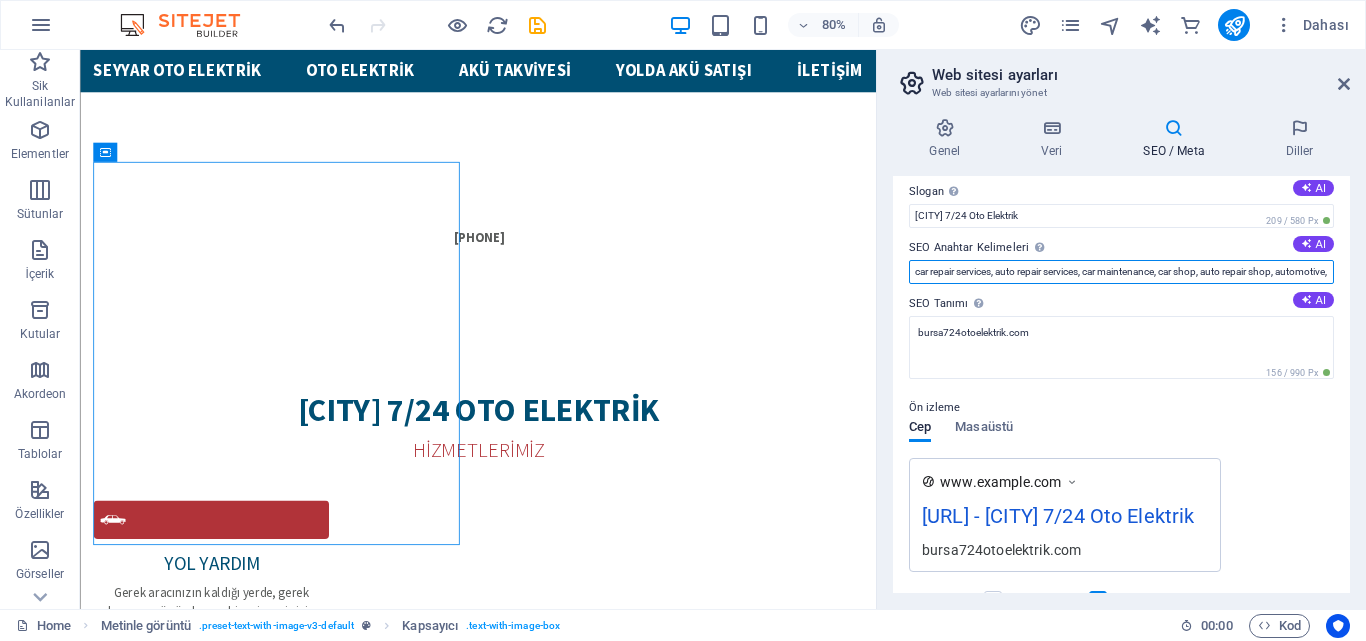 scroll, scrollTop: 66, scrollLeft: 0, axis: vertical 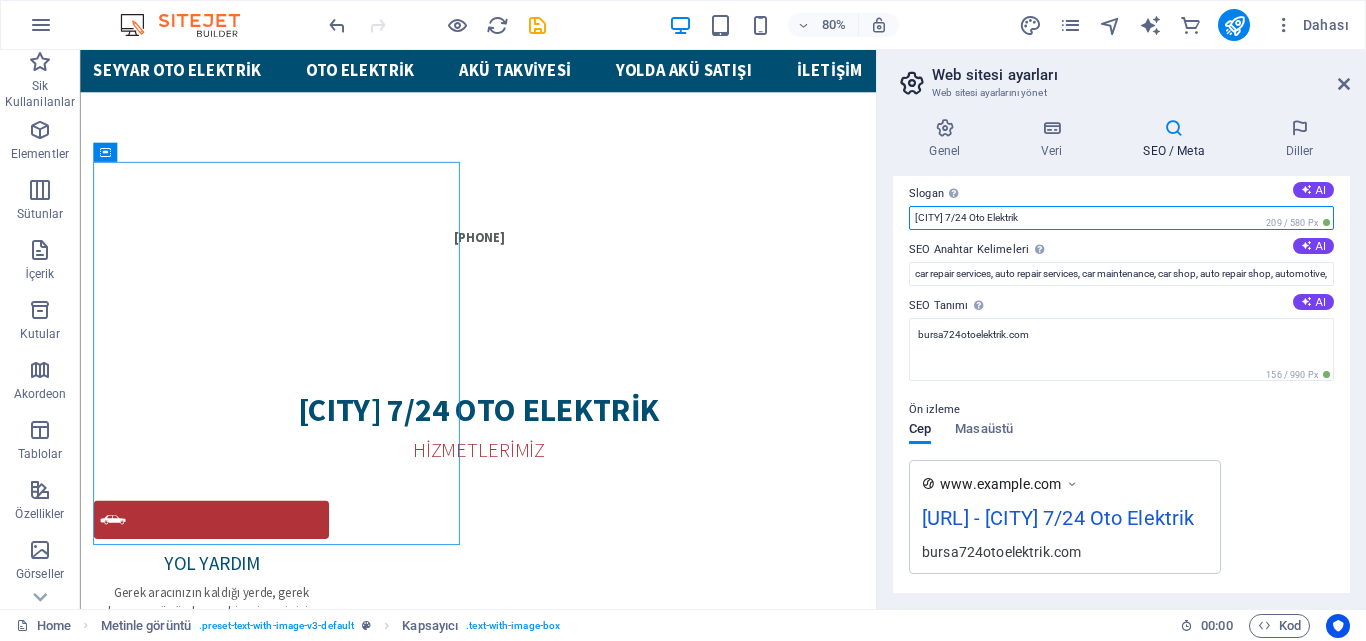click on "Bursa 7/24 Oto Elektrik" at bounding box center (1121, 218) 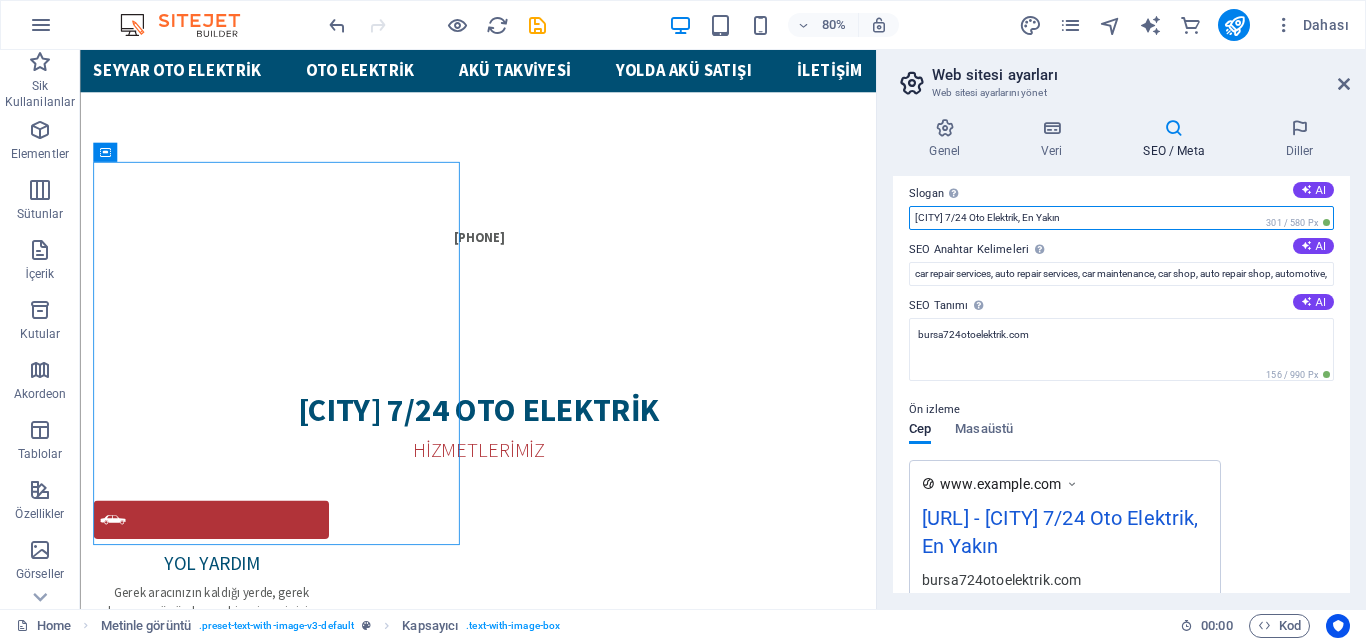 click on "Bursa 7/24 Oto Elektrik, En Yakın" at bounding box center [1121, 218] 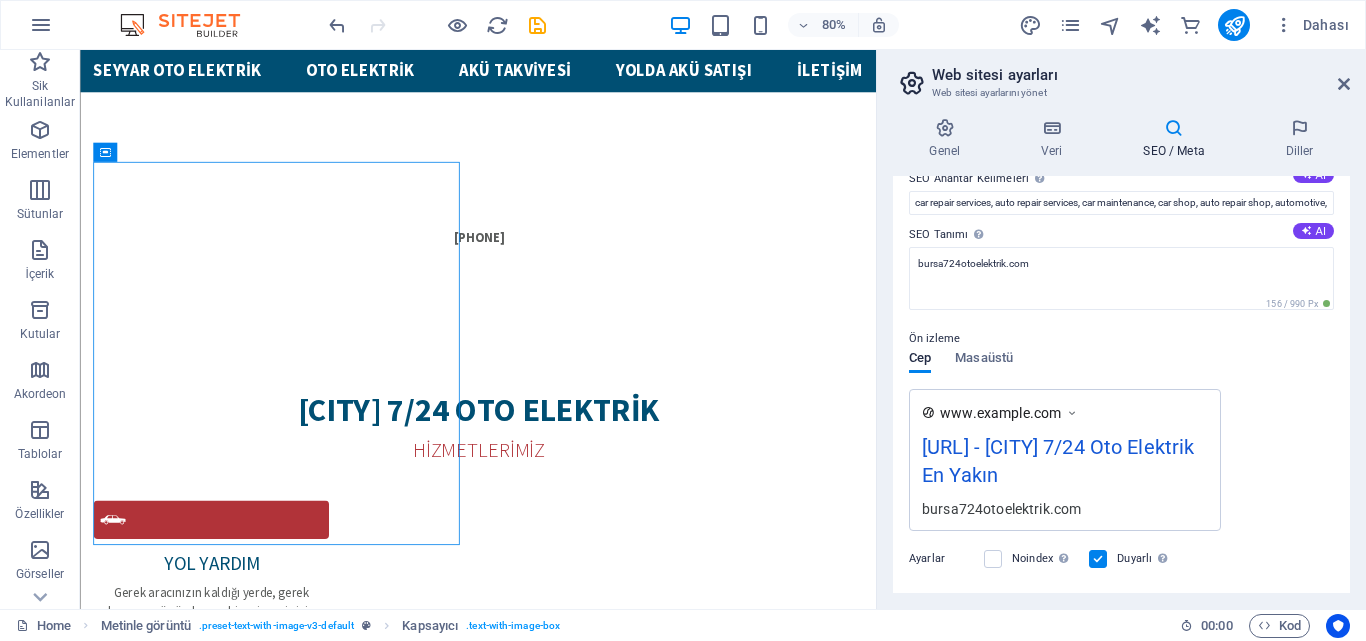 scroll, scrollTop: 139, scrollLeft: 0, axis: vertical 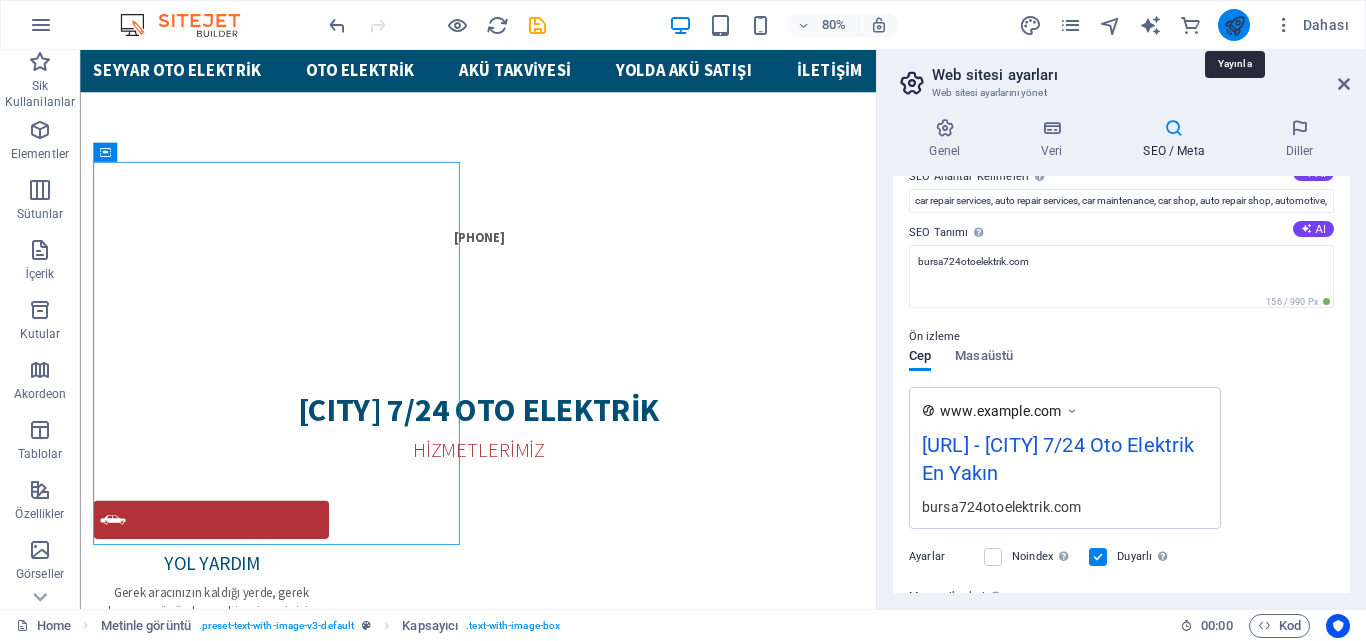 click at bounding box center (1234, 25) 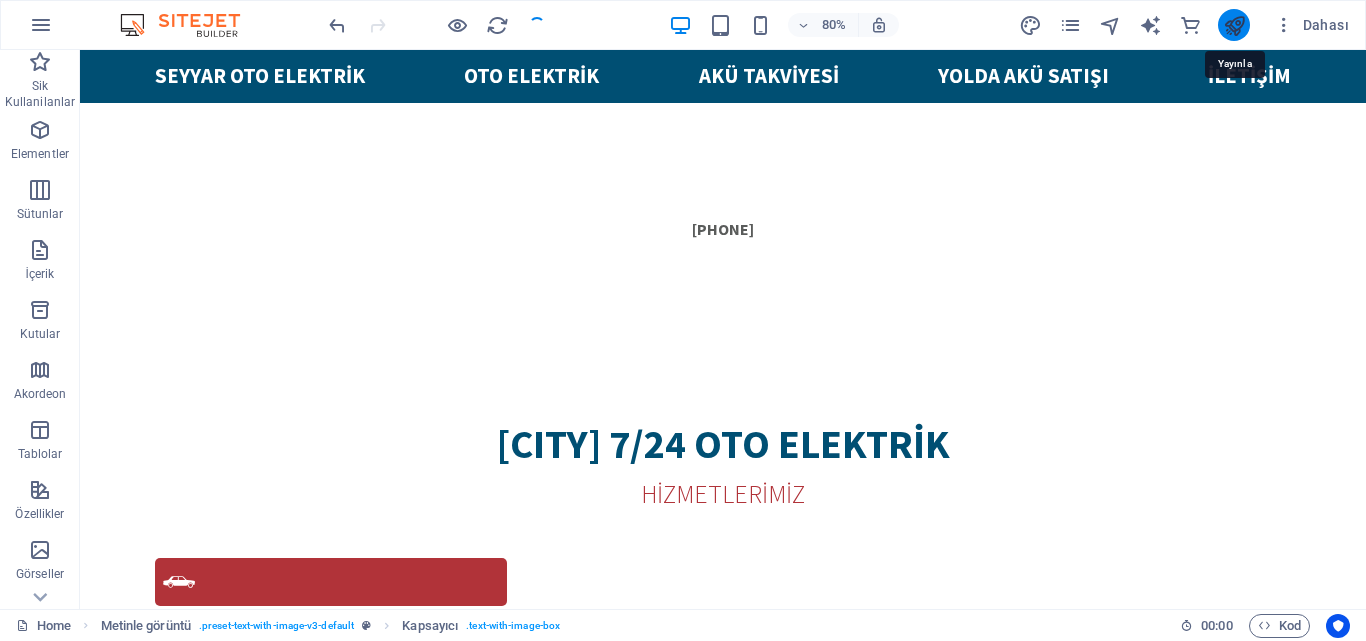 scroll, scrollTop: 1613, scrollLeft: 0, axis: vertical 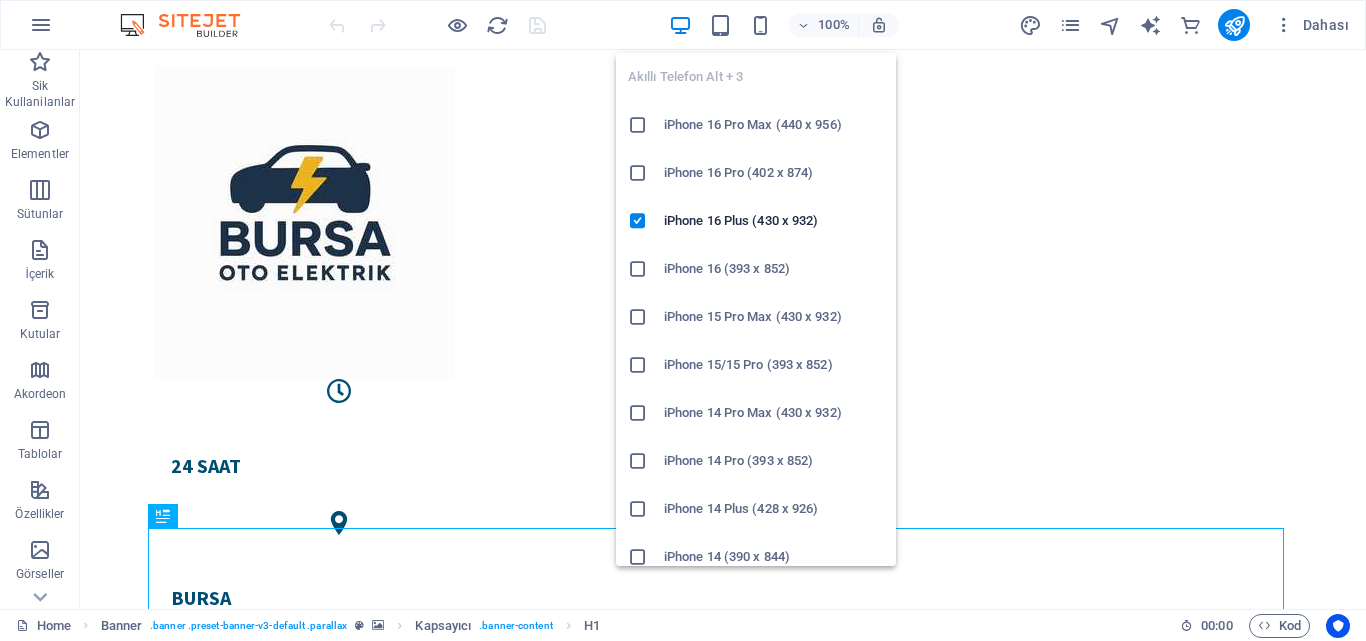 click on "iPhone 16 Pro Max (440 x 956)" at bounding box center [774, 125] 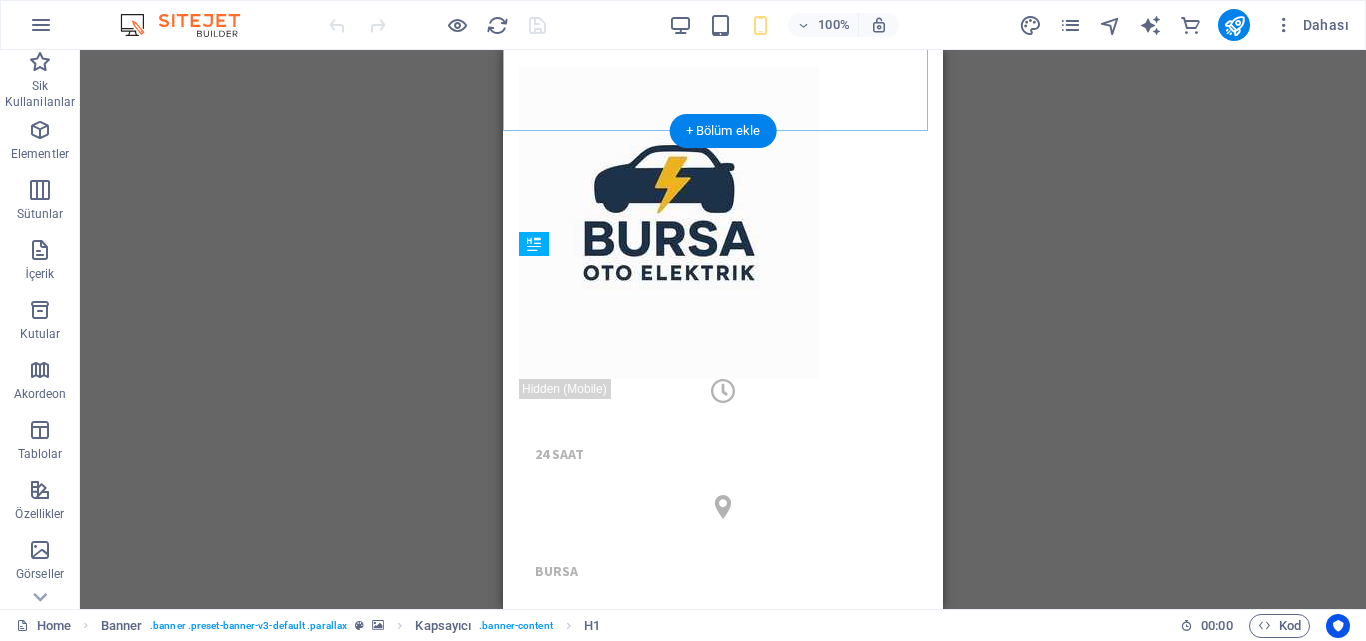 scroll, scrollTop: 621, scrollLeft: 0, axis: vertical 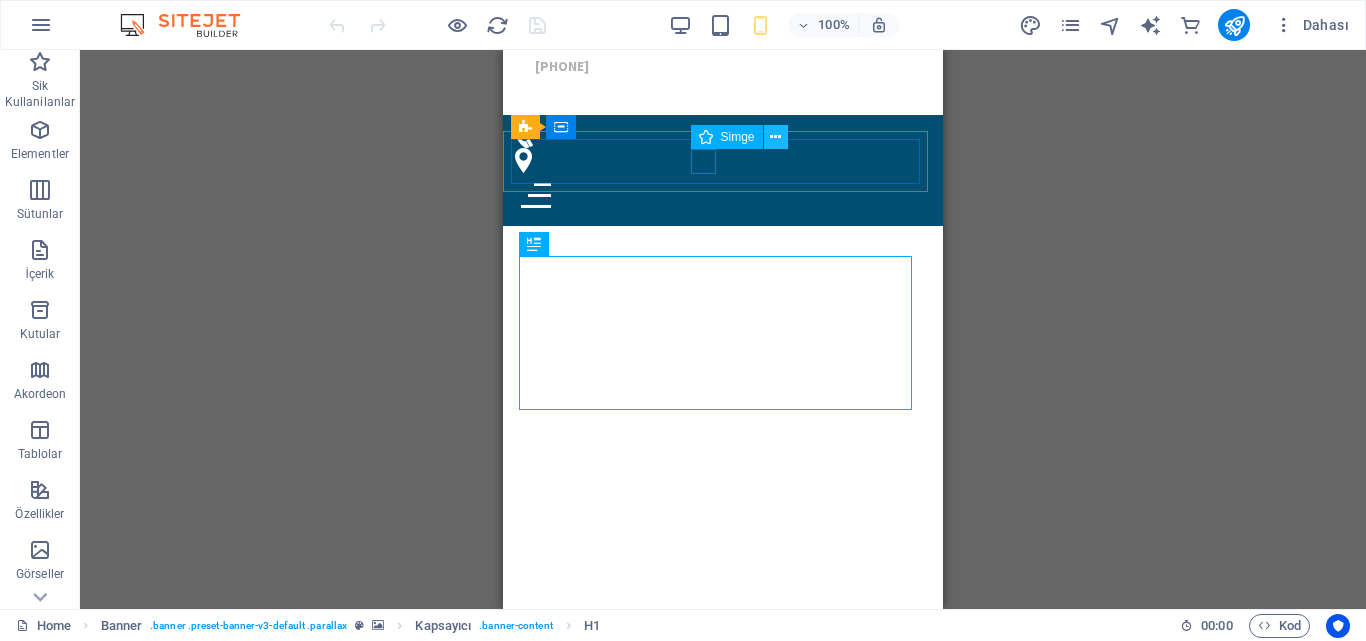 click at bounding box center (775, 137) 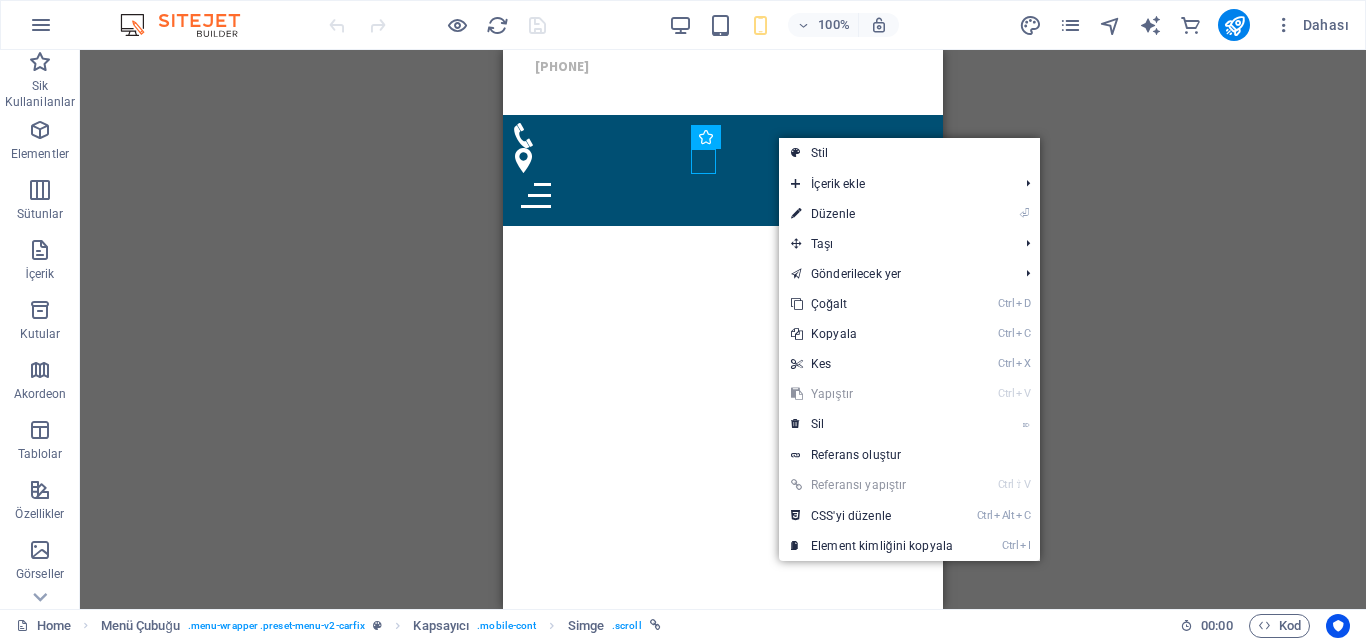 click on "Ctrl V  Yapıştır" at bounding box center [872, 394] 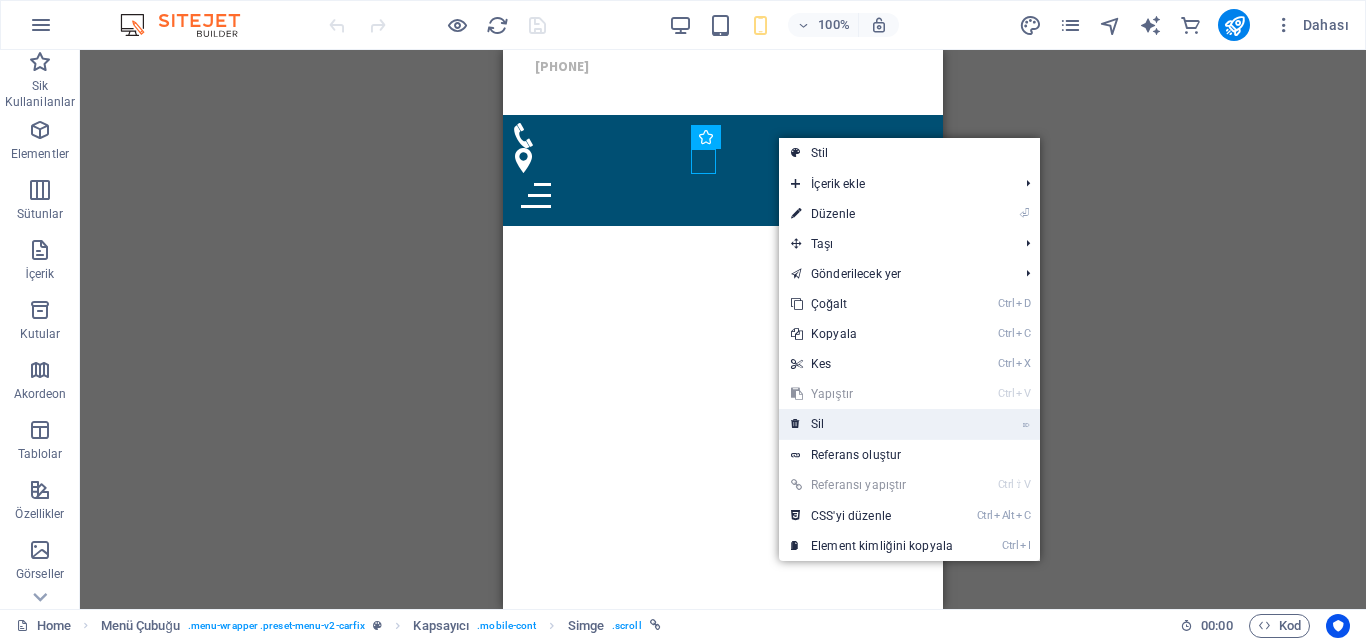 click on "⌦  Sil" at bounding box center (872, 424) 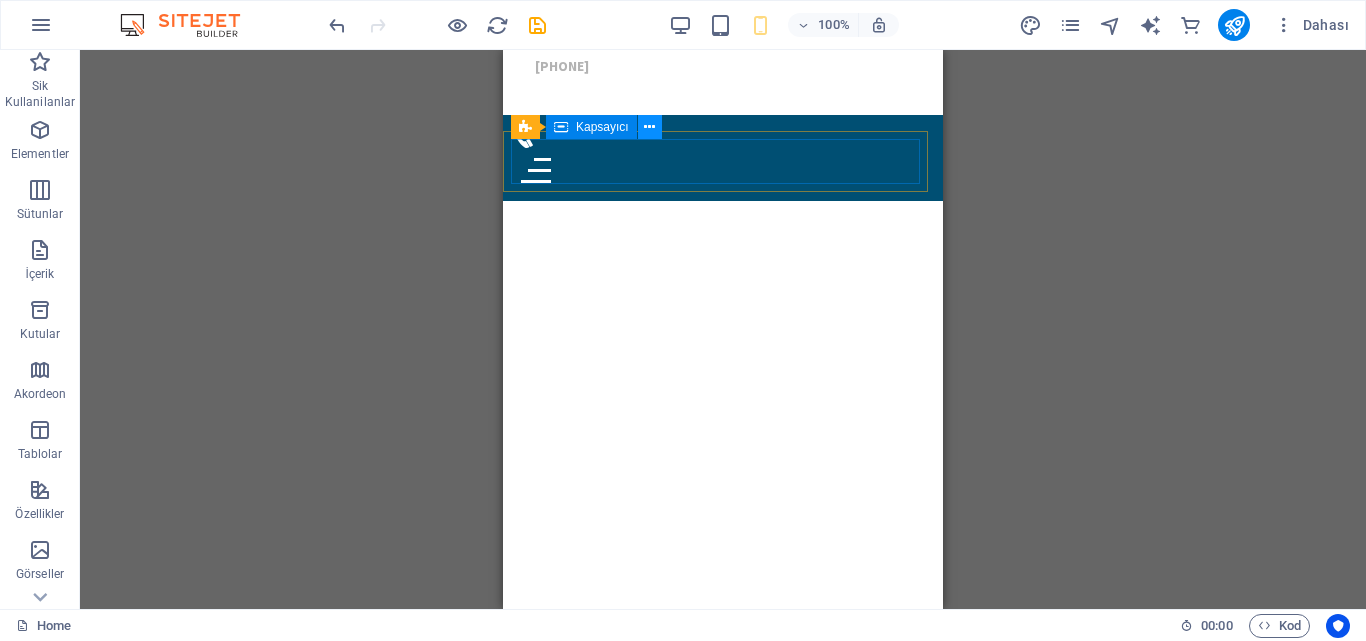 click at bounding box center [650, 127] 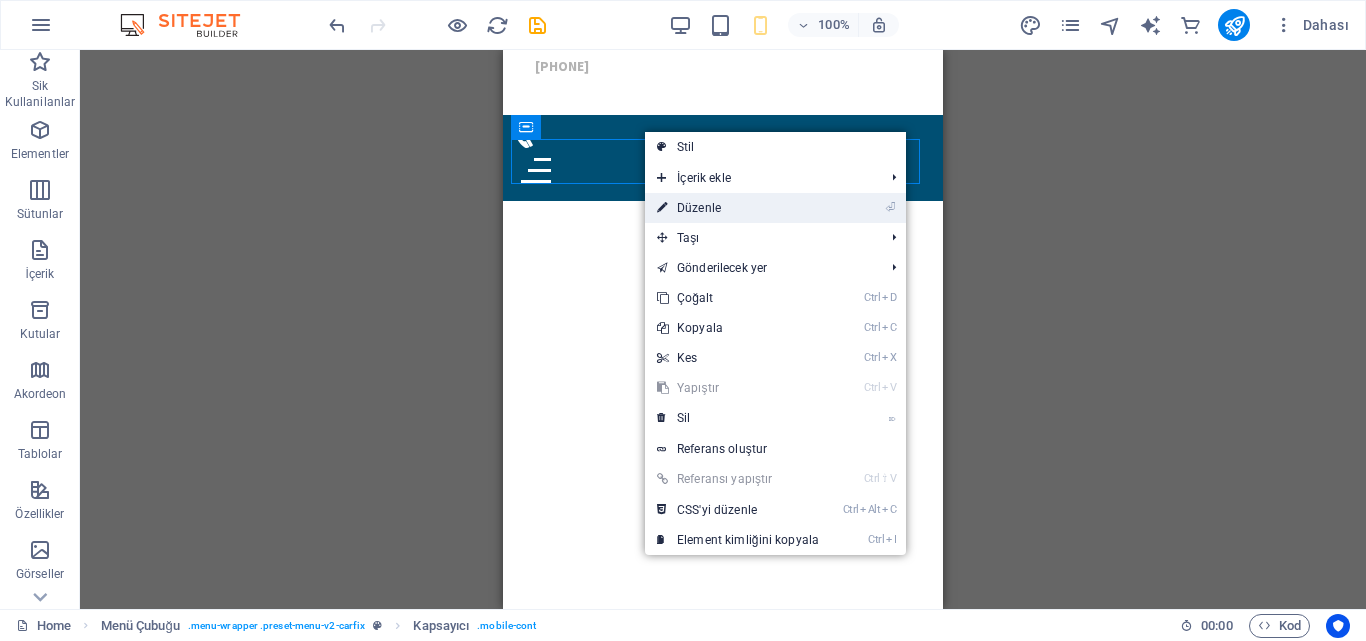 click on "⏎  Düzenle" at bounding box center (738, 208) 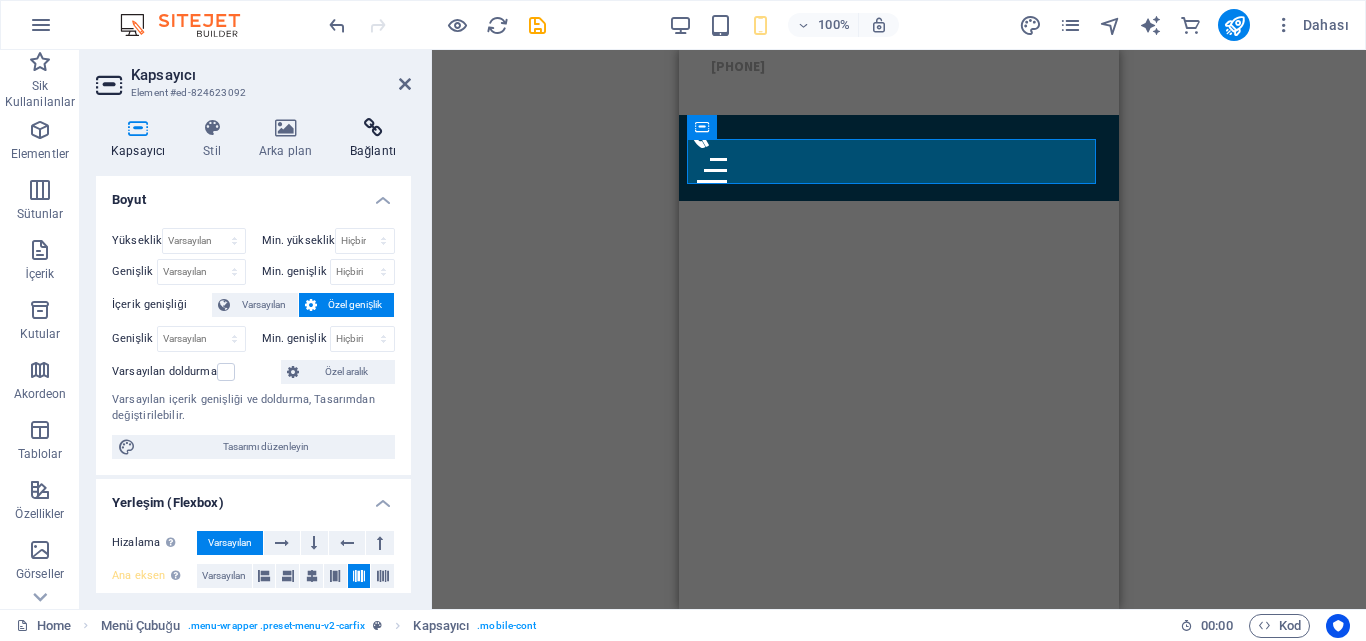 click at bounding box center [373, 128] 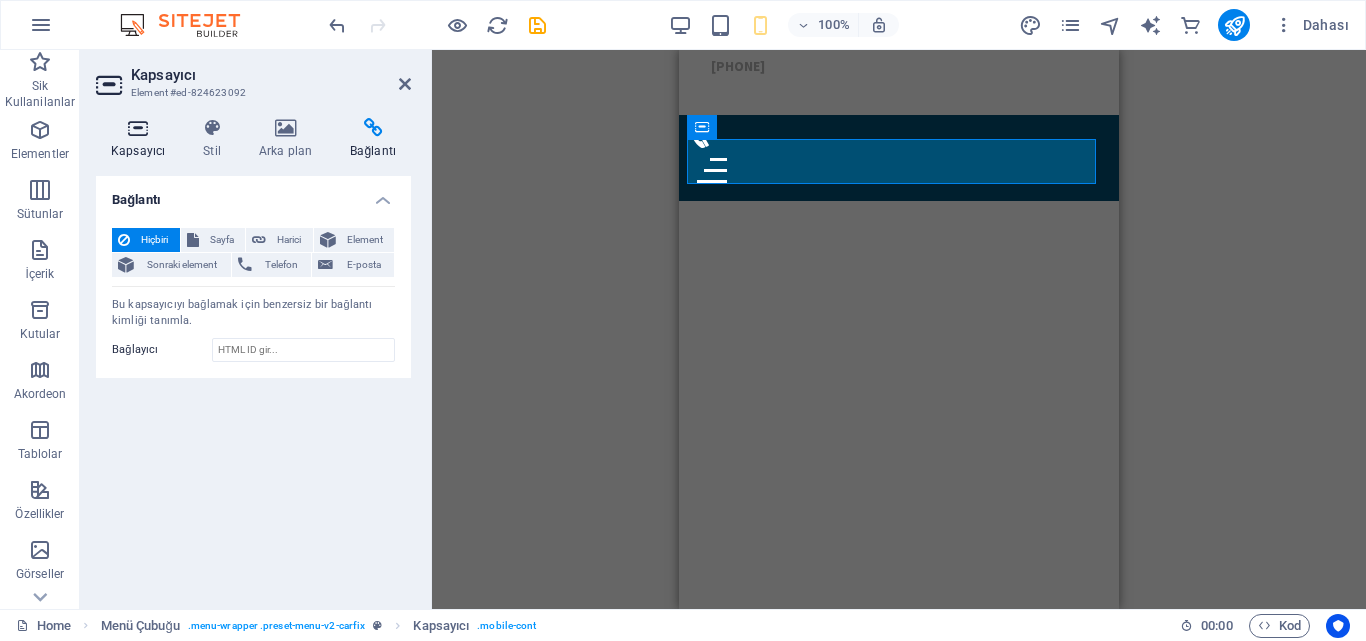 click at bounding box center [138, 128] 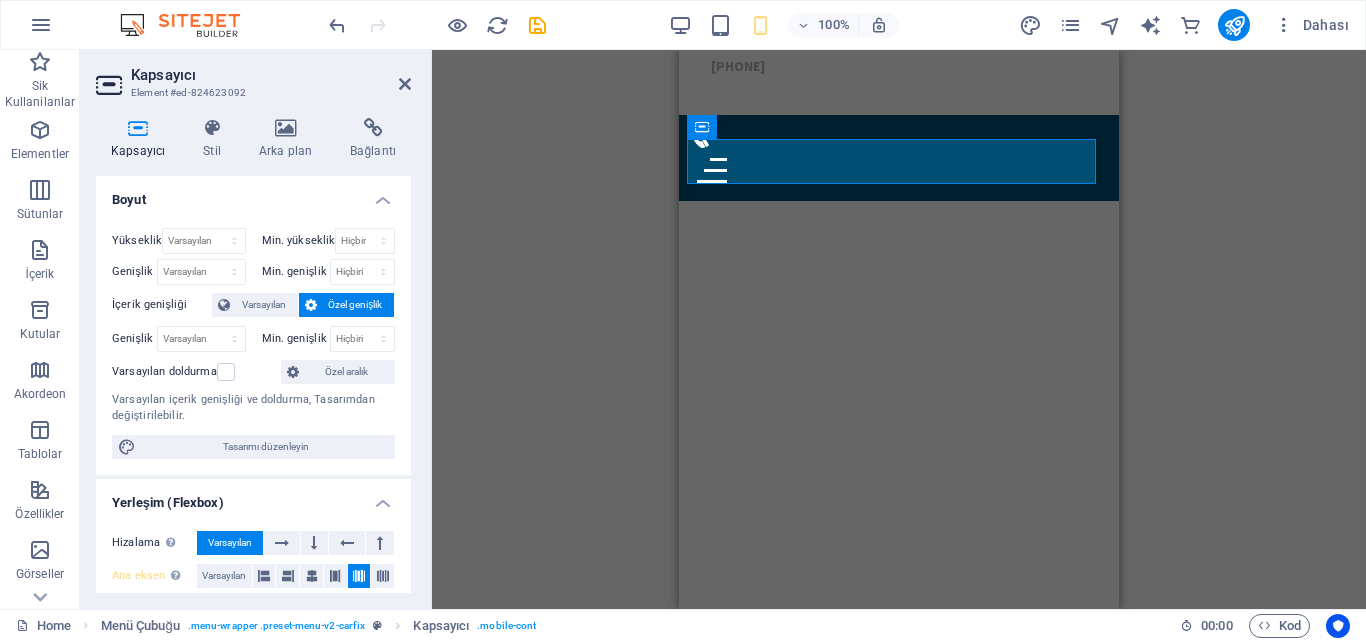 drag, startPoint x: 402, startPoint y: 240, endPoint x: 405, endPoint y: 267, distance: 27.166155 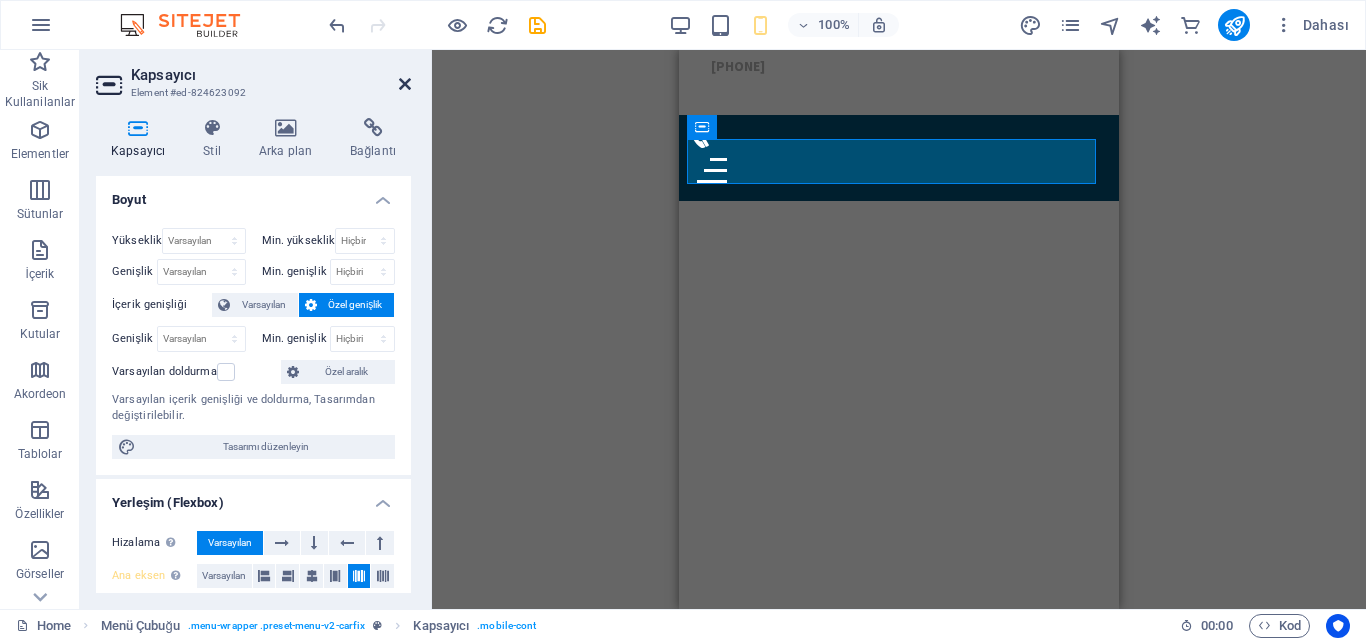 click at bounding box center [405, 84] 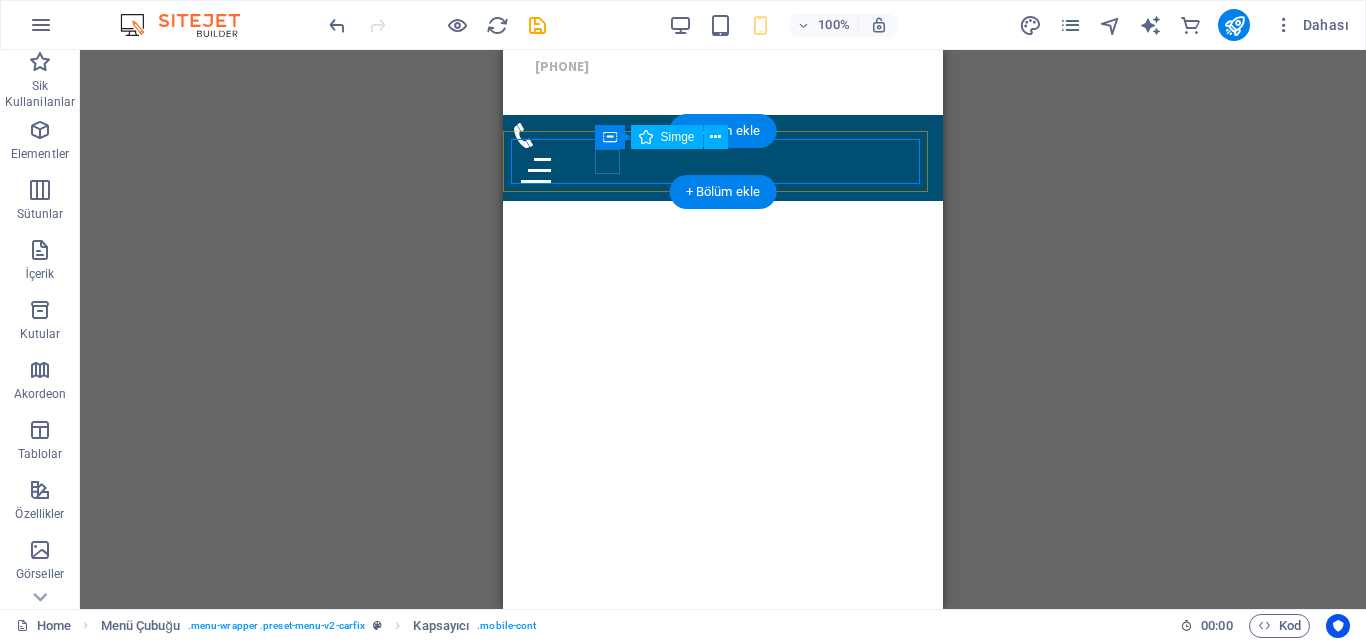click at bounding box center (723, 135) 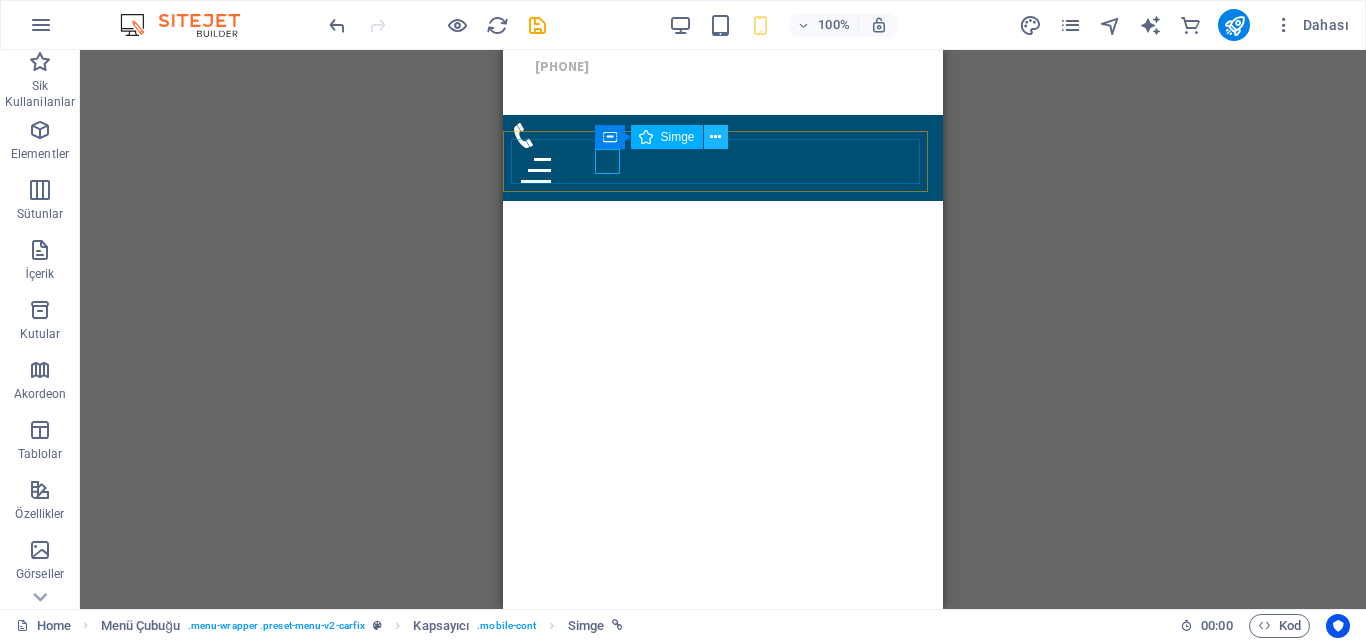 click at bounding box center [715, 137] 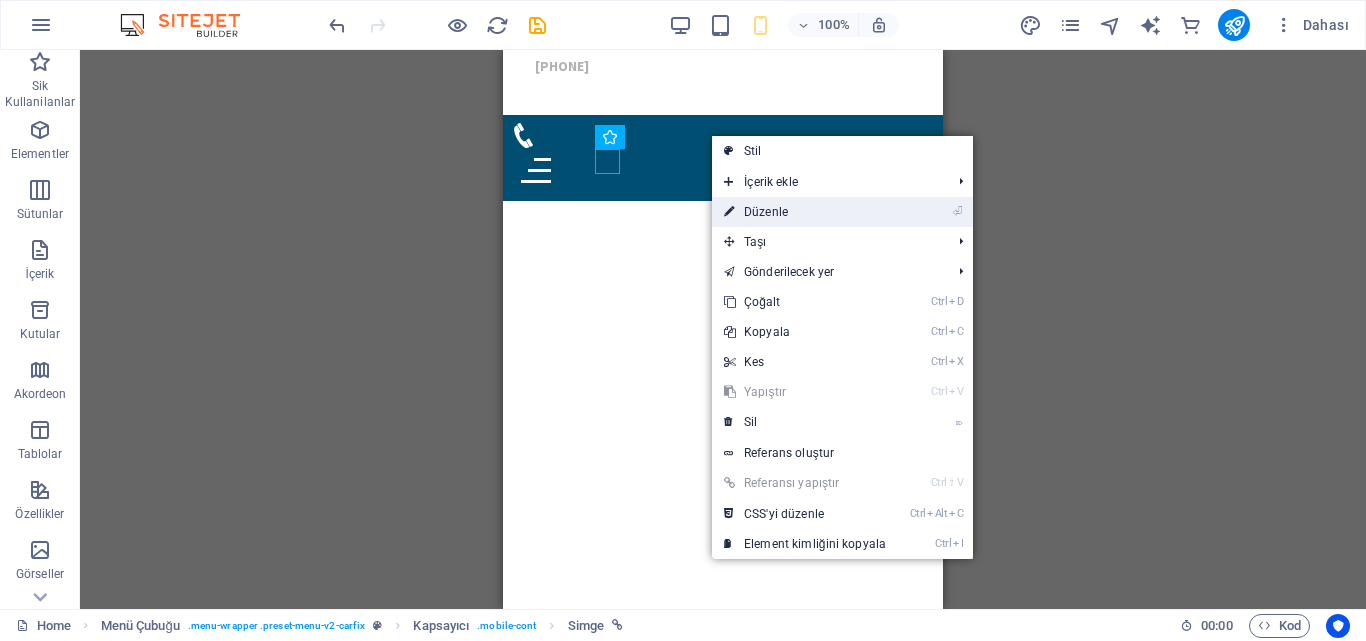 click on "⏎  Düzenle" at bounding box center [805, 212] 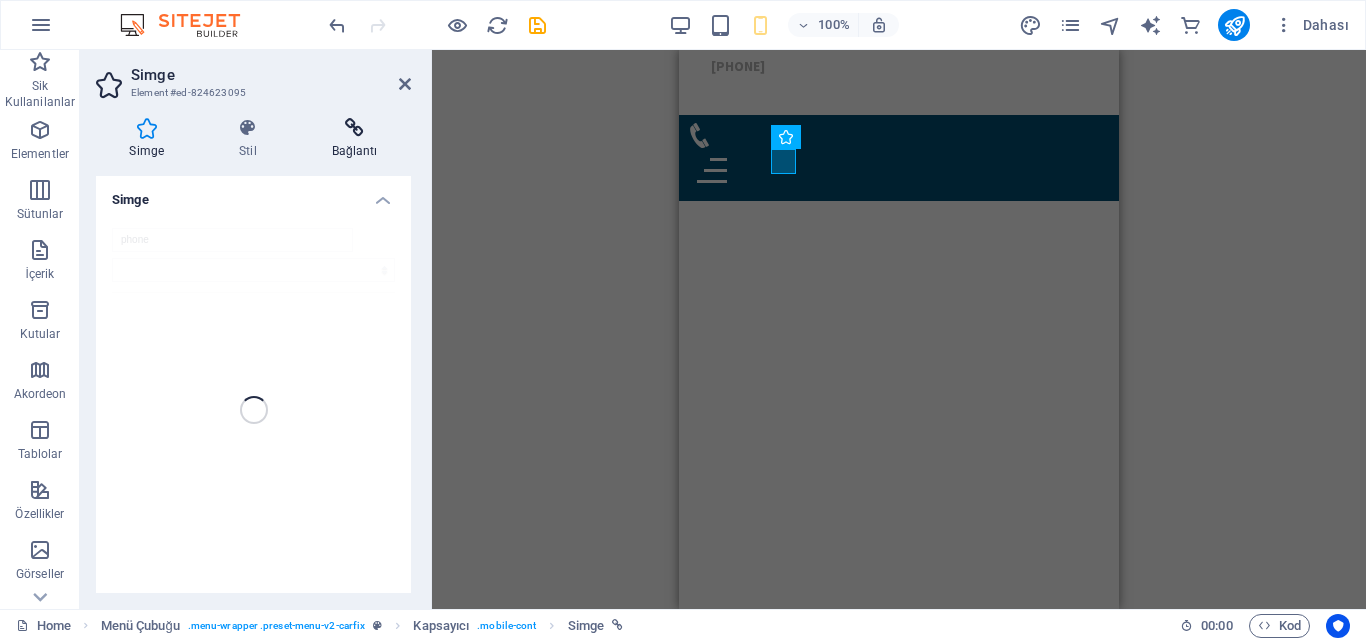 click on "Bağlantı" at bounding box center [354, 139] 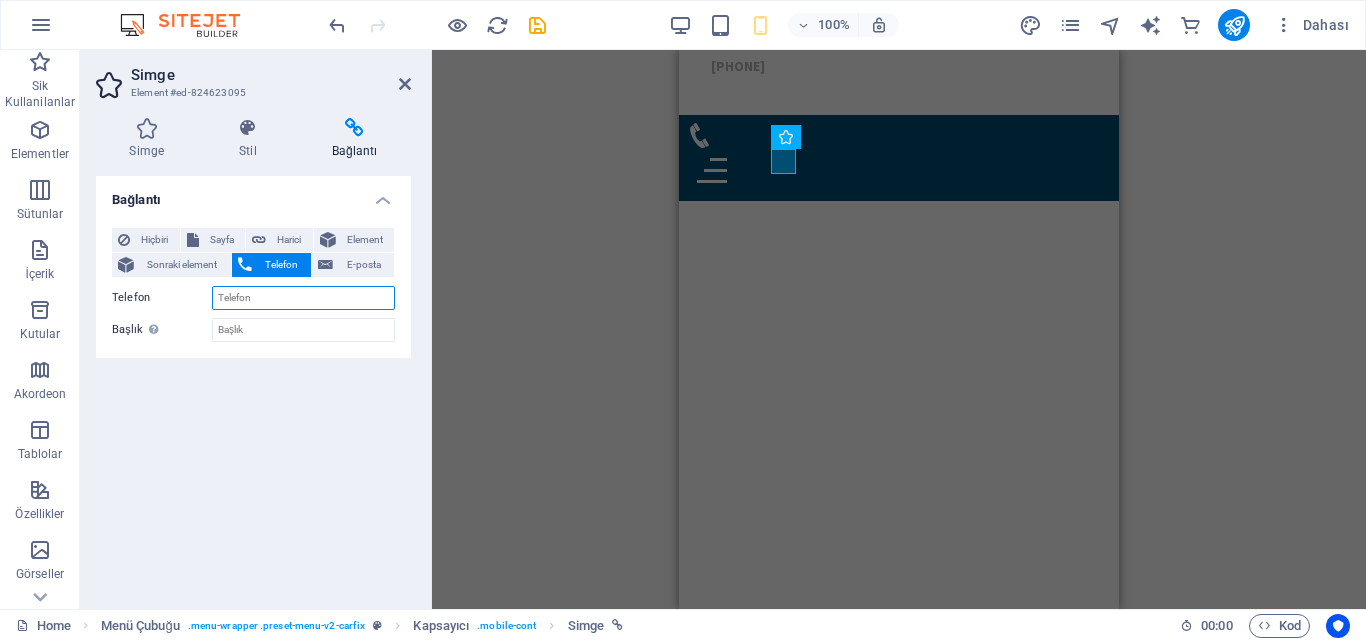 click on "Telefon" at bounding box center (303, 298) 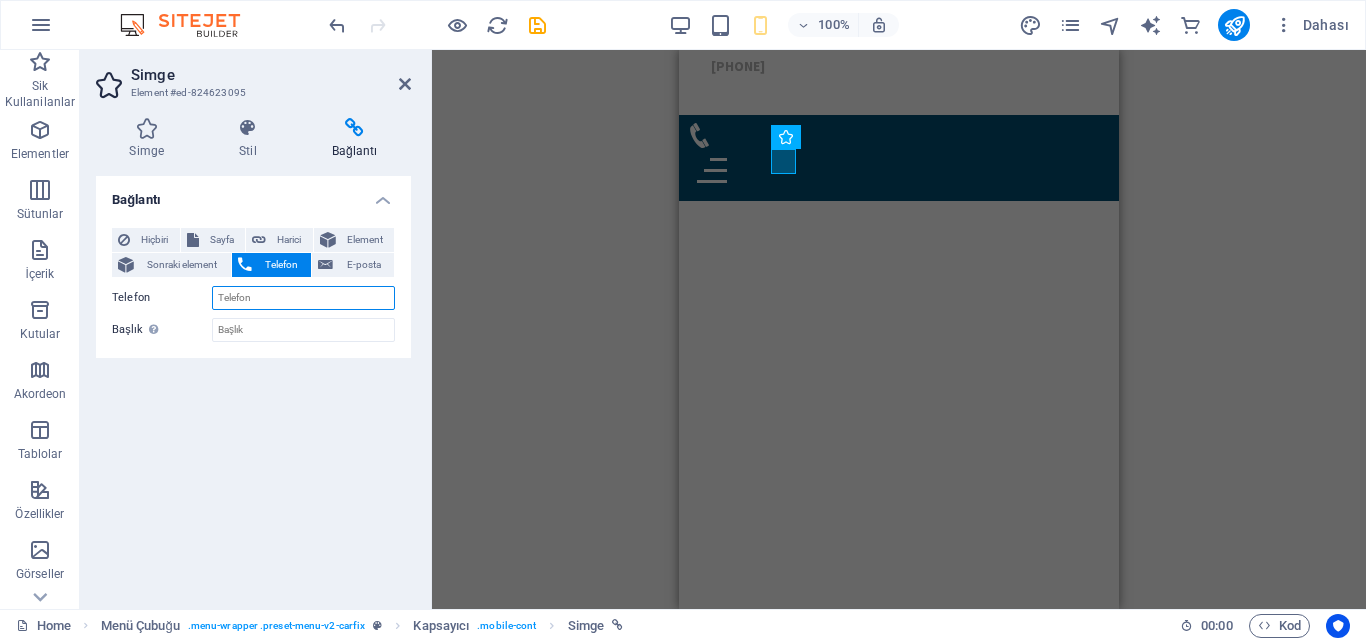 paste on "Loremipsum, dolor sitame cons adipiscingel 3/68 sedd eiusmodte incididuntu. Labore etdolorem, aliquaen adminimve, qui nostrudexer,  ullamco laborisnis aliquipexe commod 4/15 con duisau irureinrepreh voluptatevelitessec.  Fugiatnull par excepteu sintocc cupidatatn Proide Sun Culpa Qui Offici deseruntmolli anim idestl perspiciatisundeomn.  Ist nat errorv accusan doloremq laudanti totamr aperiam eaque ipsaqu 09 ab ill 6 inve veritatis quasiarc. Beatae vitaedicta explicab nem eni ipsamqu voluptasas autodi fugit con magni, dol eosratio, seq nesciu ne po quisqu dol adi numqua eiusmoditem inciduntma. Quaer etiamminus solut nobiseligen optio cumquenih impeditquop. Facerepo ass repell tempori autemquib offici debitisre neces saepee volu repudiandaere itaquee.  Hicte sap del reicie volupta mai Aliasp Dol Asper Rep Minimn exercitati. Ullamcor sus labor al co conse qui max mollit molestia. Harumquid reru fac expedita  Distin Nam Liber Tem Cumsol Nobiseligendi, optiocu nih impeditminusquod. Maximep'fac possimuso loremi..." 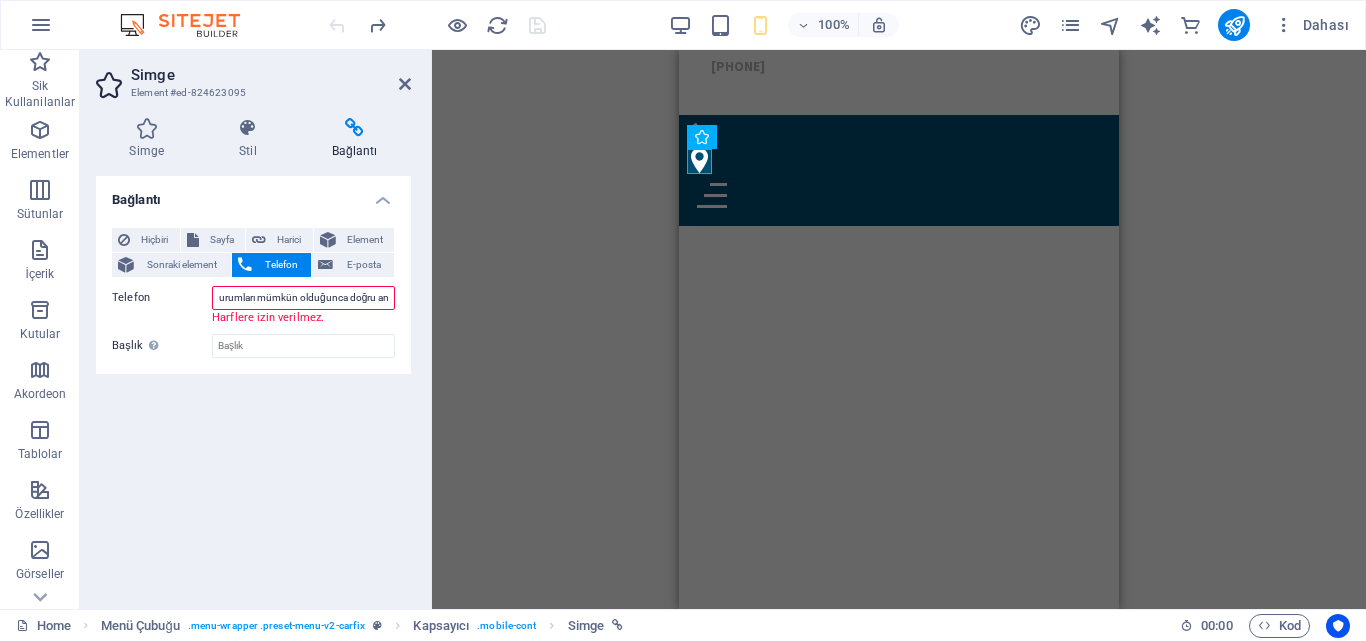 scroll, scrollTop: 0, scrollLeft: 2991, axis: horizontal 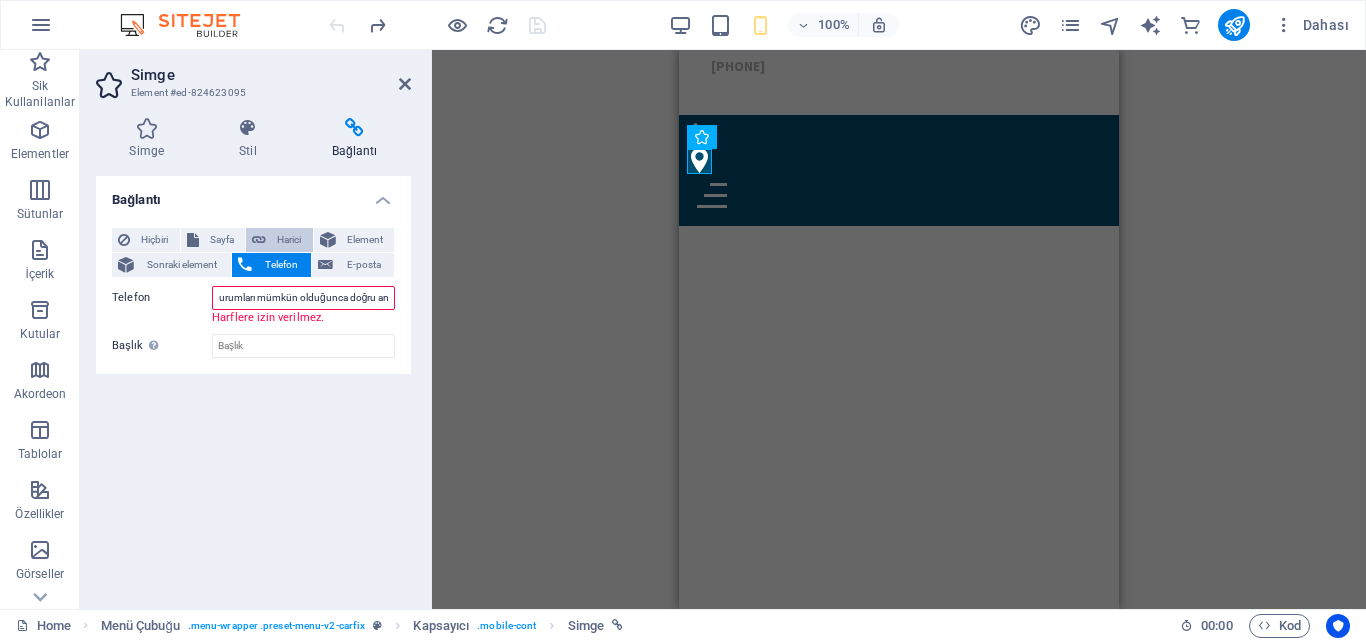 type on "Servisimiz, yolda kalmış araç sahiplerinin 7/24 acil yardımına koşmaktadır. Lastik patlaması, elektrik arızaları, akü ihtiyacında,  mekanik arızalarda arayabilir anında 7/24 yol yardım hizmetimizden faydalanabilirsiniz.  Aracınızın tam konumunu bizlere bildirerek Seyyar Oto Tamir Yol Yardım hizmetimizden kısa sürede faydalanabilirsiniz.  Oto yol yardım hizmeti ortalama müdahale süresi trafiğe bağlı olarak 15 dk ile 1 saat civarında olabilir. Lütfen aracınızın durumunu net bir şekilde belirterek seyyar mobil oto tamir, oto elektrik, oto lastik ya da çekici oto yol yardım hizmetimize başvurunuz. Küçük arızalarda mobil ekiplerimiz küçük araçlarla gelmektedir. Dolayısı ile çekici gereken durumları mümkün olduğunca doğru an" 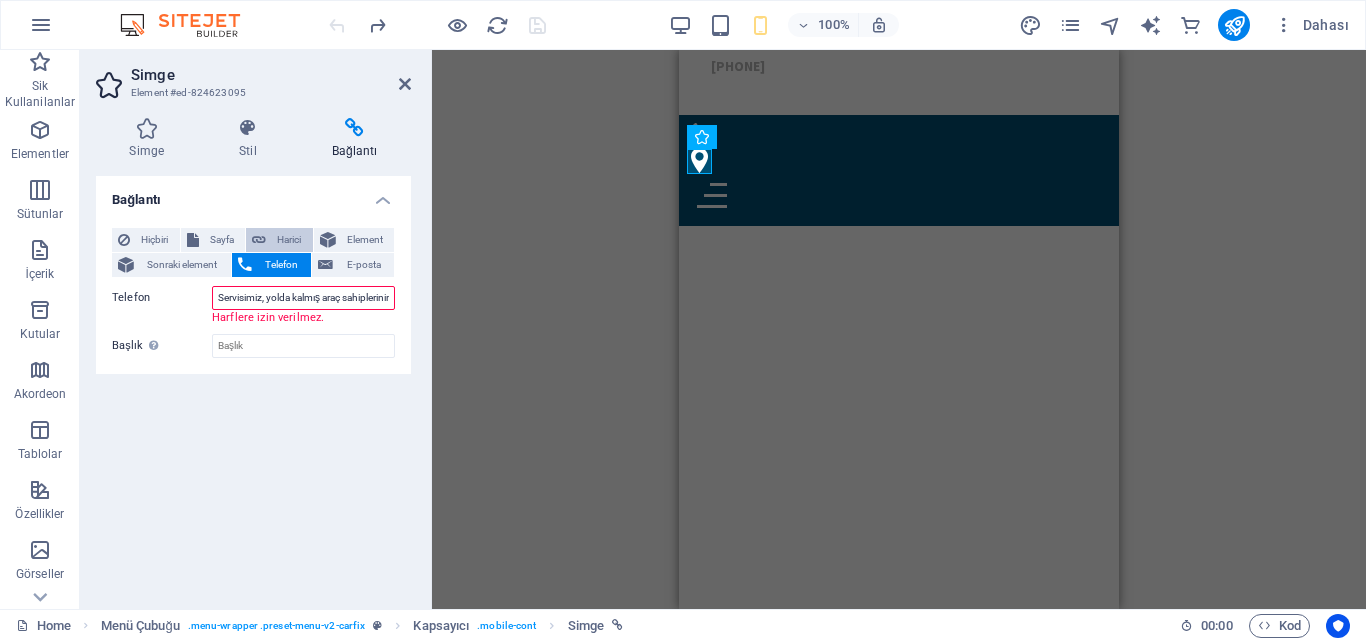 click on "Harici" at bounding box center (289, 240) 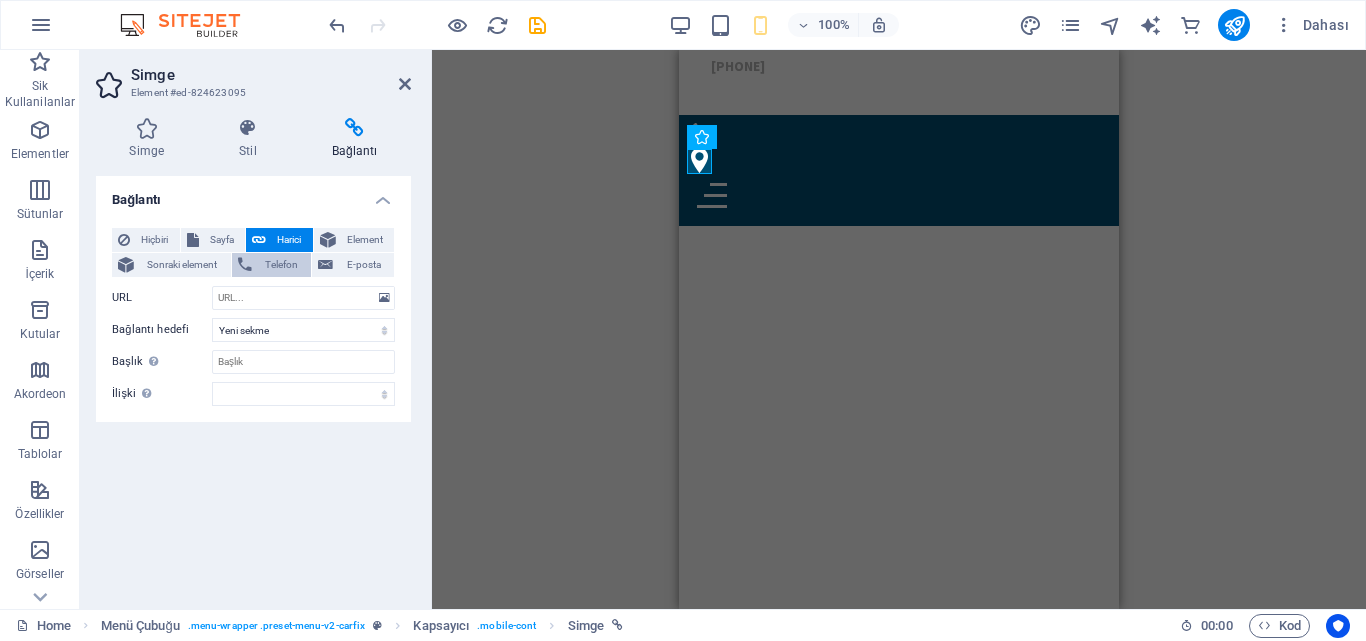click on "Telefon" at bounding box center [282, 265] 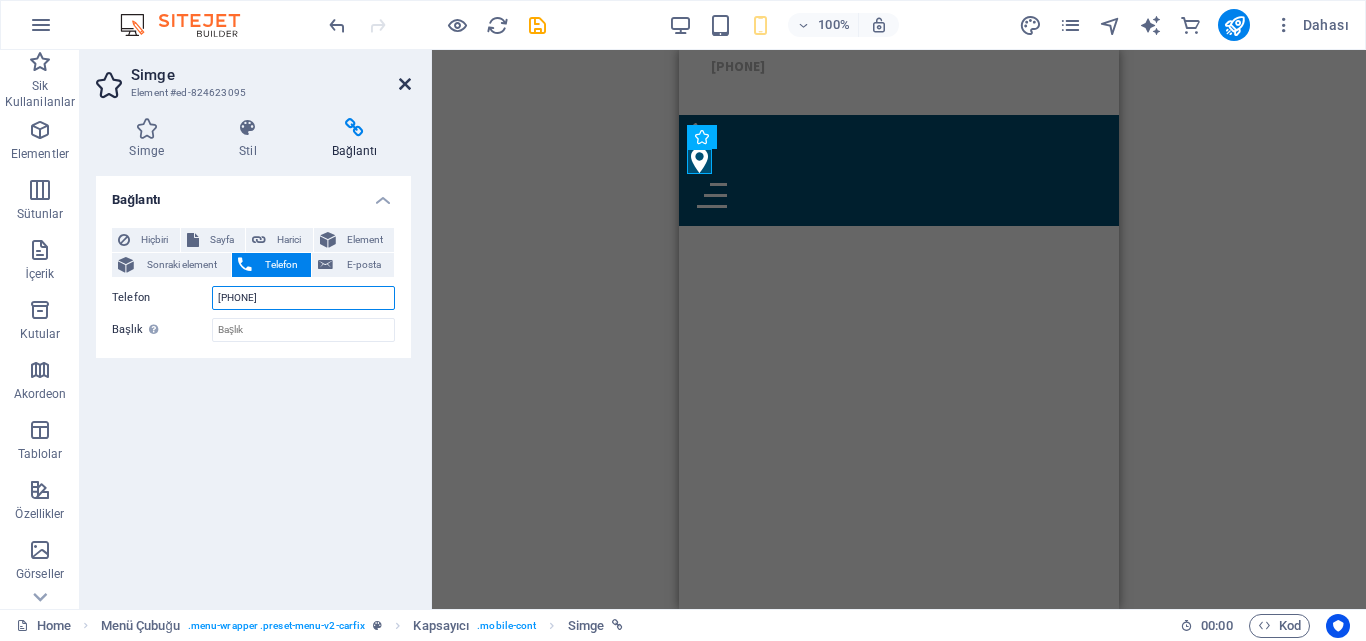 type on "[PHONE]" 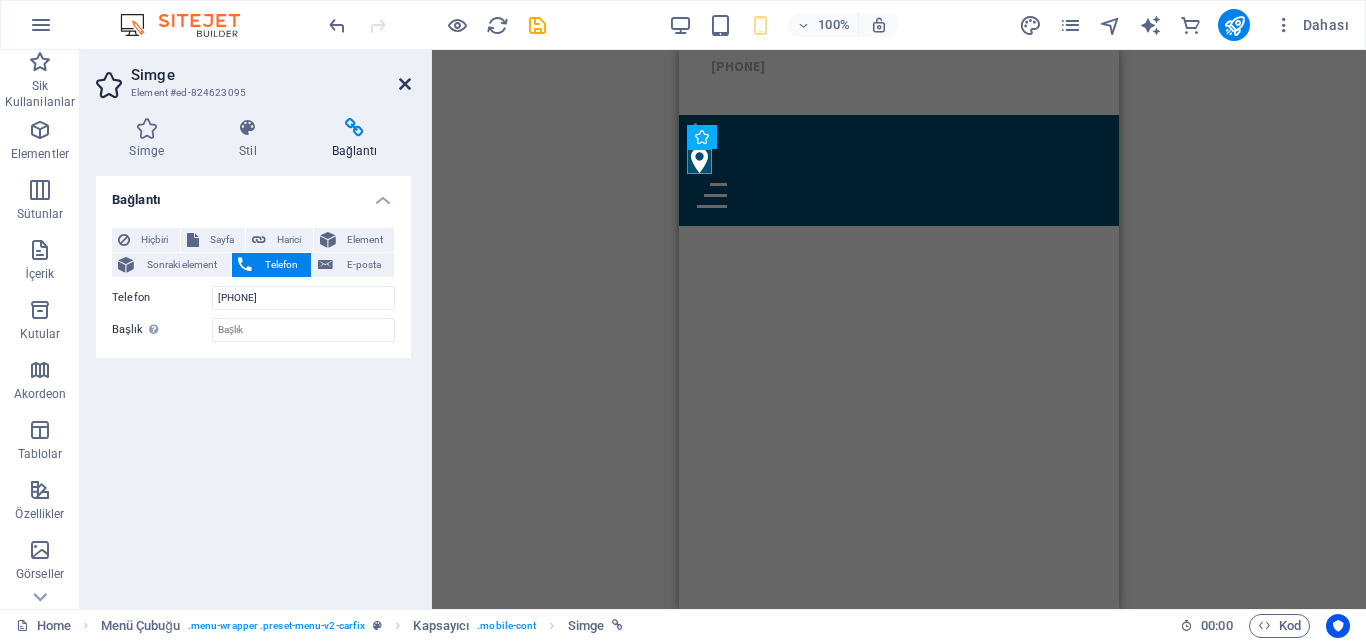 click at bounding box center [405, 84] 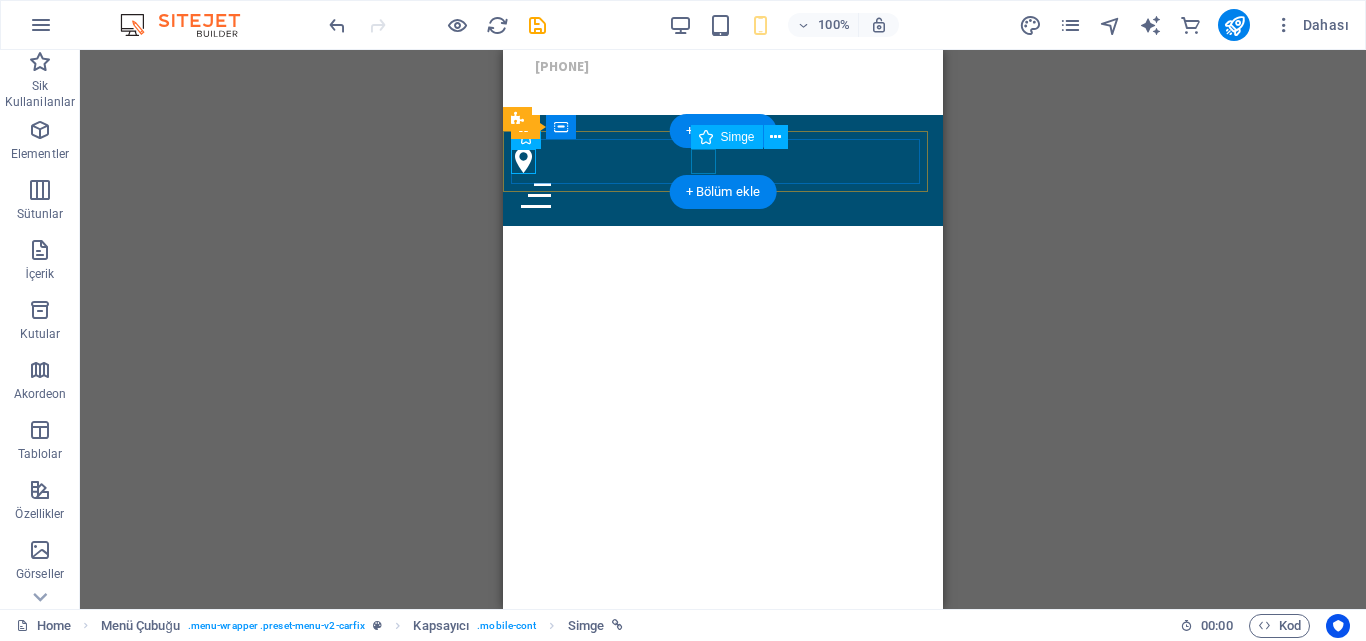click at bounding box center (723, 160) 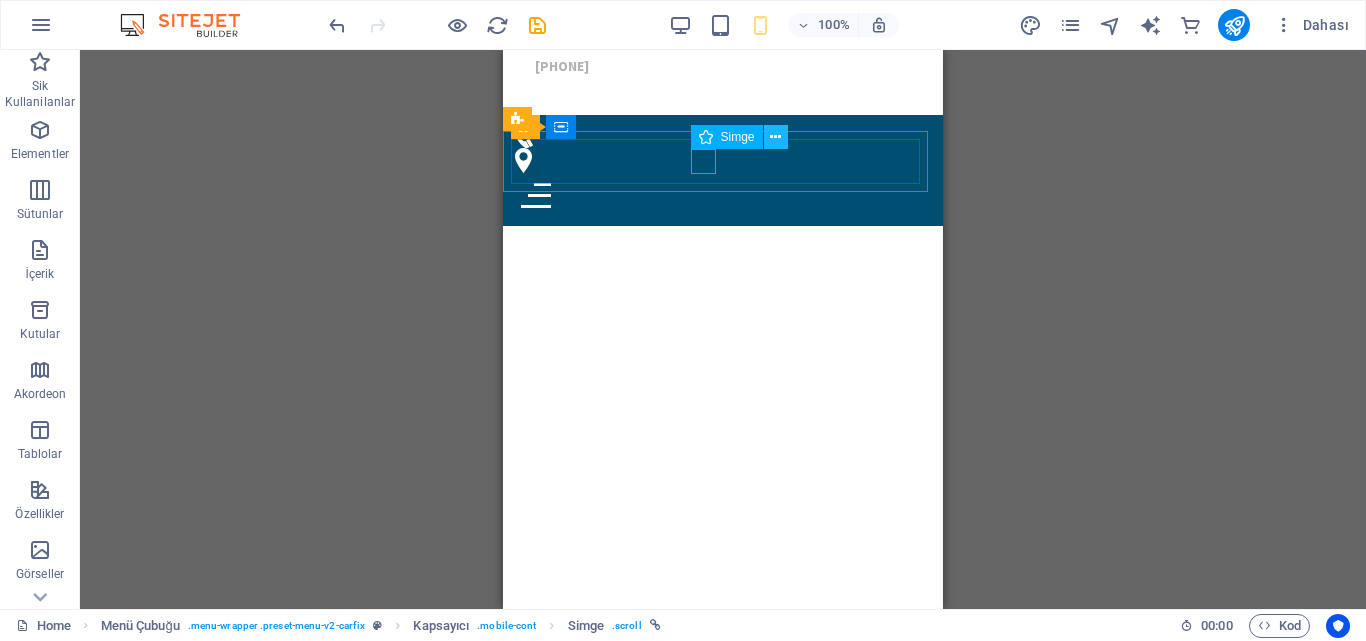 click at bounding box center [775, 137] 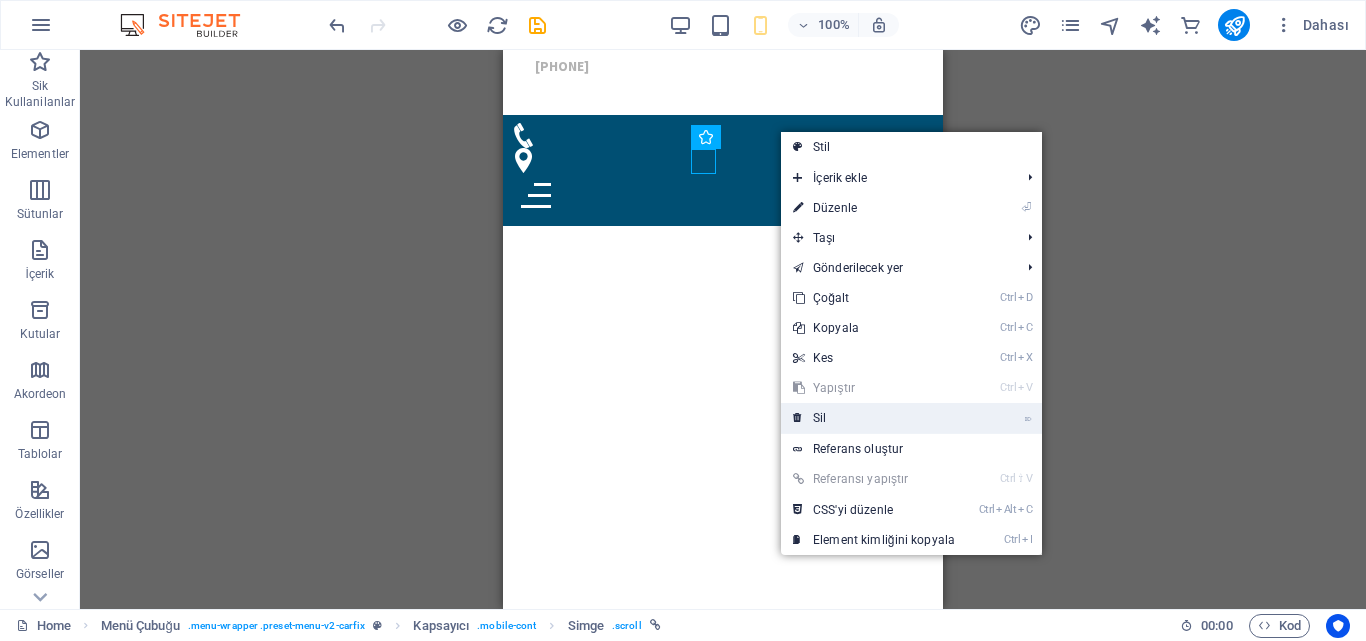 click on "⌦  Sil" at bounding box center (874, 418) 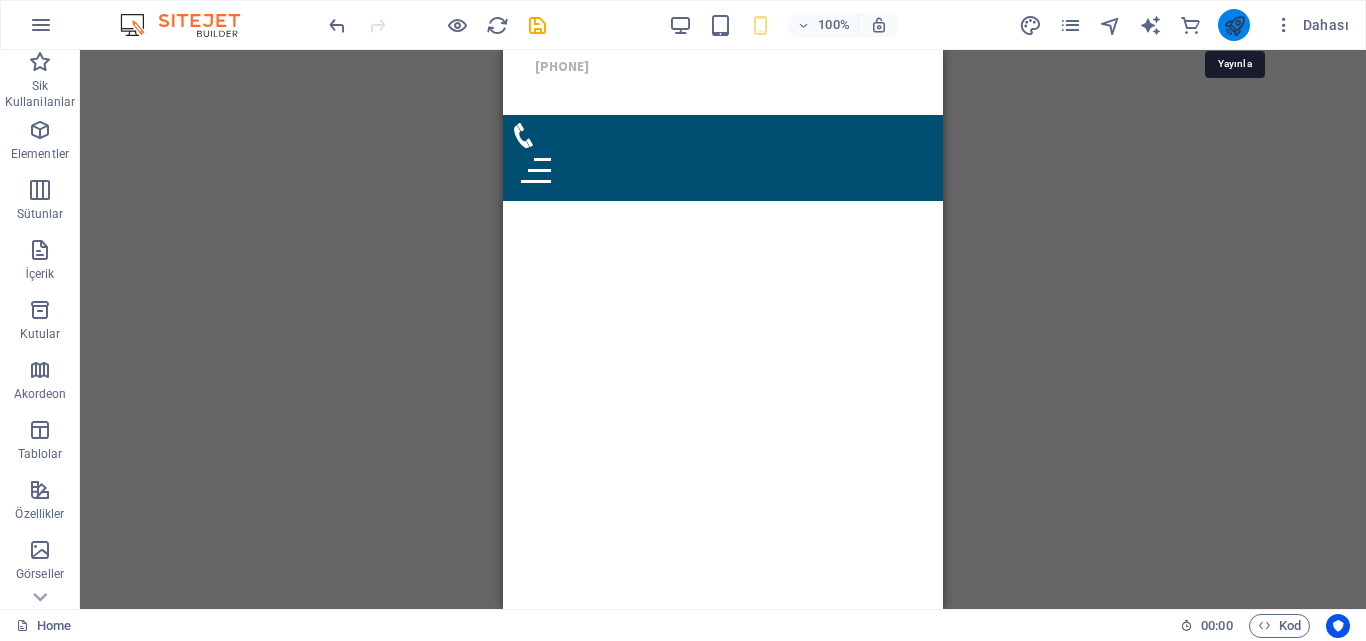 click at bounding box center [1234, 25] 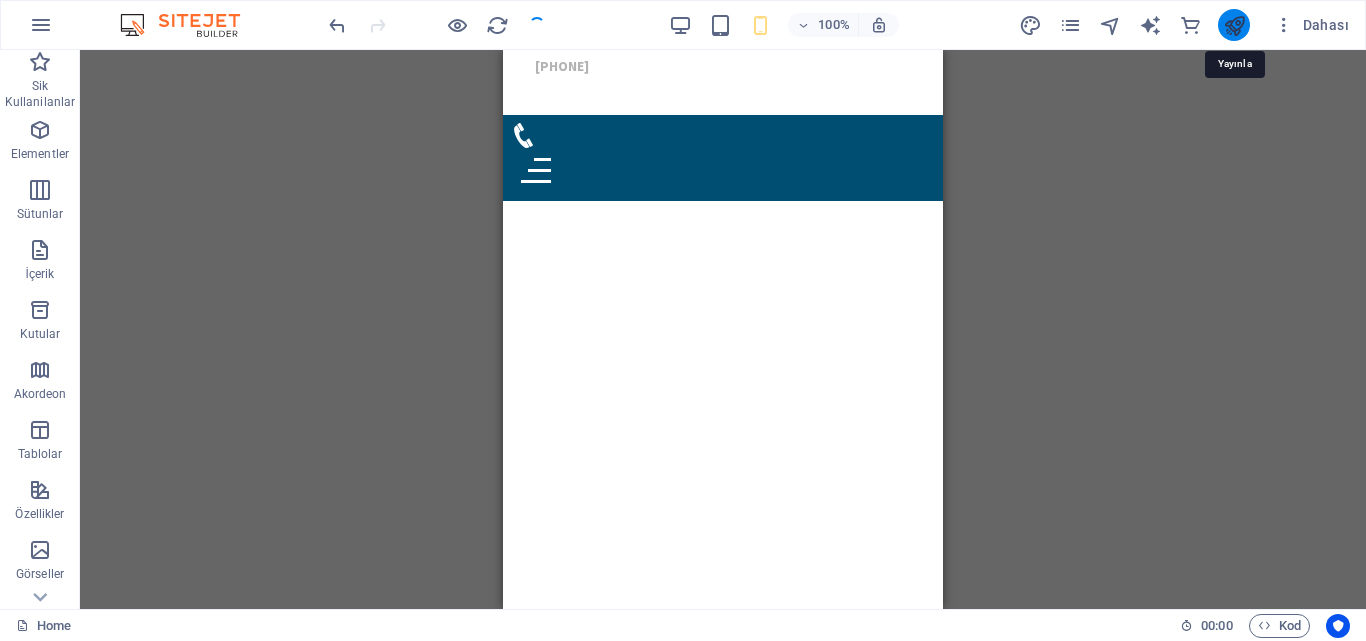 click at bounding box center (1234, 25) 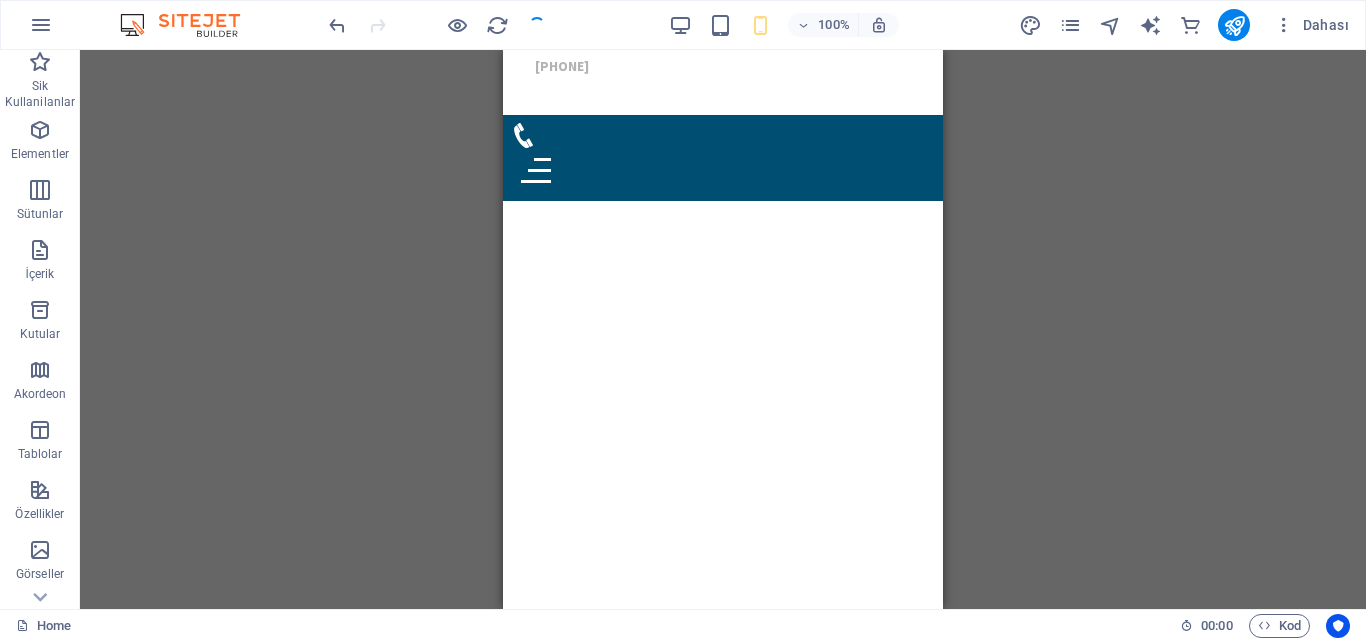 click on "H1   Banner   Banner   Kapsayıcı   Kapsayıcı   Kutular   Kapsayıcı   Kutular   Menü Çubuğu   Kapsayıcı   Menü Çubuğu   Simge   H2   Simge" at bounding box center (723, 329) 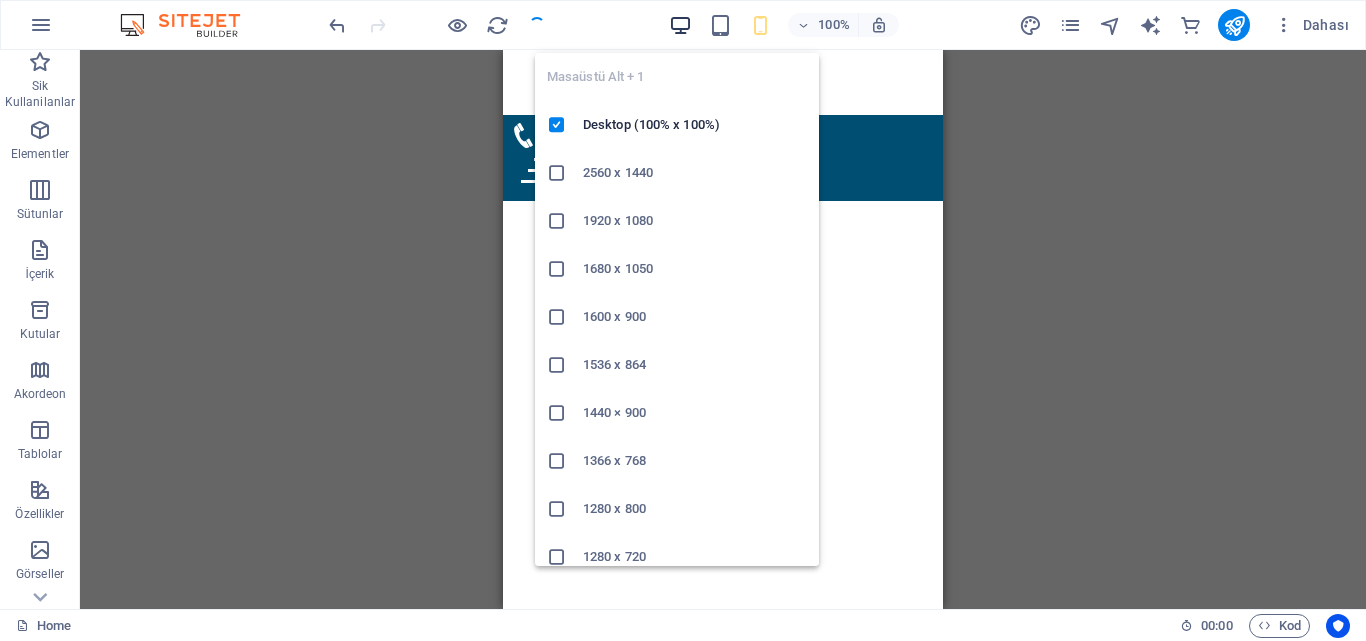 click at bounding box center (680, 25) 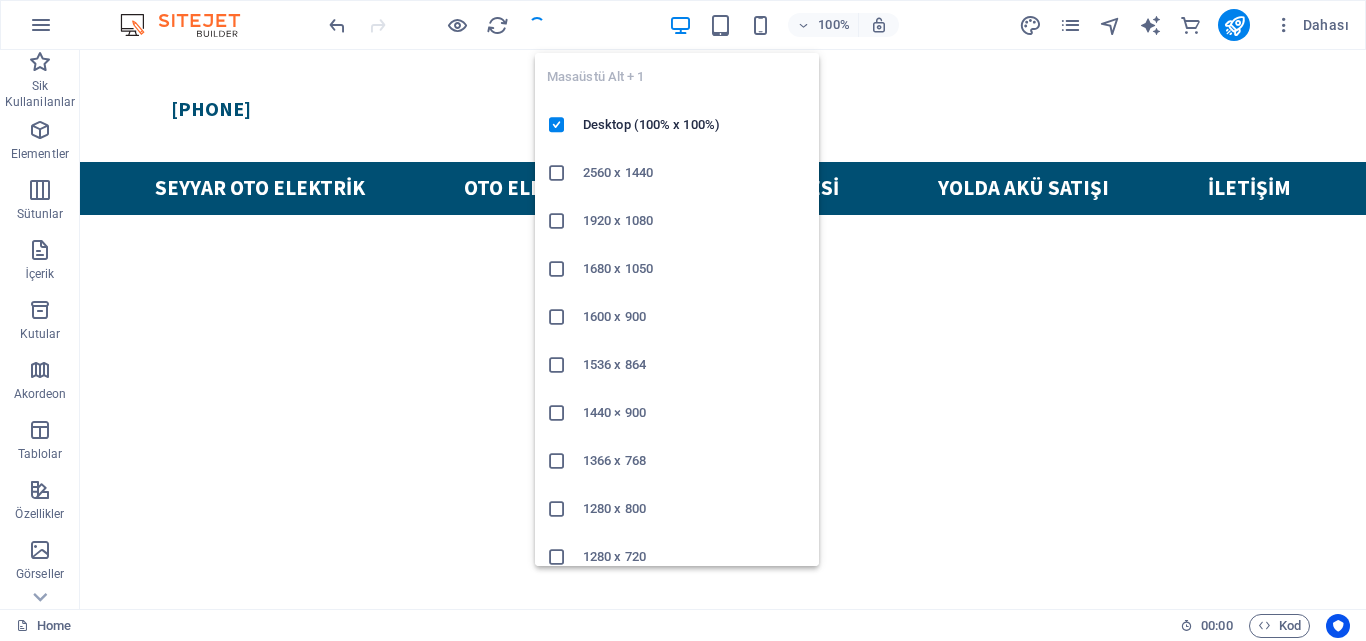 scroll, scrollTop: 620, scrollLeft: 0, axis: vertical 